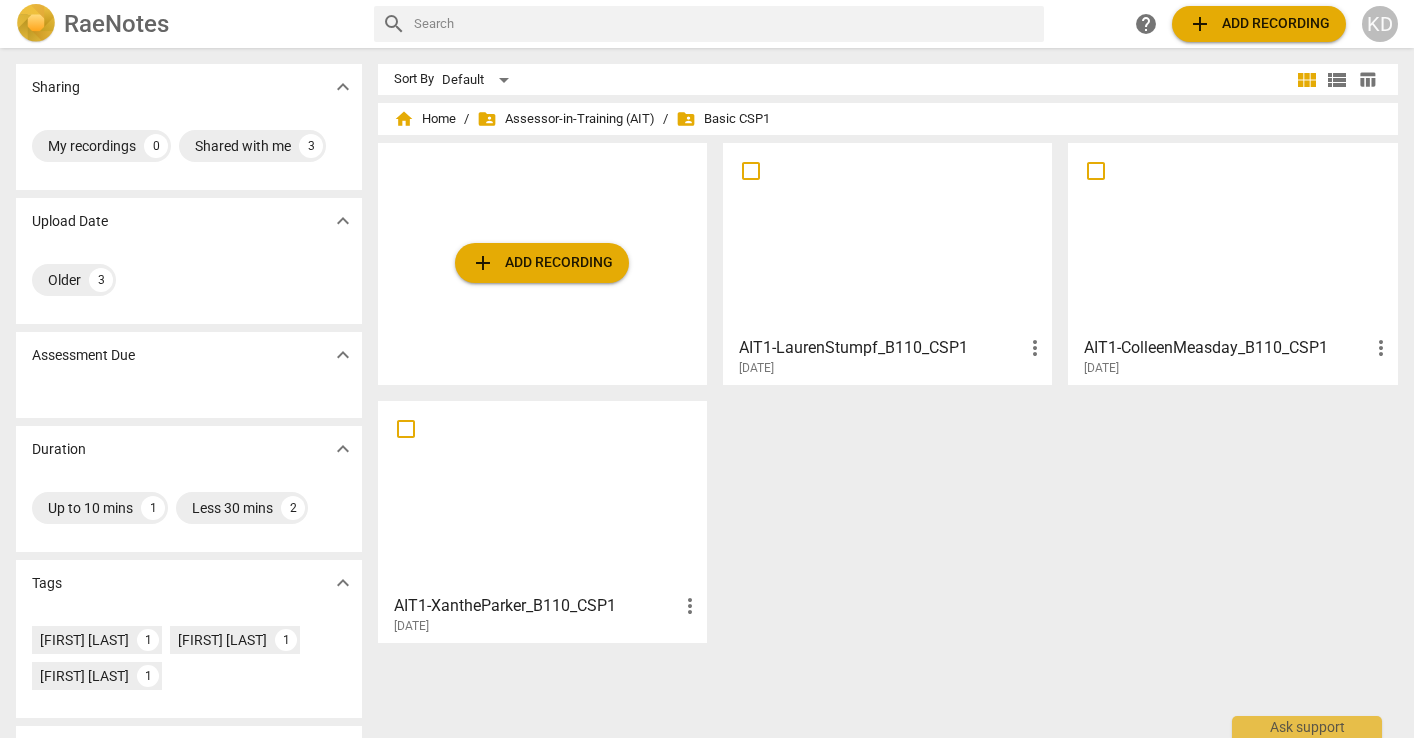 scroll, scrollTop: 0, scrollLeft: 0, axis: both 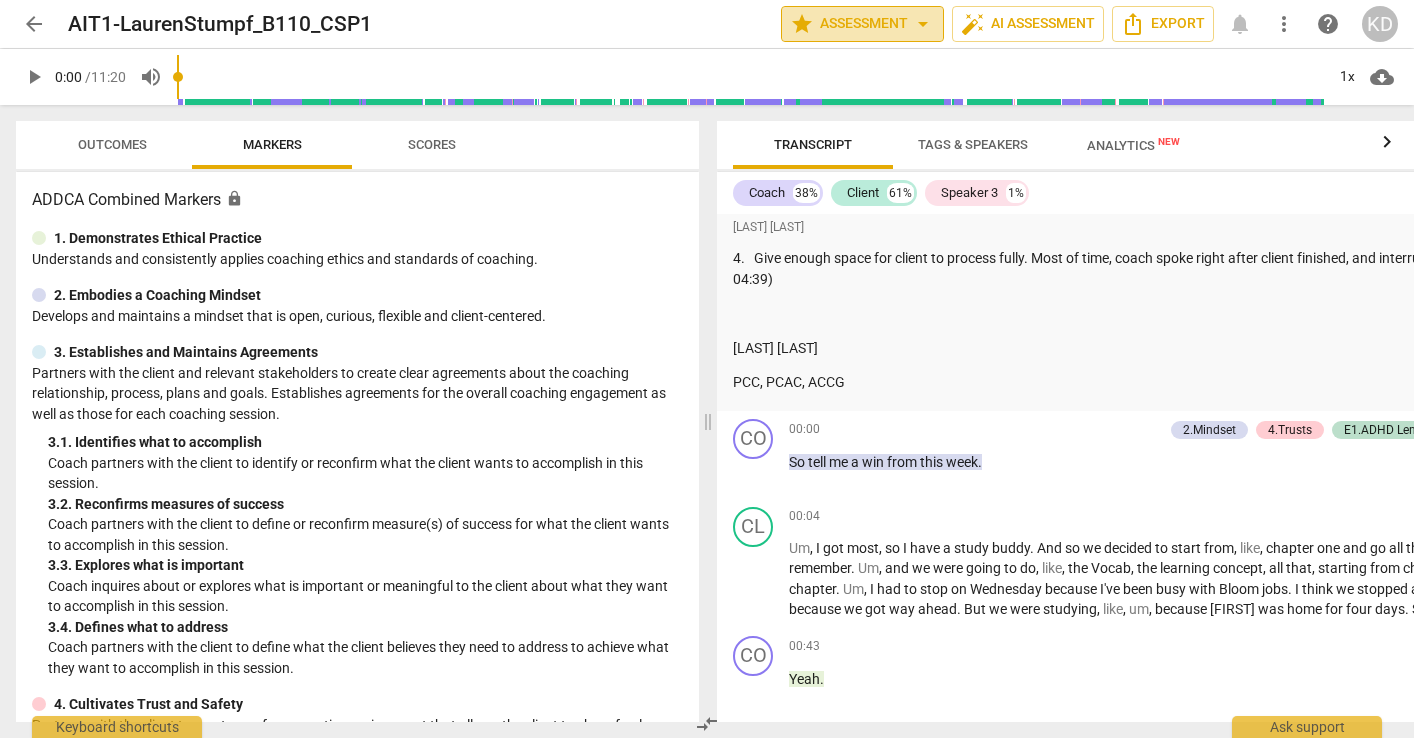 click on "star    Assessment   arrow_drop_down" at bounding box center (862, 24) 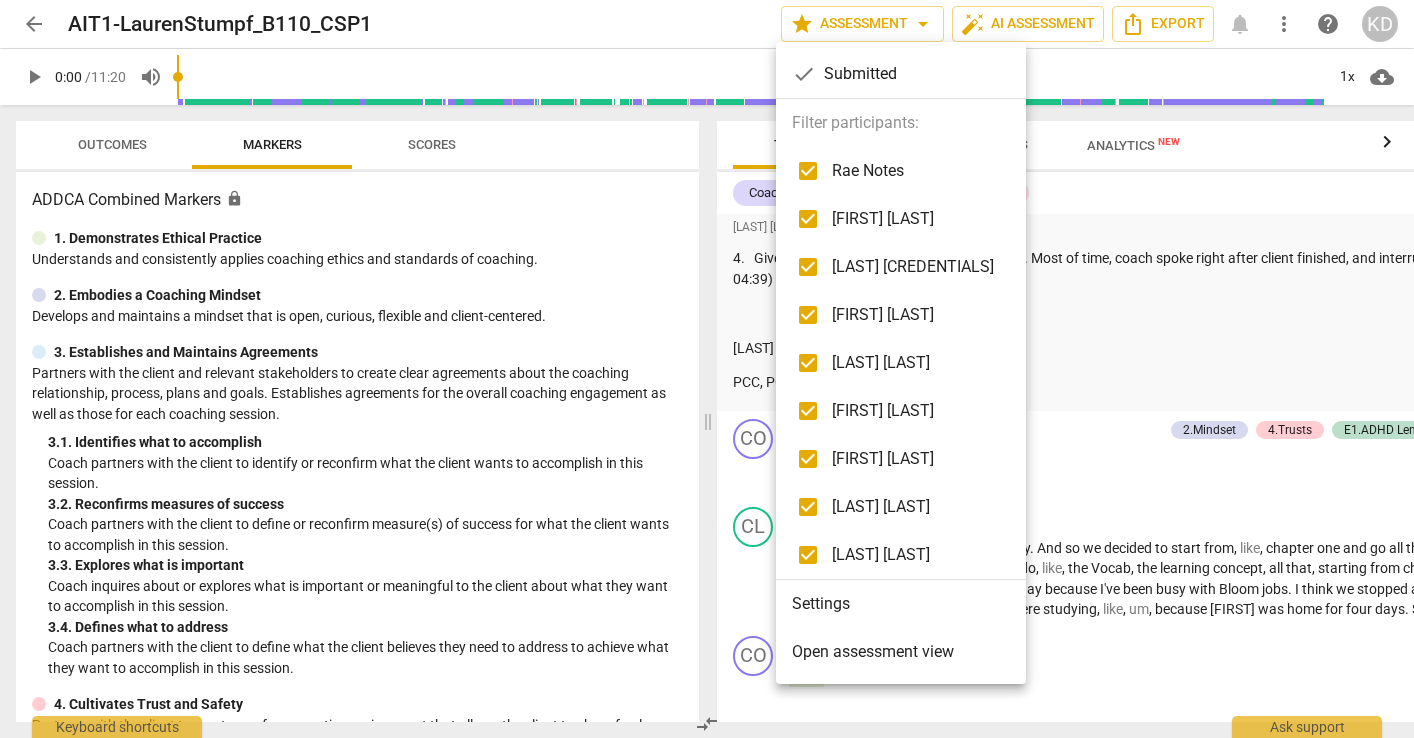 click at bounding box center (808, 555) 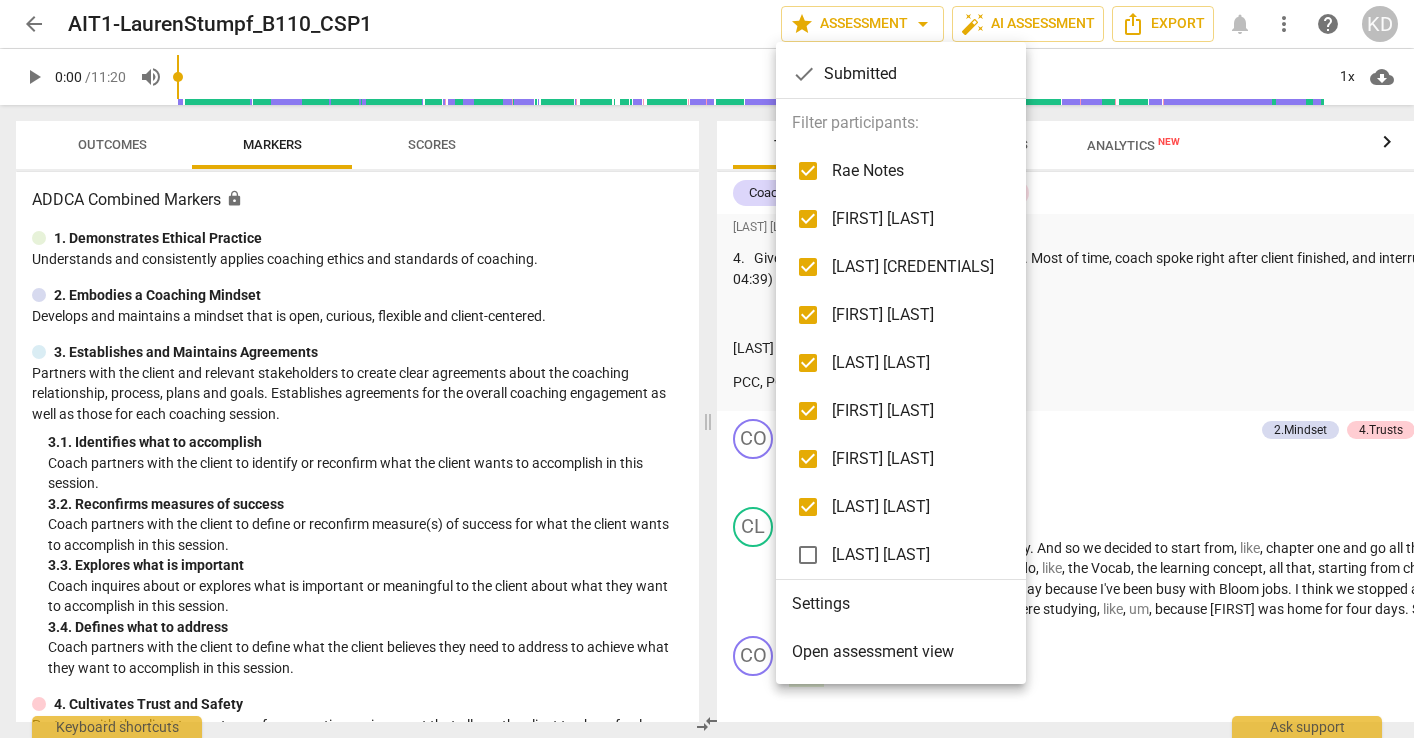 click at bounding box center (808, 459) 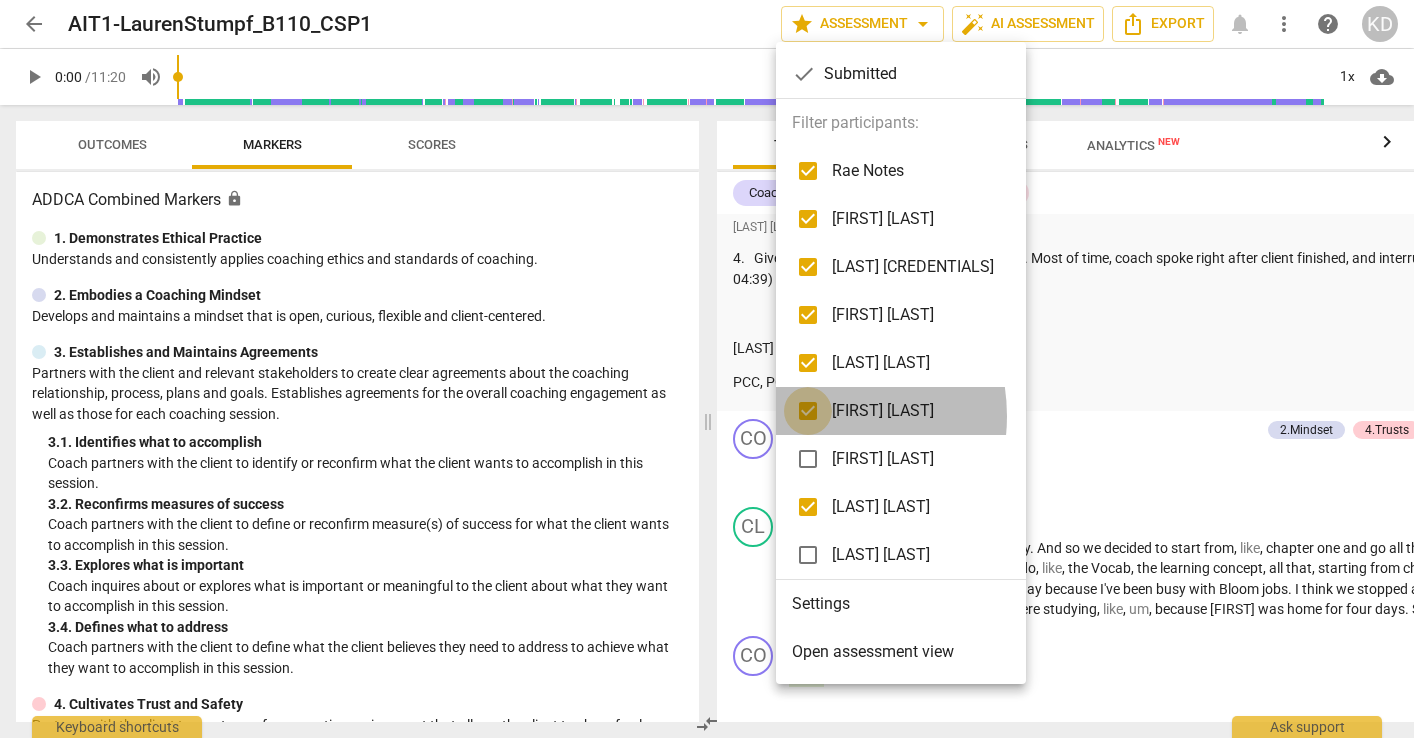 click at bounding box center (808, 411) 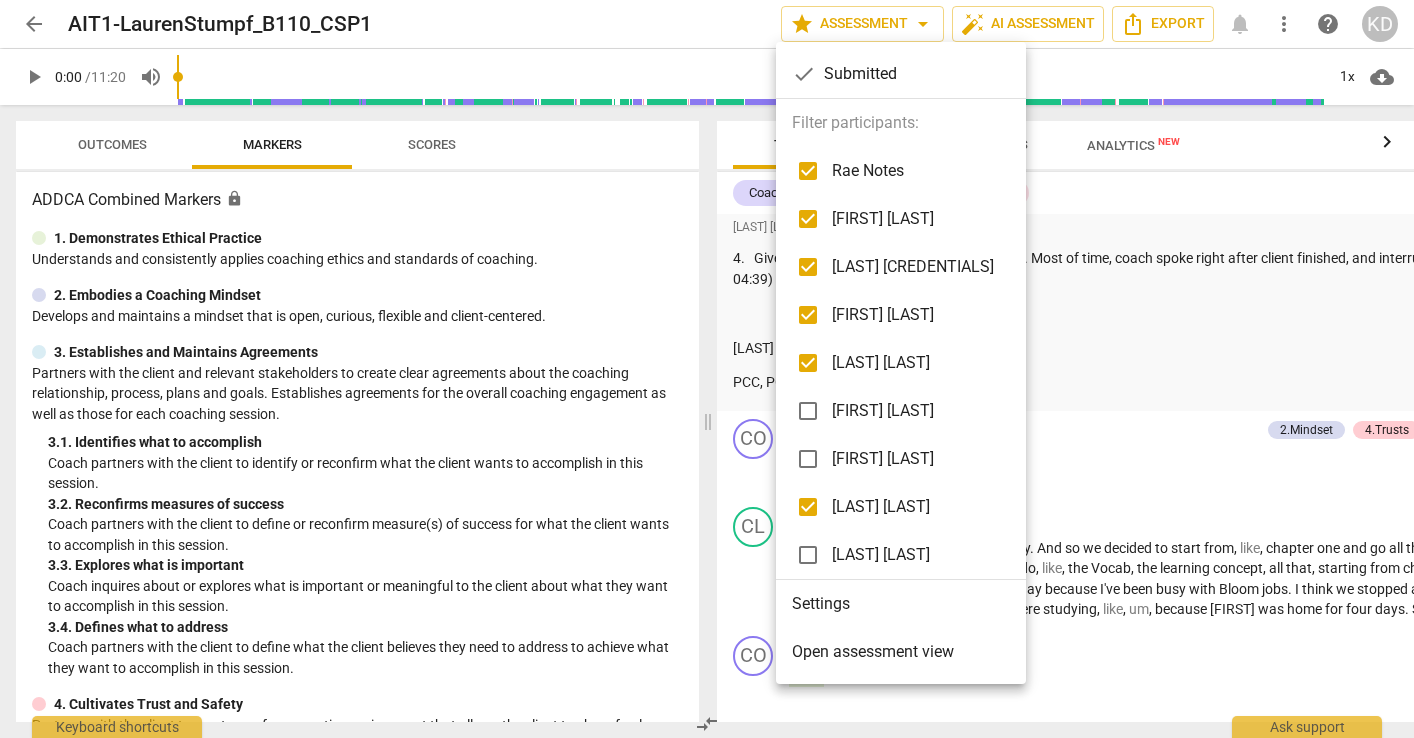 click at bounding box center (808, 363) 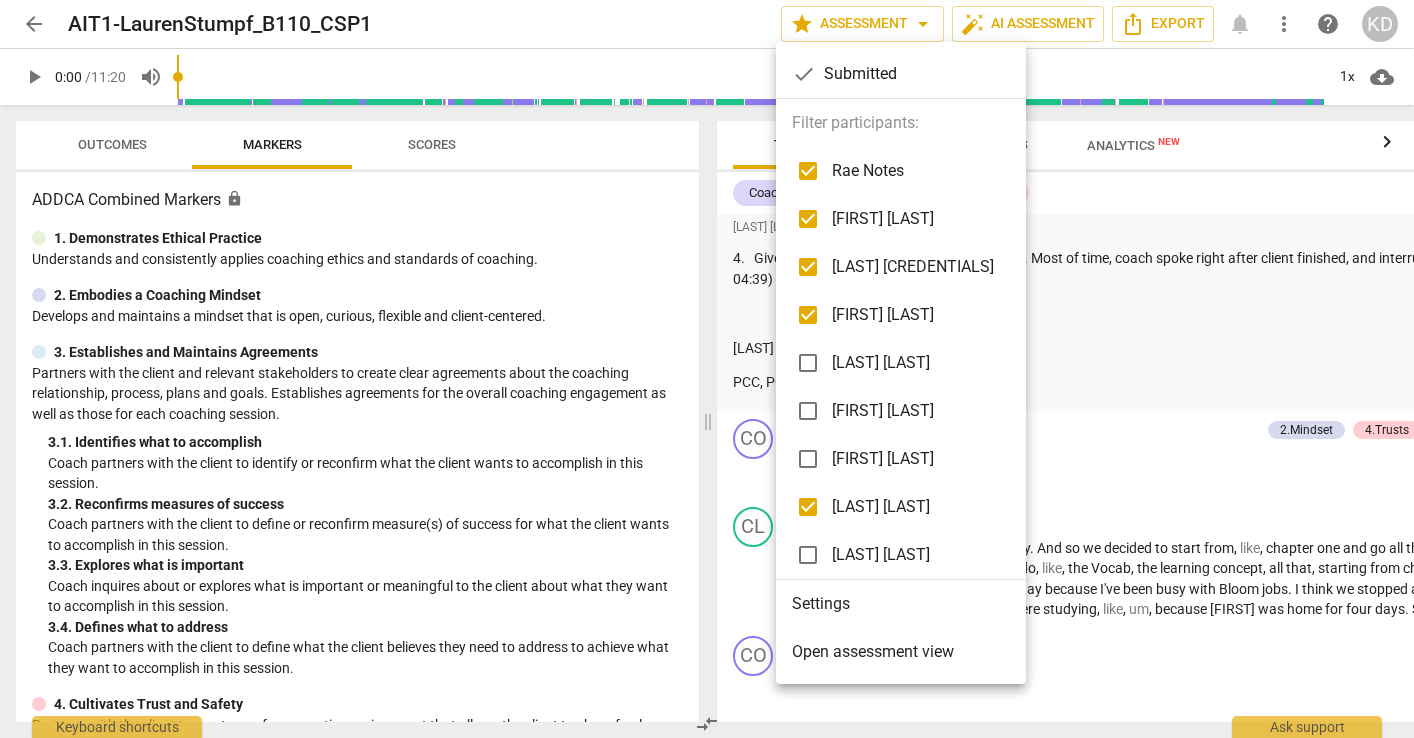 click at bounding box center (808, 315) 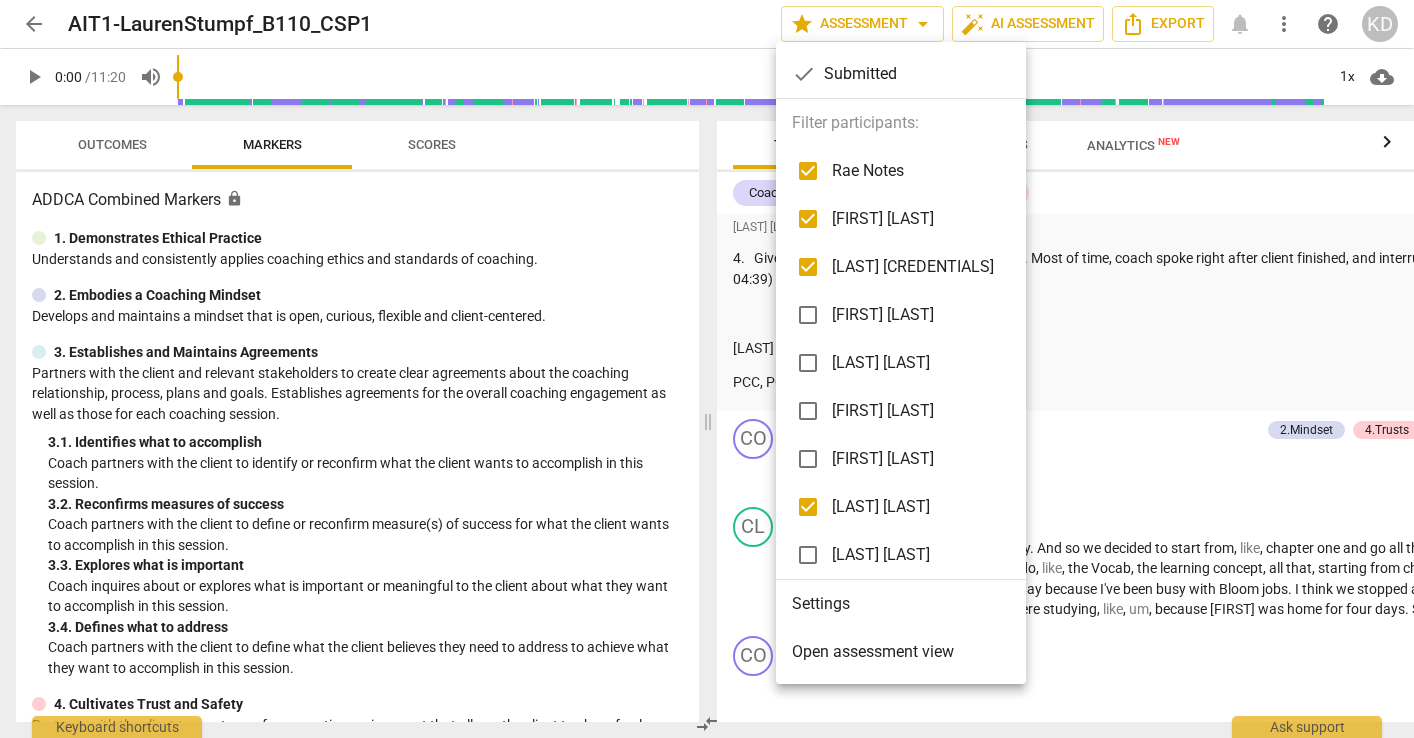 click at bounding box center [808, 267] 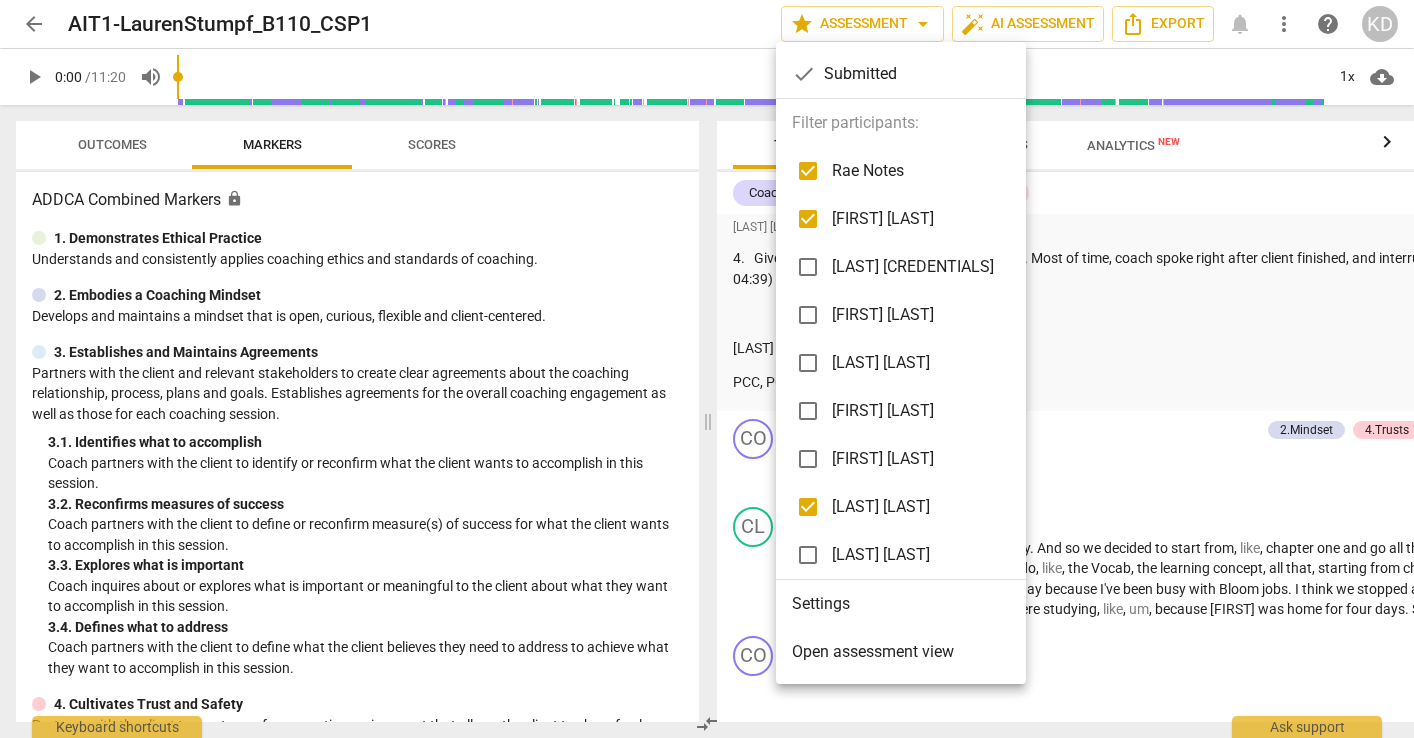 click at bounding box center [808, 219] 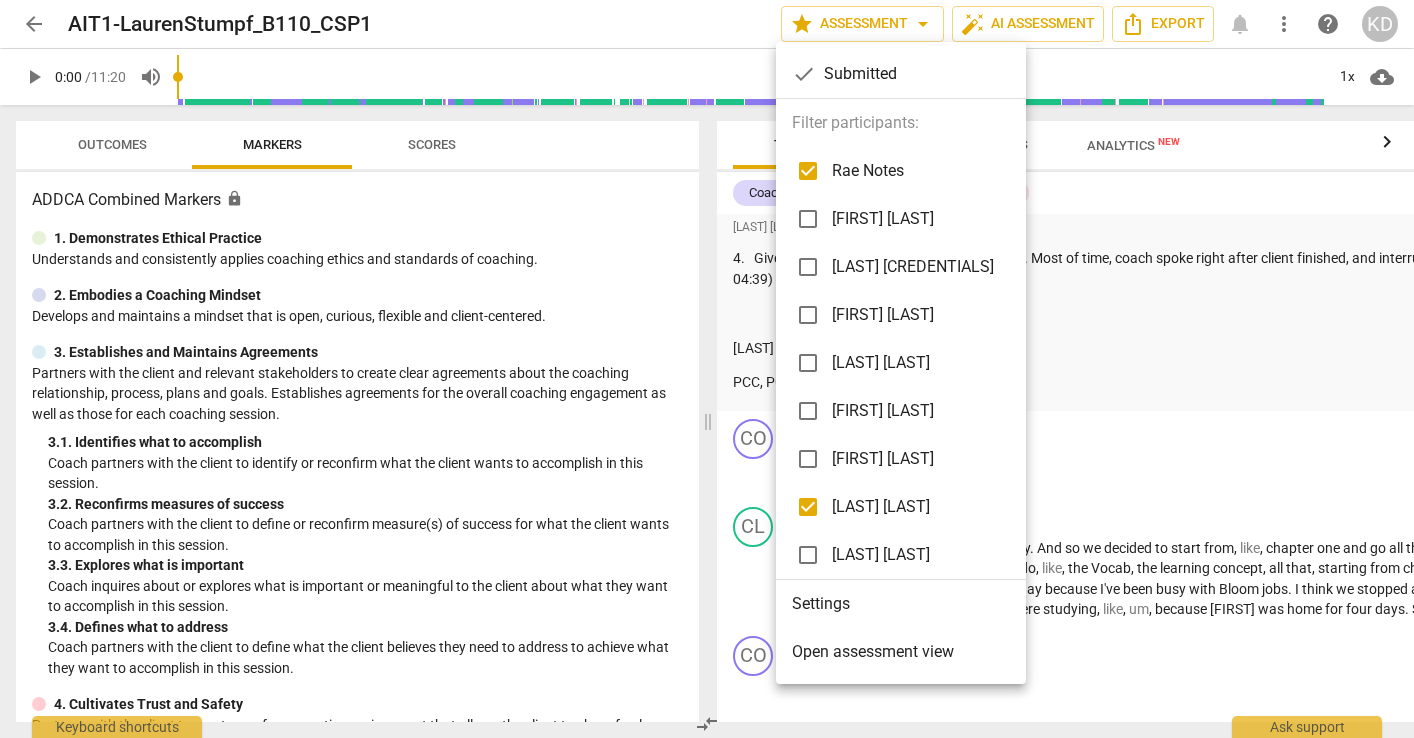 click at bounding box center (707, 369) 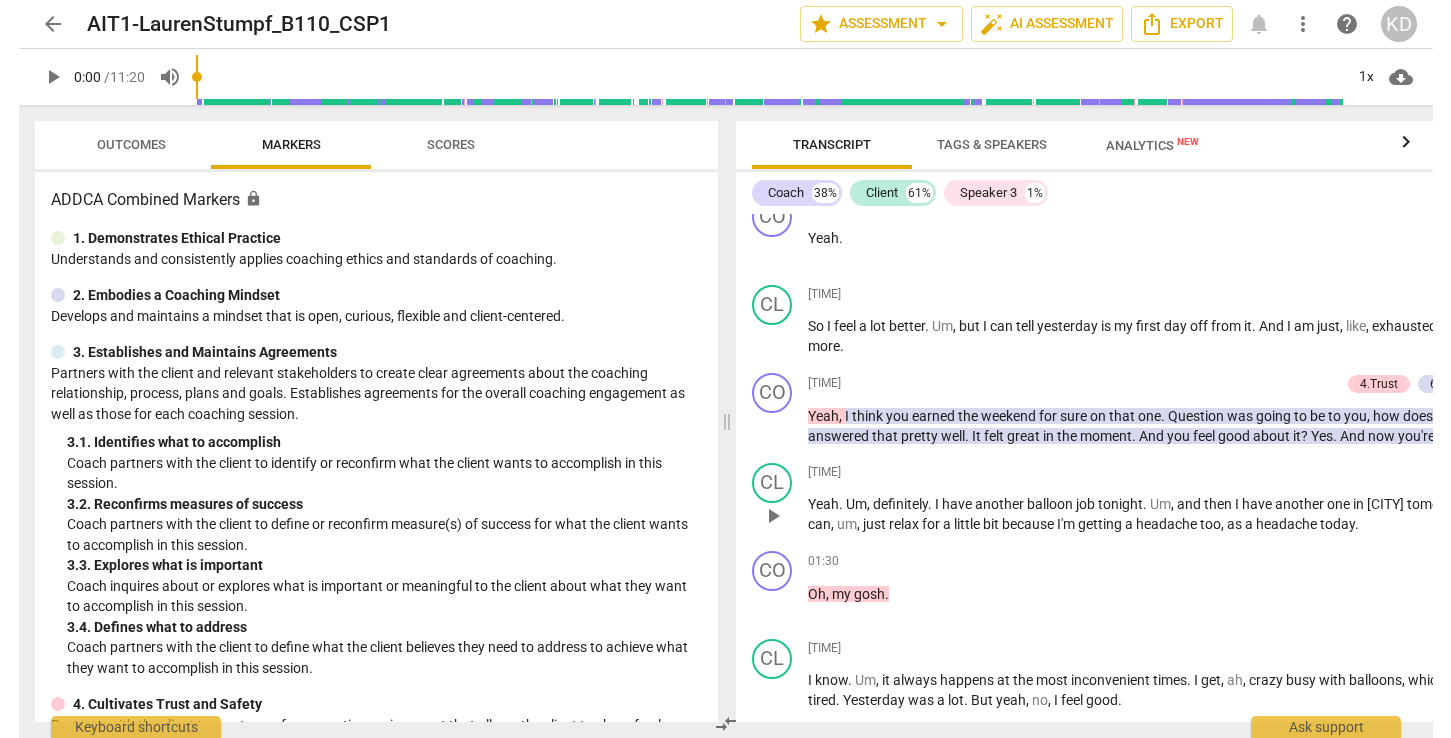 scroll, scrollTop: 4595, scrollLeft: 0, axis: vertical 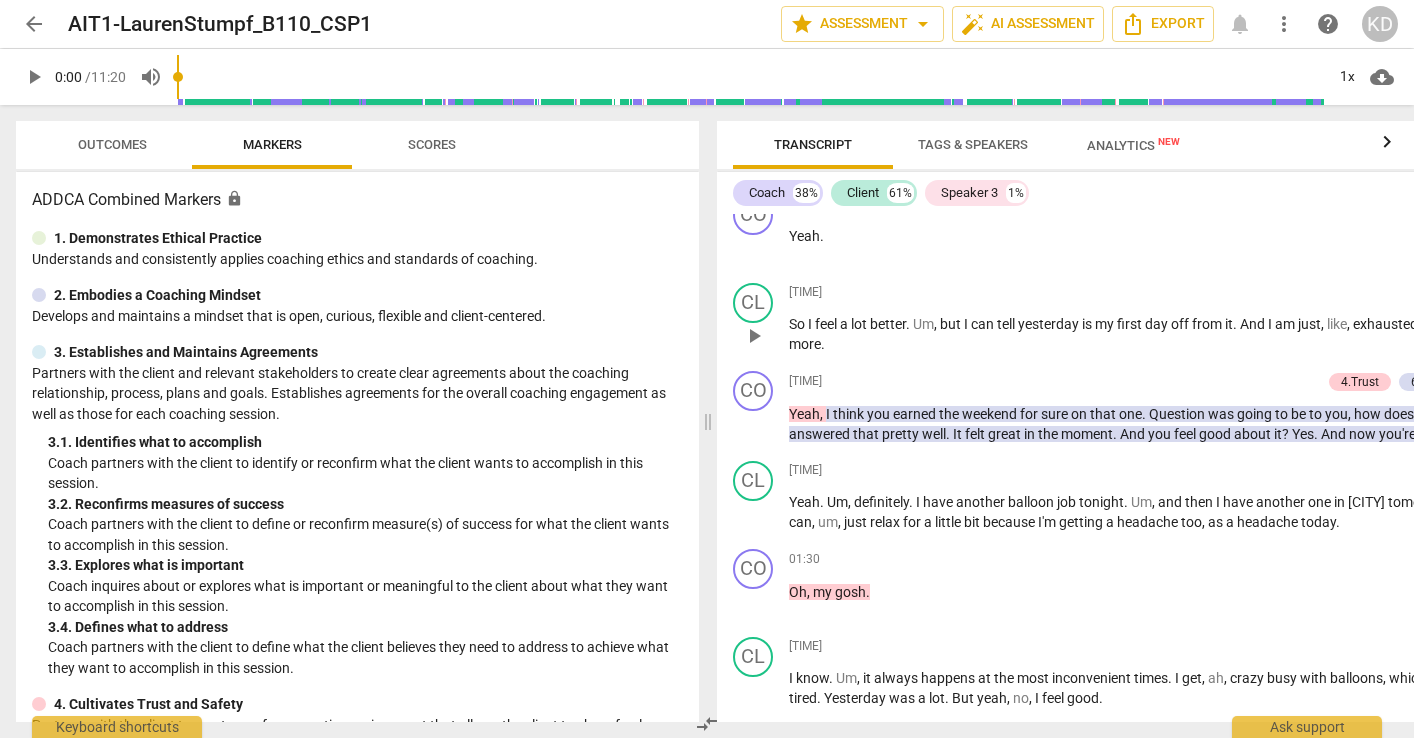 click on "00:44 + Add competency keyboard_arrow_right" at bounding box center [1230, 293] 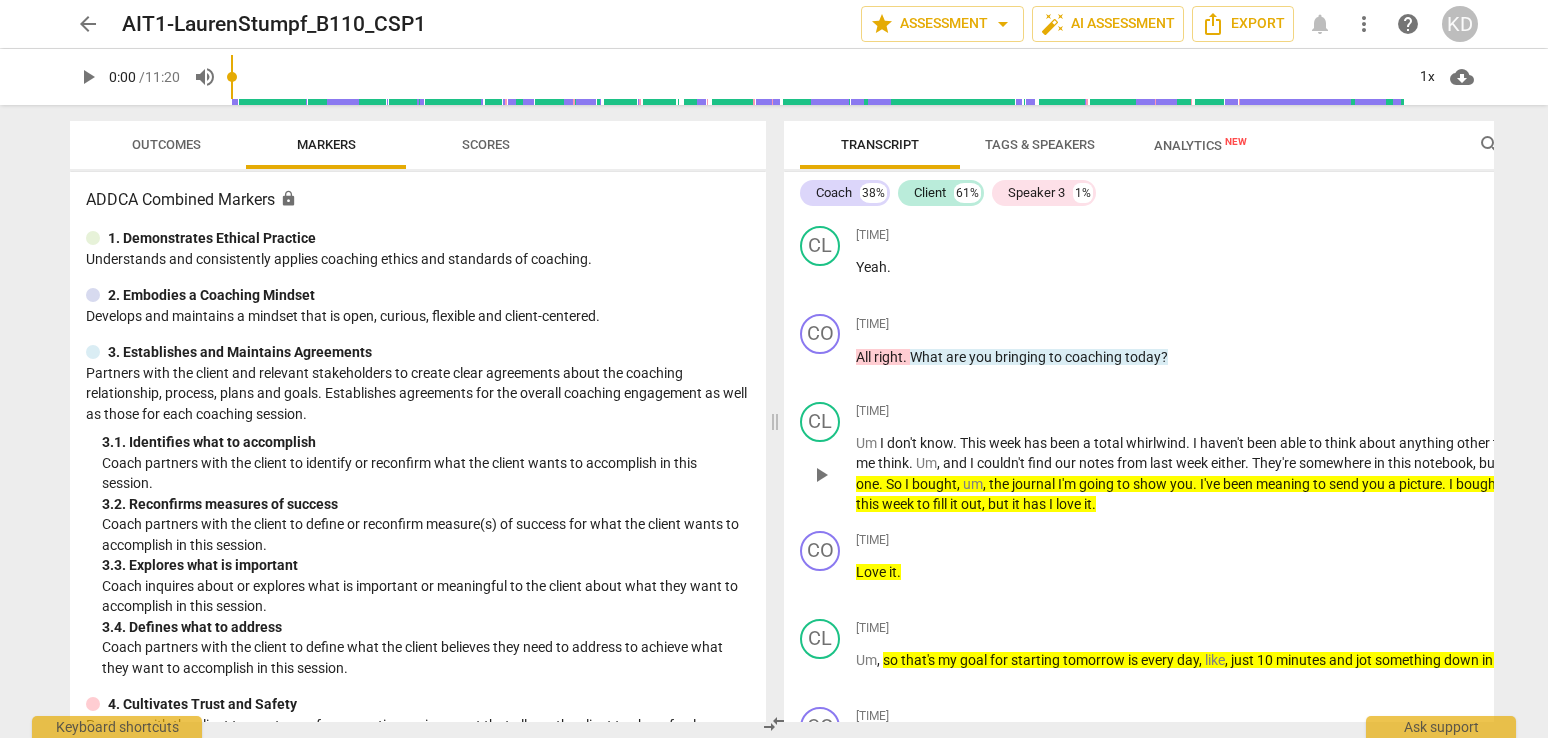 scroll, scrollTop: 5150, scrollLeft: 0, axis: vertical 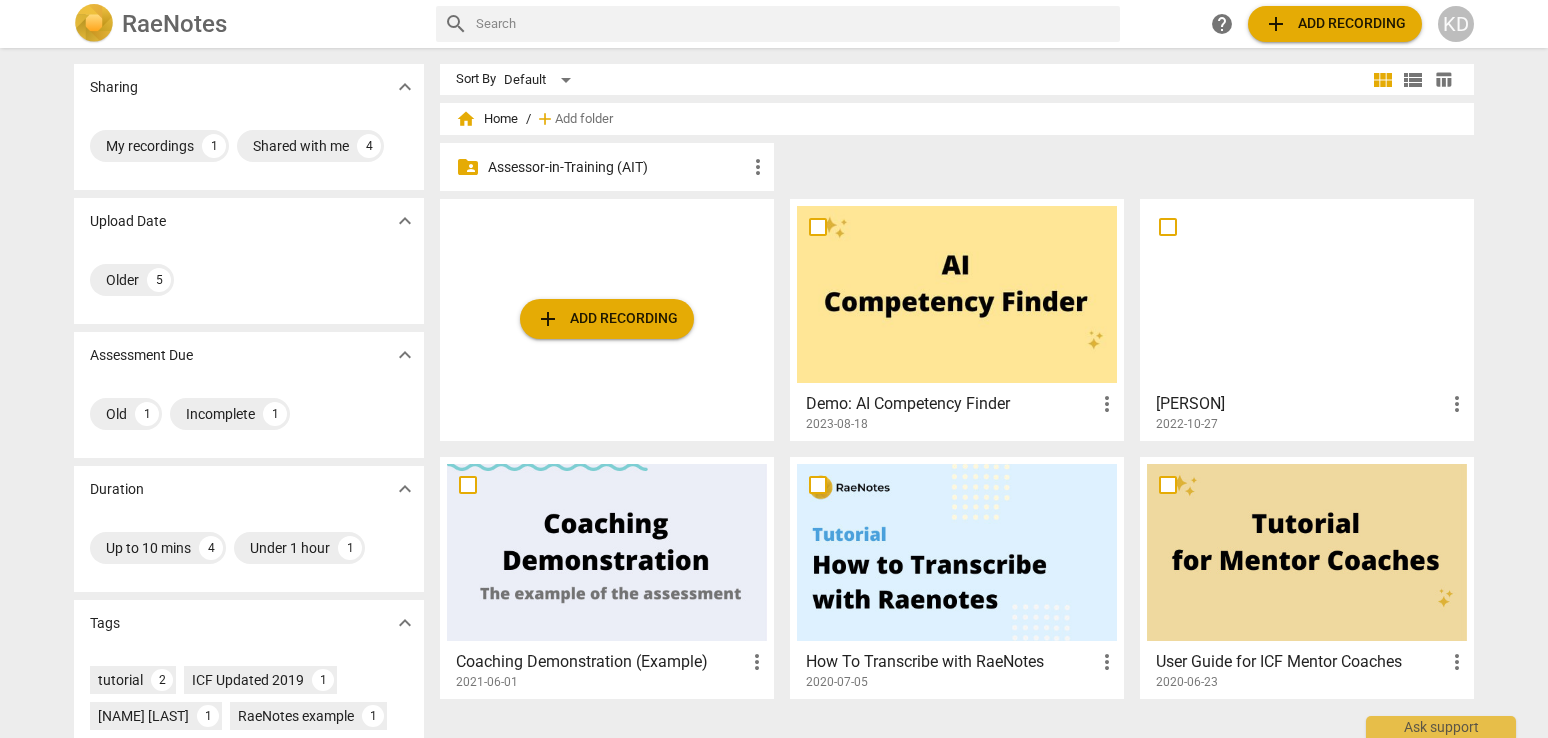 click on "Assessor-in-Training (AIT)" at bounding box center (617, 167) 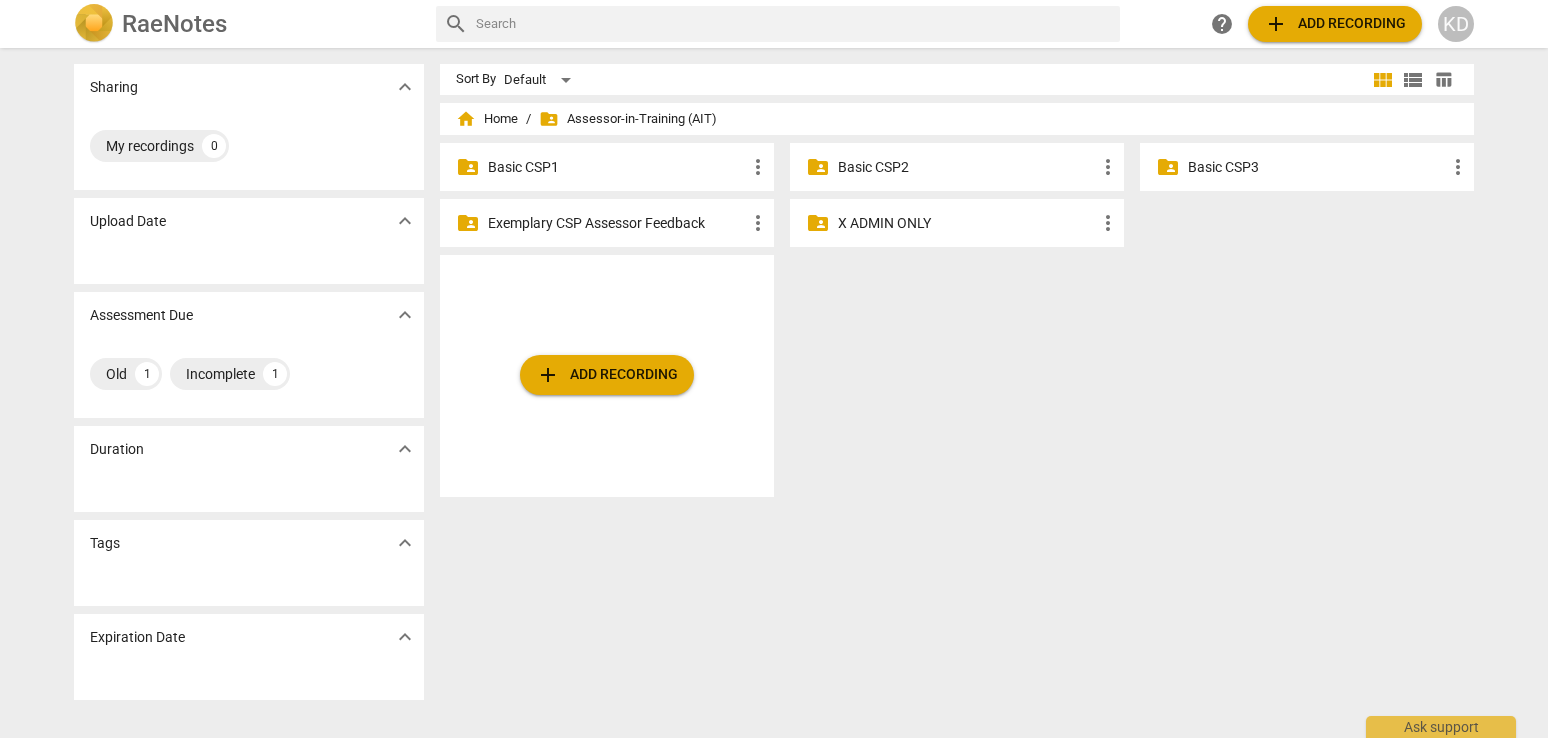 click on "Basic CSP1" at bounding box center [617, 167] 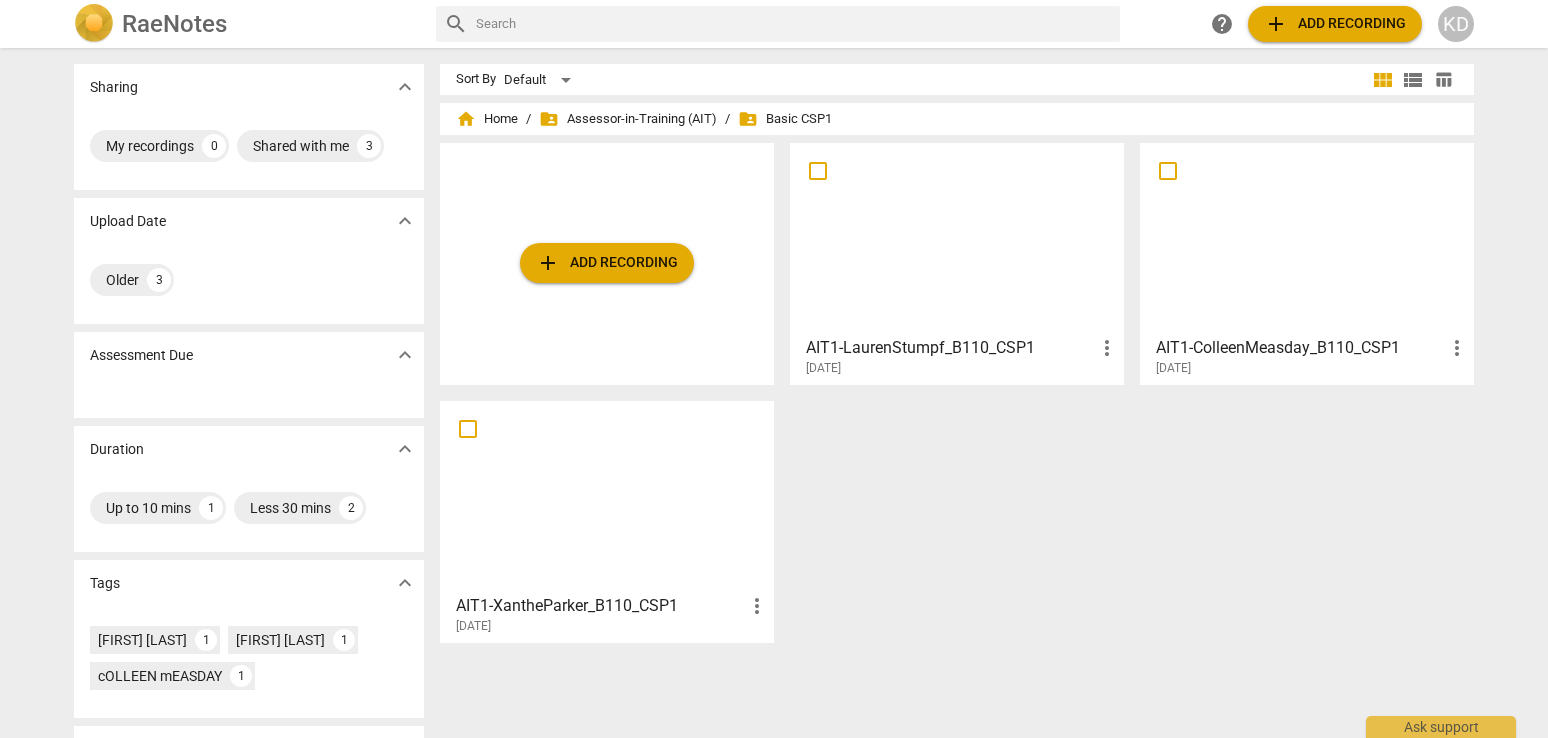 click at bounding box center [957, 238] 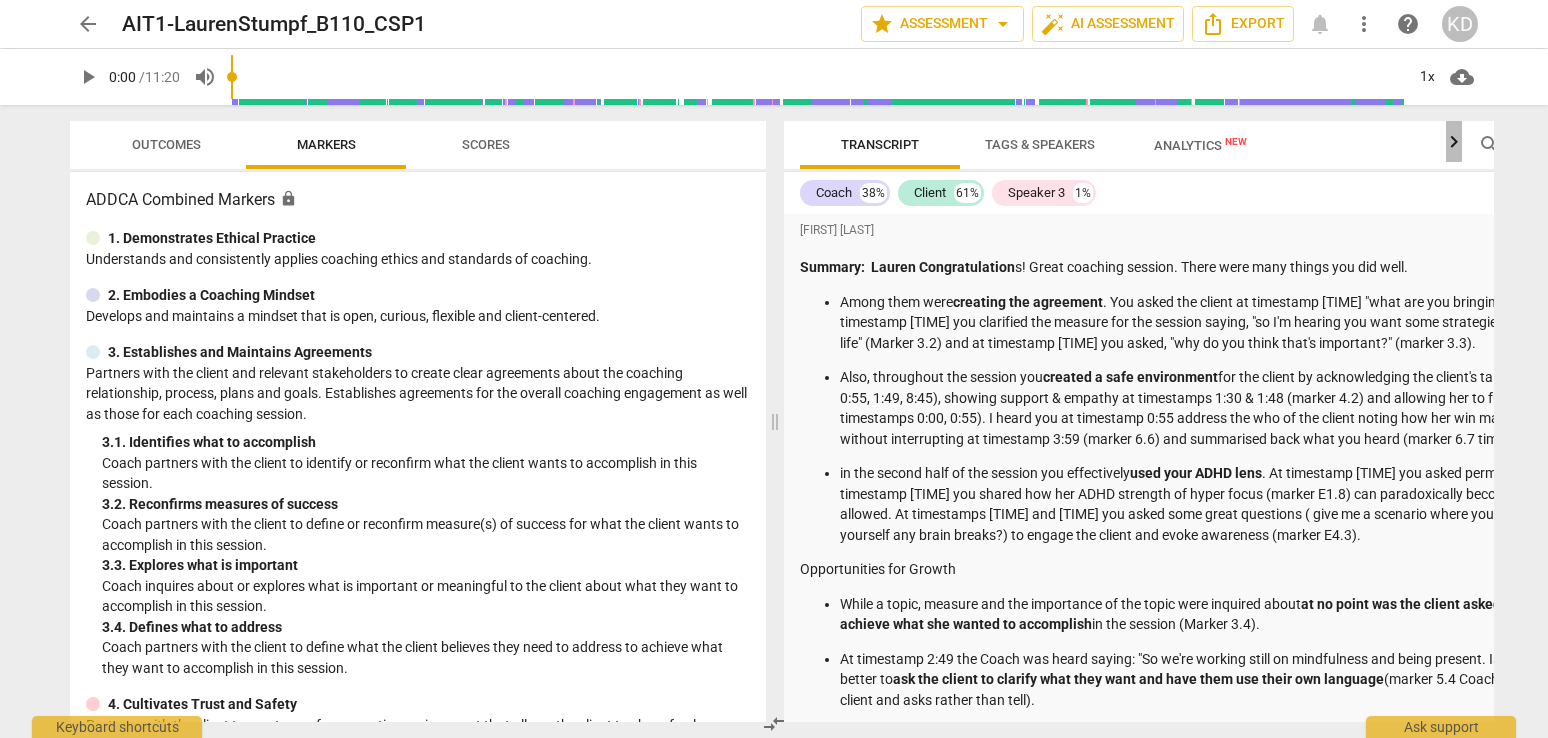 click 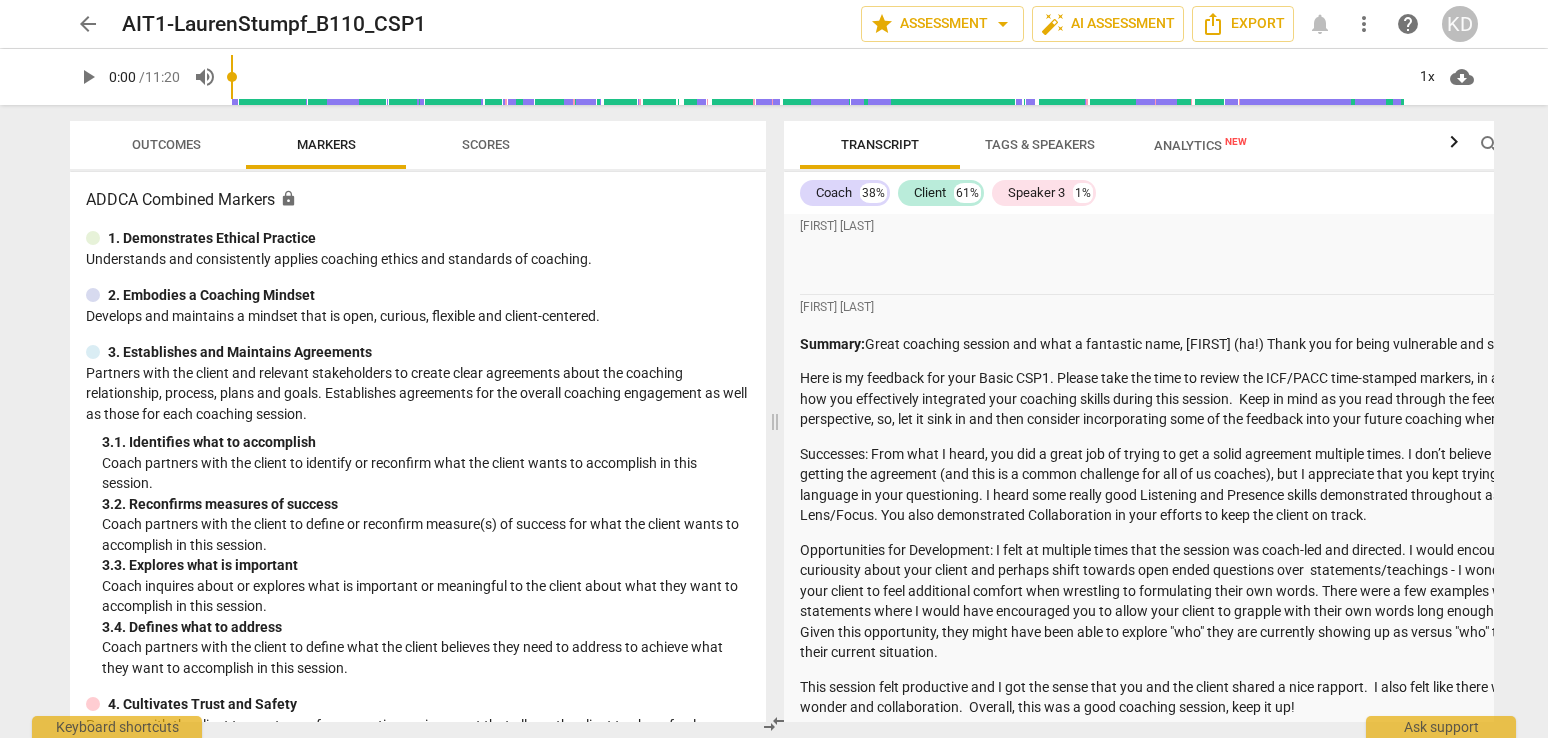 scroll, scrollTop: 1501, scrollLeft: 0, axis: vertical 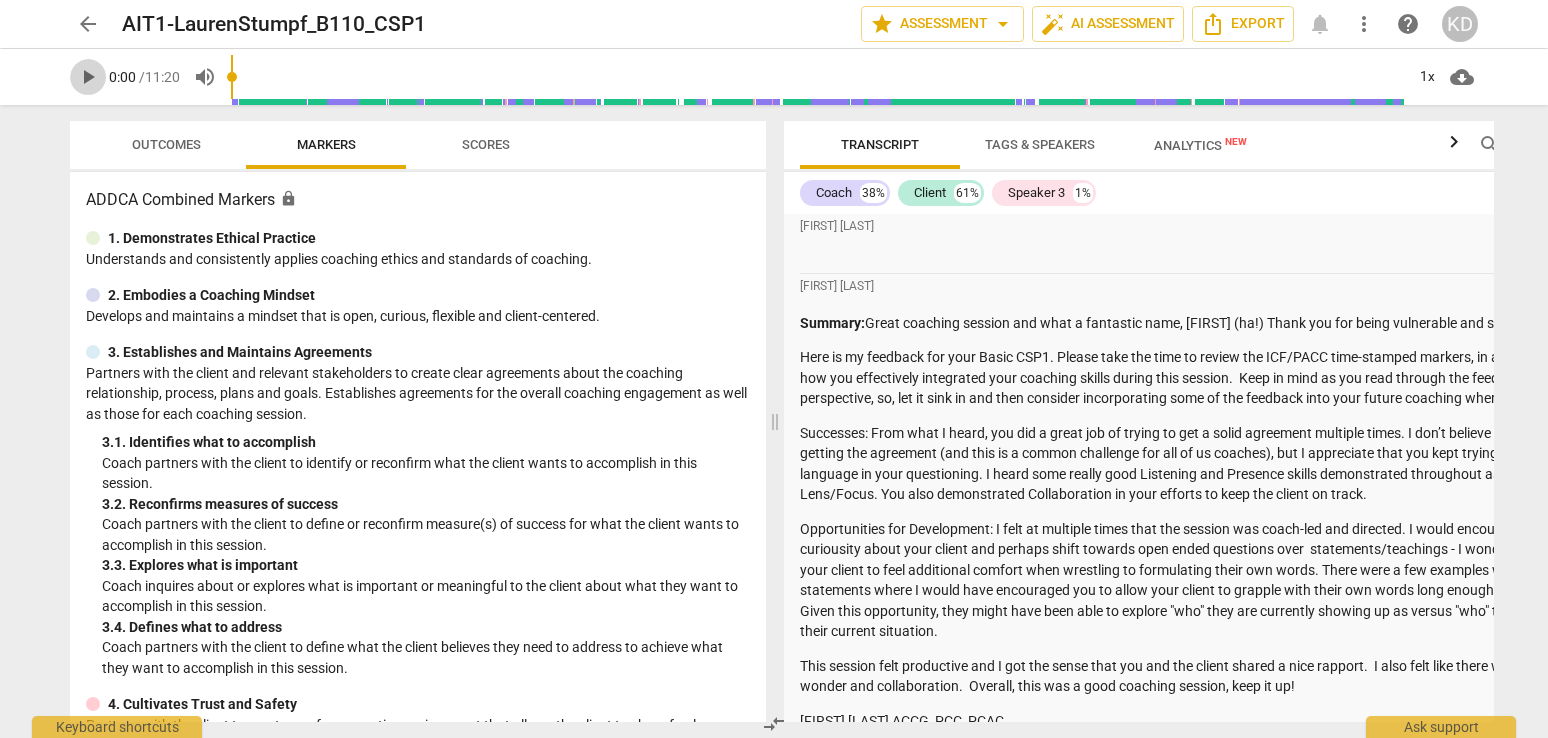 click on "play_arrow" at bounding box center (88, 77) 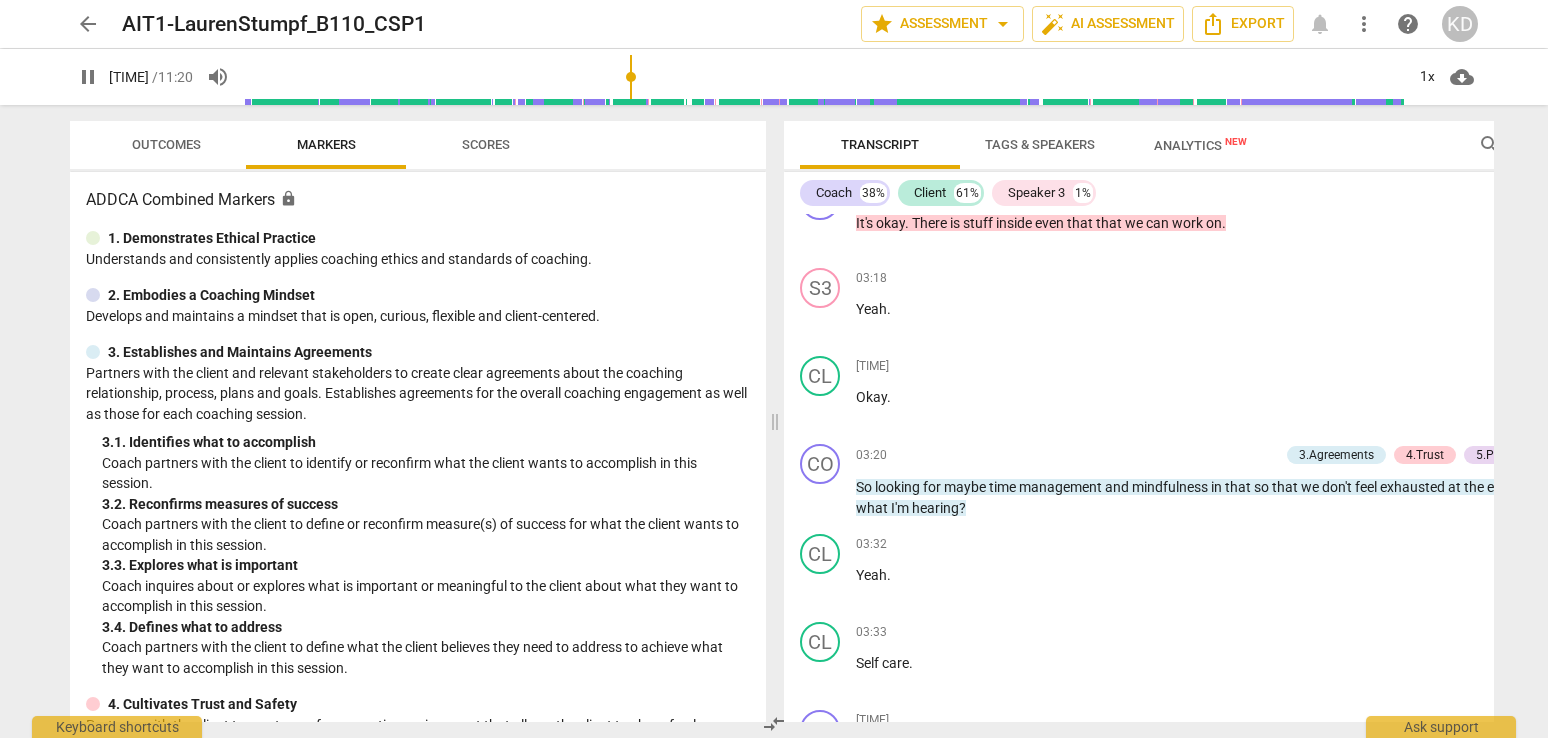 scroll, scrollTop: 6257, scrollLeft: 0, axis: vertical 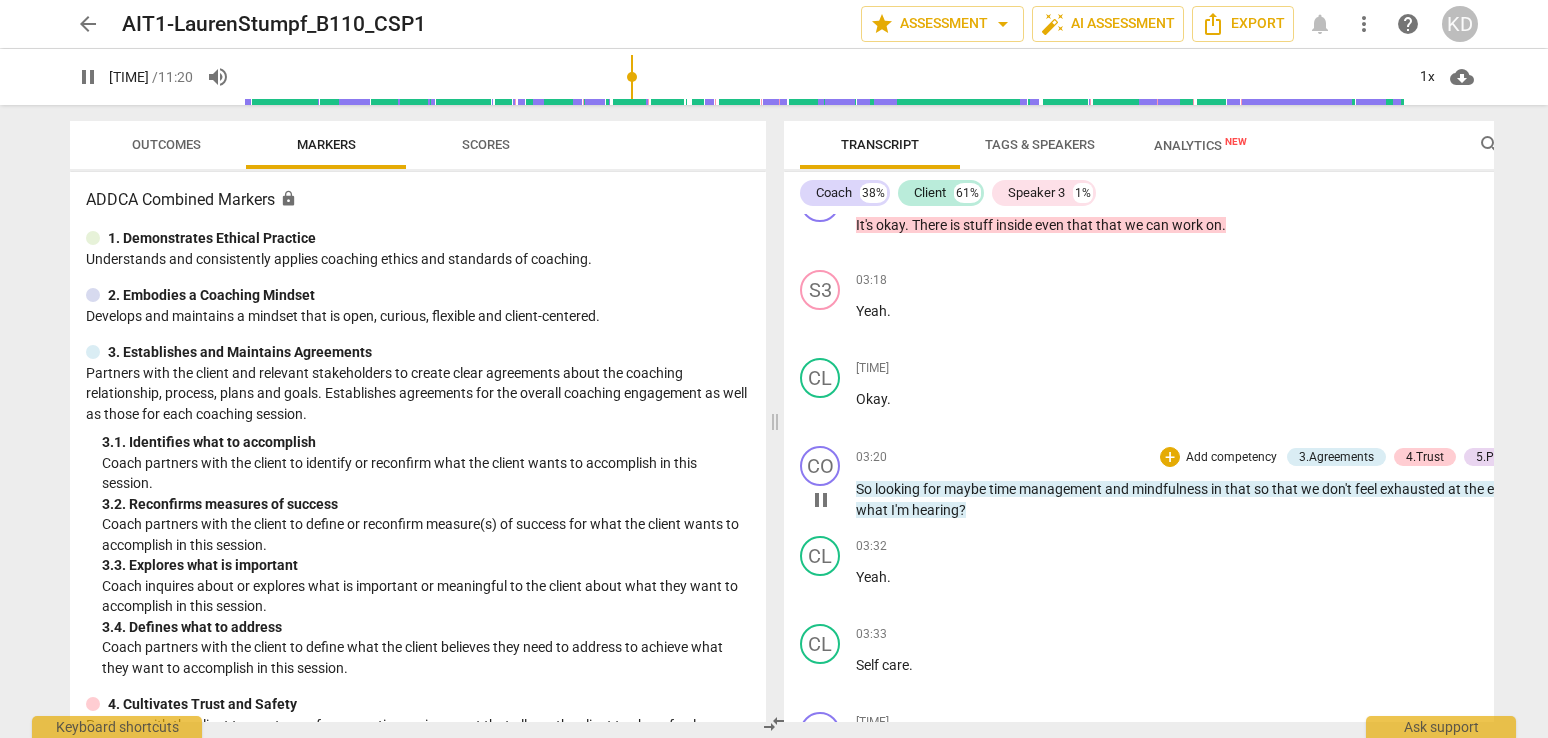 click on "pause" at bounding box center [821, 500] 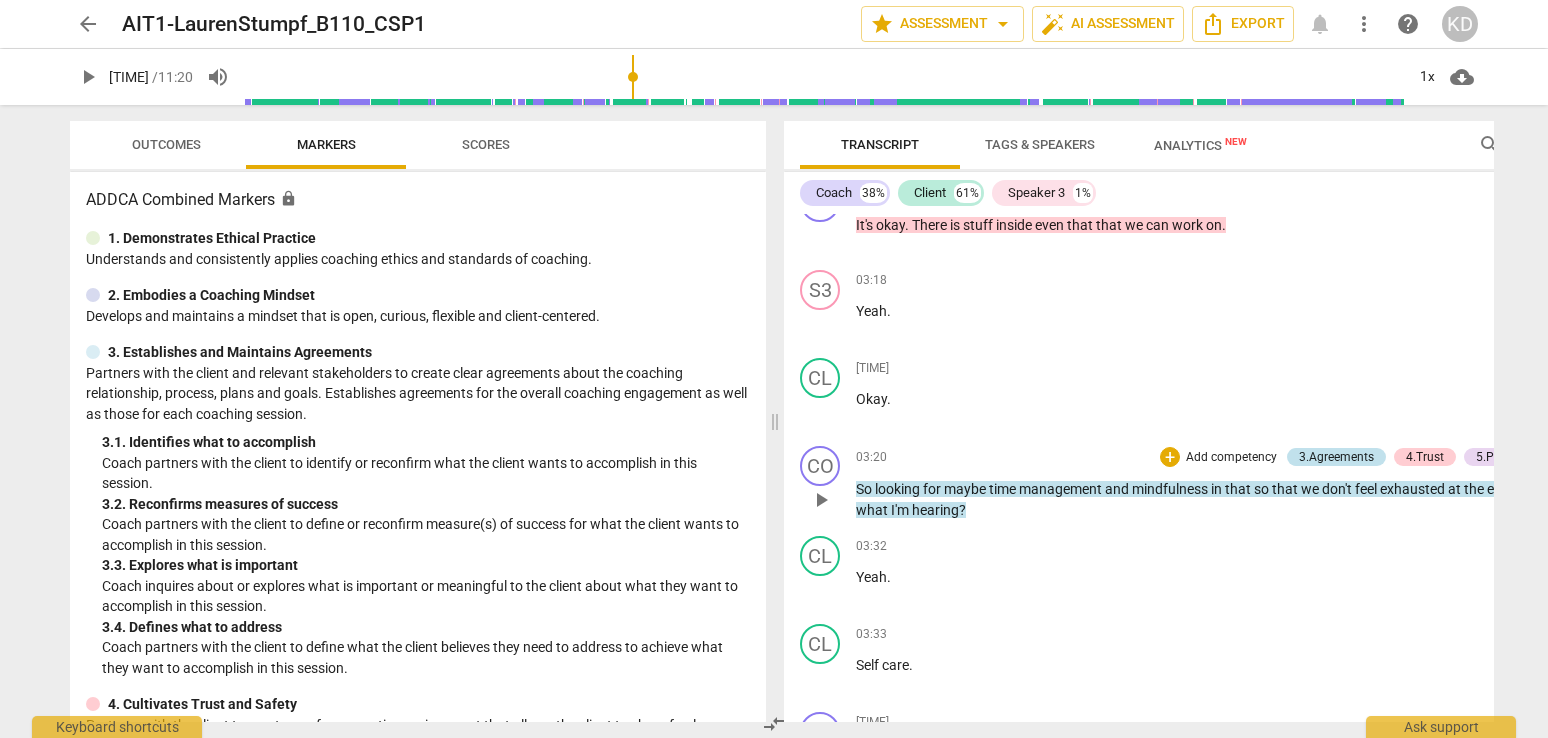 click on "3.Agreements" at bounding box center [1336, 457] 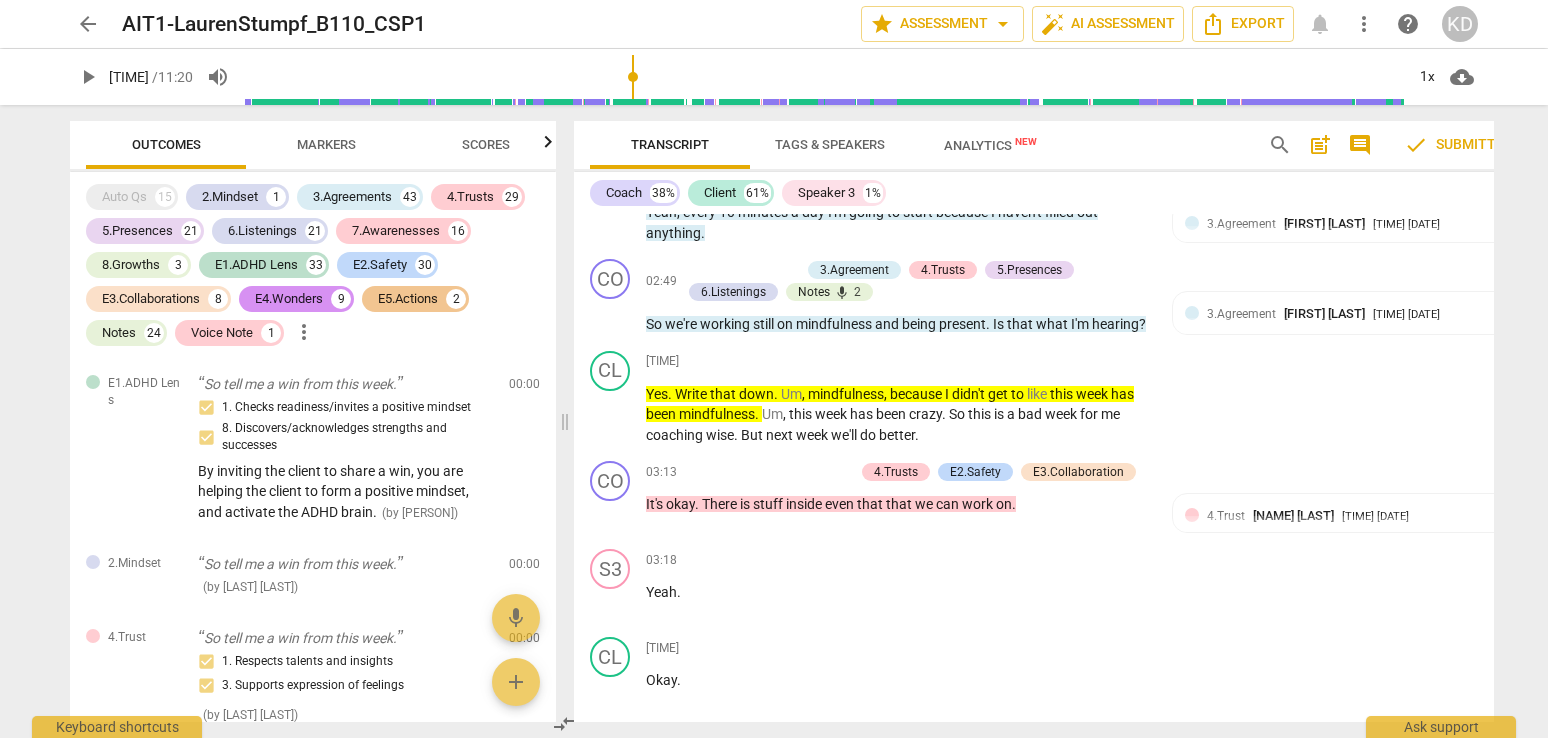 scroll, scrollTop: 6533, scrollLeft: 0, axis: vertical 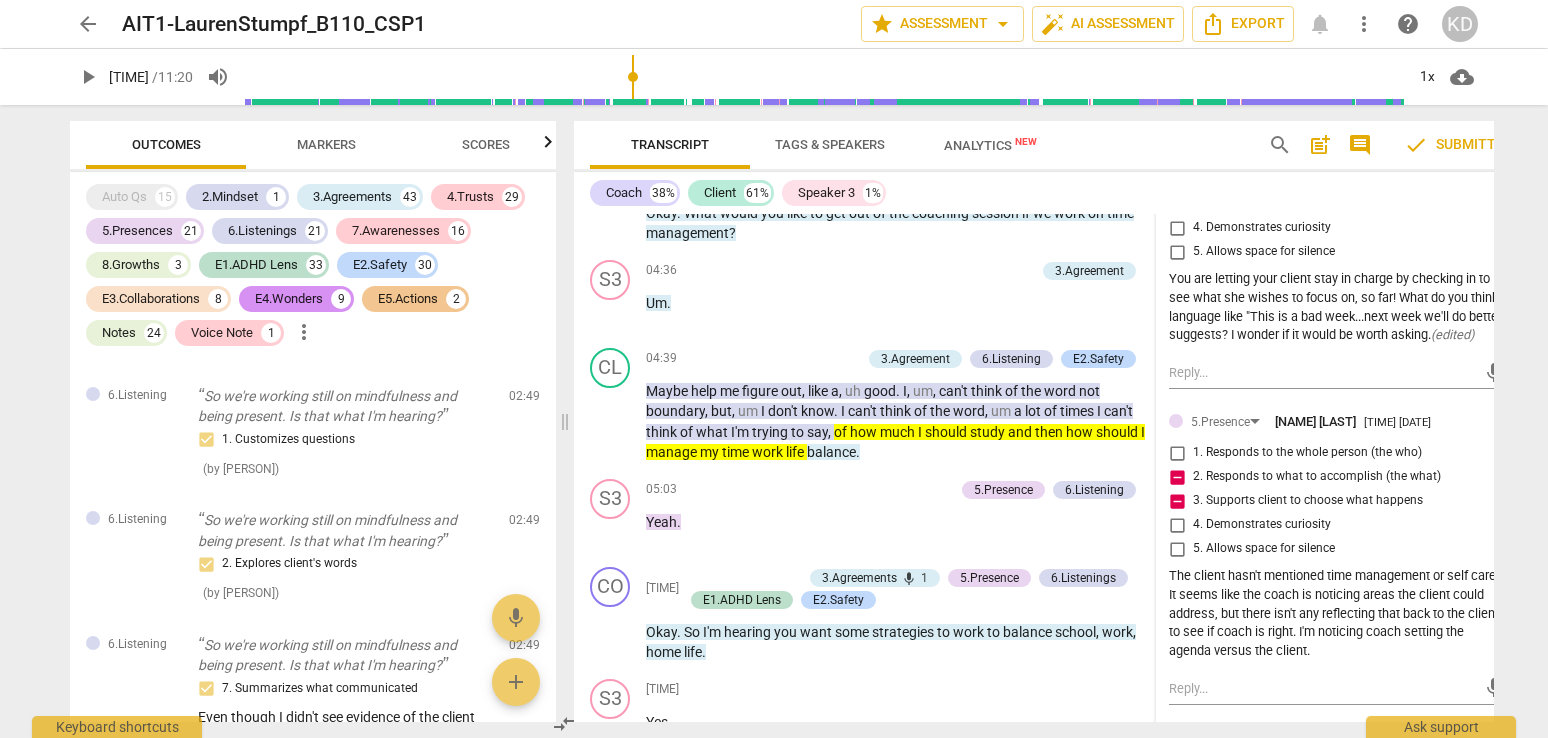 click on "3.Agreement Rosemary Hollinger [TIME] [DATE] more_vert 1. Identifies what to accomplish 2. Reconfirms measures of success 3. Explores what is important 4. Defines what to address mic 3.Agreement Tina Squire [TIME] [DATE] more_vert 1. Identifies what to accomplish 2. Reconfirms measures of success 3. Explores what is important 4. Defines what to address mic 3.Agreement Lauren Fishman [TIME] [DATE] more_vert 1. Identifies what to accomplish 2. Reconfirms measures of success 3. Explores what is important 4. Defines what to address Again, another attempt to lock in a solid agreement. Opportunity for growth: I would have liked to hear more opened questions as "Like, how do we self care? Is that what I'm hearing?"  feels coach-led/directed.  mic 3.Agreement KRISTEN DENNEY [TIME] [DATE] more_vert 1. Identifies what to accomplish 2. Reconfirms measures of success 3. Explores what is important 4. Defines what to address mic 4.Trust lois liu [TIME] [DATE] more_vert 1. Respects talents and insights mic  (" at bounding box center [1338, 389] 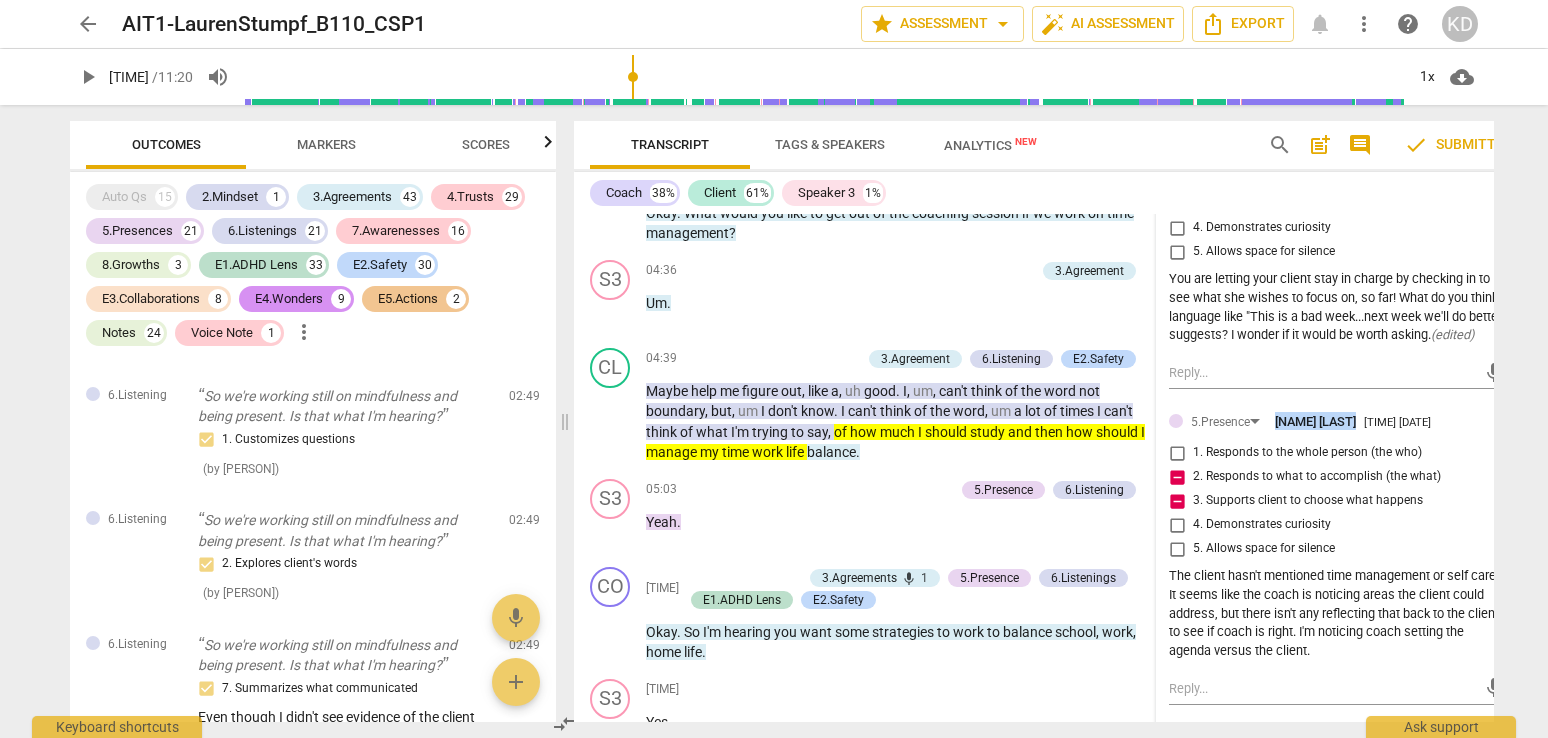 drag, startPoint x: 1470, startPoint y: 387, endPoint x: 1386, endPoint y: 388, distance: 84.00595 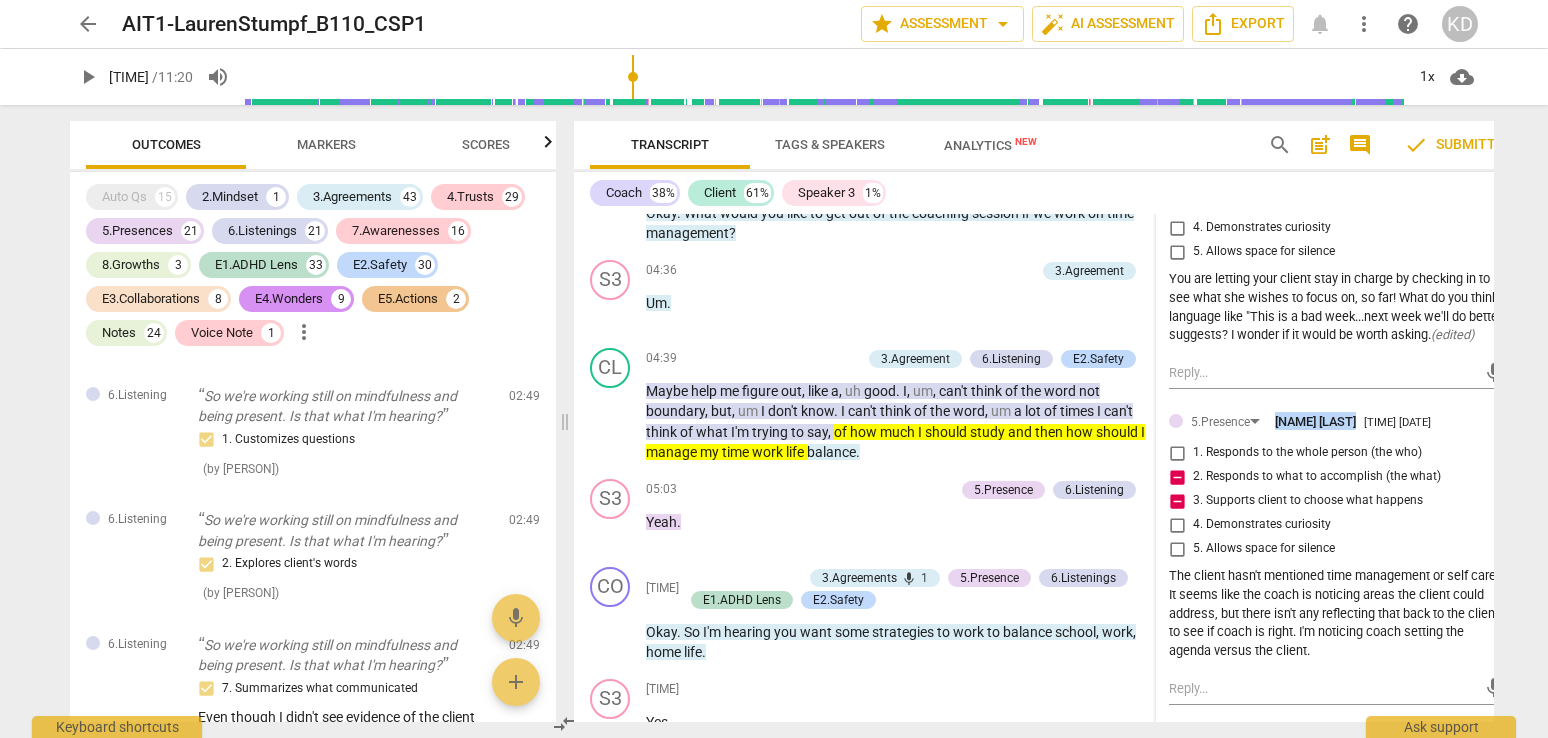click on "3.Agreement Rosemary Hollinger [TIME] [DATE] more_vert 1. Identifies what to accomplish 2. Reconfirms measures of success 3. Explores what is important 4. Defines what to address mic 3.Agreement Tina Squire [TIME] [DATE] more_vert 1. Identifies what to accomplish 2. Reconfirms measures of success 3. Explores what is important 4. Defines what to address mic 3.Agreement Lauren Fishman [TIME] [DATE] more_vert 1. Identifies what to accomplish 2. Reconfirms measures of success 3. Explores what is important 4. Defines what to address Again, another attempt to lock in a solid agreement. Opportunity for growth: I would have liked to hear more opened questions as "Like, how do we self care? Is that what I'm hearing?"  feels coach-led/directed.  mic 3.Agreement KRISTEN DENNEY [TIME] [DATE] more_vert 1. Identifies what to accomplish 2. Reconfirms measures of success 3. Explores what is important 4. Defines what to address mic 4.Trust lois liu [TIME] [DATE] more_vert 1. Respects talents and insights mic  (" at bounding box center (1338, 389) 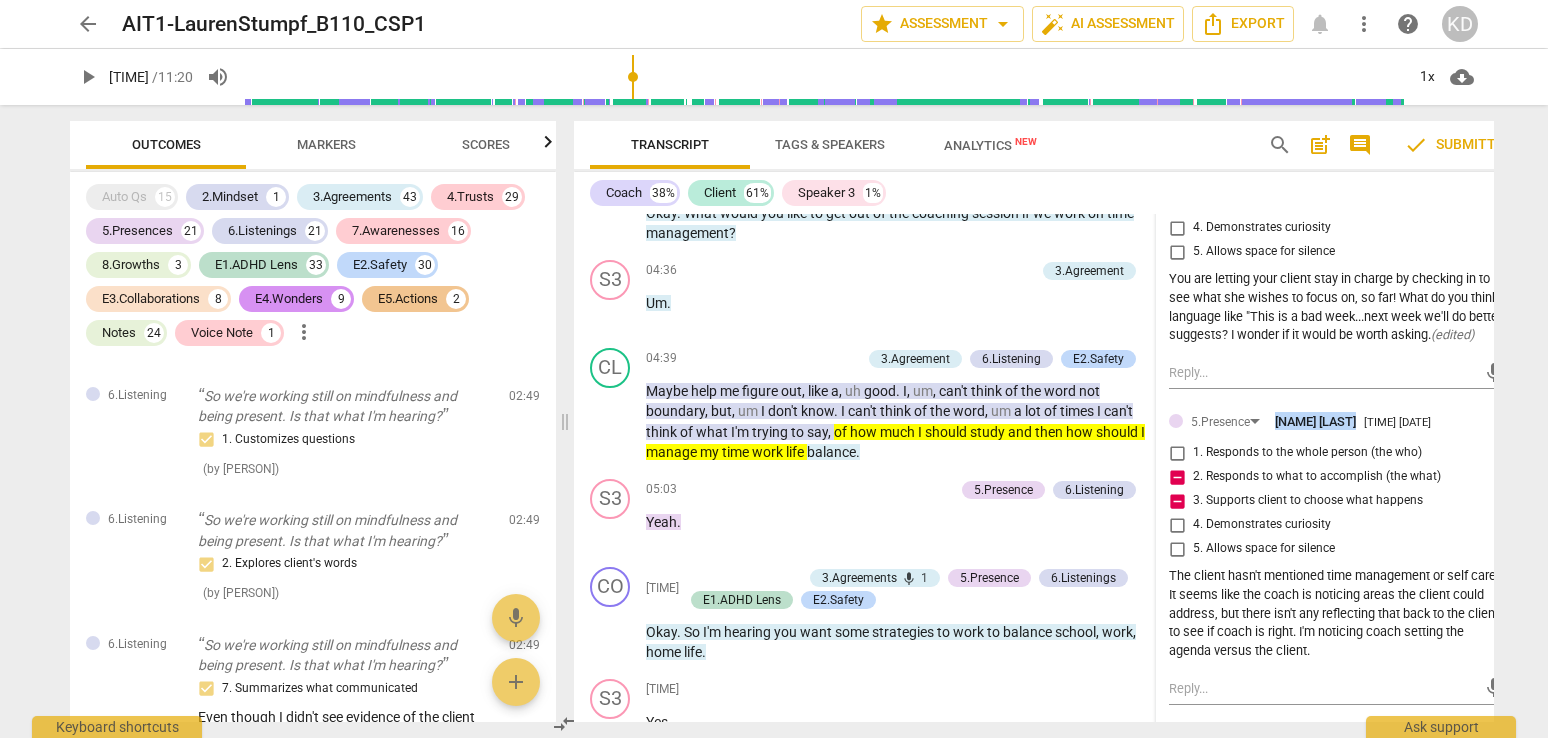 click on "3.Agreement Rosemary Hollinger [TIME] [DATE] more_vert 1. Identifies what to accomplish 2. Reconfirms measures of success 3. Explores what is important 4. Defines what to address mic 3.Agreement Tina Squire [TIME] [DATE] more_vert 1. Identifies what to accomplish 2. Reconfirms measures of success 3. Explores what is important 4. Defines what to address mic 3.Agreement Lauren Fishman [TIME] [DATE] more_vert 1. Identifies what to accomplish 2. Reconfirms measures of success 3. Explores what is important 4. Defines what to address Again, another attempt to lock in a solid agreement. Opportunity for growth: I would have liked to hear more opened questions as "Like, how do we self care? Is that what I'm hearing?"  feels coach-led/directed.  mic 3.Agreement KRISTEN DENNEY [TIME] [DATE] more_vert 1. Identifies what to accomplish 2. Reconfirms measures of success 3. Explores what is important 4. Defines what to address mic 4.Trust lois liu [TIME] [DATE] more_vert 1. Respects talents and insights mic  (" at bounding box center [1338, 389] 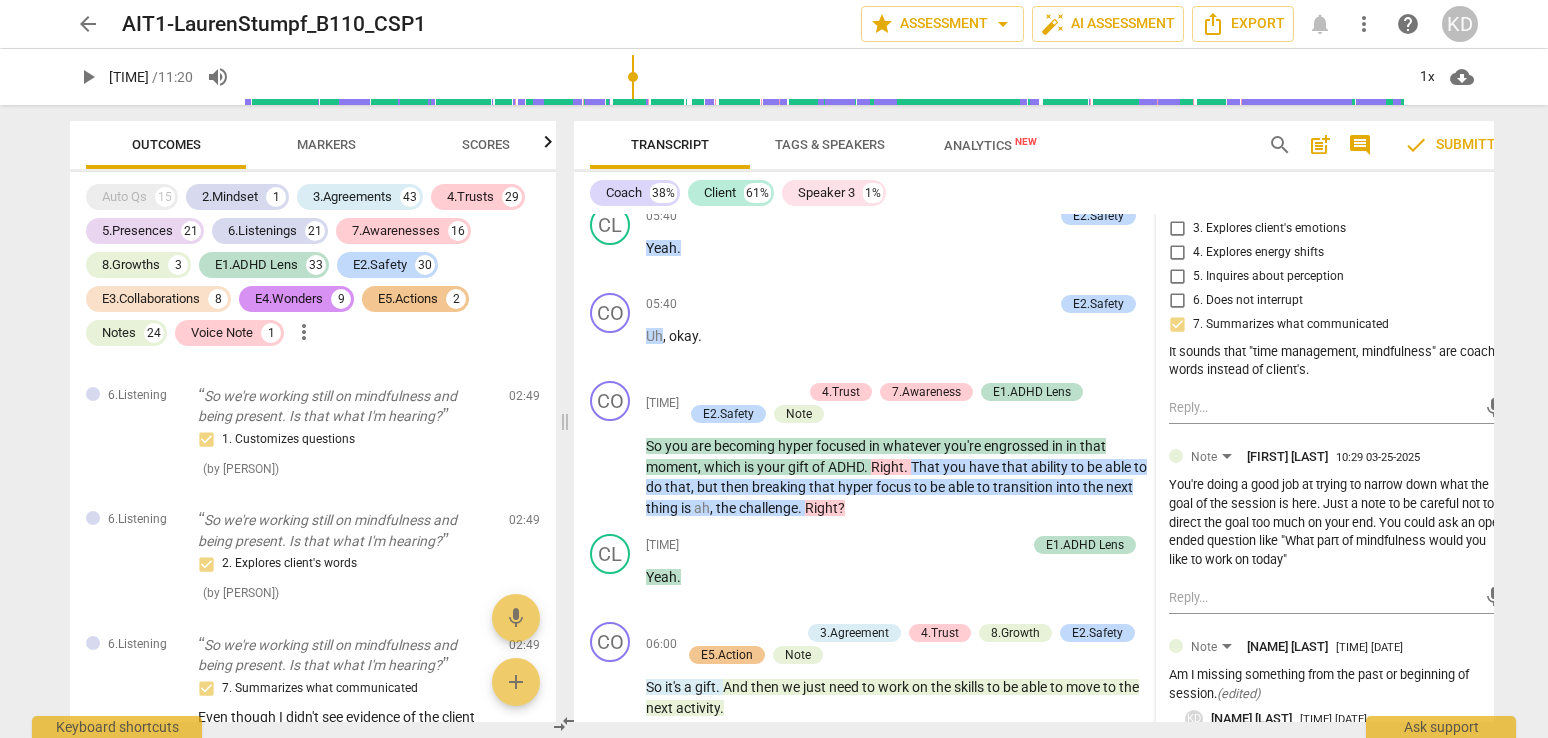 scroll, scrollTop: 8836, scrollLeft: 0, axis: vertical 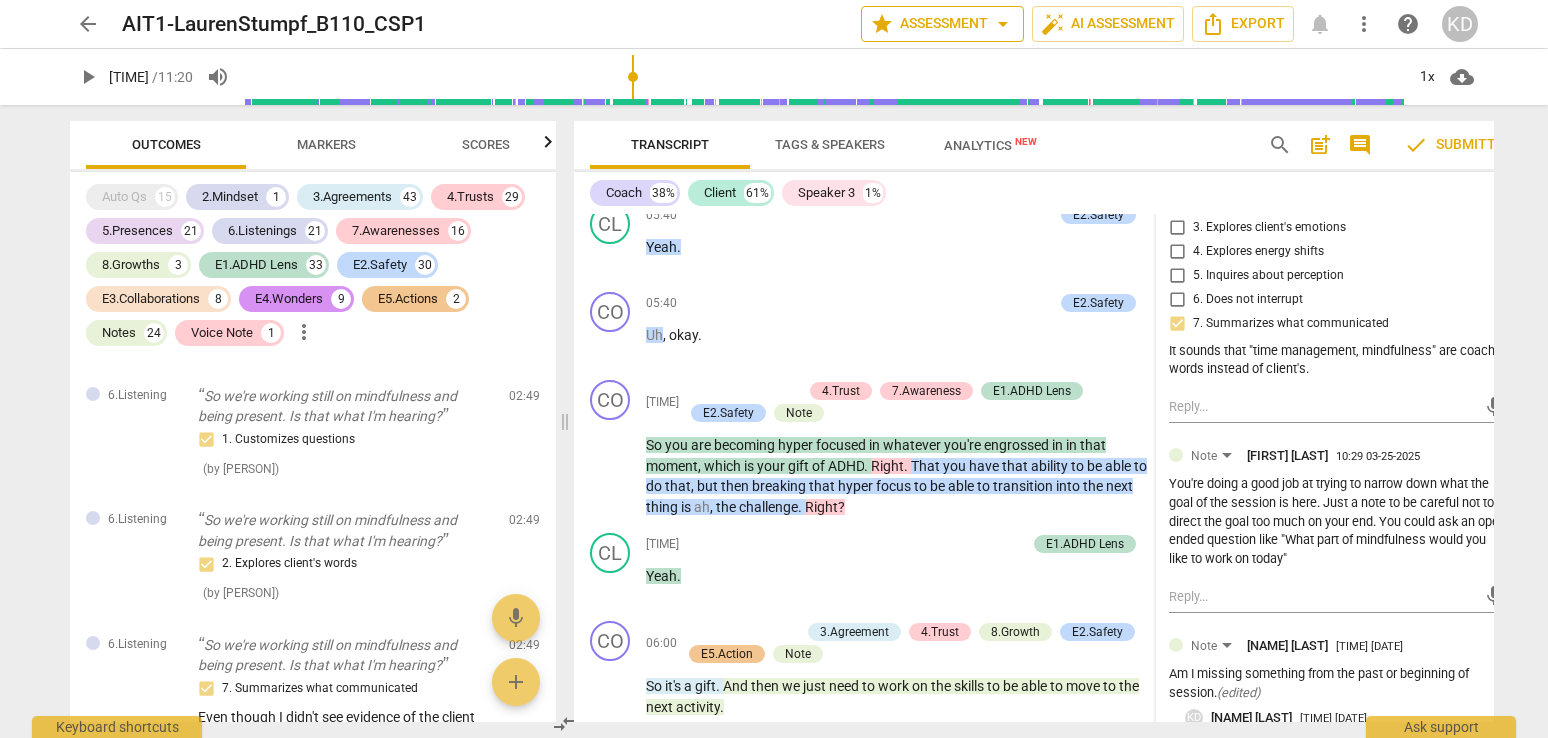click on "star Assessment arrow_drop_down" at bounding box center [942, 24] 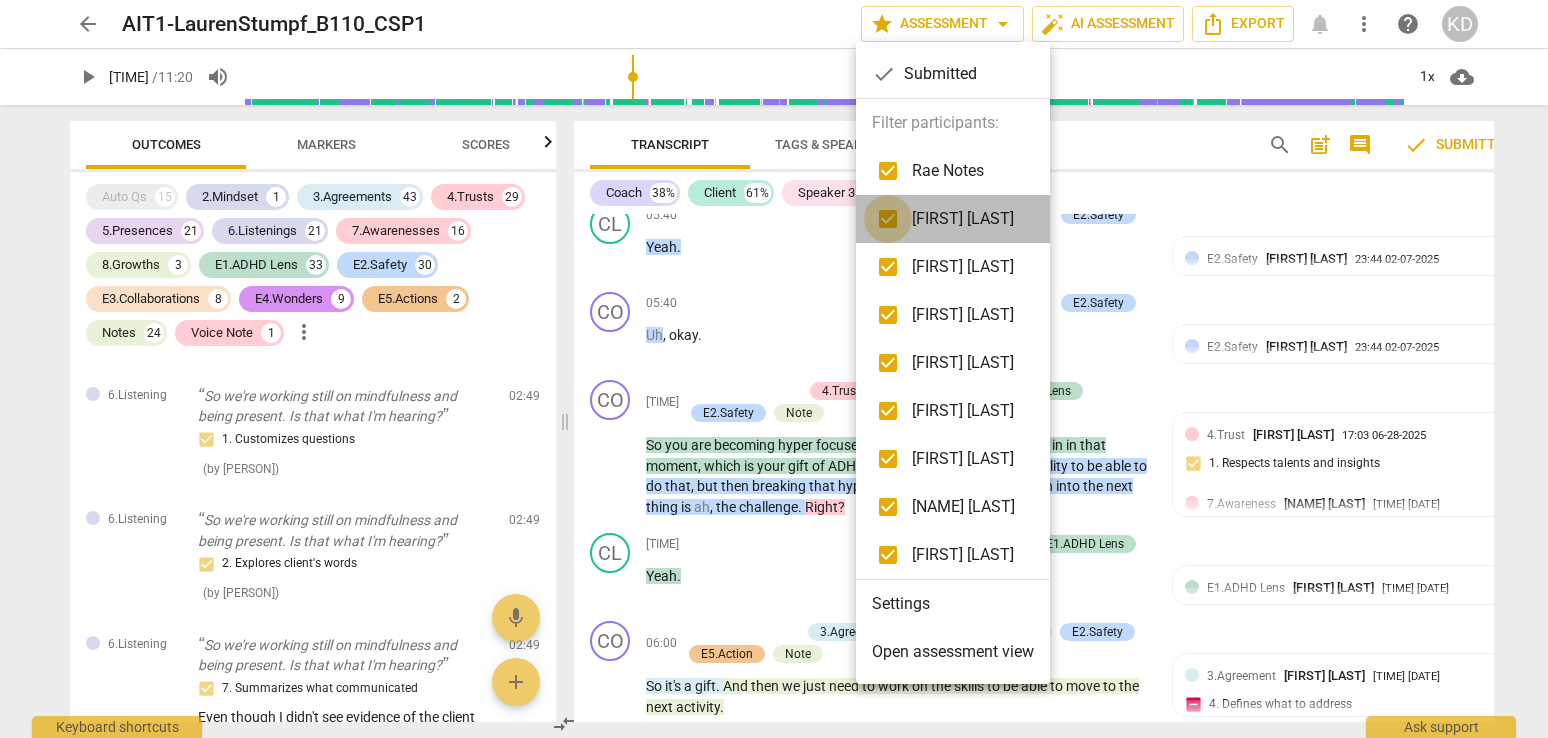 click at bounding box center (888, 219) 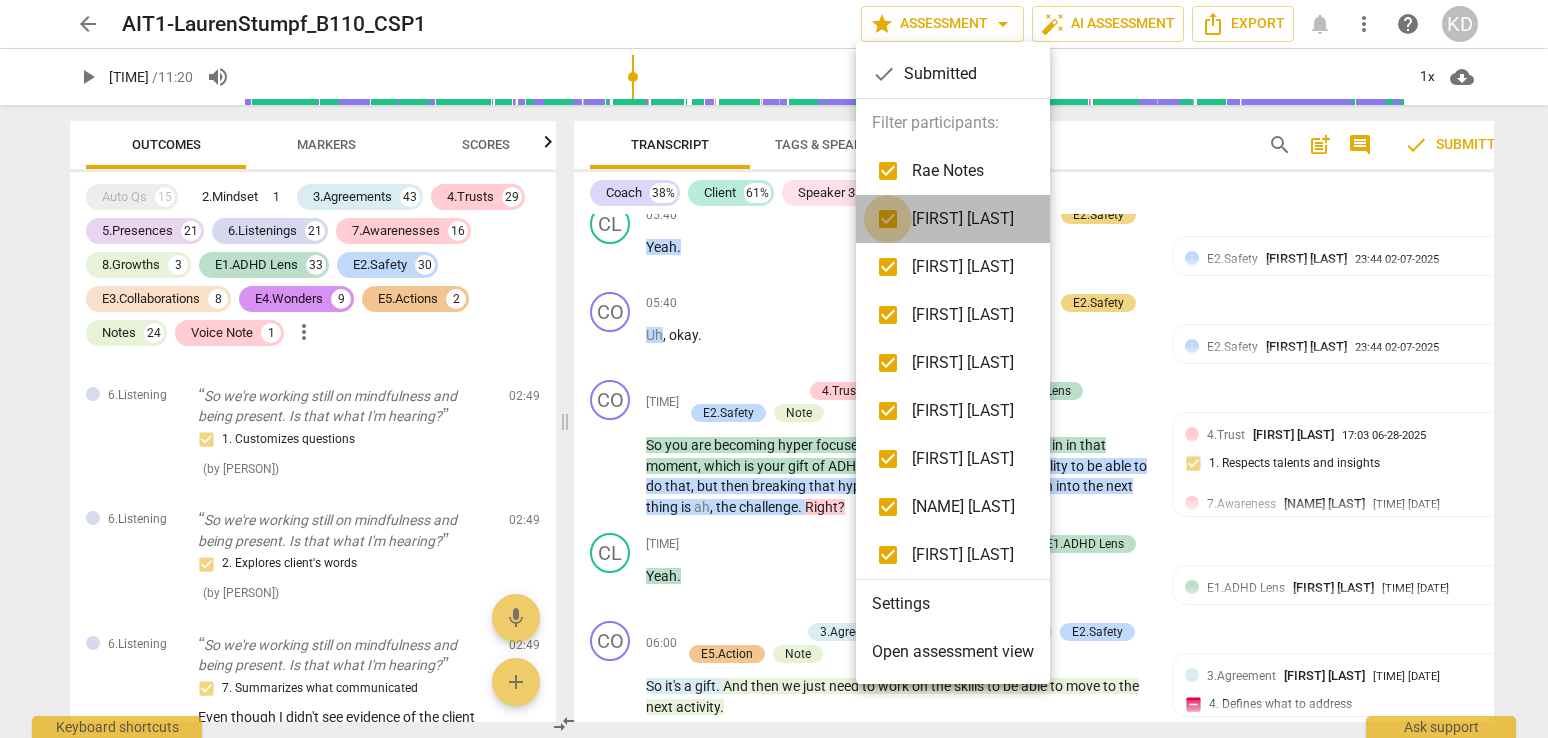 checkbox on "false" 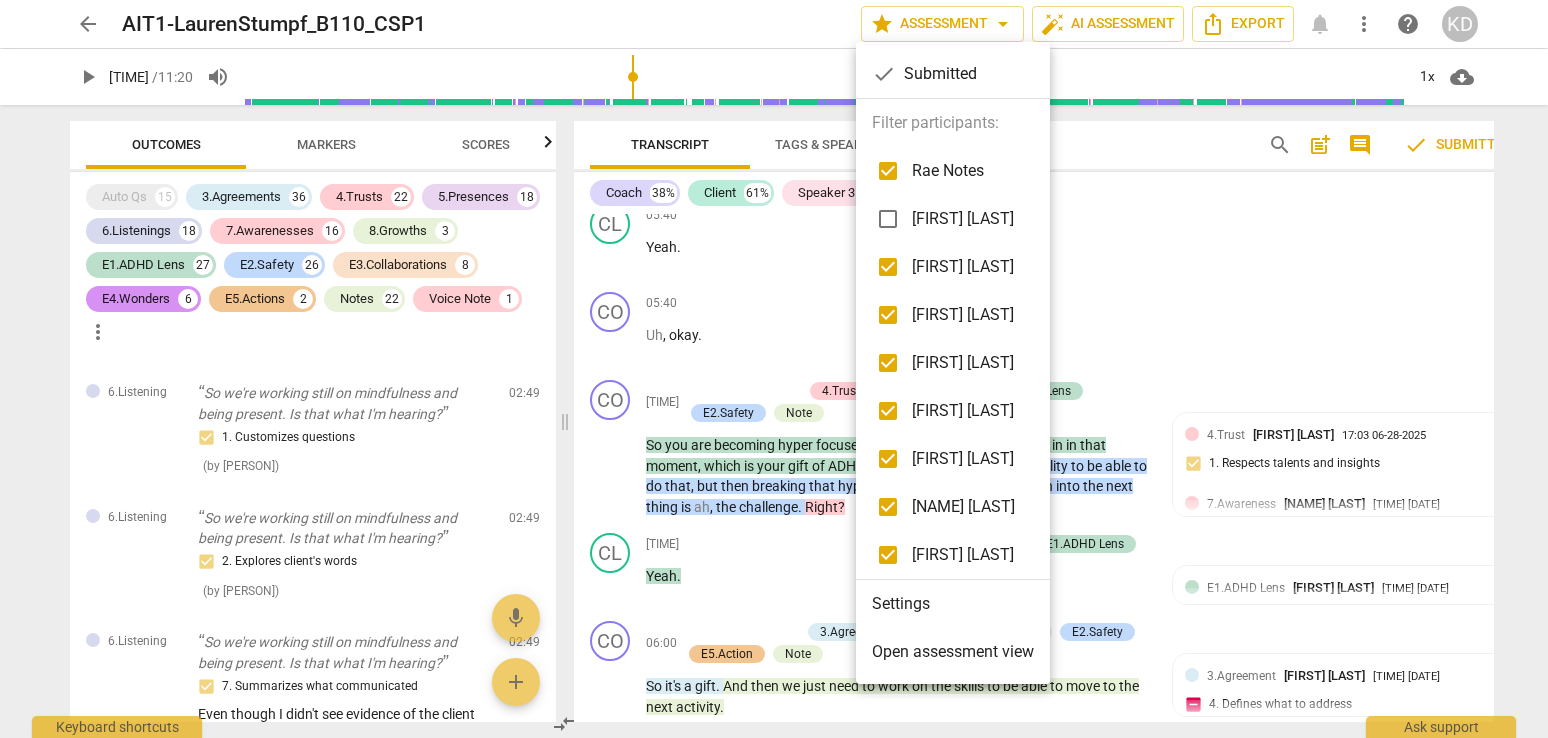 click at bounding box center [888, 267] 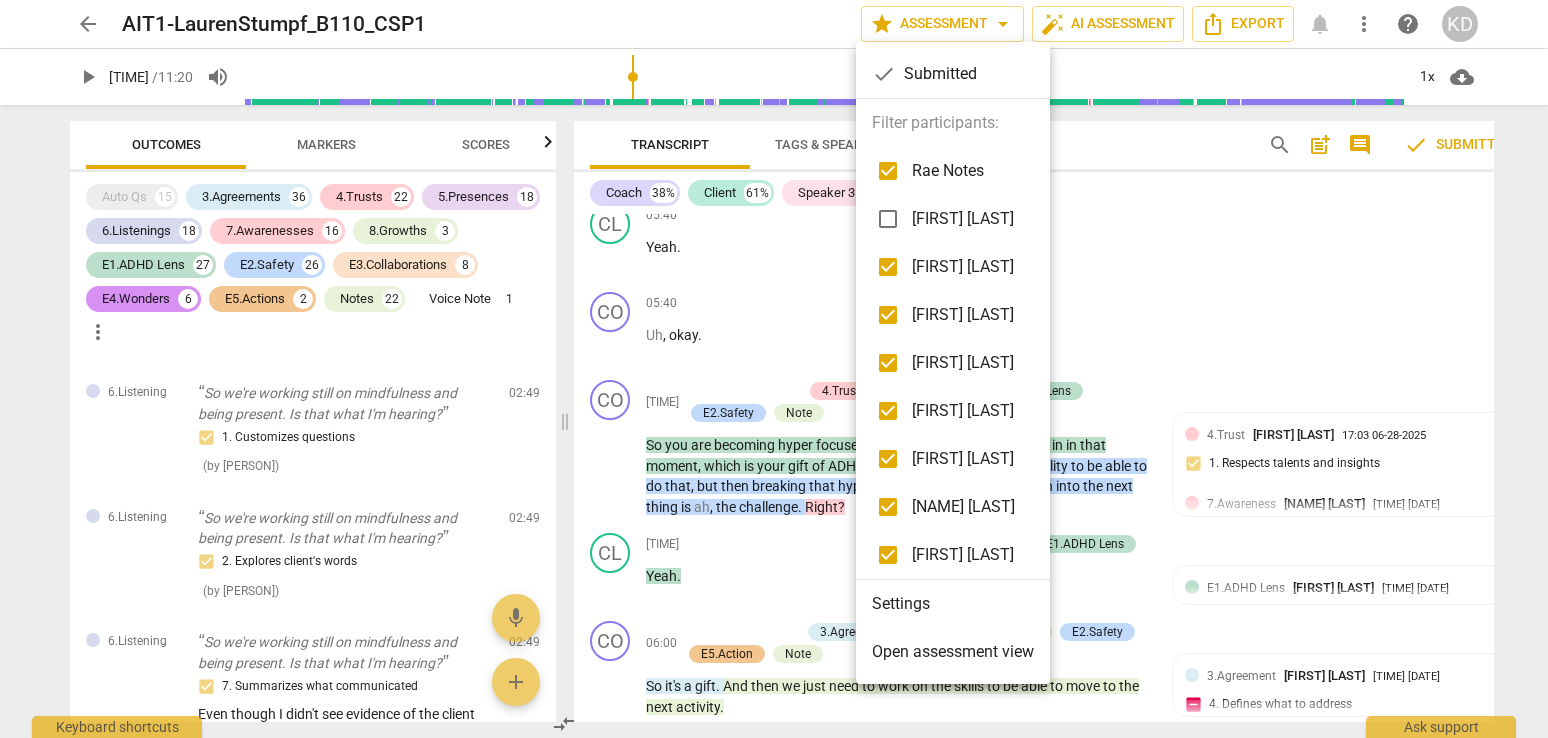checkbox on "false" 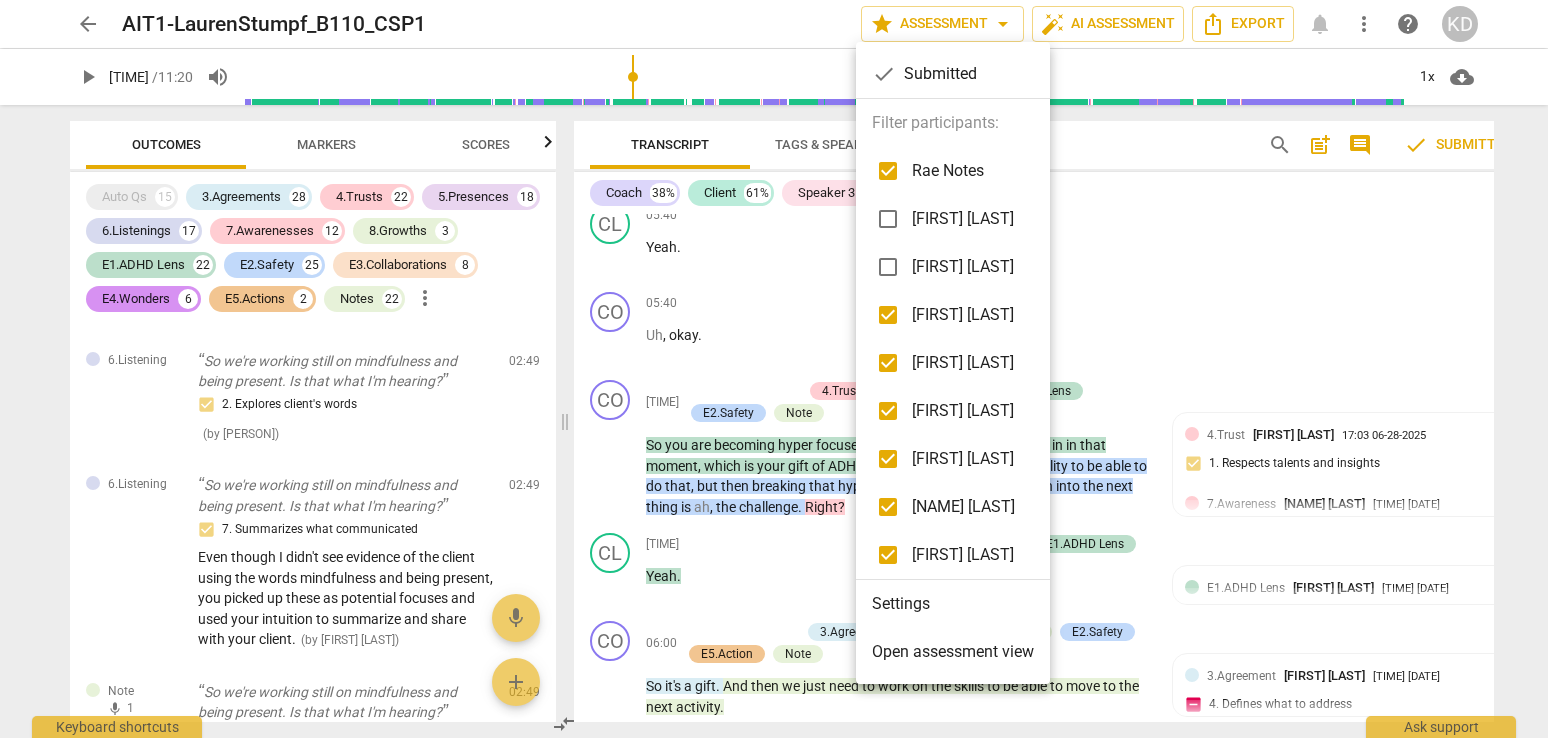 click at bounding box center (888, 315) 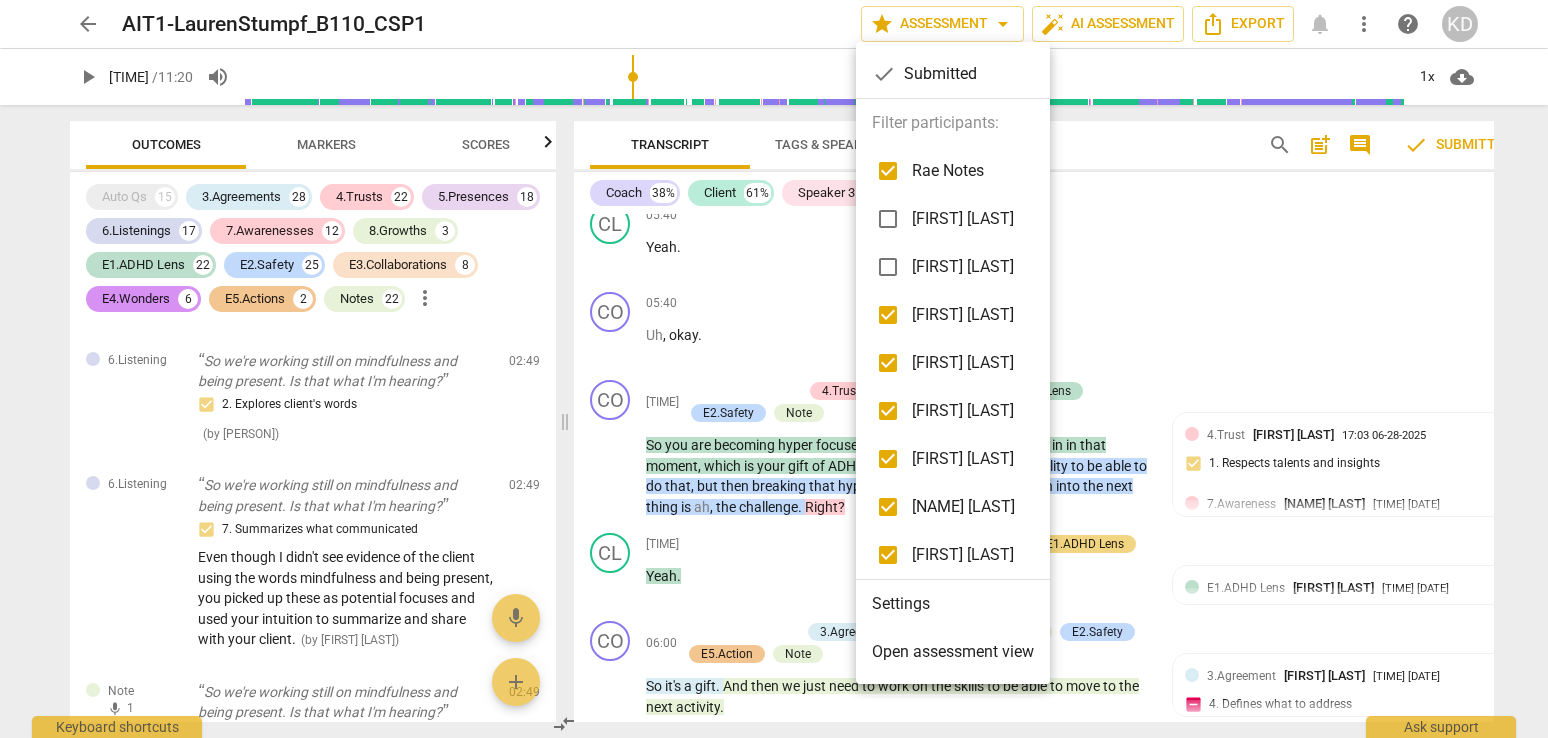checkbox on "false" 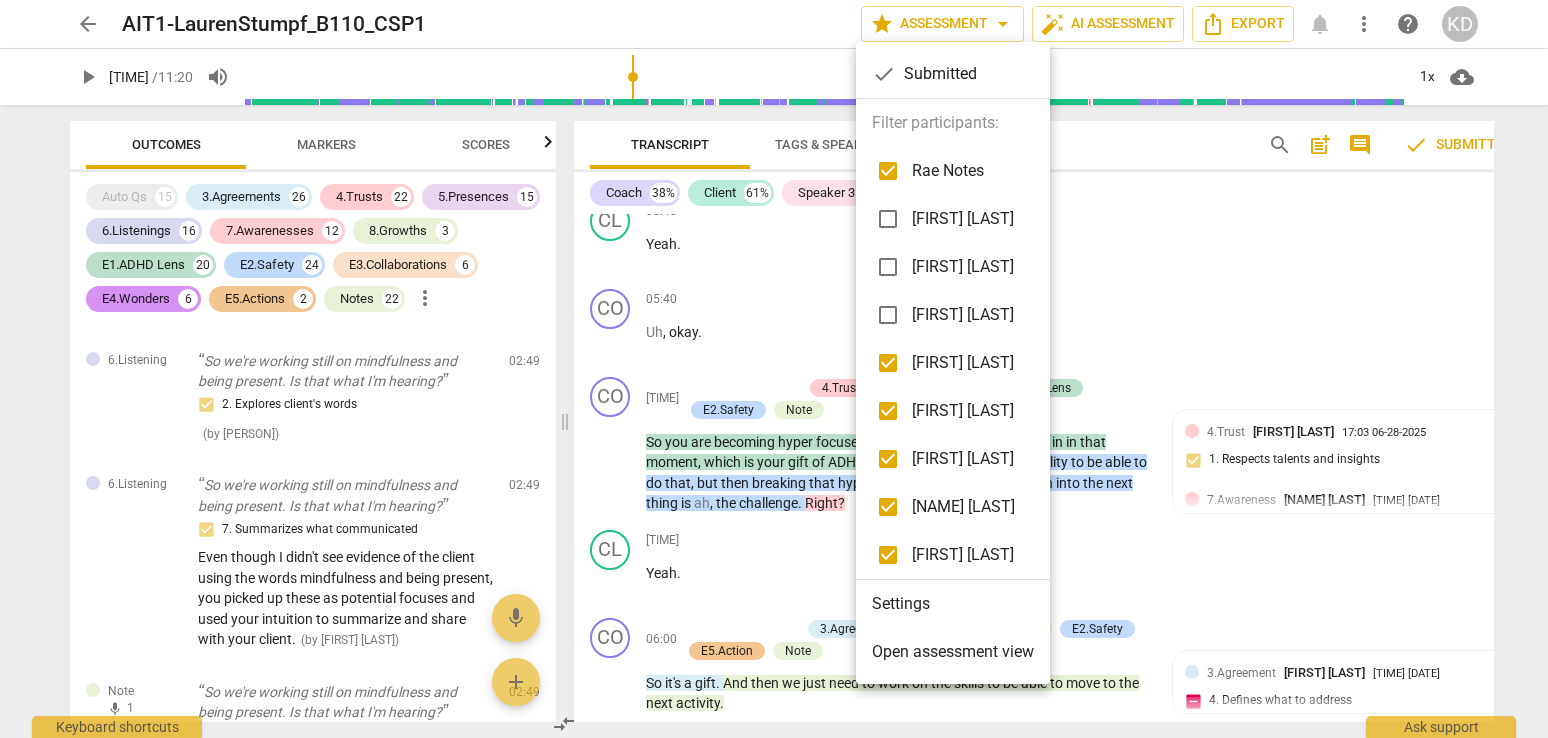 click at bounding box center [888, 363] 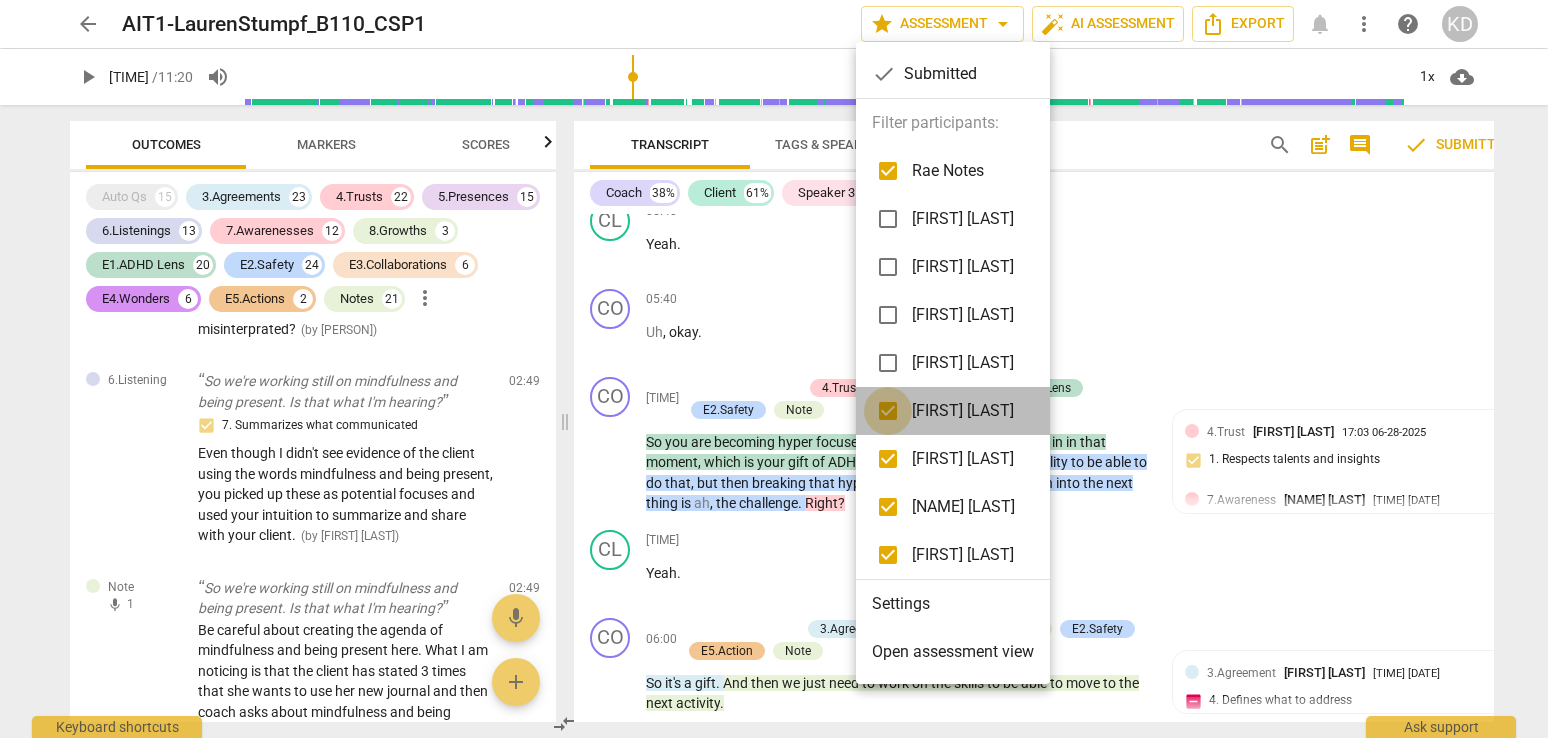click at bounding box center (888, 411) 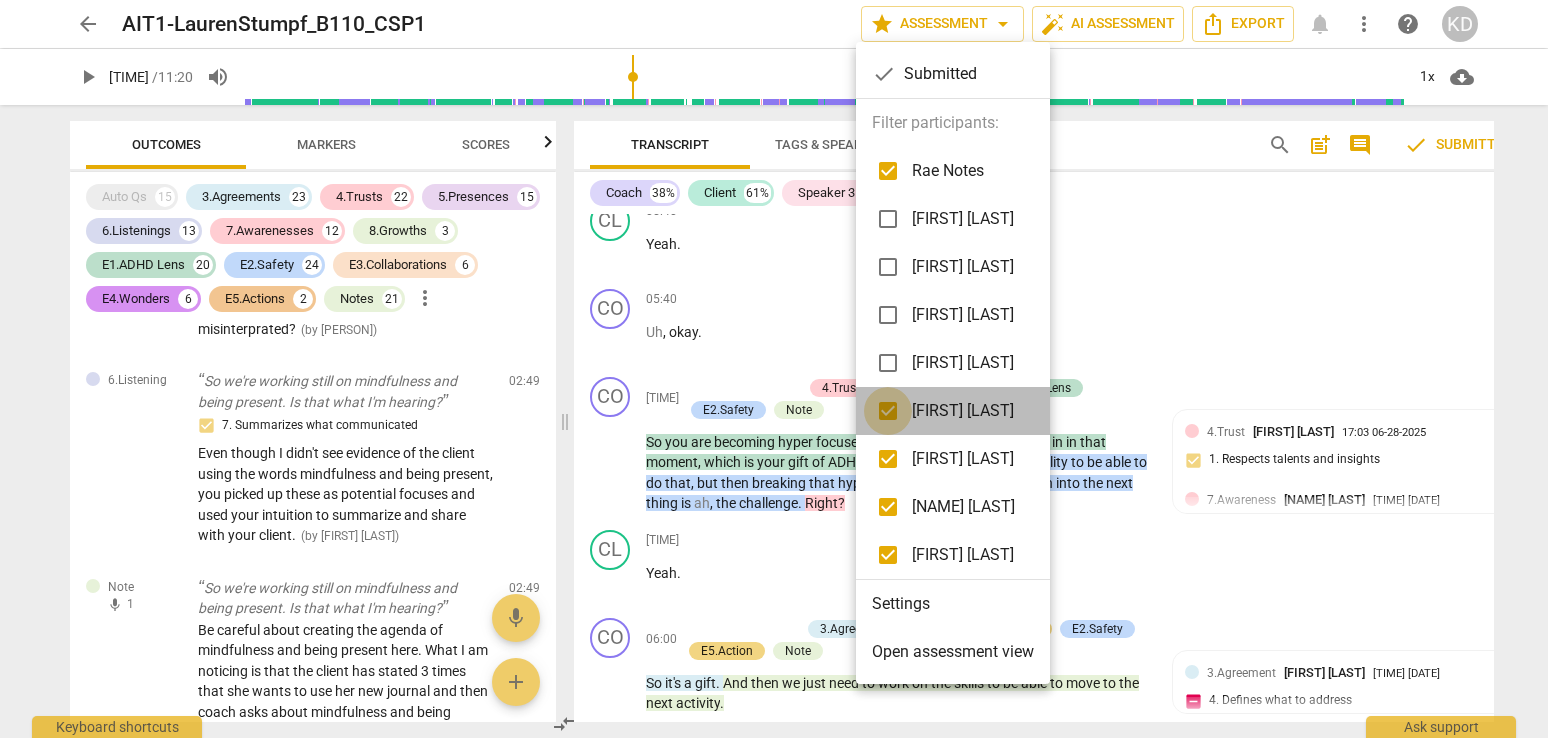 checkbox on "false" 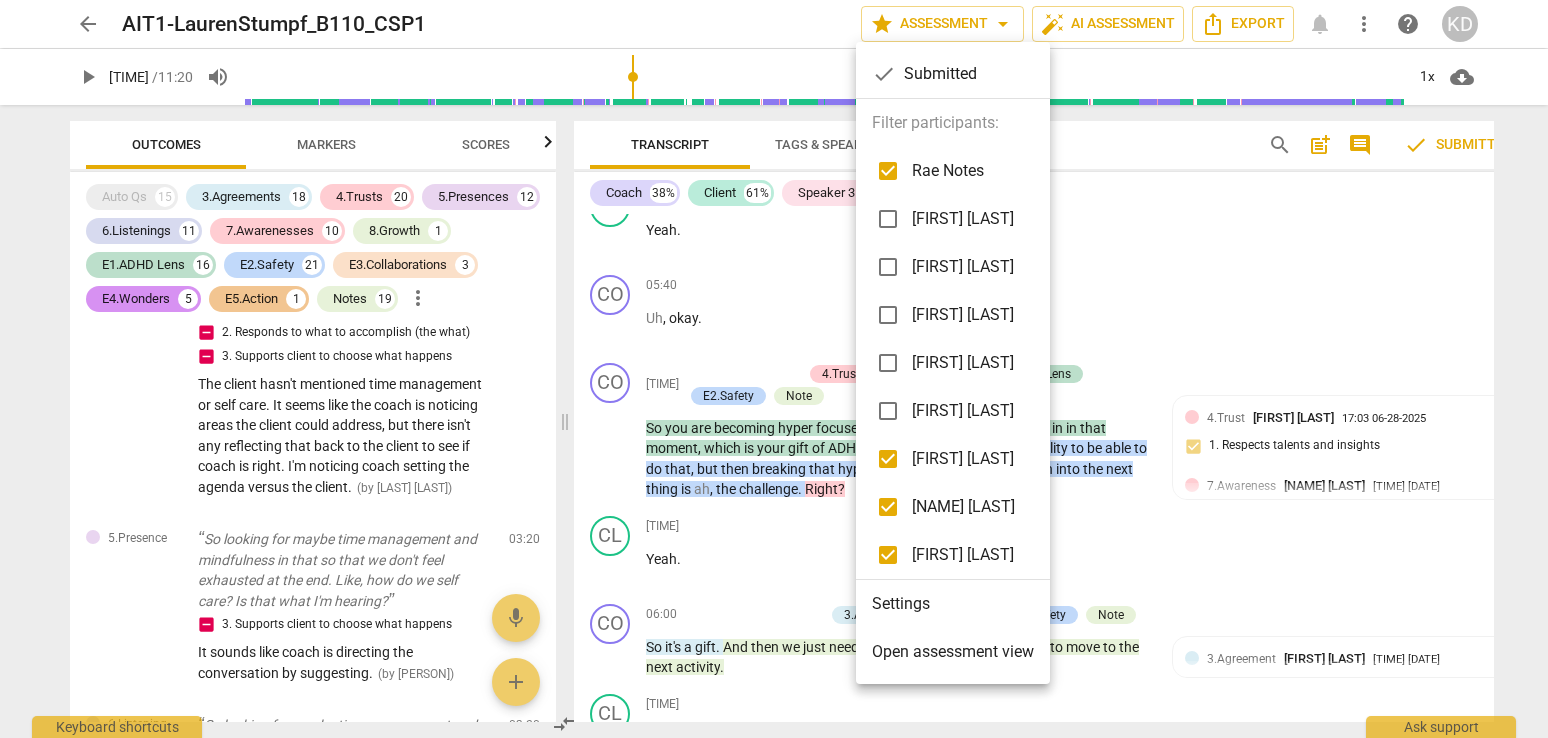 scroll, scrollTop: 5324, scrollLeft: 0, axis: vertical 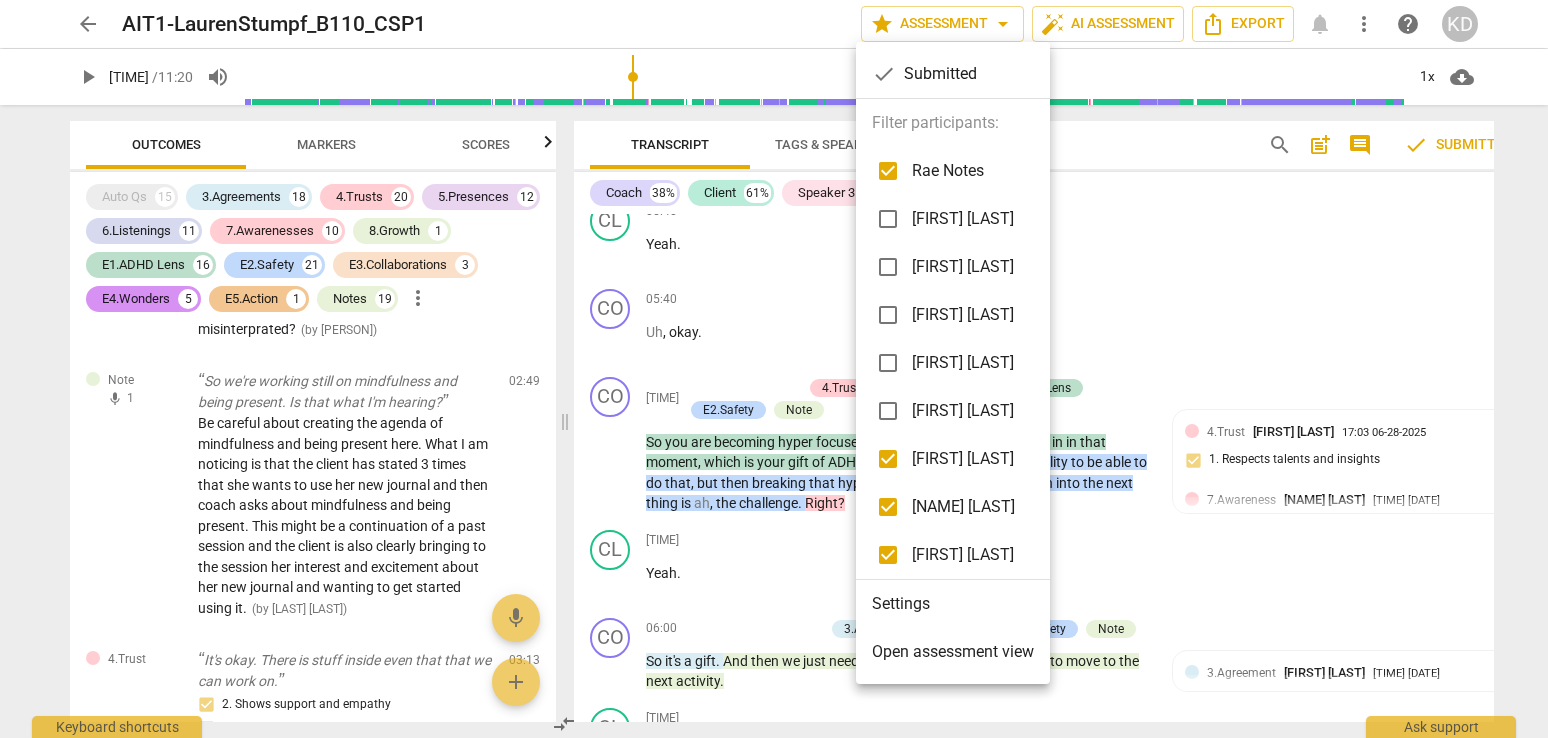 click at bounding box center [888, 459] 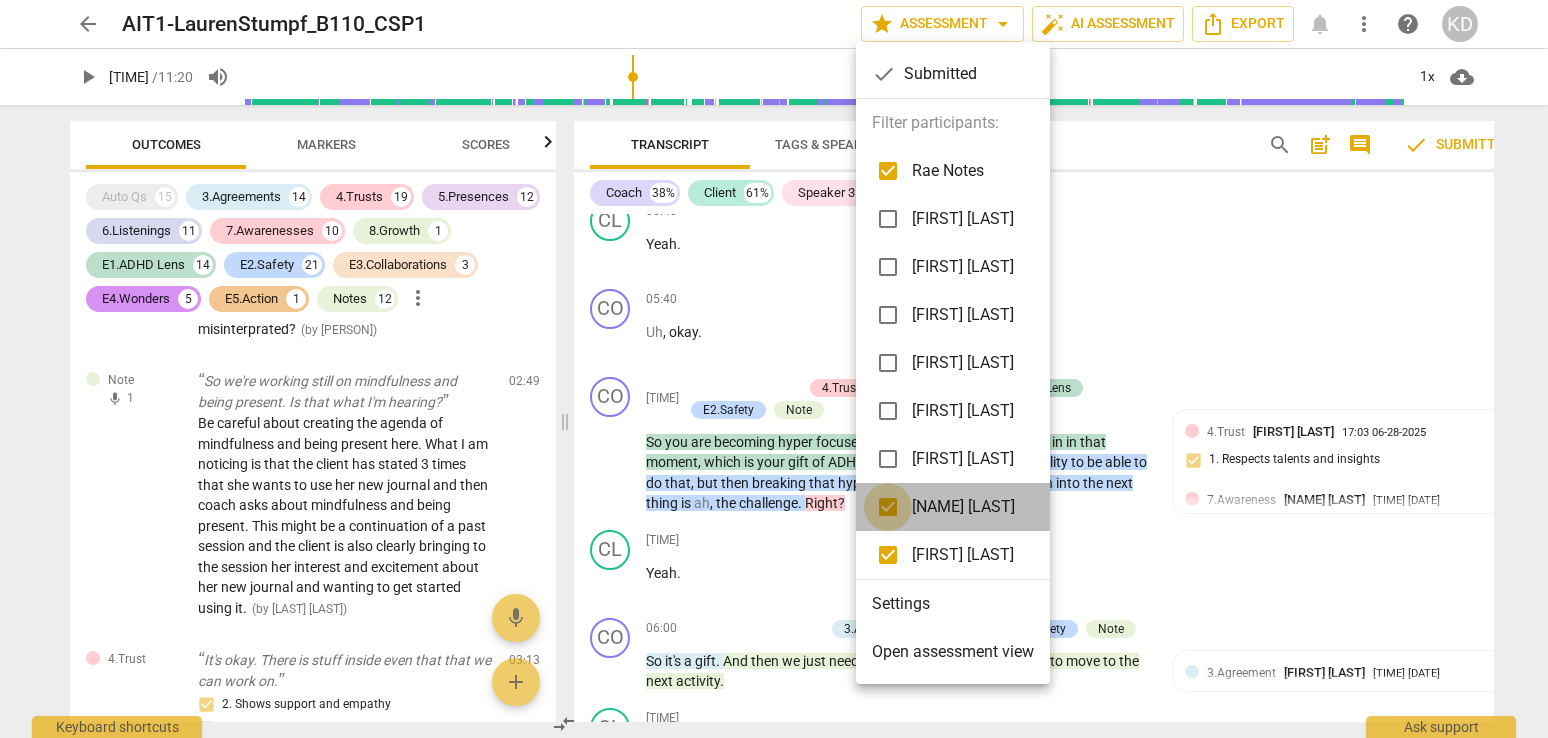 click at bounding box center [888, 507] 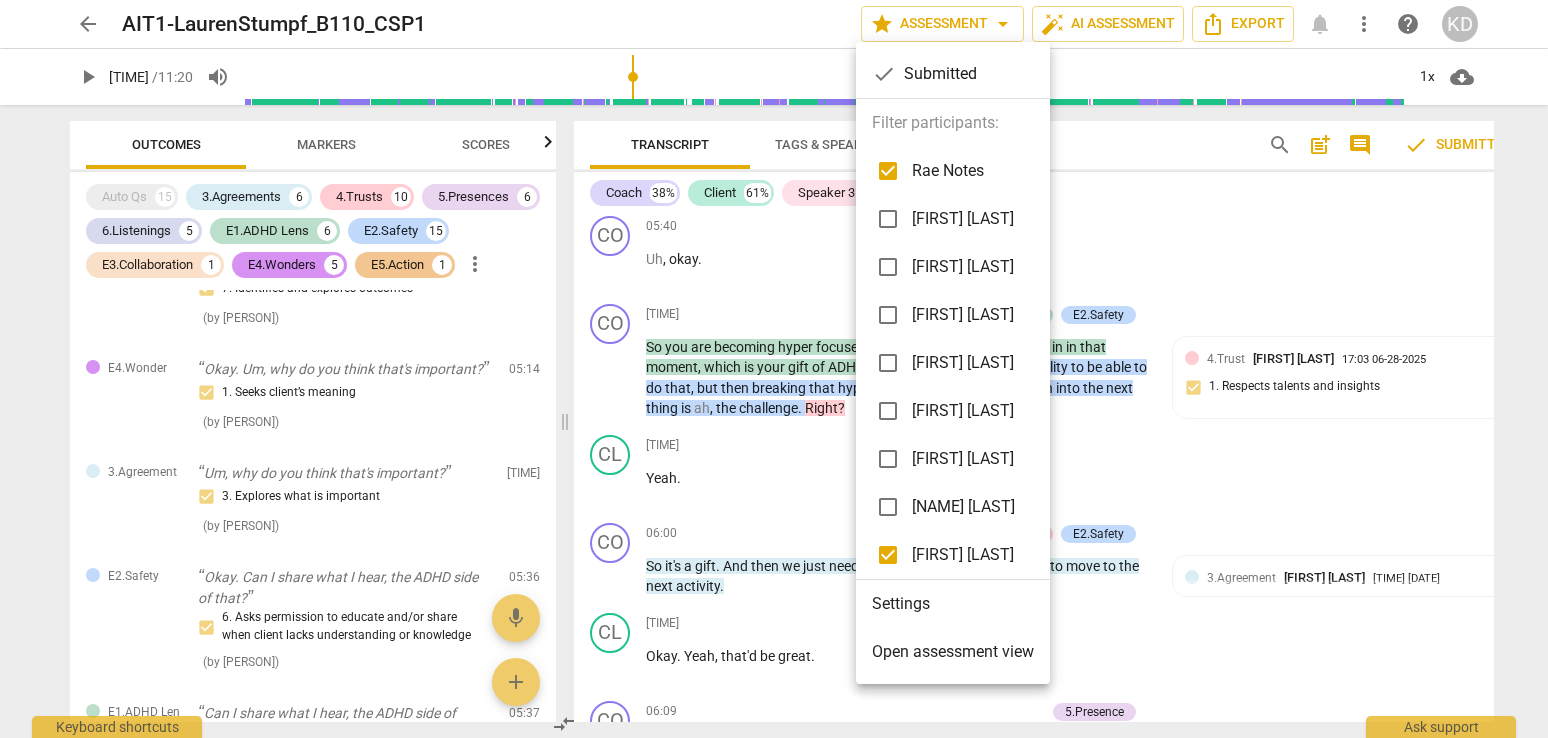 scroll, scrollTop: 2503, scrollLeft: 0, axis: vertical 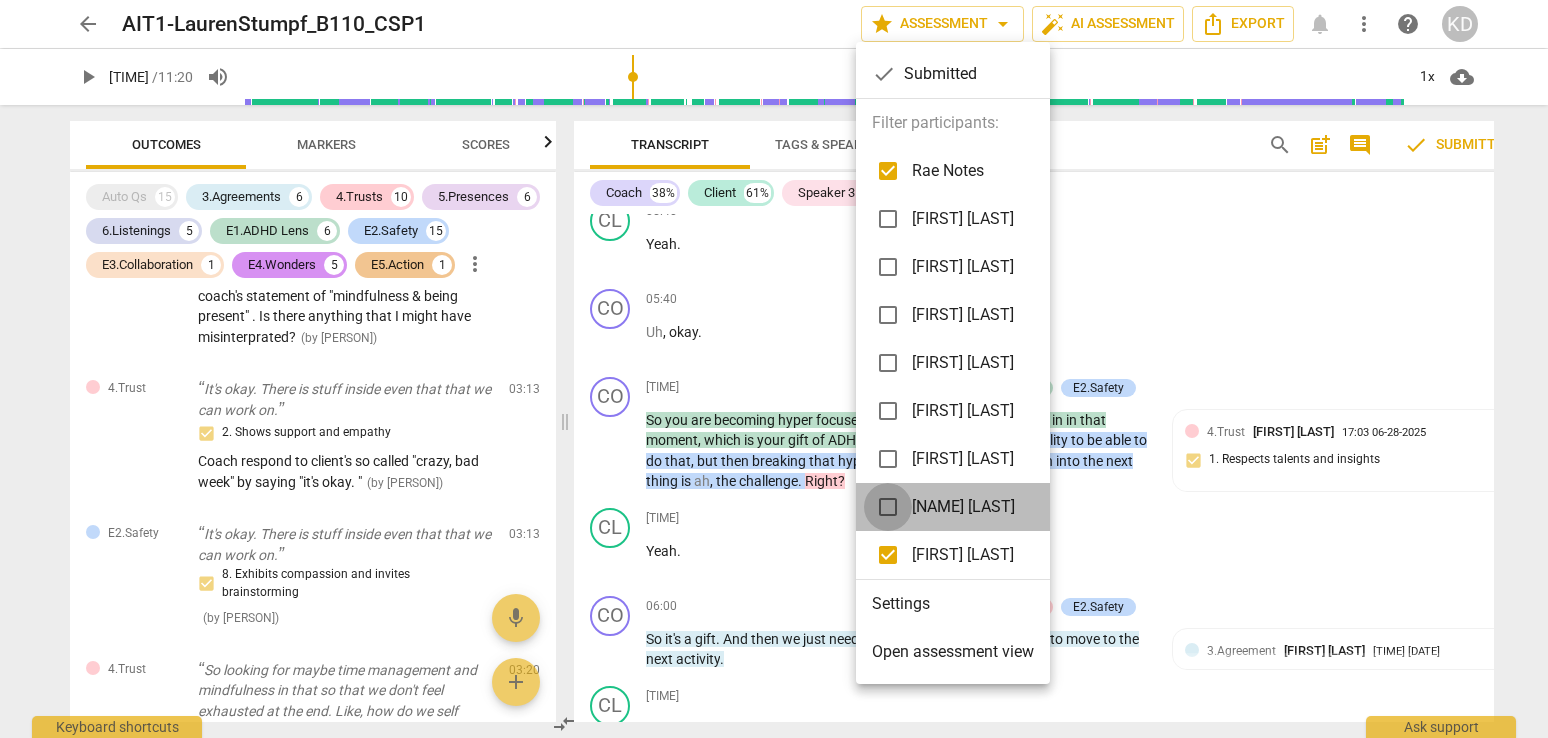 click at bounding box center [888, 507] 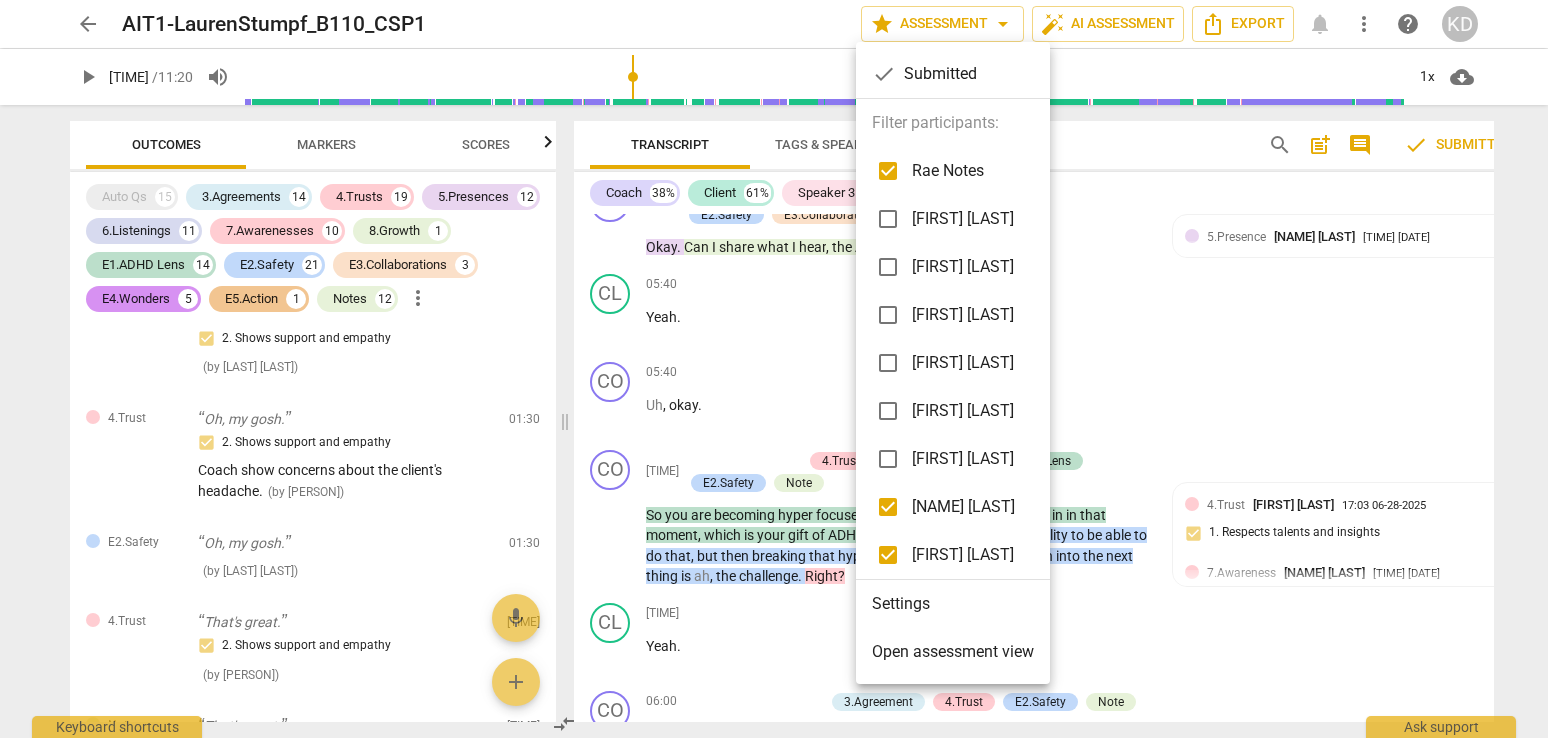 scroll, scrollTop: 4763, scrollLeft: 0, axis: vertical 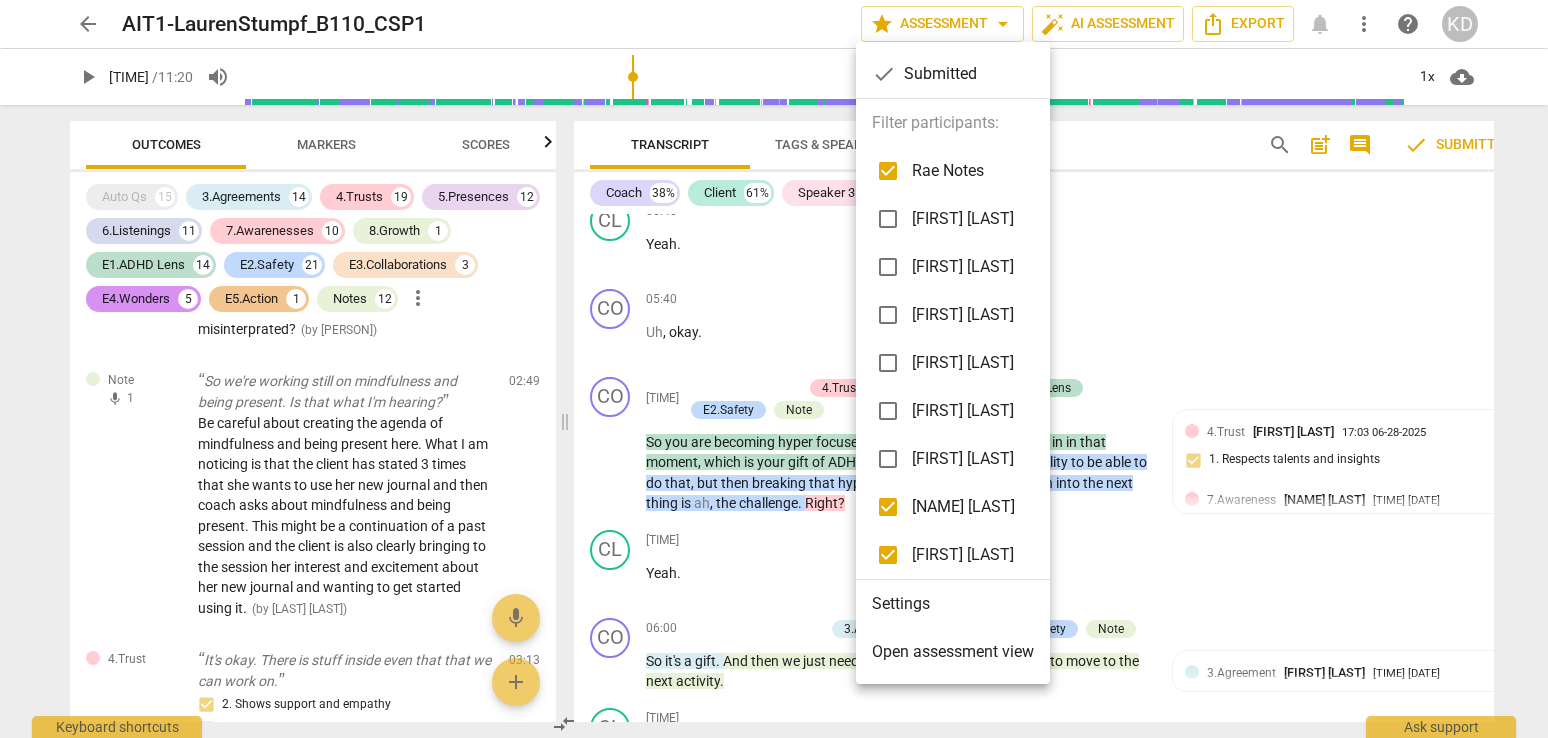 click at bounding box center (888, 555) 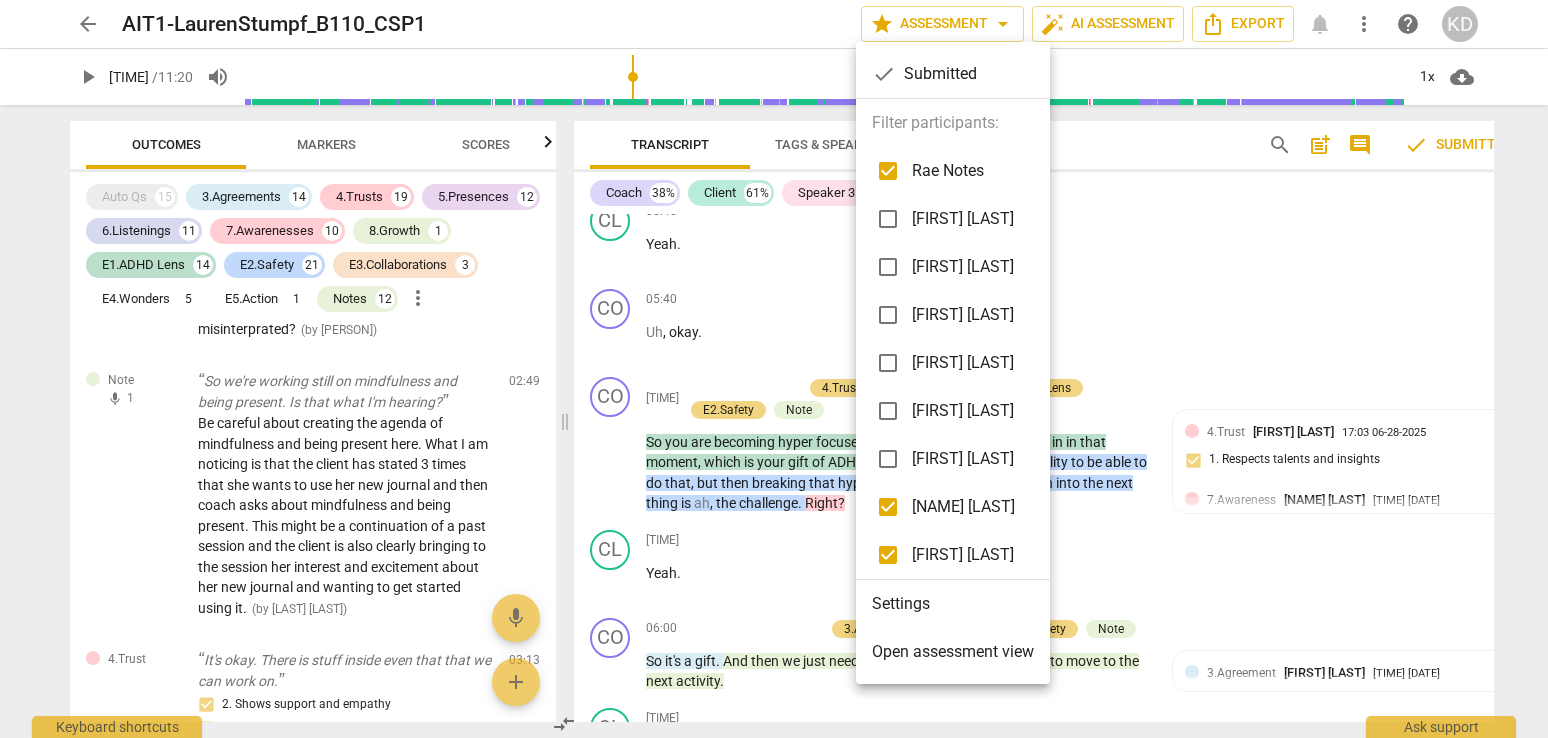 checkbox on "false" 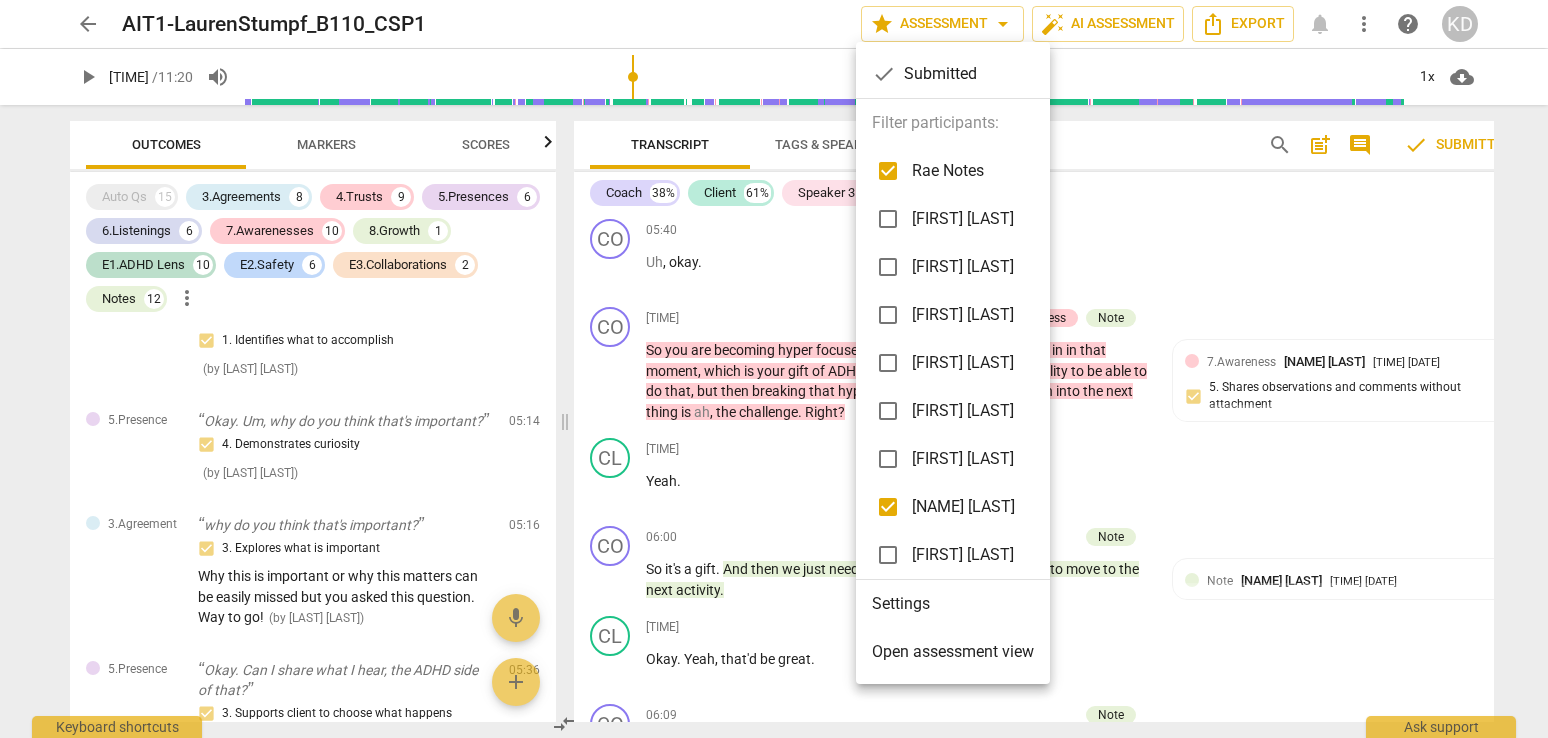 scroll, scrollTop: 1981, scrollLeft: 0, axis: vertical 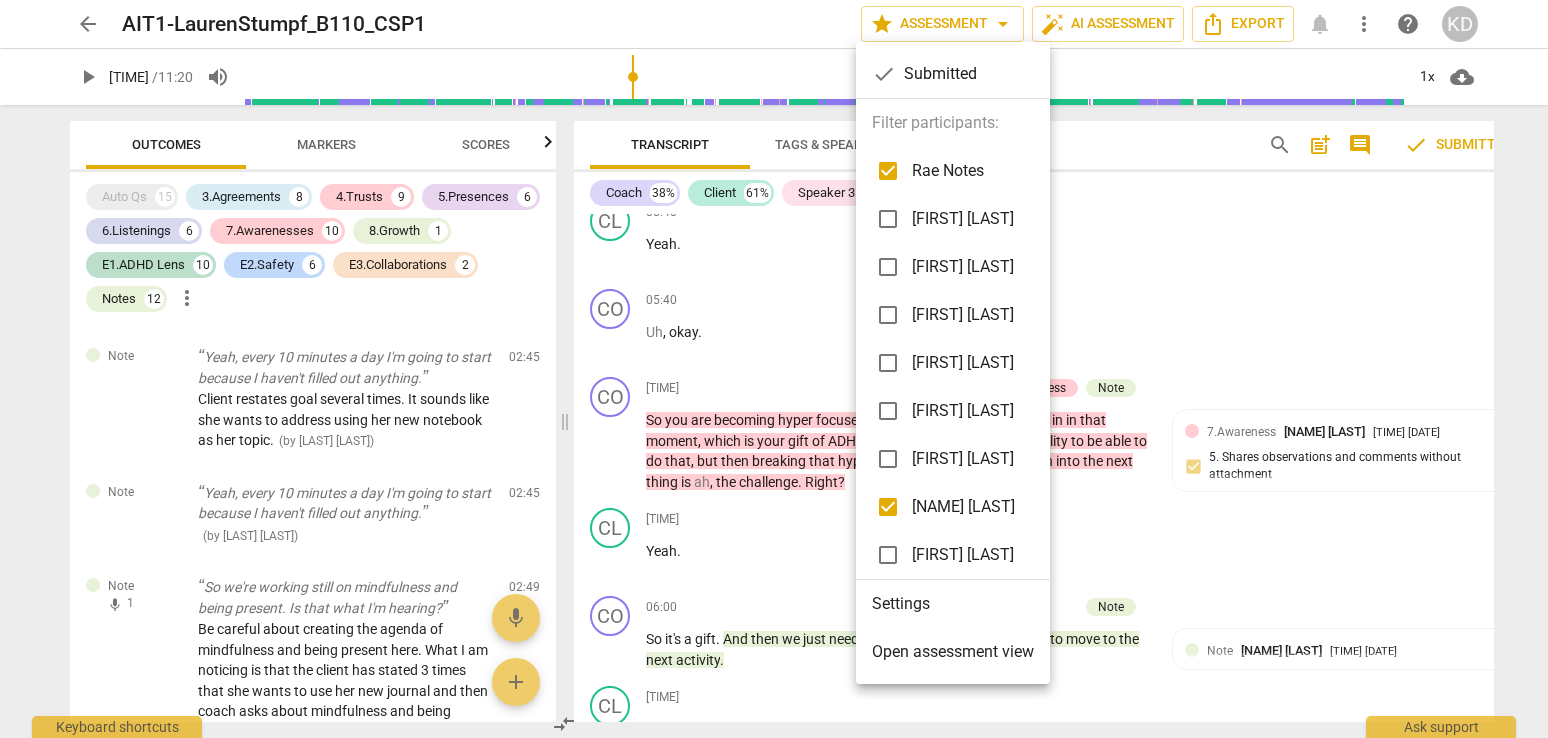 click at bounding box center (774, 369) 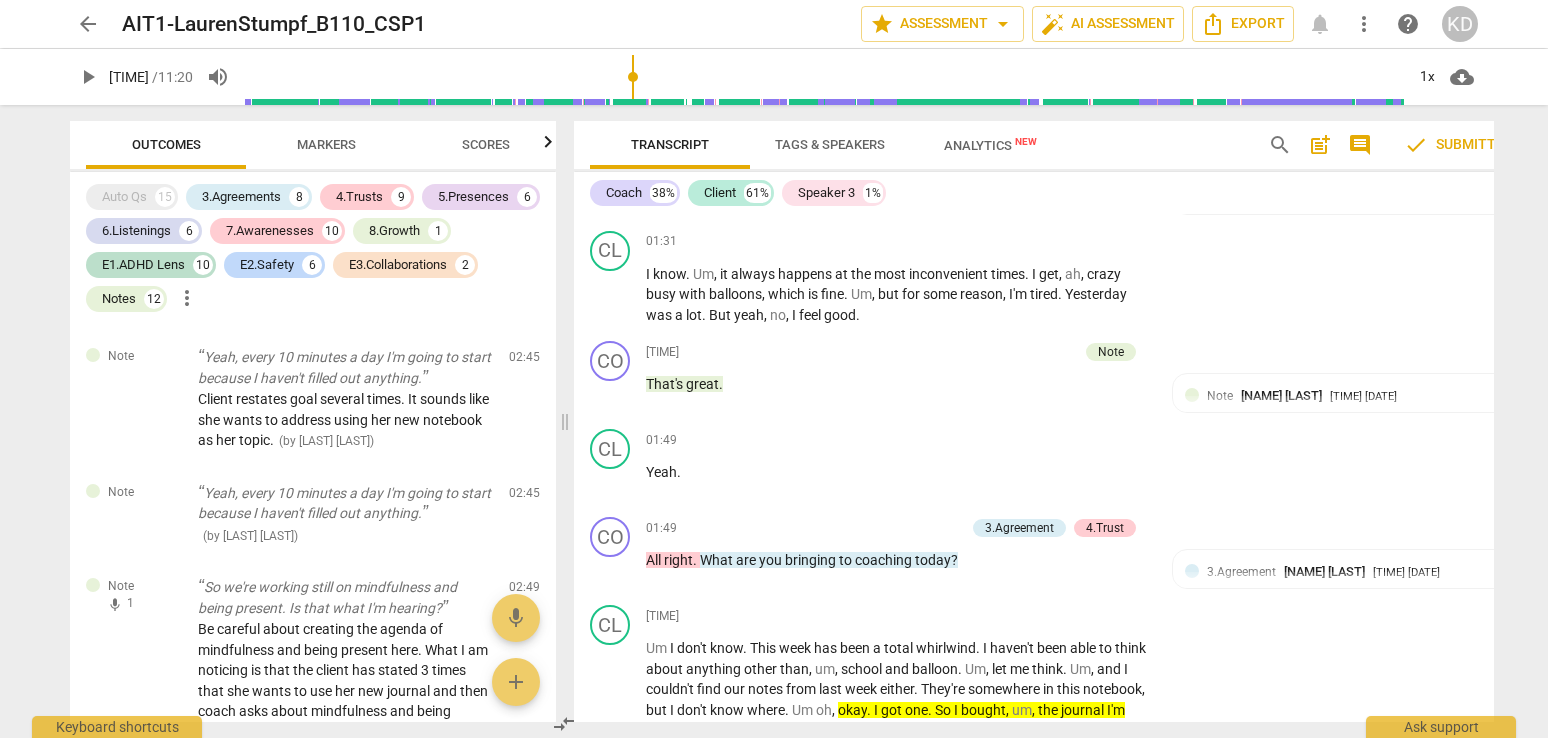 scroll, scrollTop: 5190, scrollLeft: 0, axis: vertical 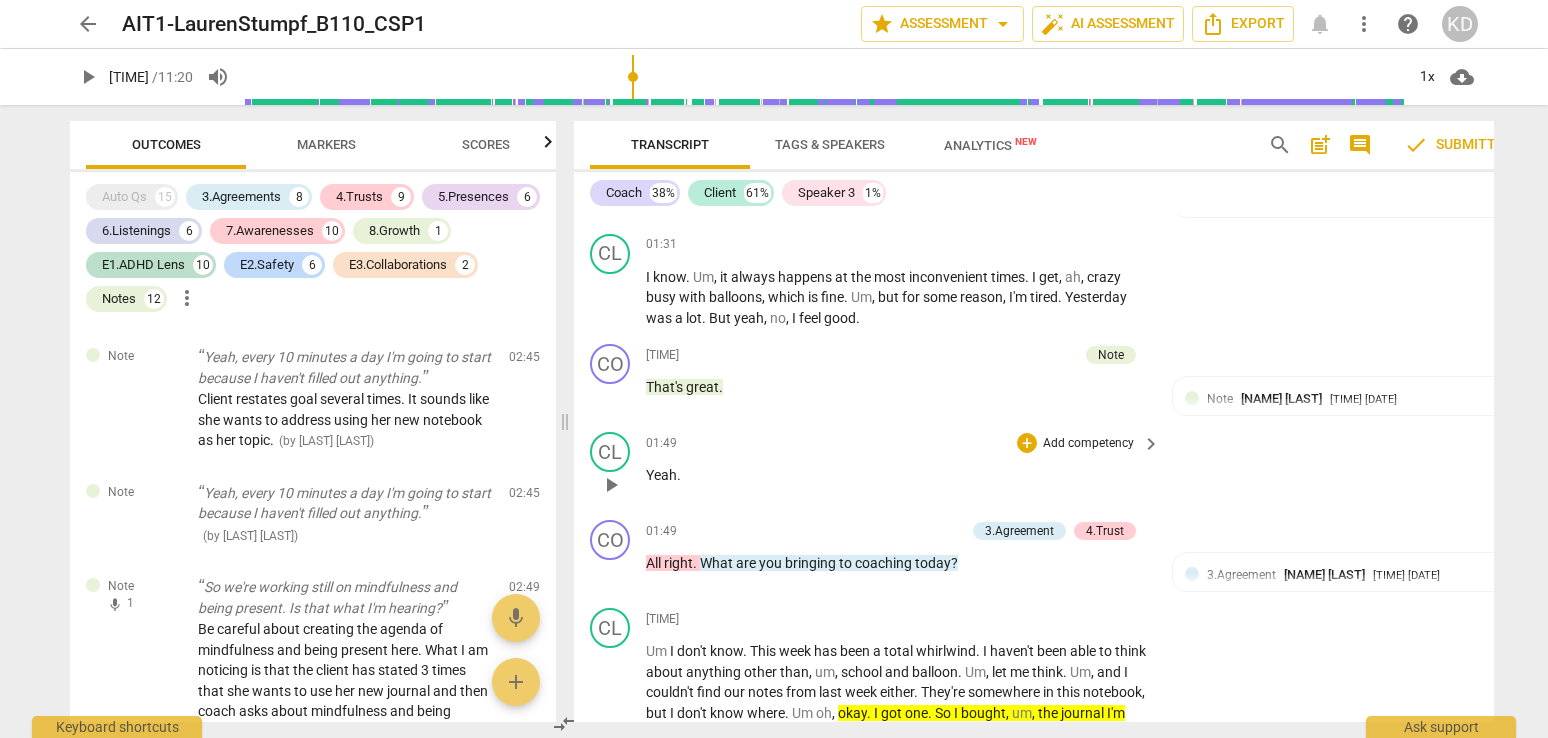 click on "play_arrow" at bounding box center [611, 485] 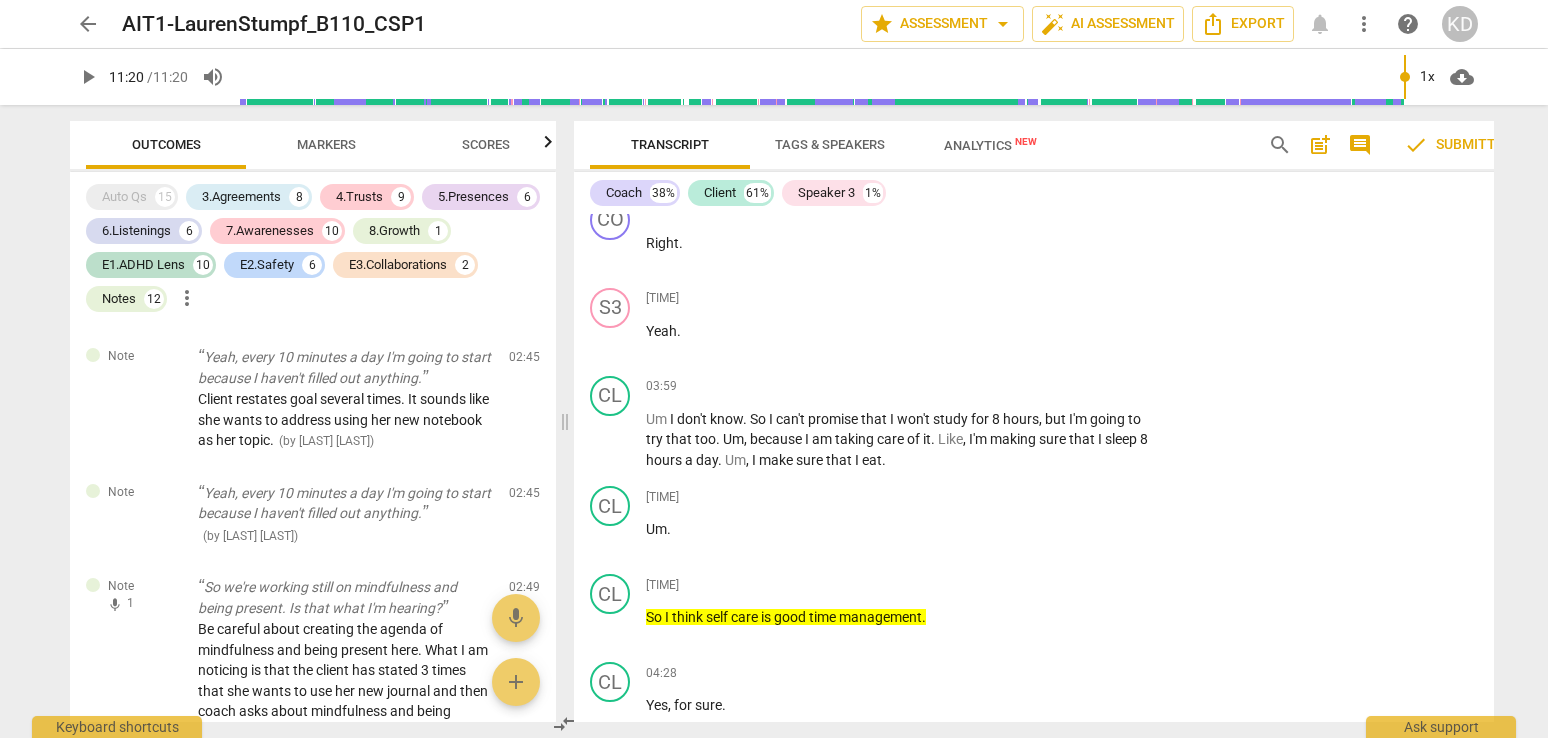 scroll, scrollTop: 11726, scrollLeft: 0, axis: vertical 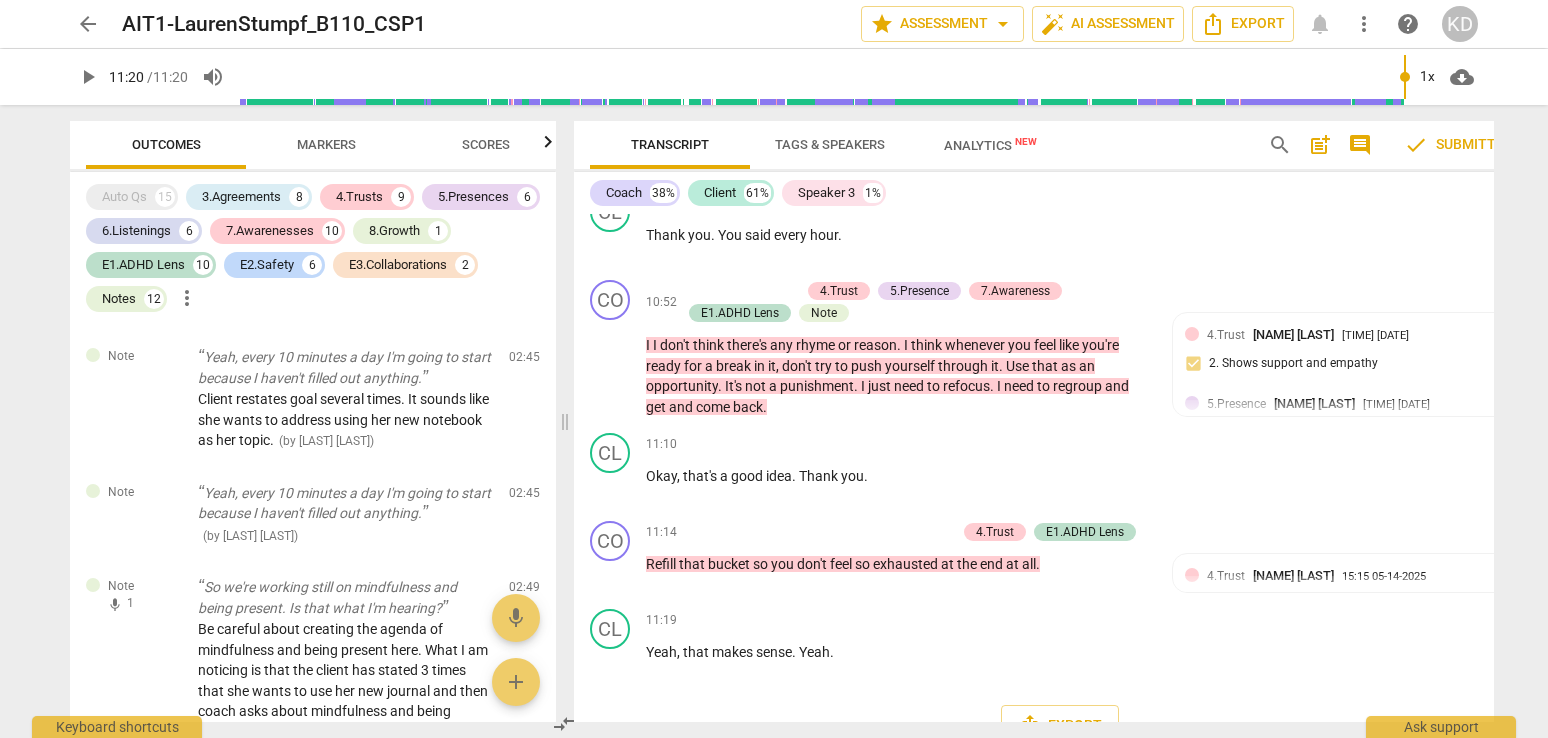 click on "play_arrow" at bounding box center (88, 77) 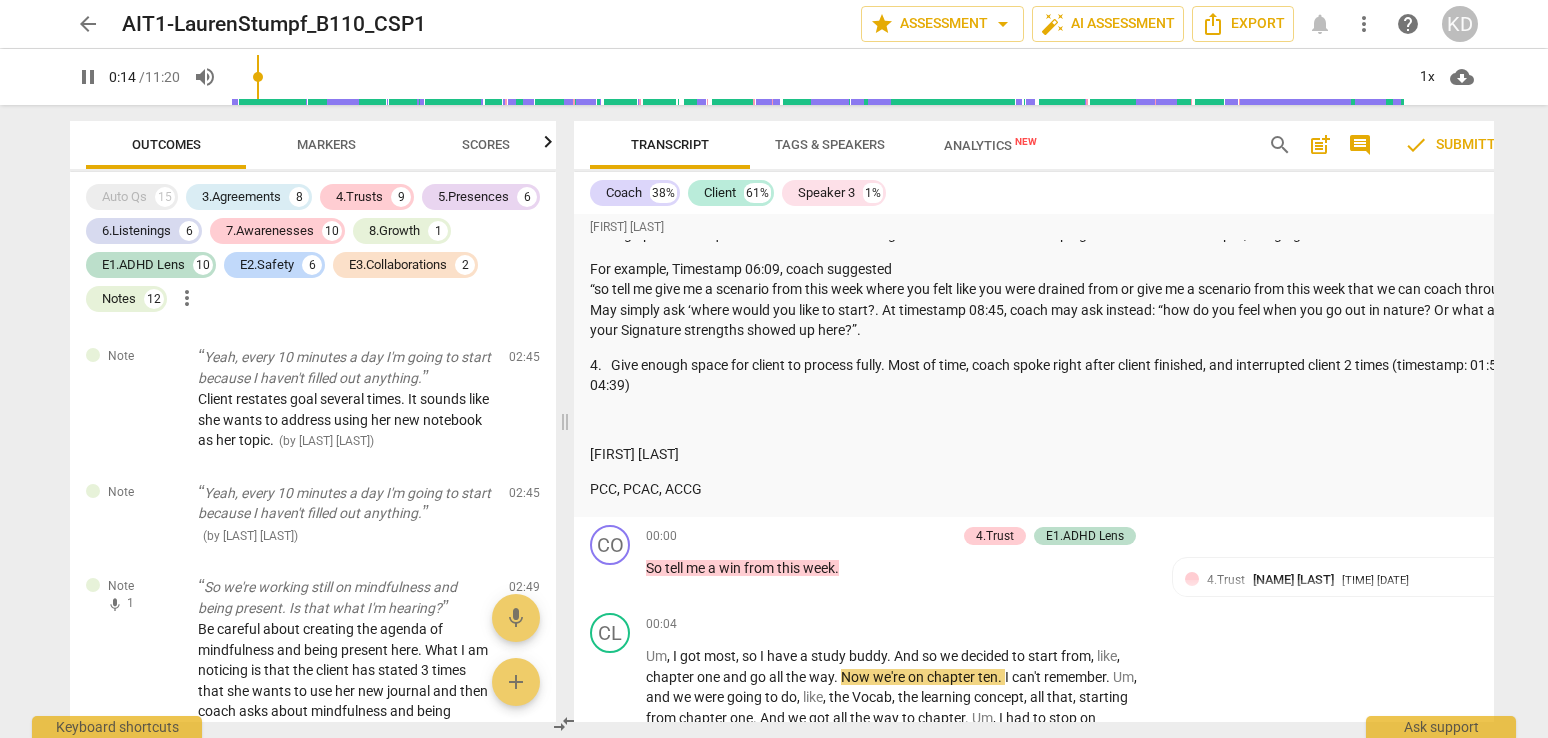 scroll, scrollTop: 4073, scrollLeft: 0, axis: vertical 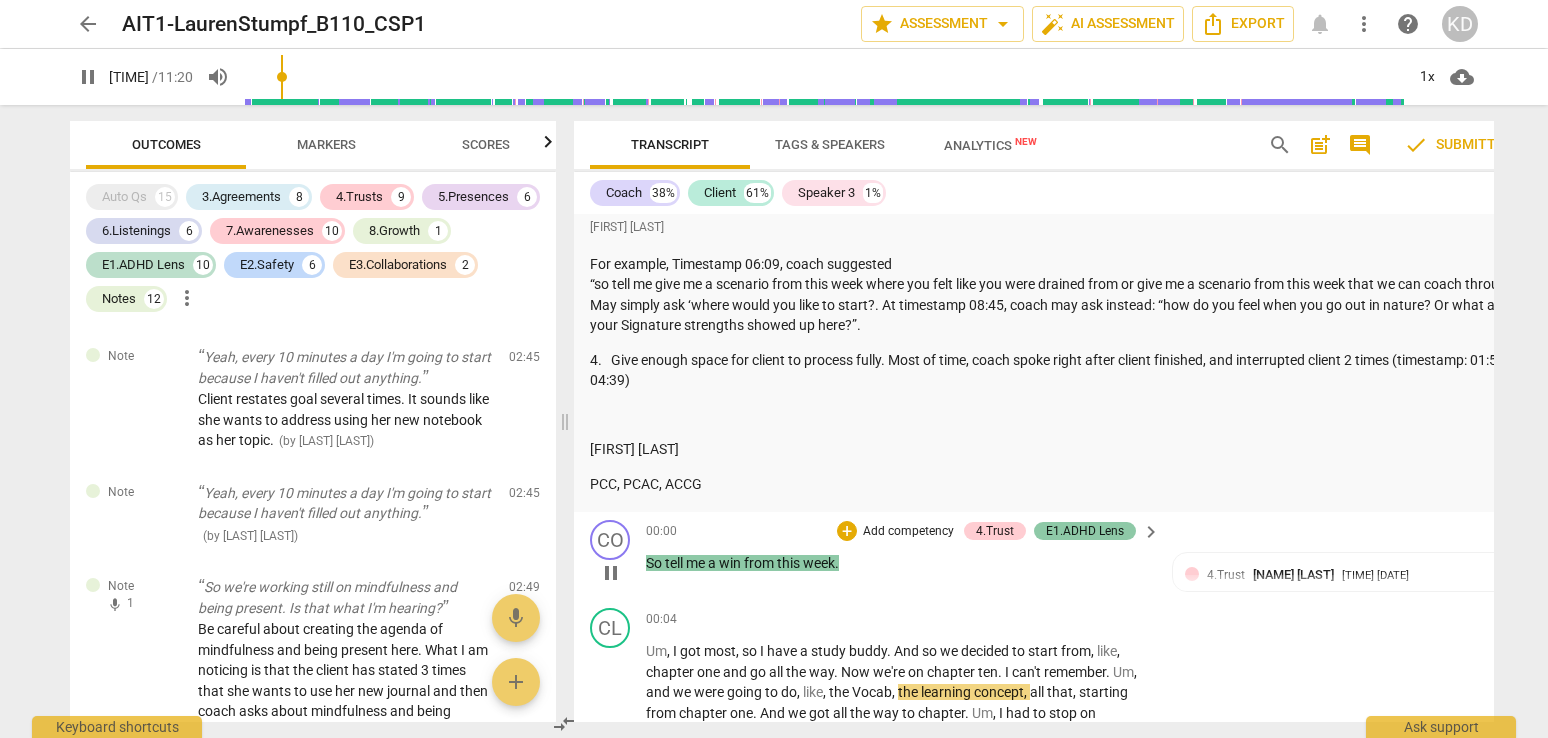 click on "E1.ADHD Lens" at bounding box center (1085, 531) 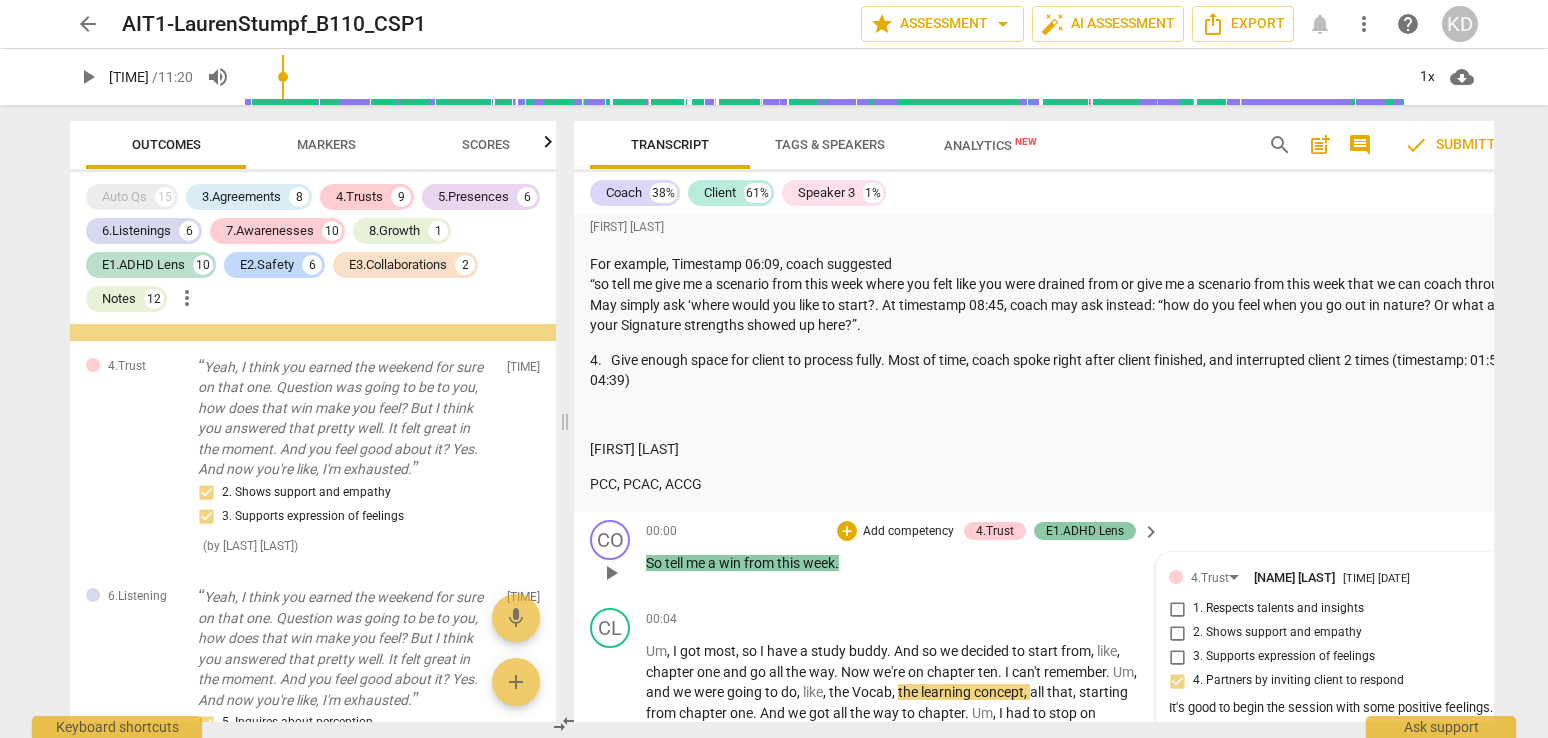 scroll, scrollTop: 0, scrollLeft: 0, axis: both 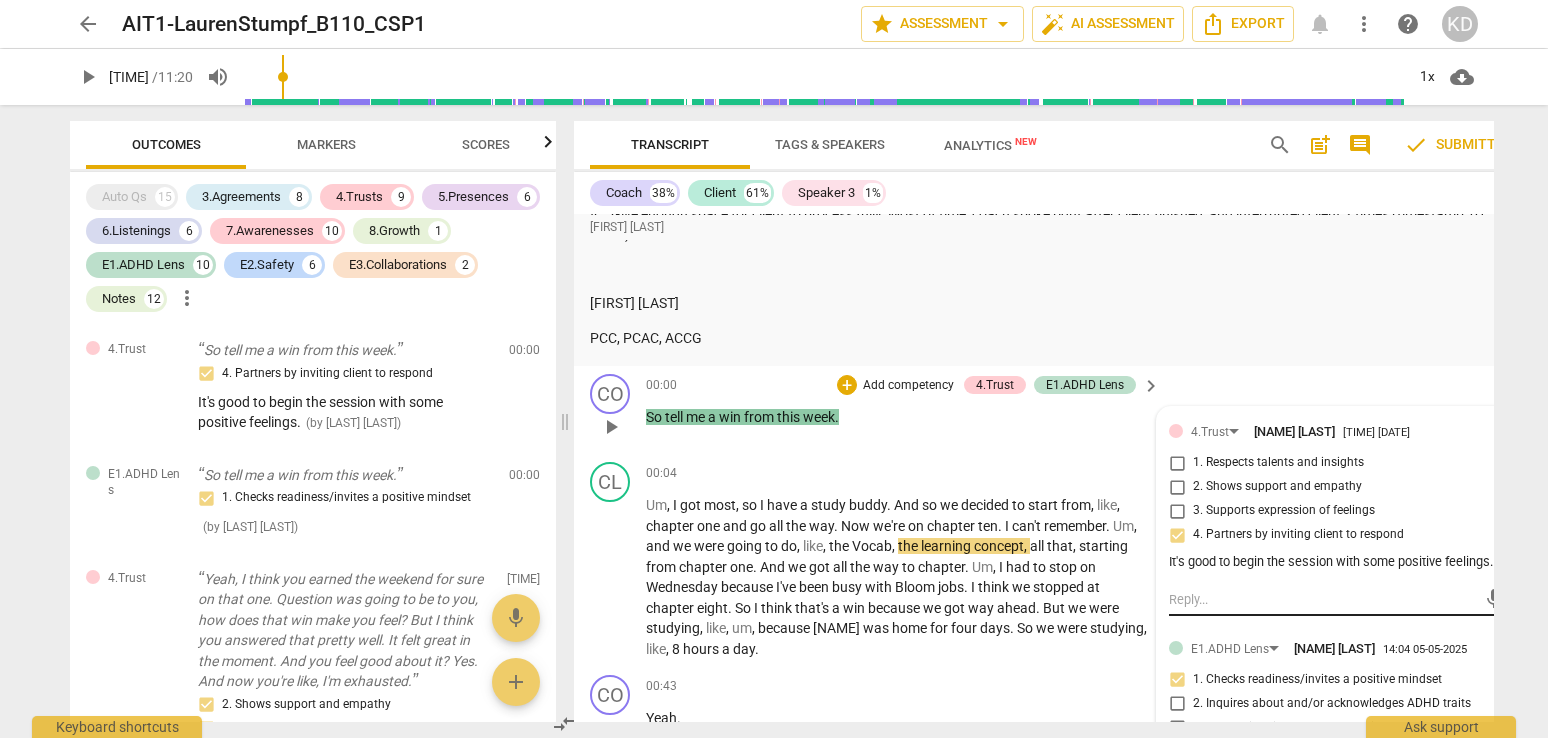 click at bounding box center (1322, 599) 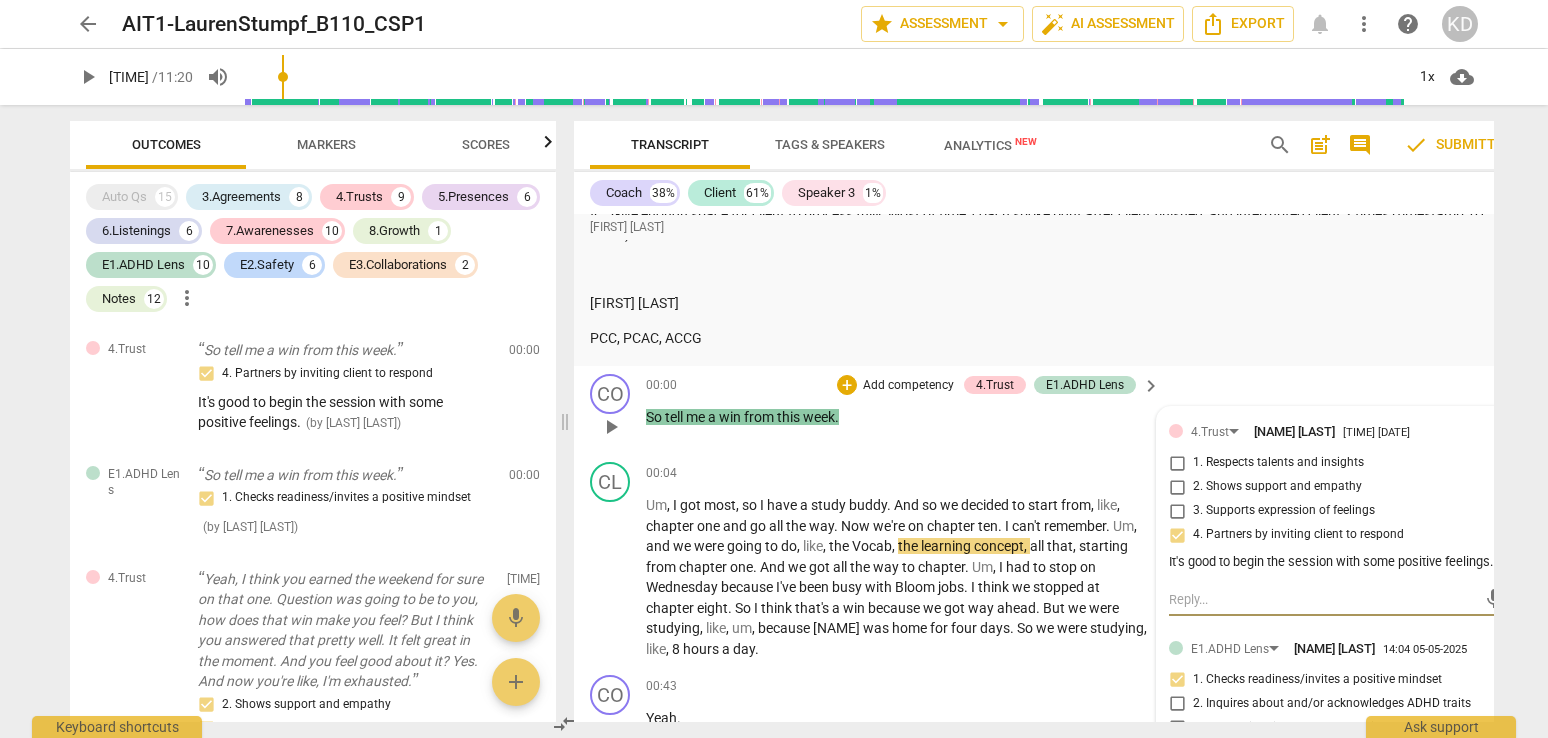 type on "R" 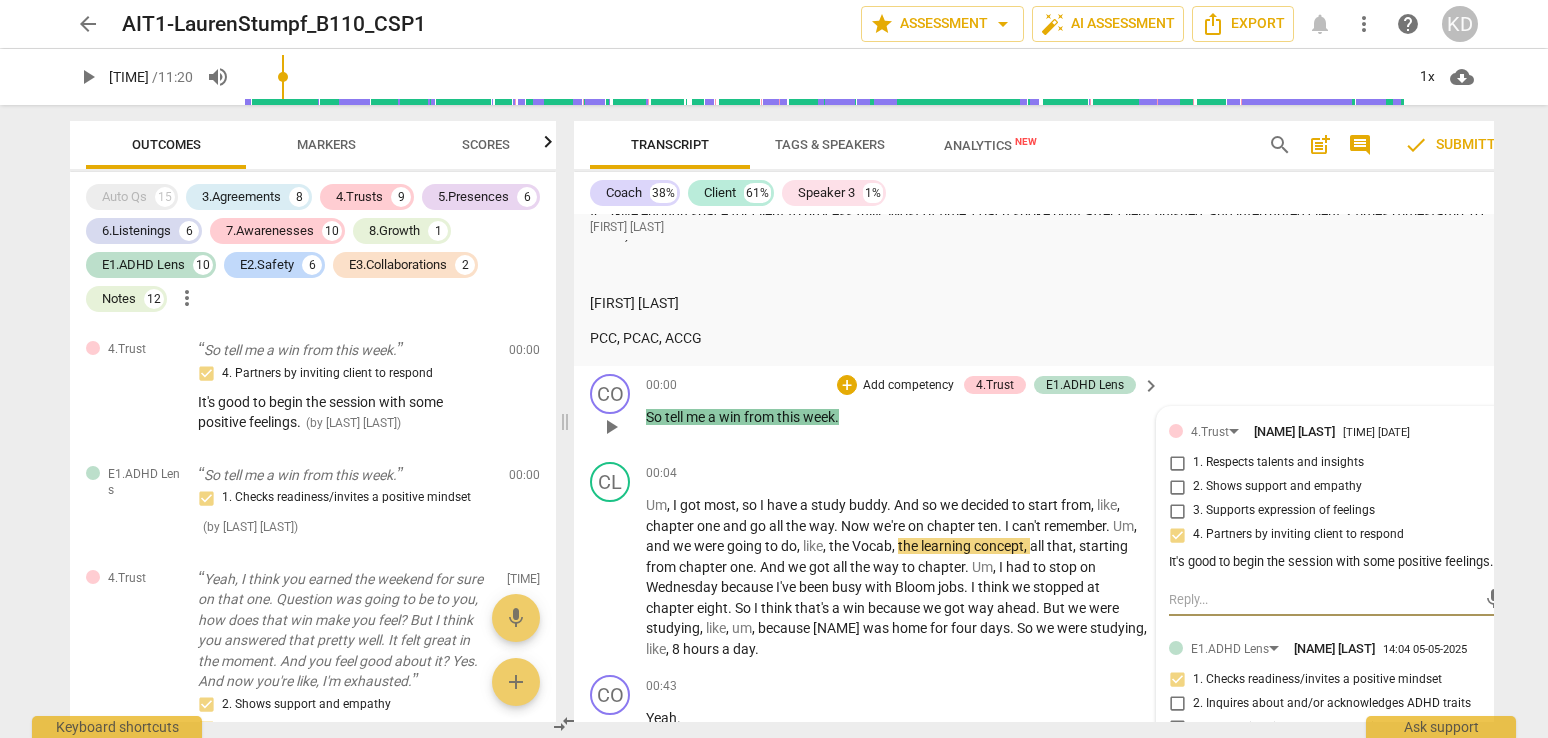 type on "R" 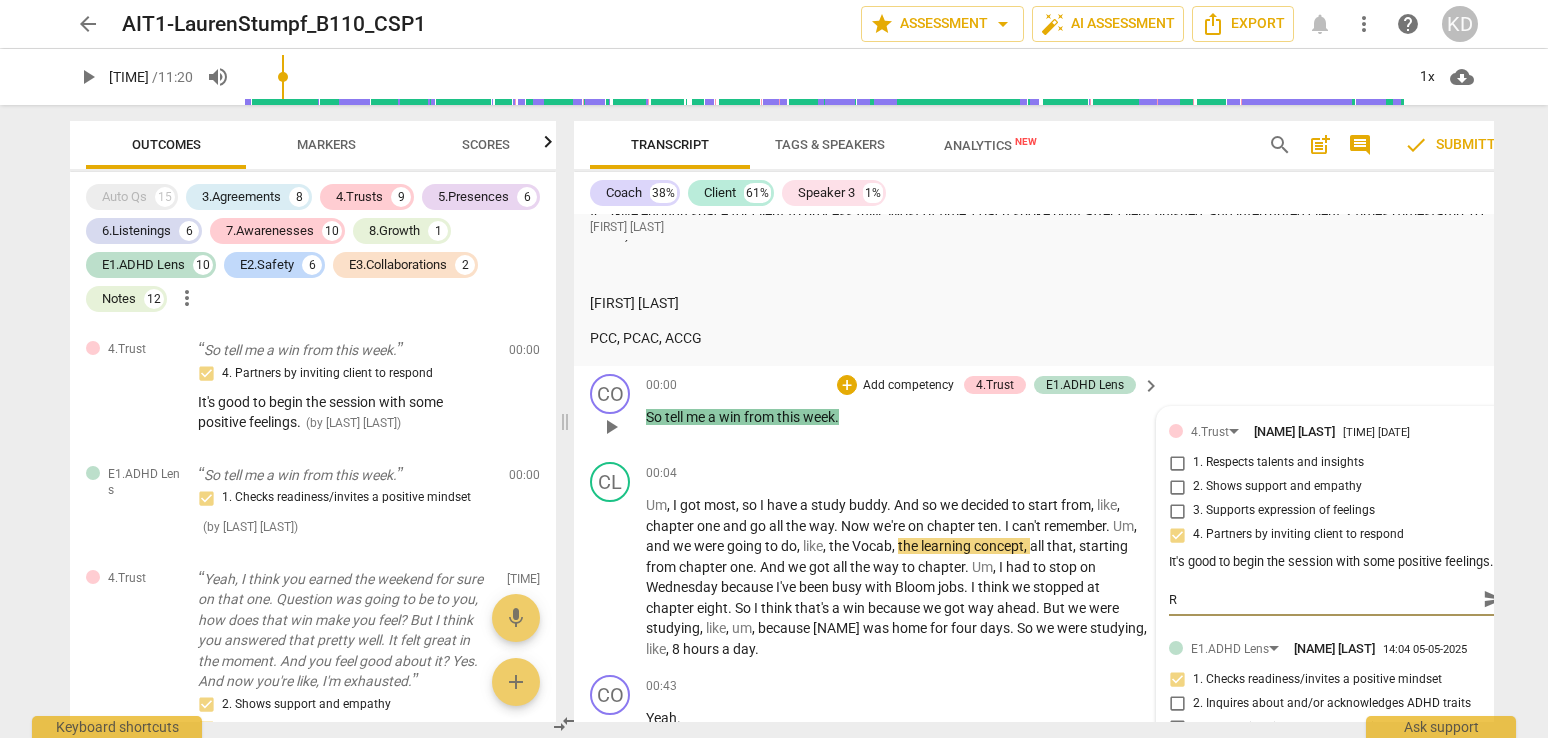 type on "Re" 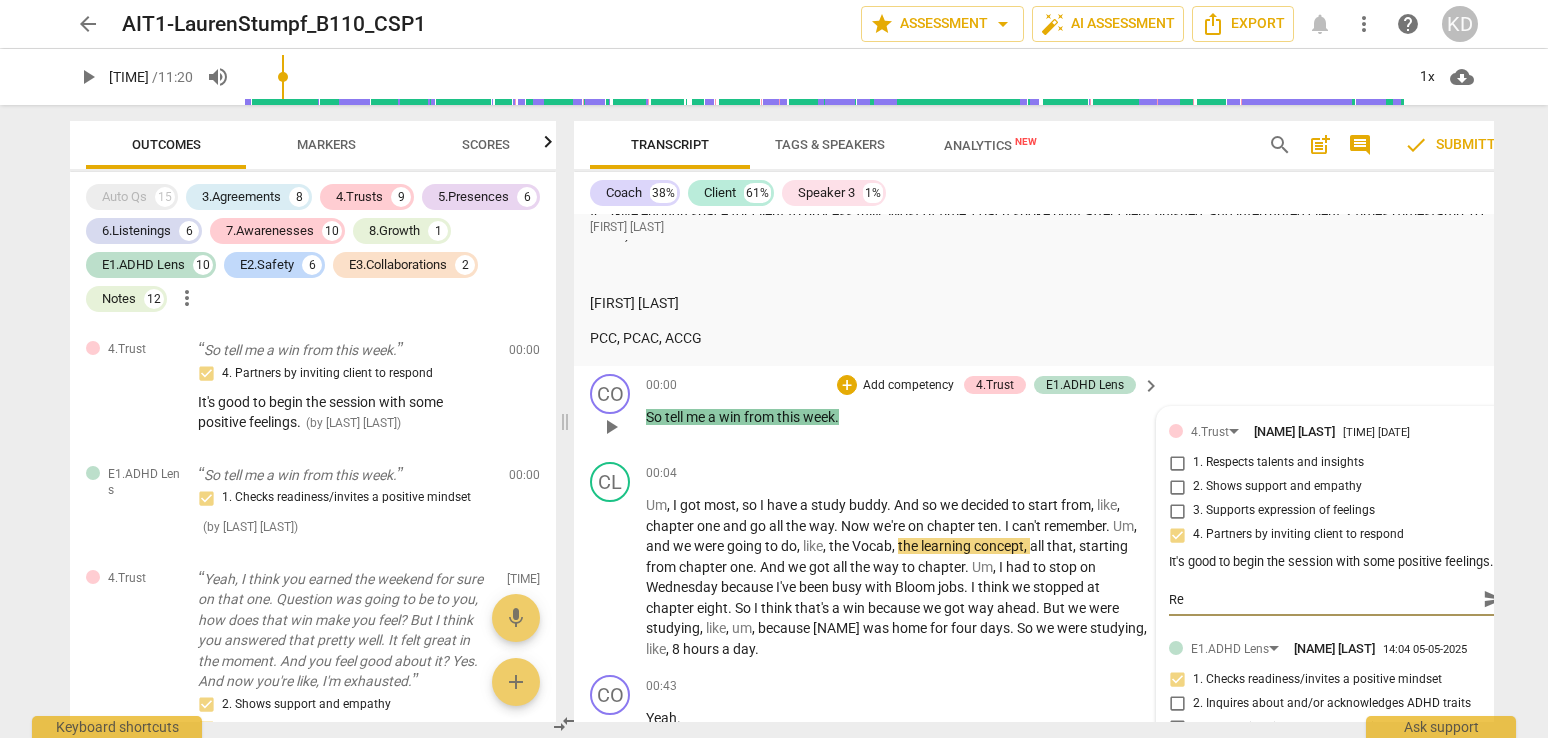 type on "Rem" 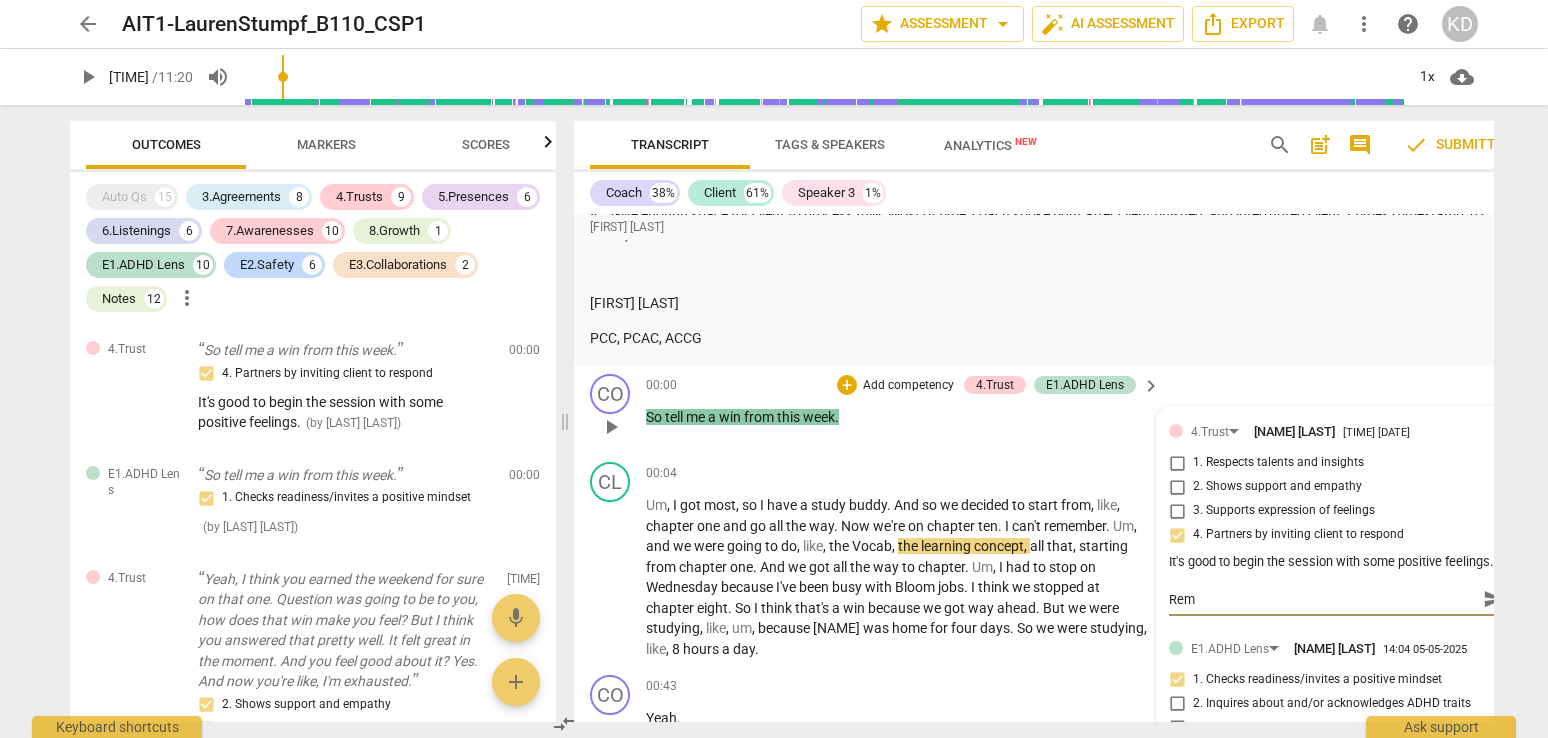 type on "Reme" 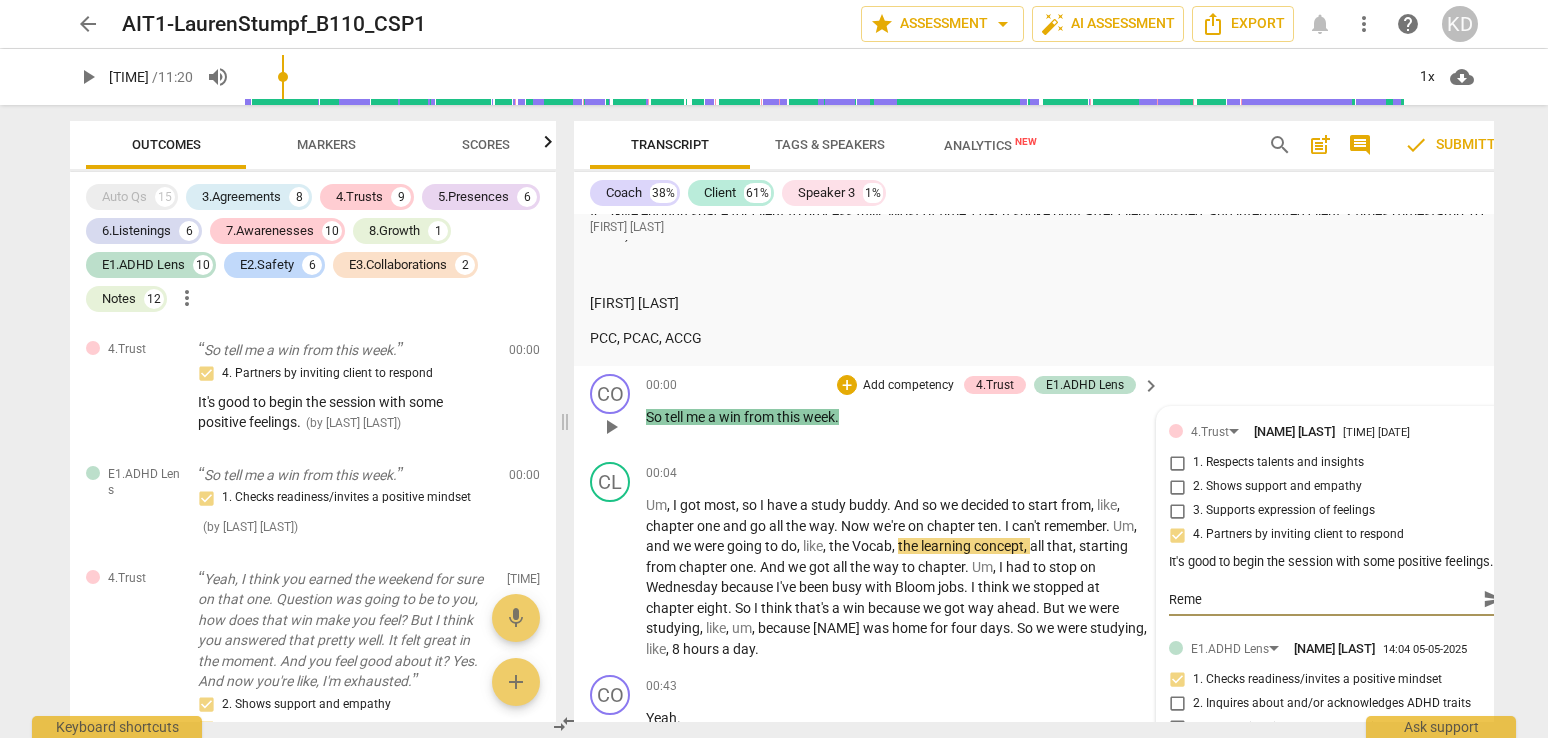 type on "Remem" 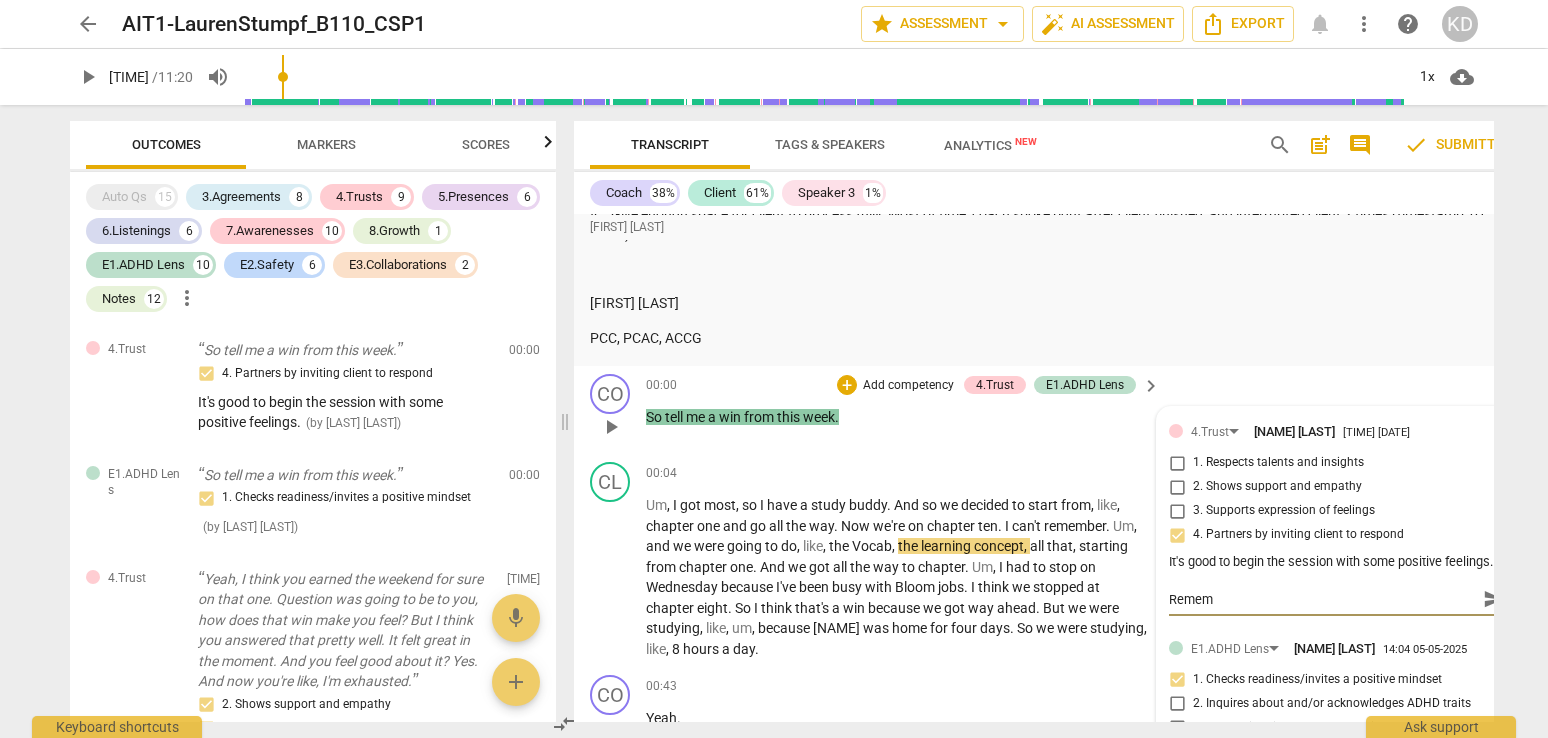 type on "Rememb" 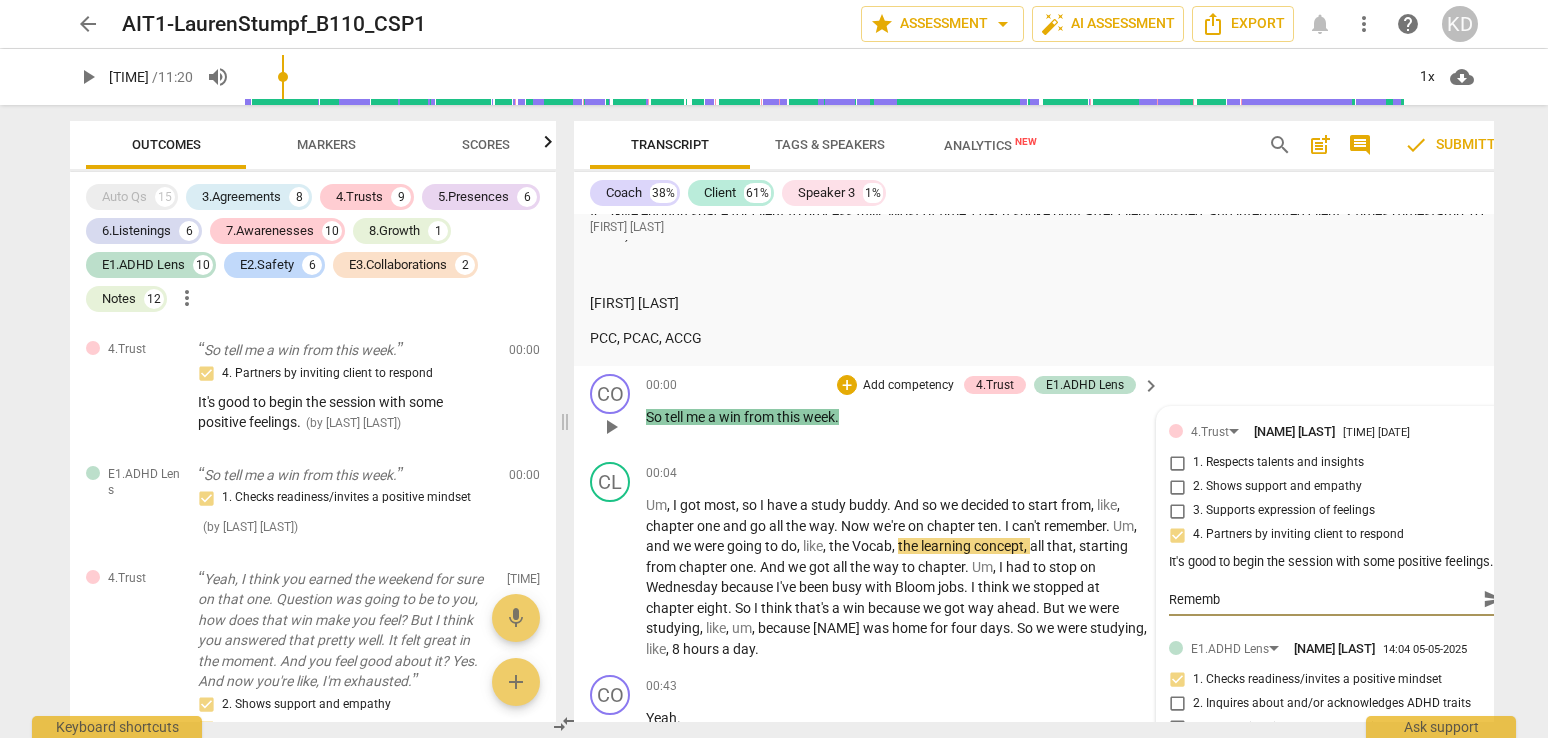 type on "Remembe" 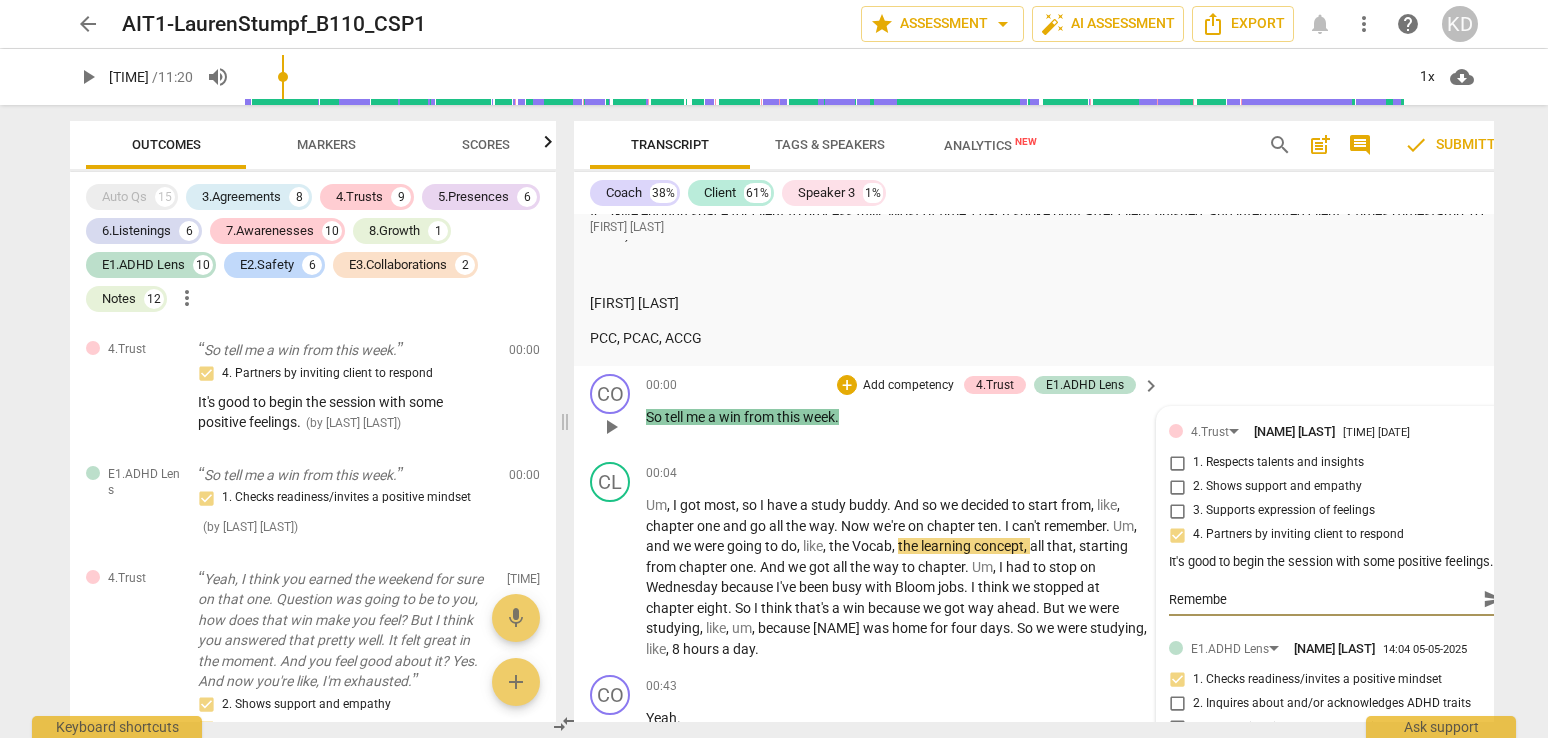 type on "Remember" 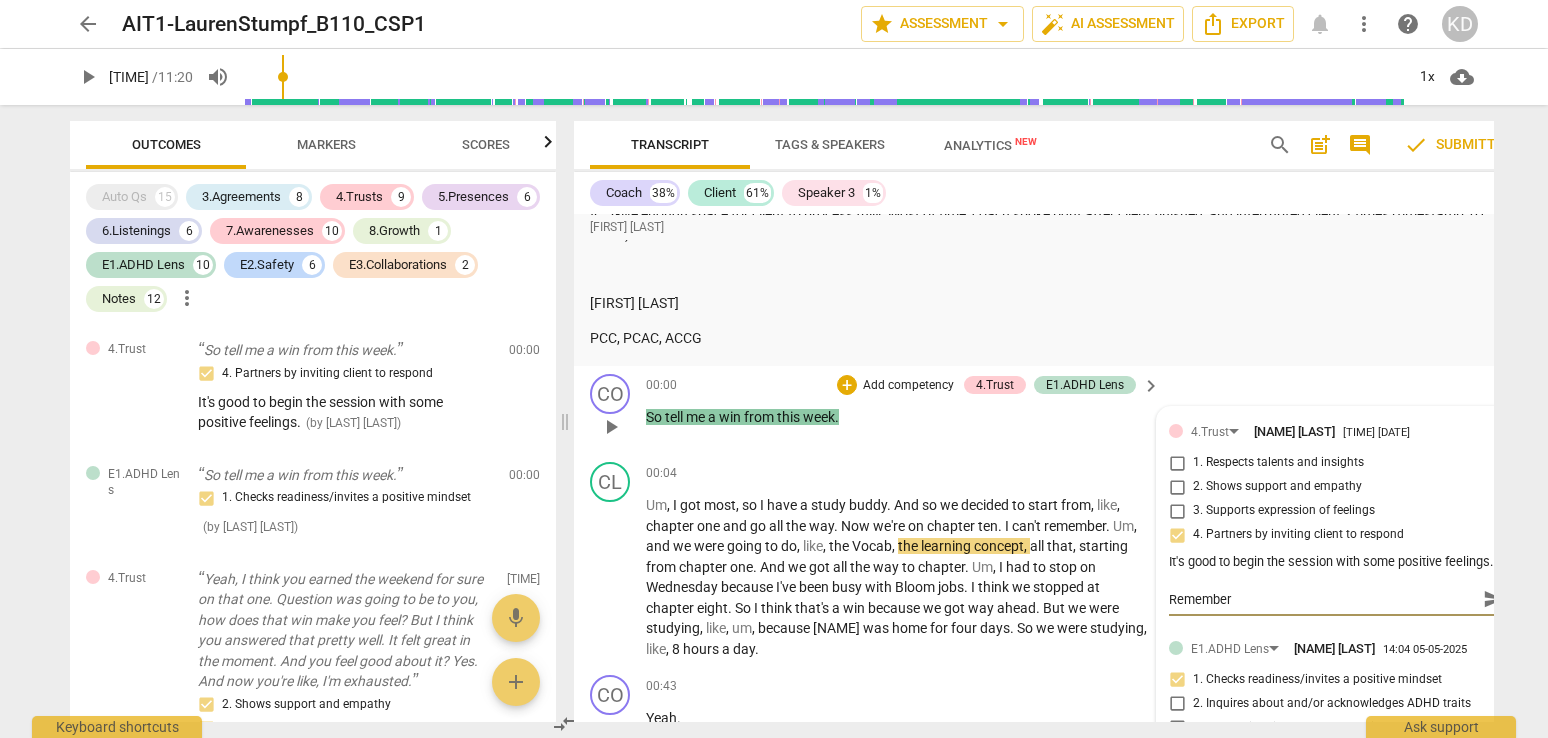 type on "Remember" 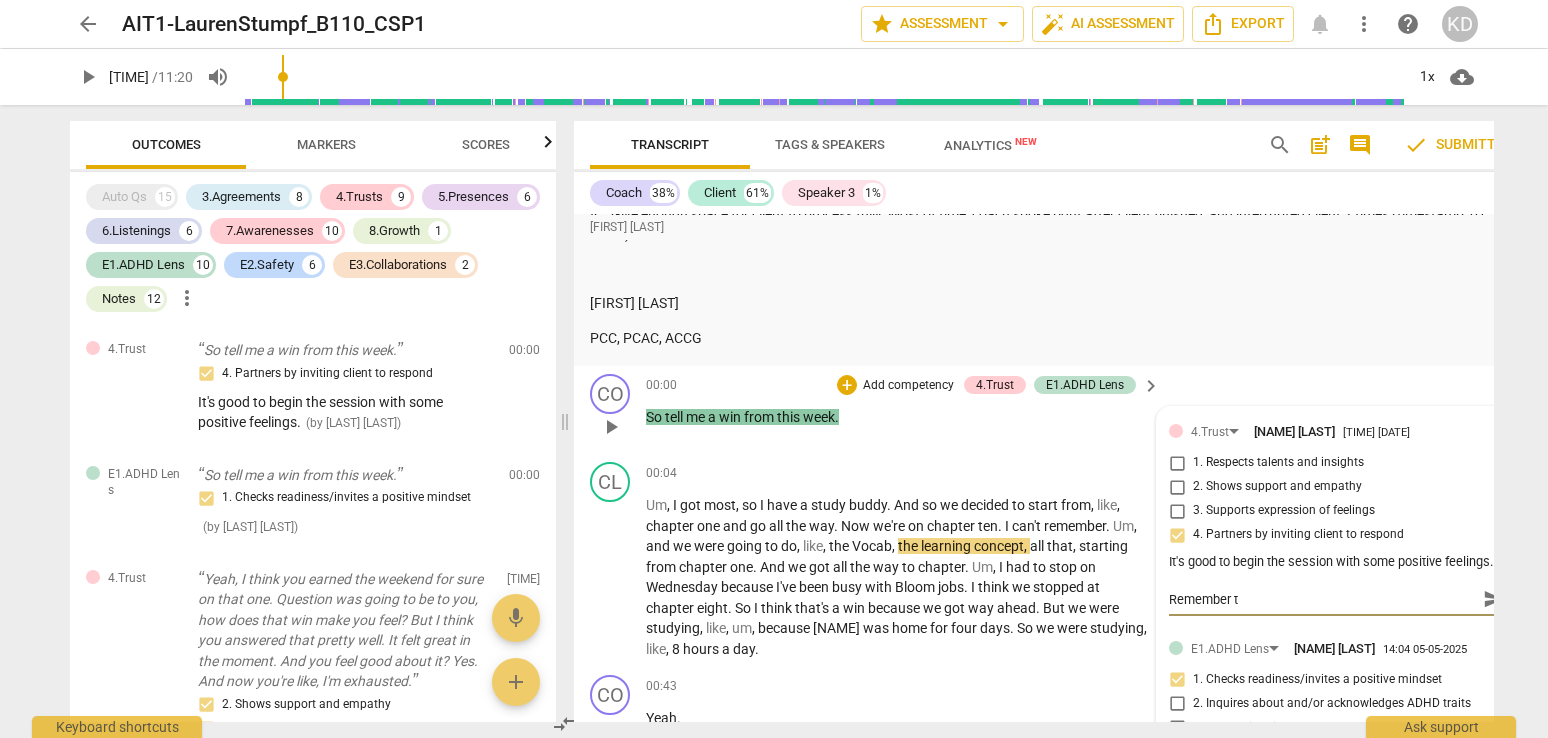 type on "Remember th" 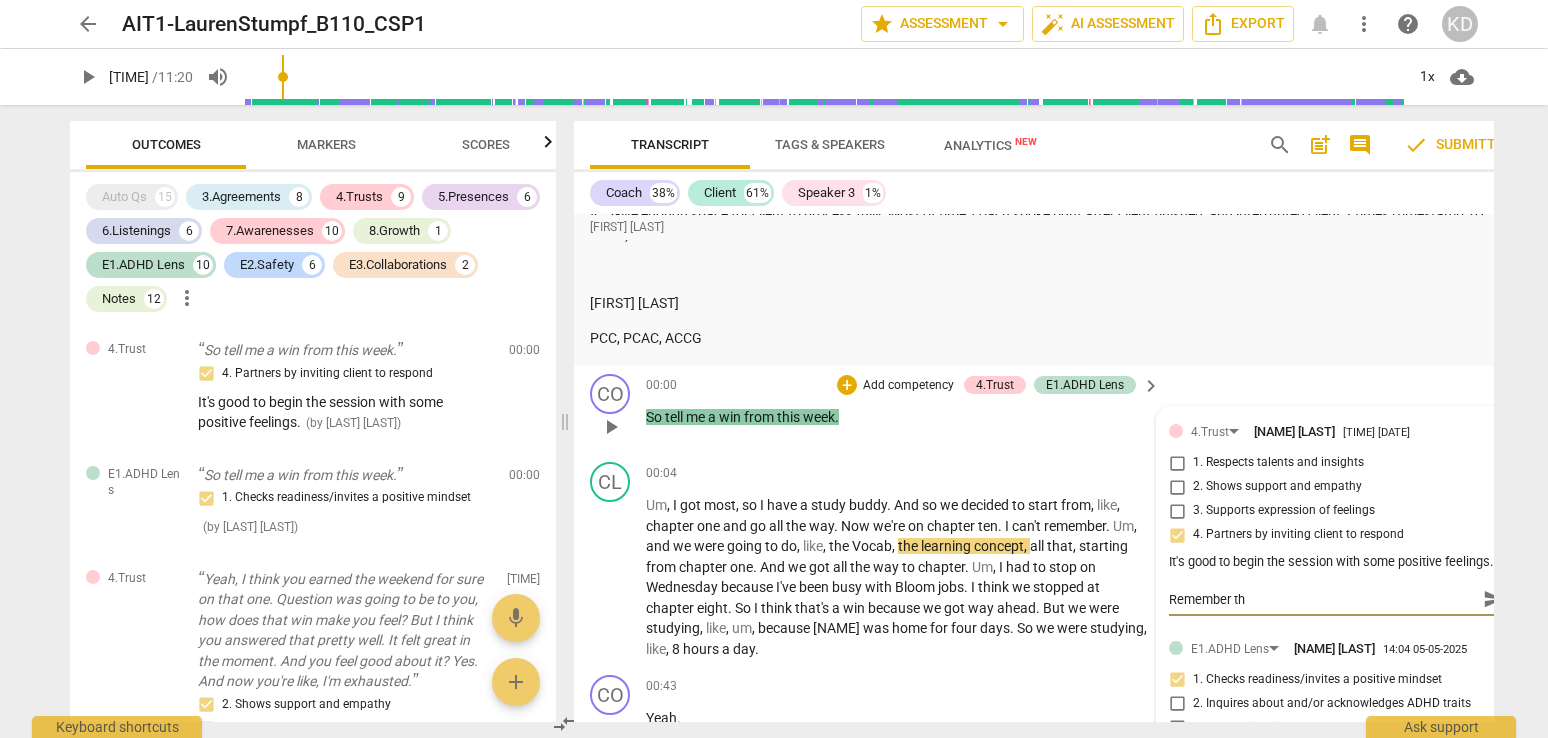 type on "Remember tha" 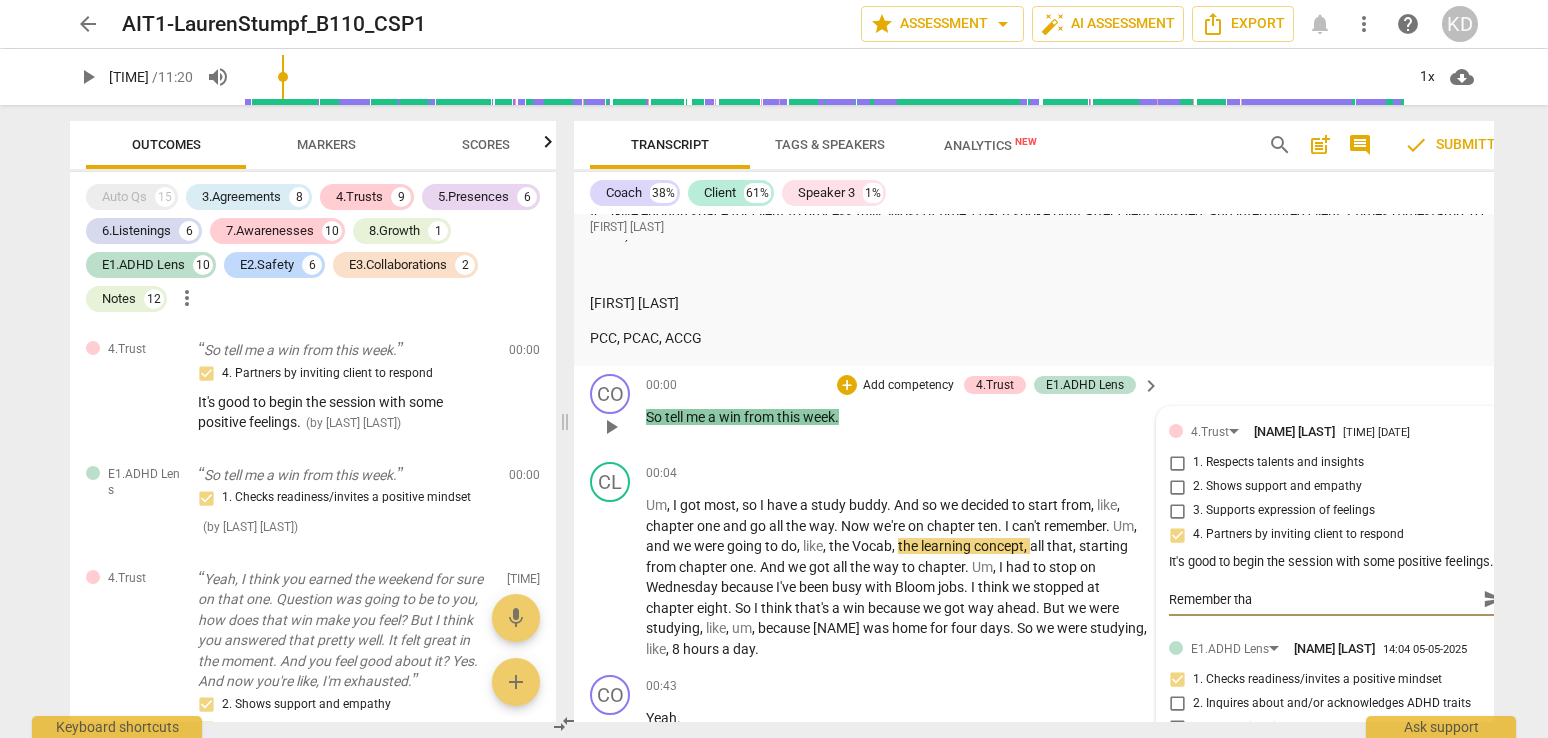 type on "Remember that" 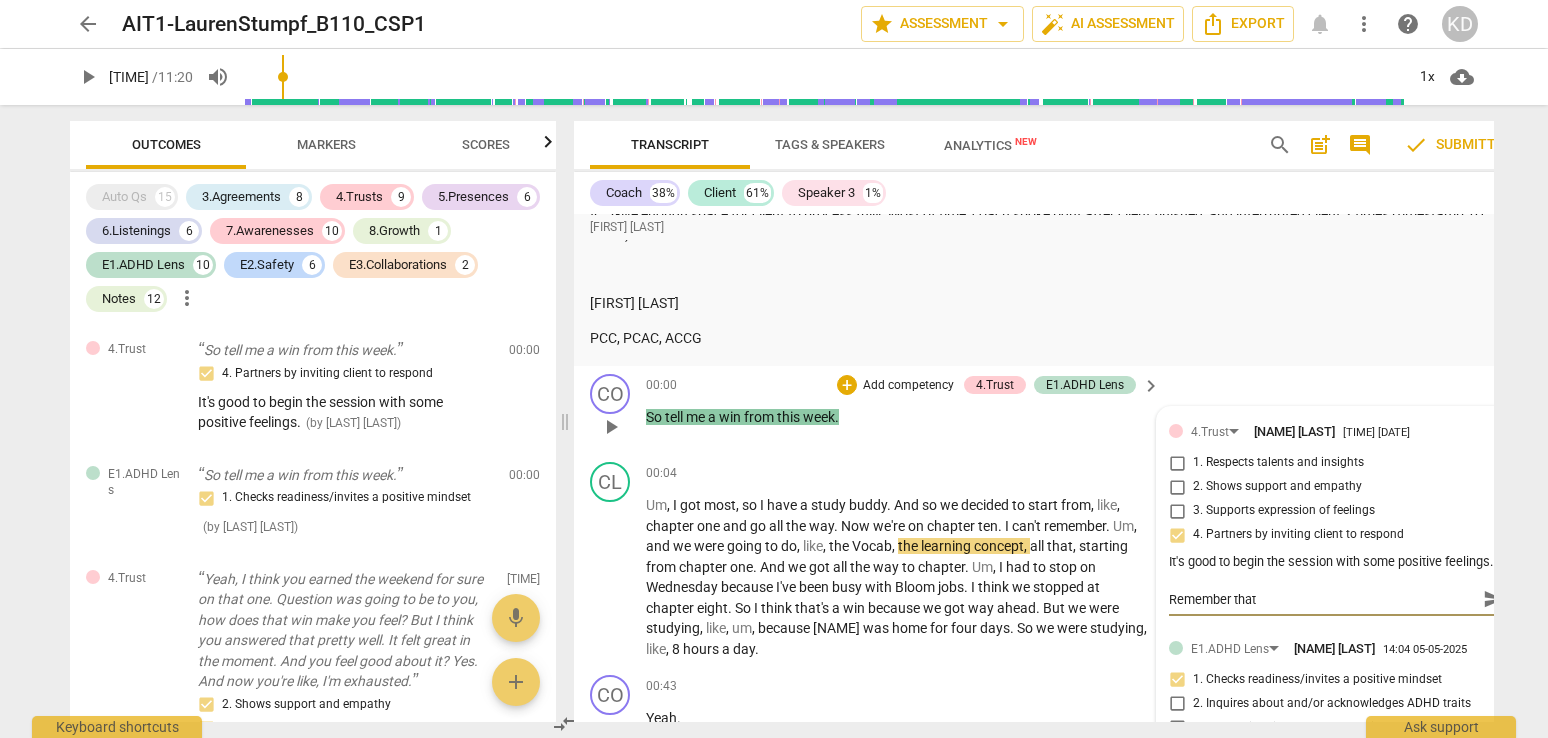 type on "Remember that" 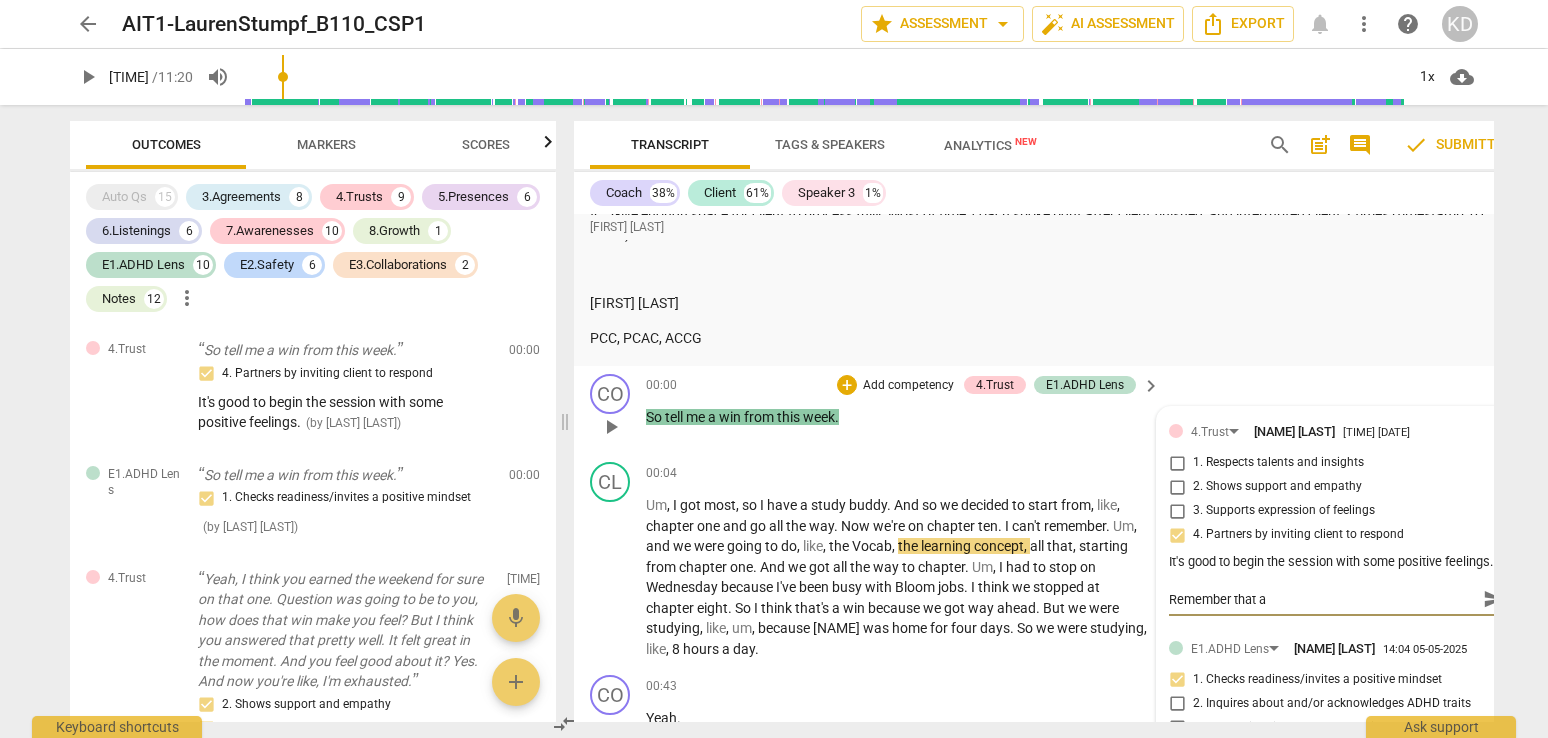 type on "Remember that an" 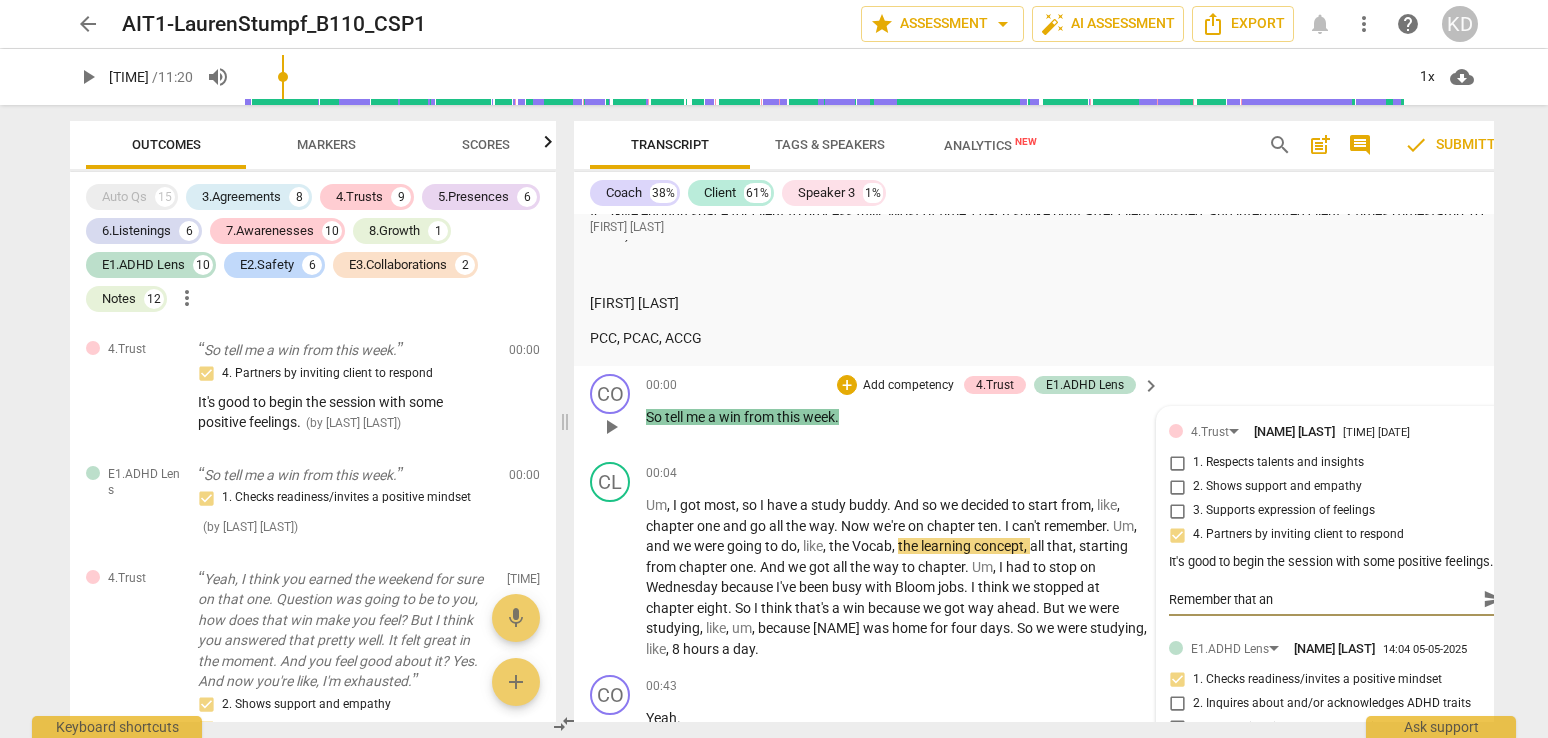 type on "Remember that any" 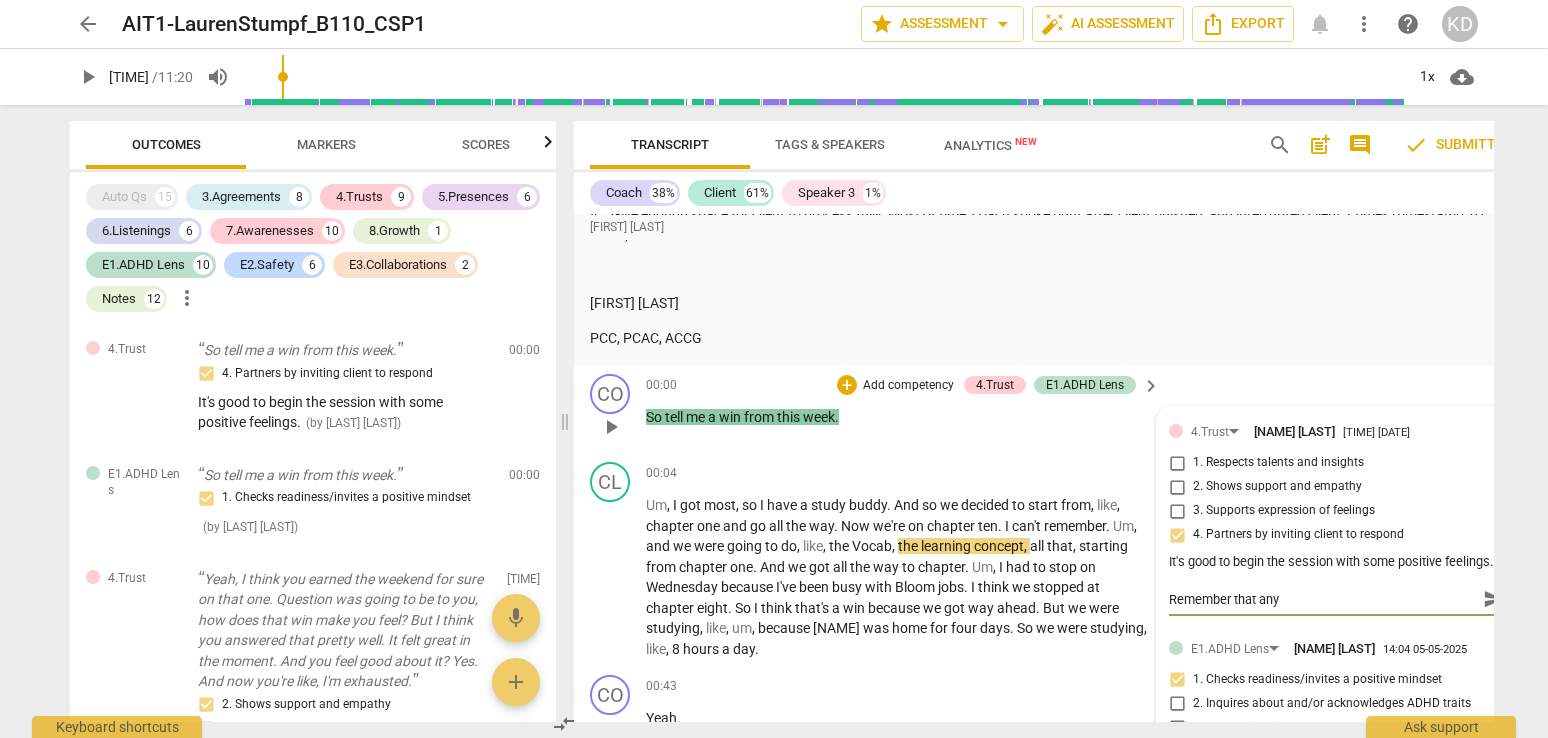 type on "Remember that anyt" 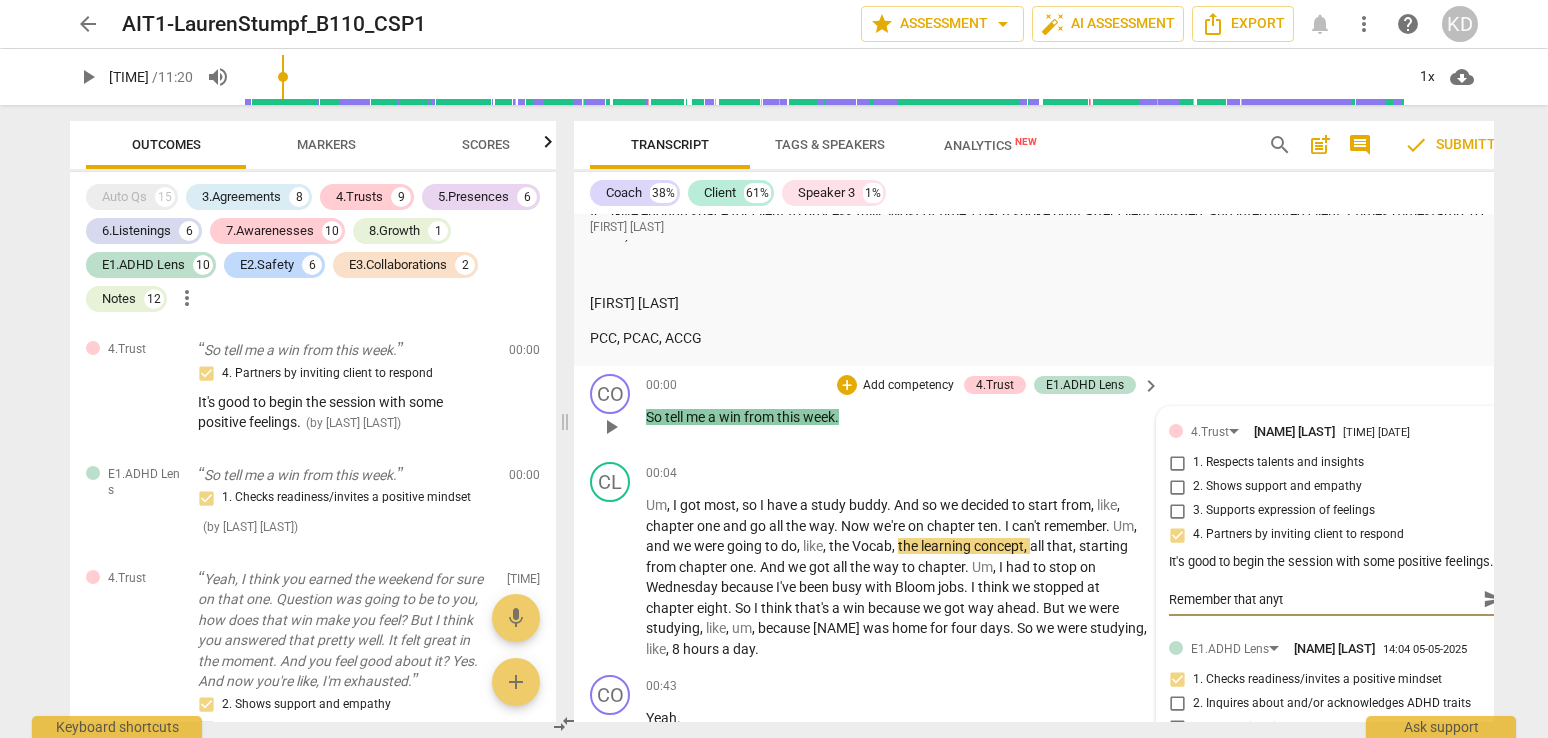 type on "Remember that anyti" 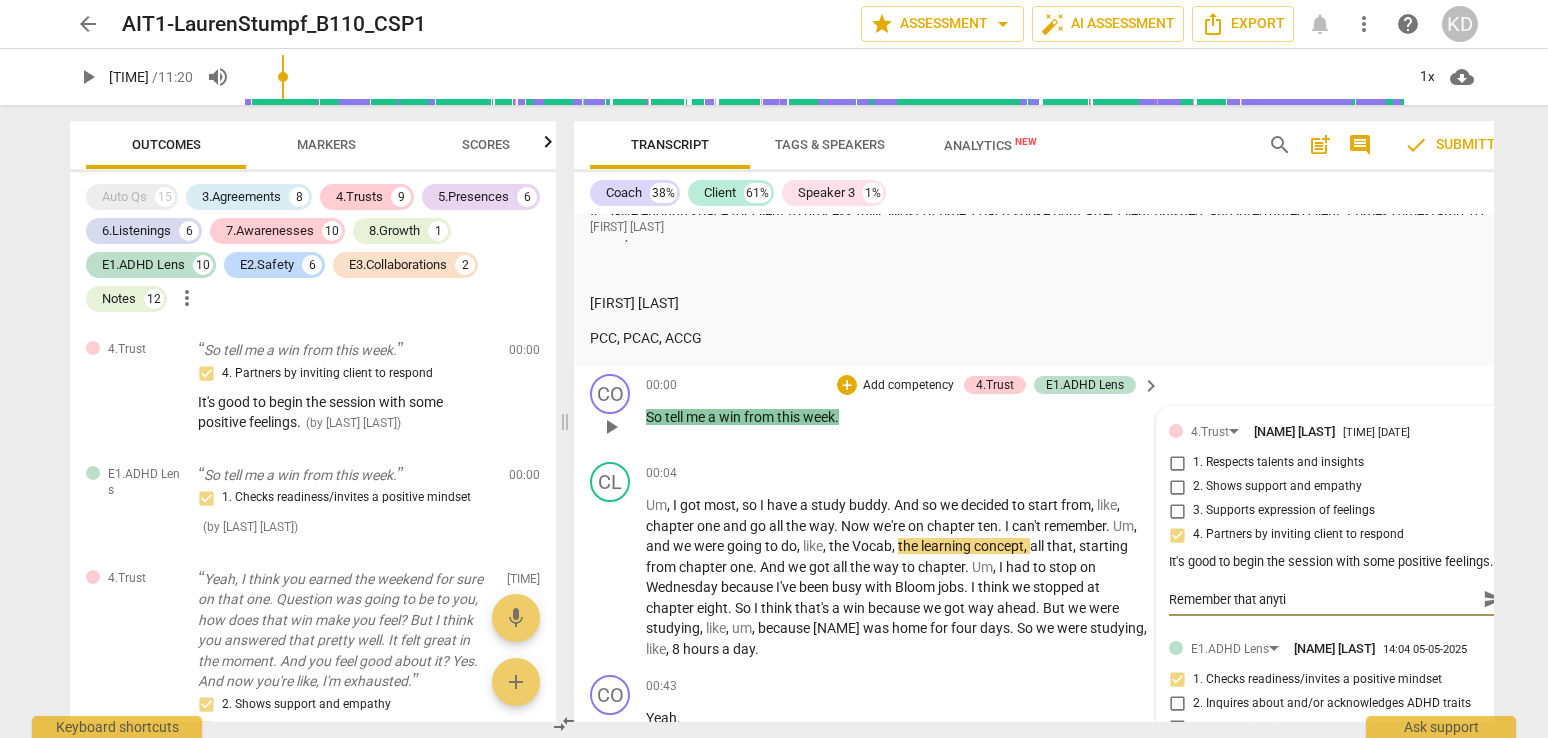 type on "Remember that anytim" 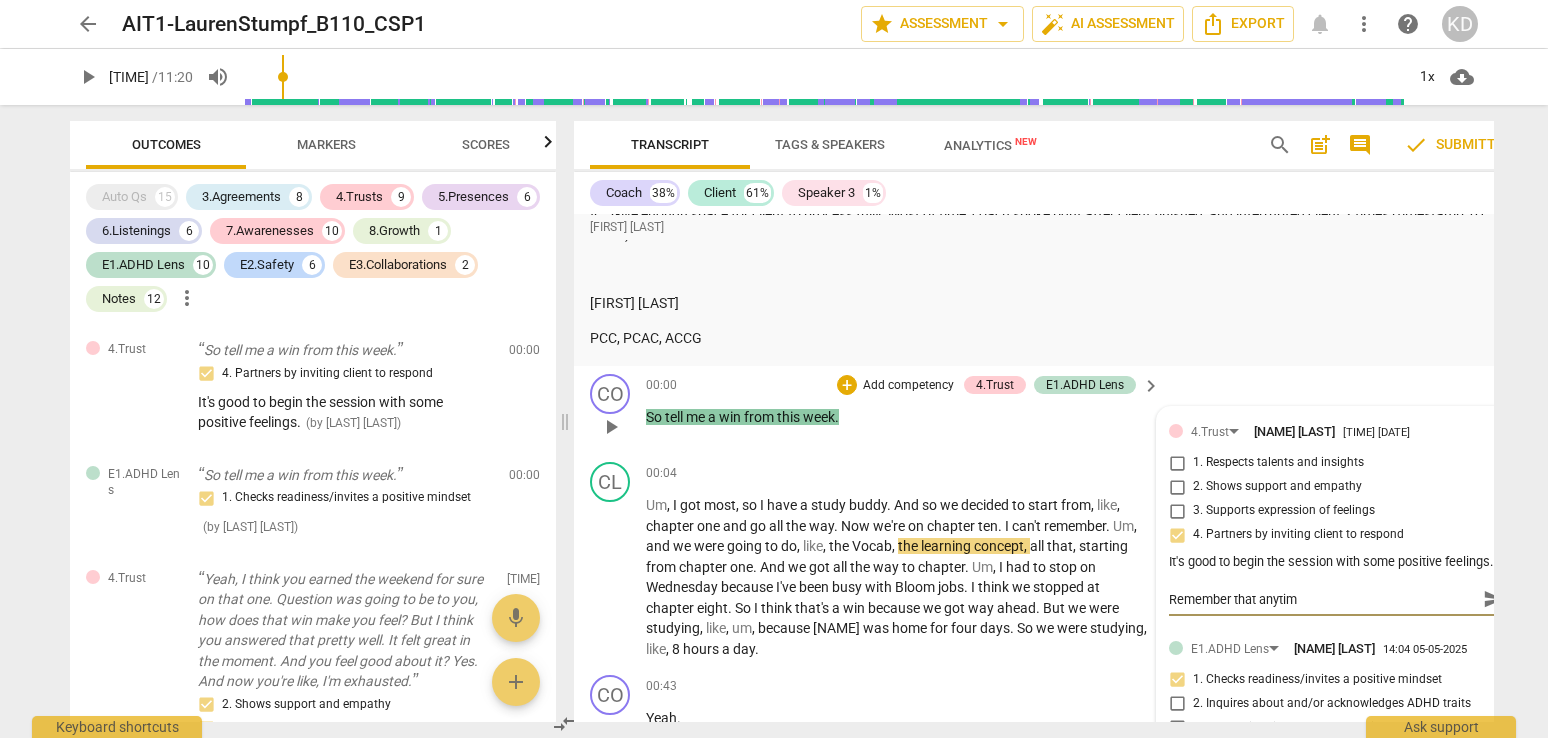 type on "Remember that anytime" 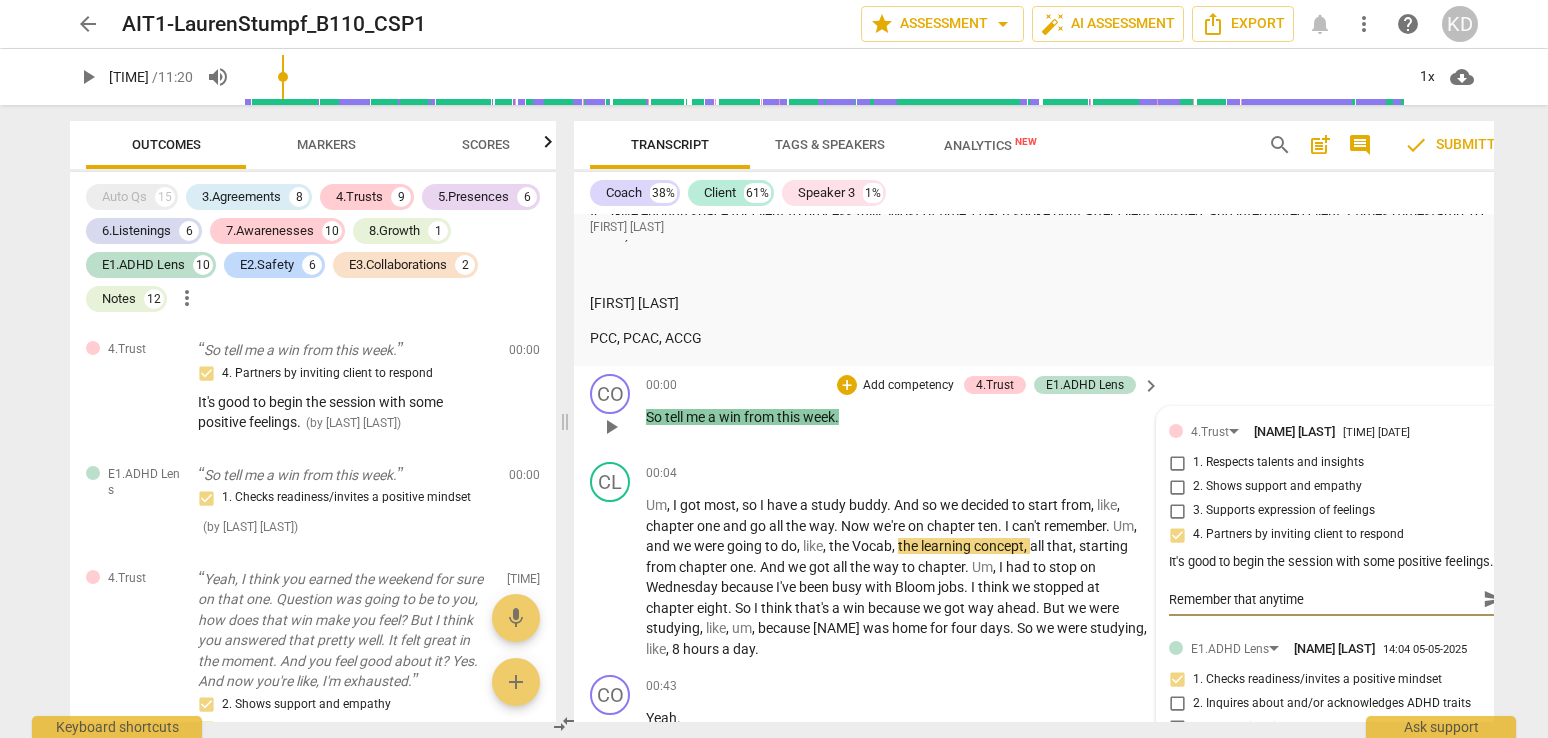 type on "Remember that anytime" 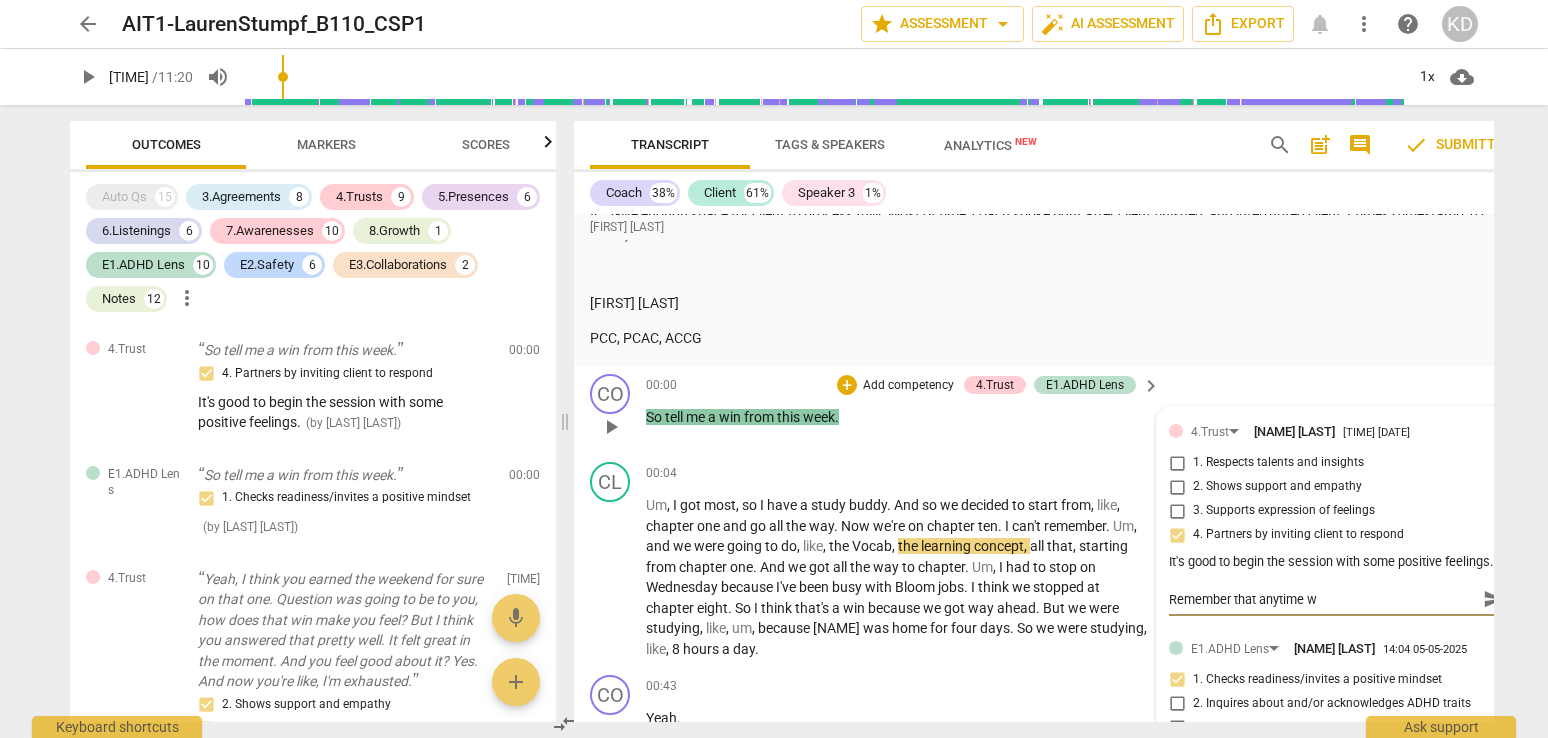 type on "Remember that anytime we" 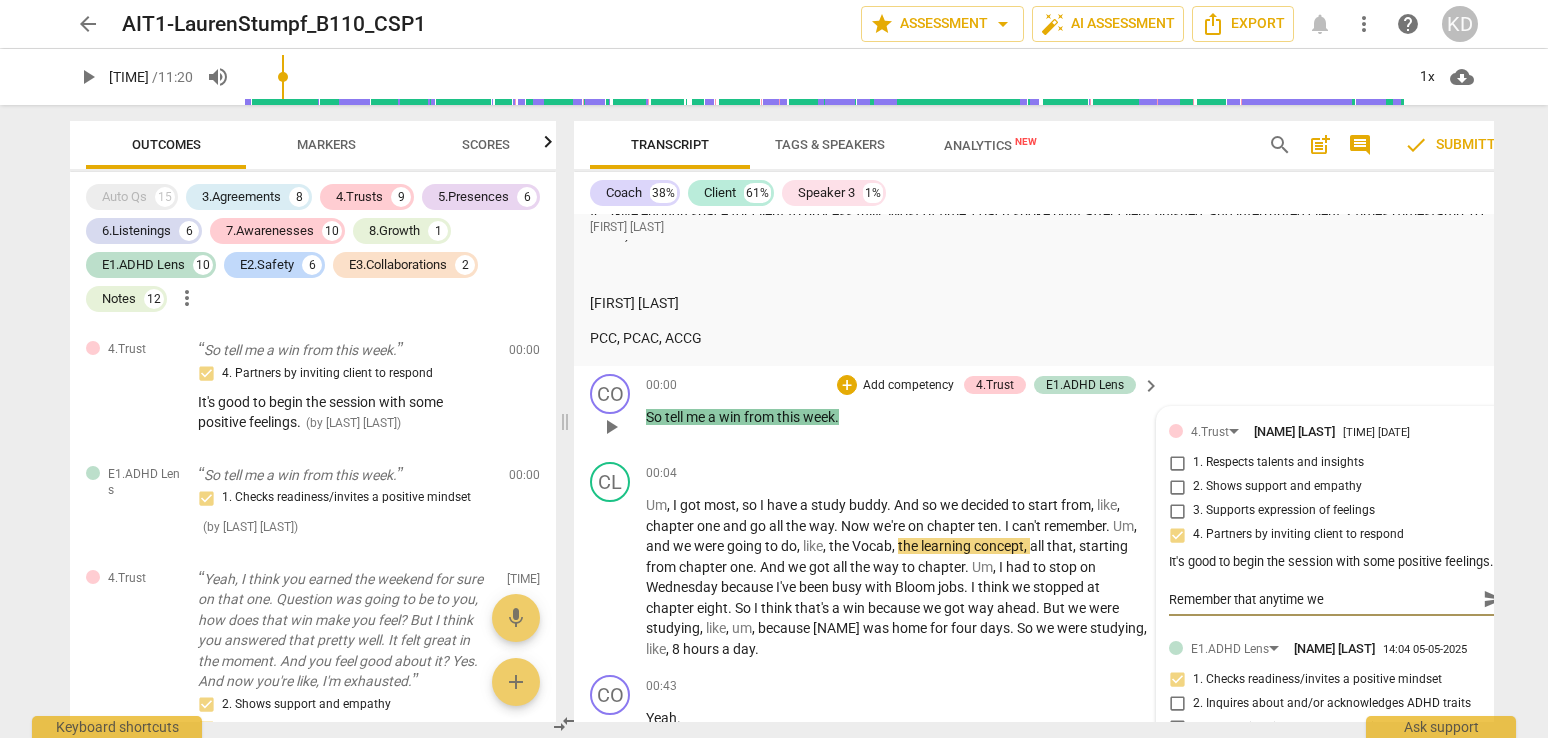 type on "Remember that anytime we" 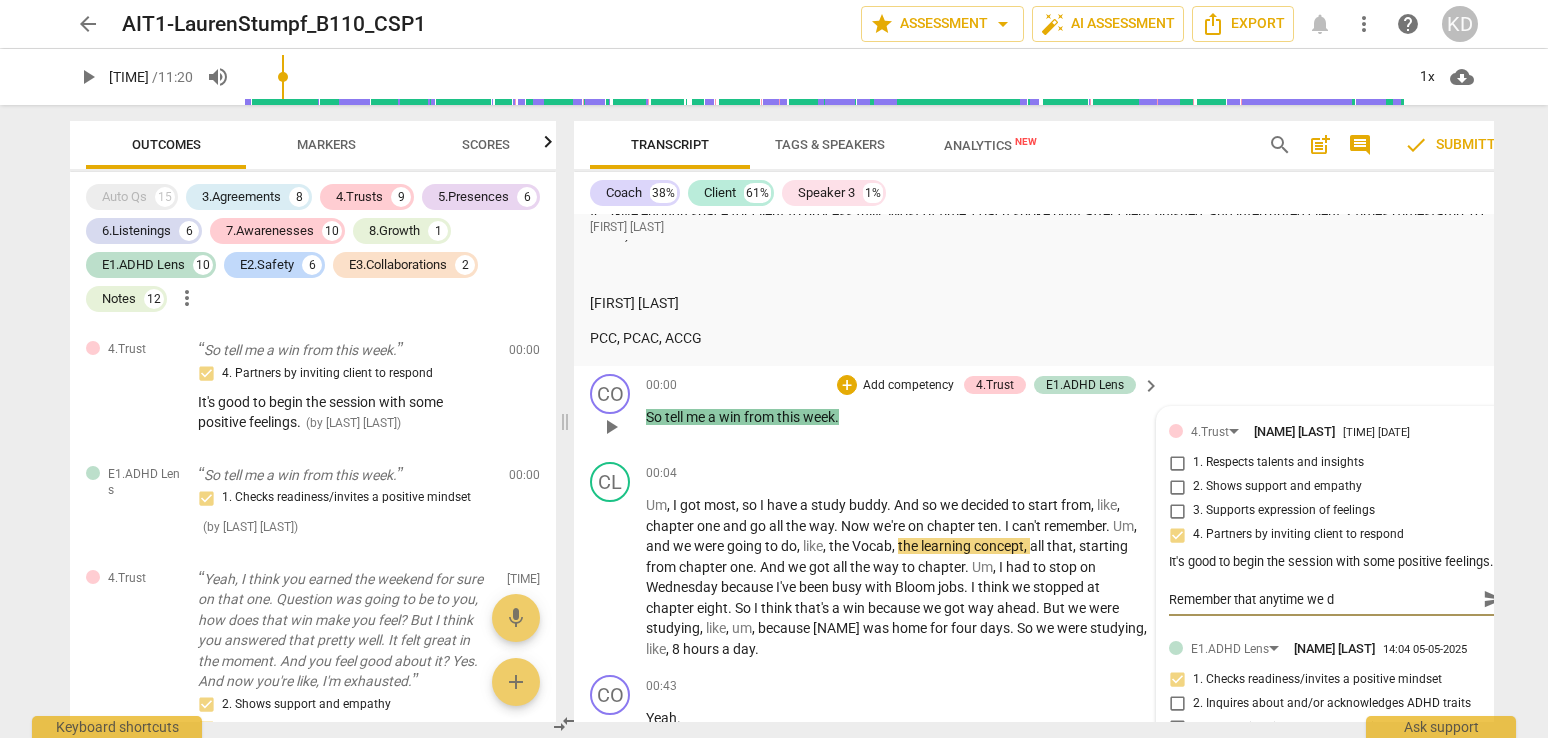 type on "Remember that anytime we di" 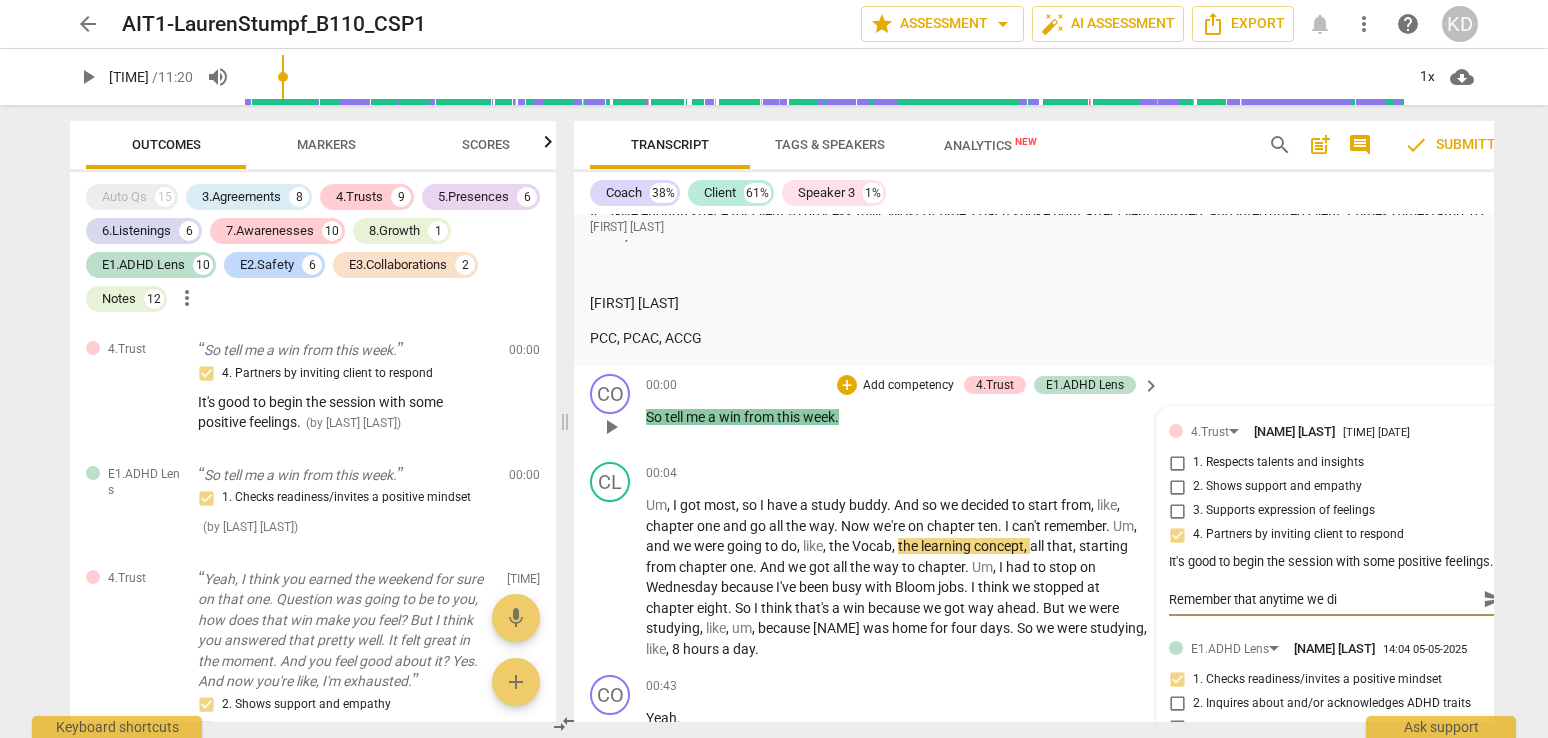 type on "Remember that anytime we dir" 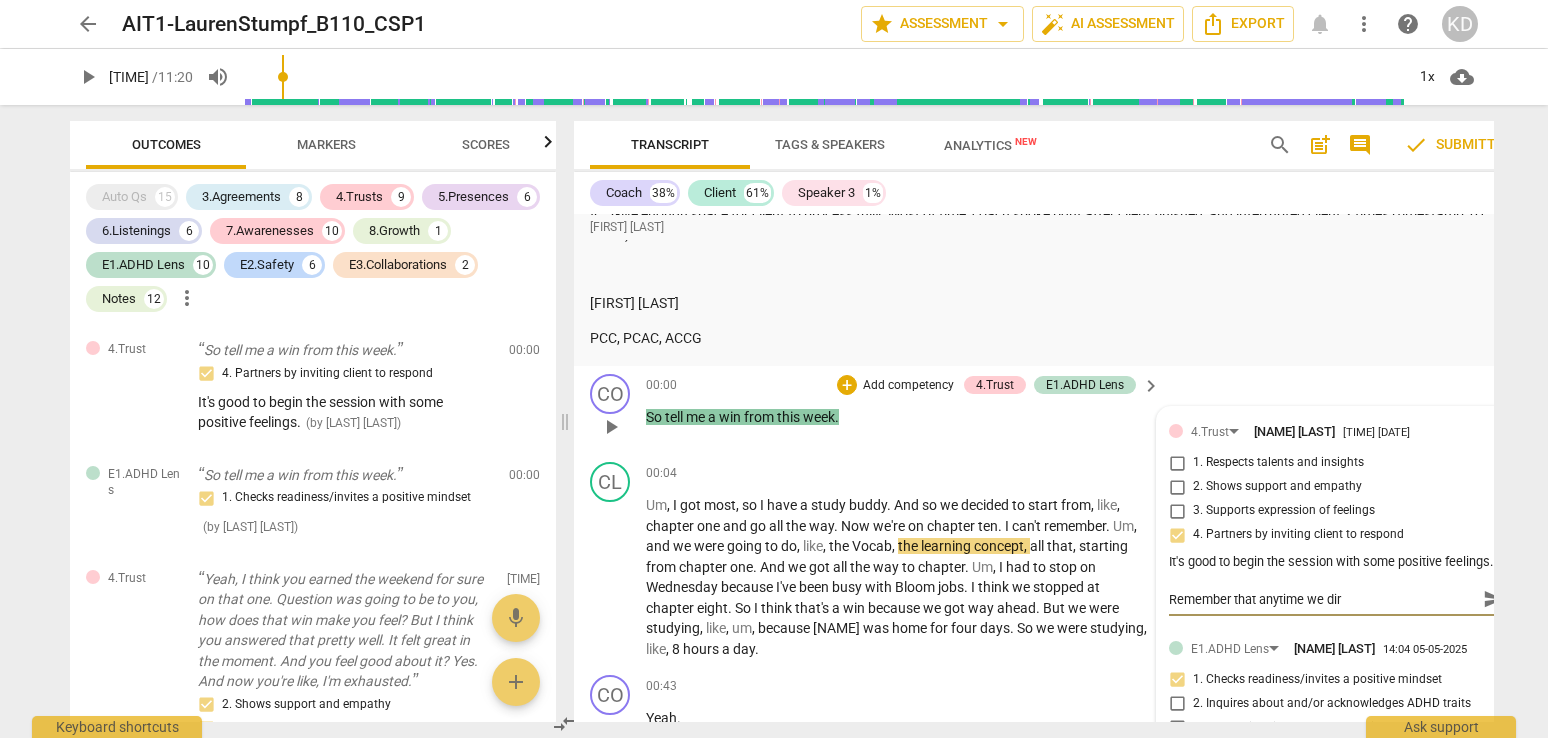type on "Remember that anytime we dire" 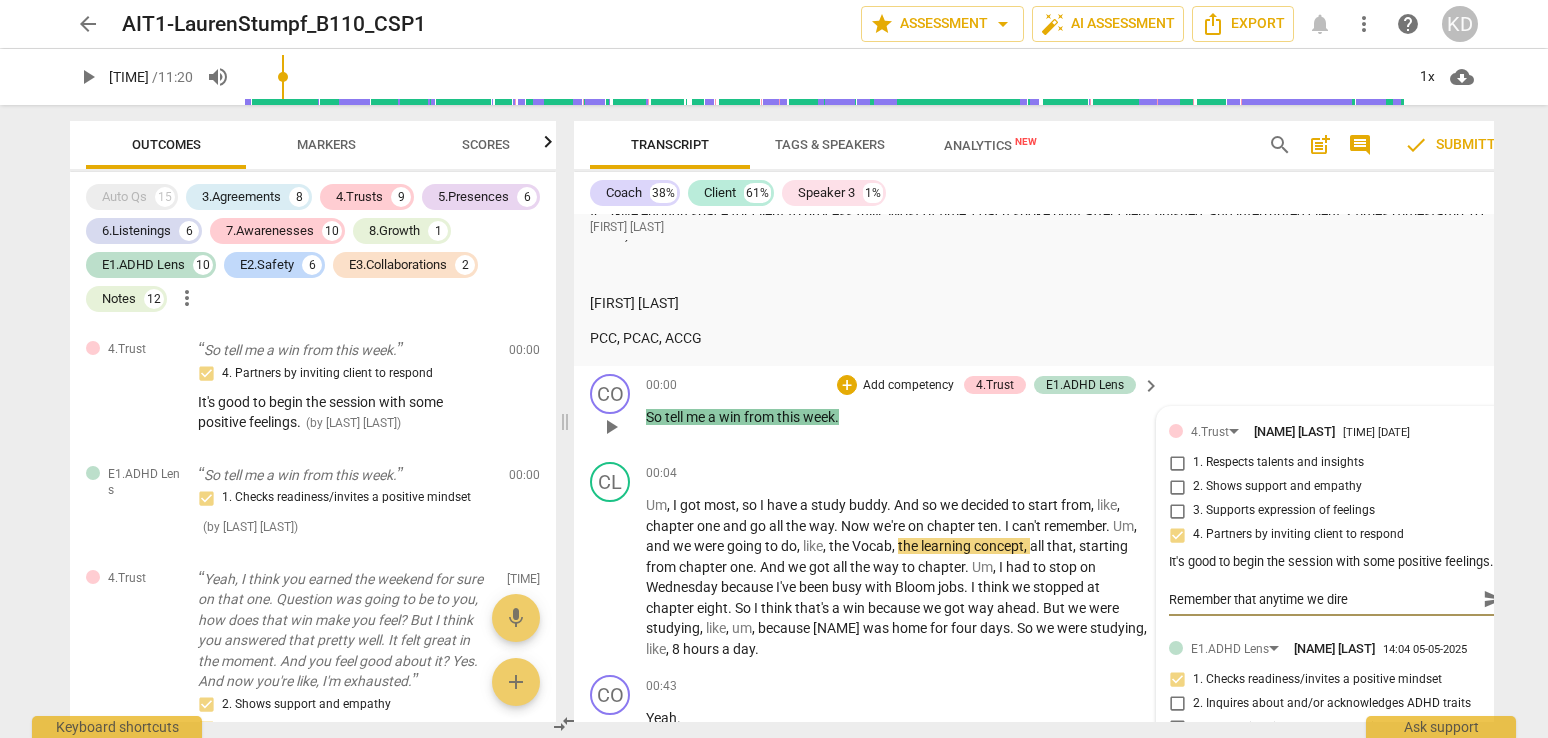type on "Remember that anytime we direc" 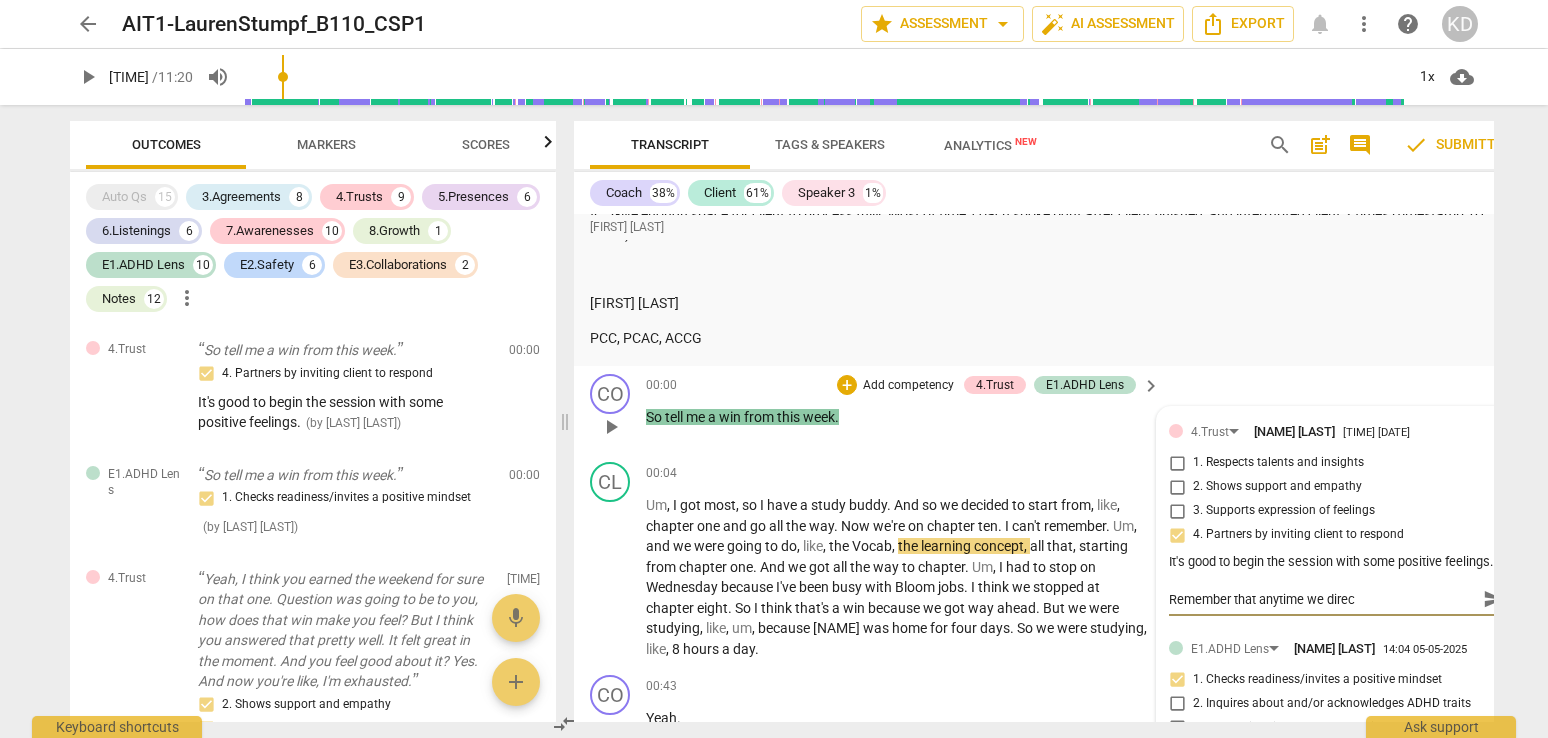 type on "Remember that anytime we direct" 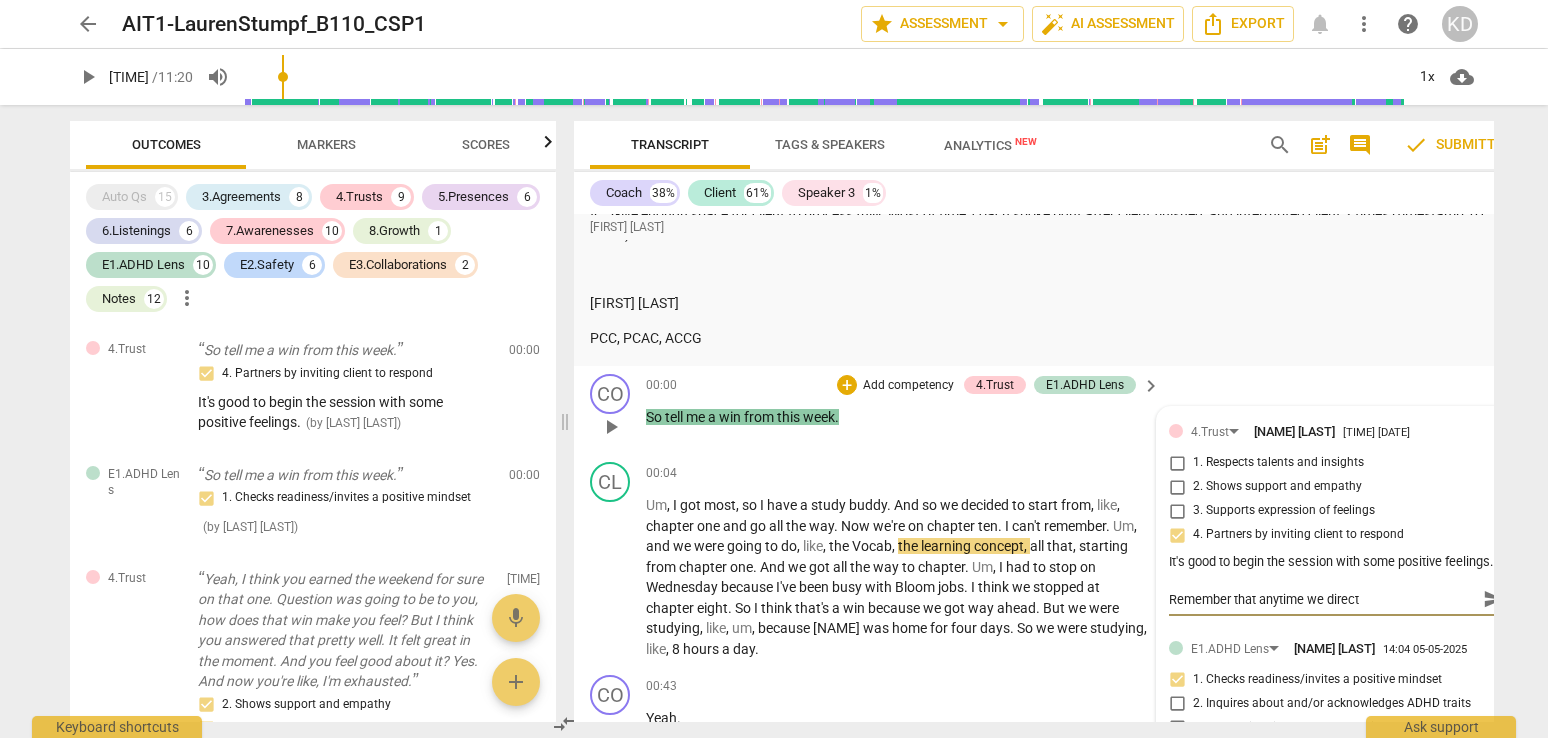 type on "Remember that anytime we direct" 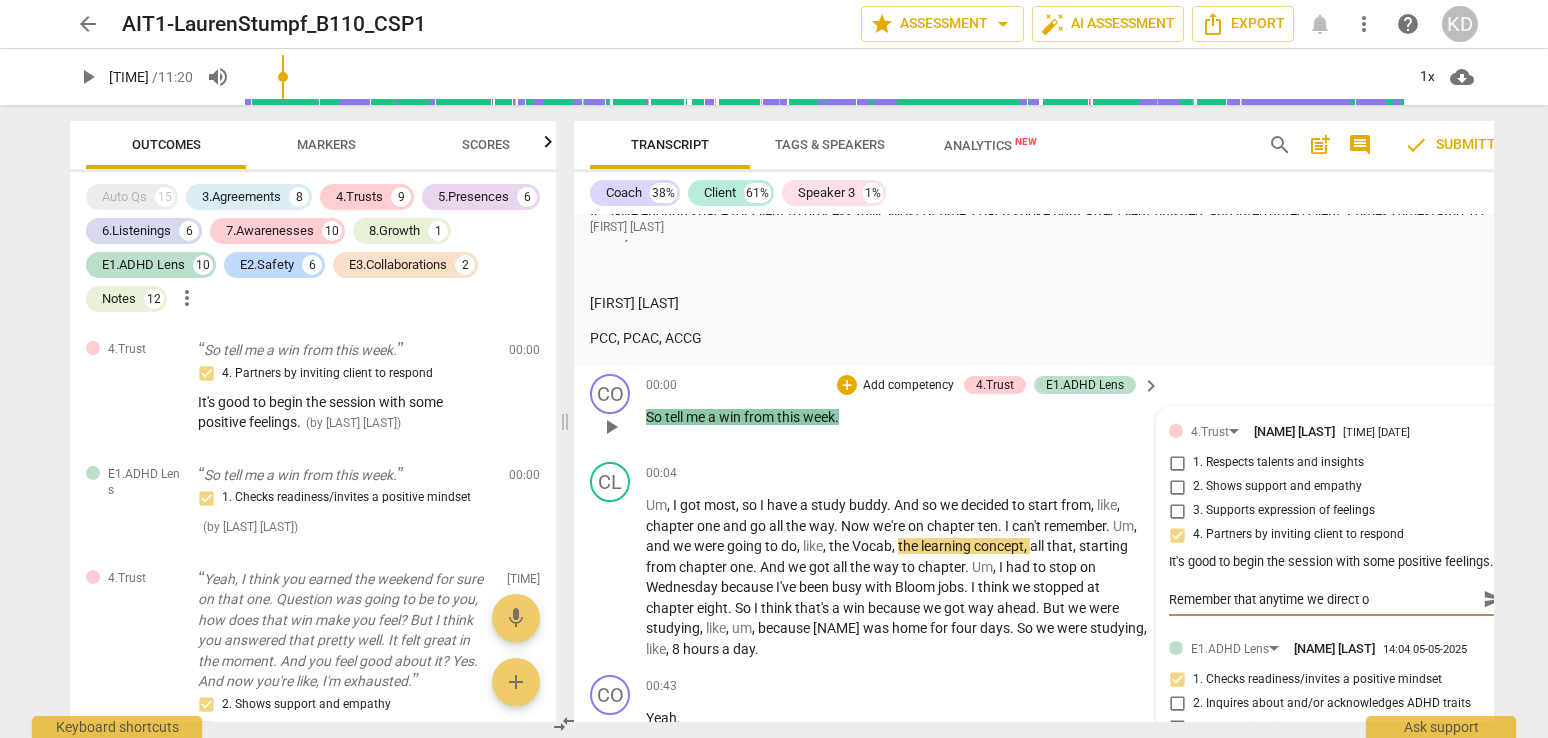 type on "Remember that anytime we direct ou" 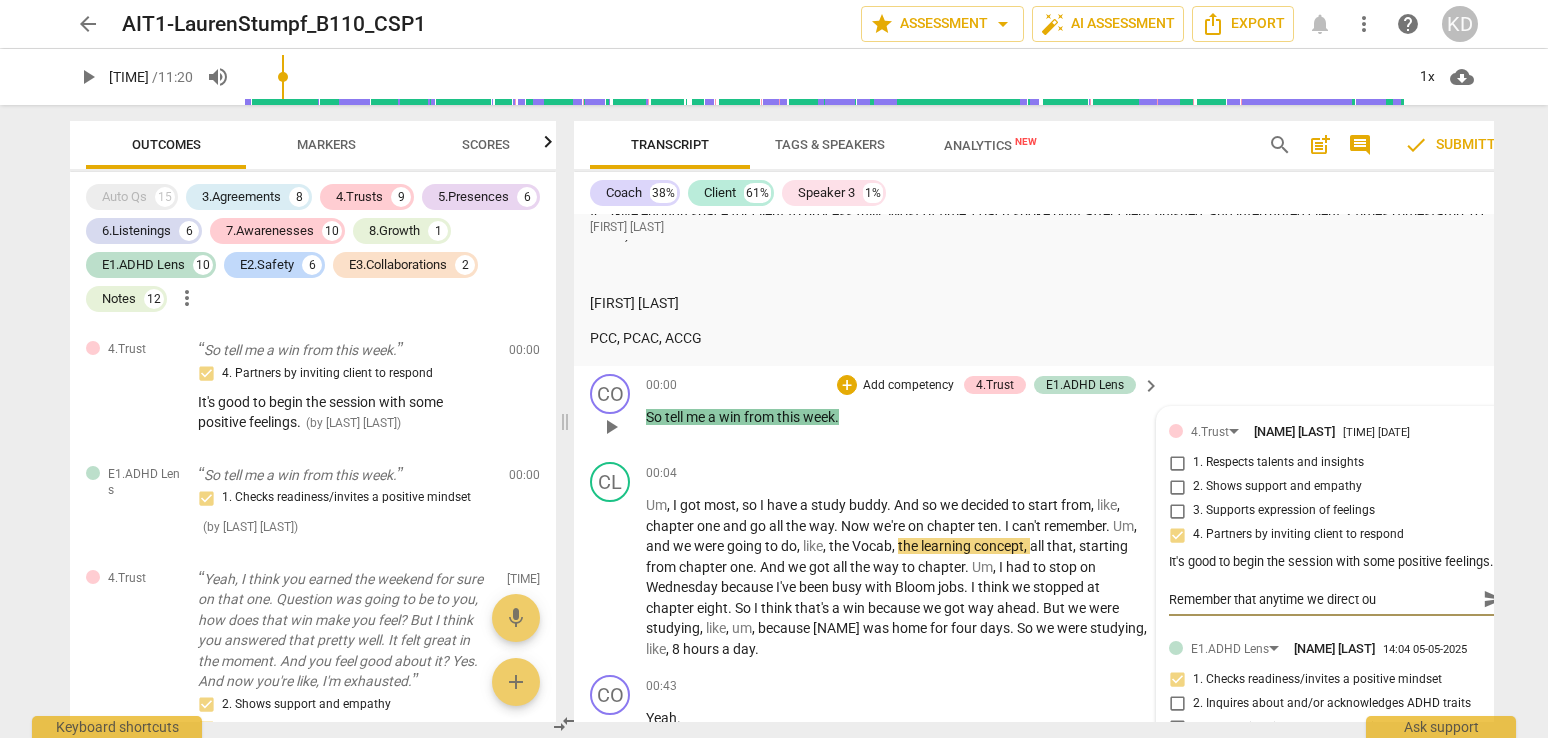 type on "Remember that anytime we direct our" 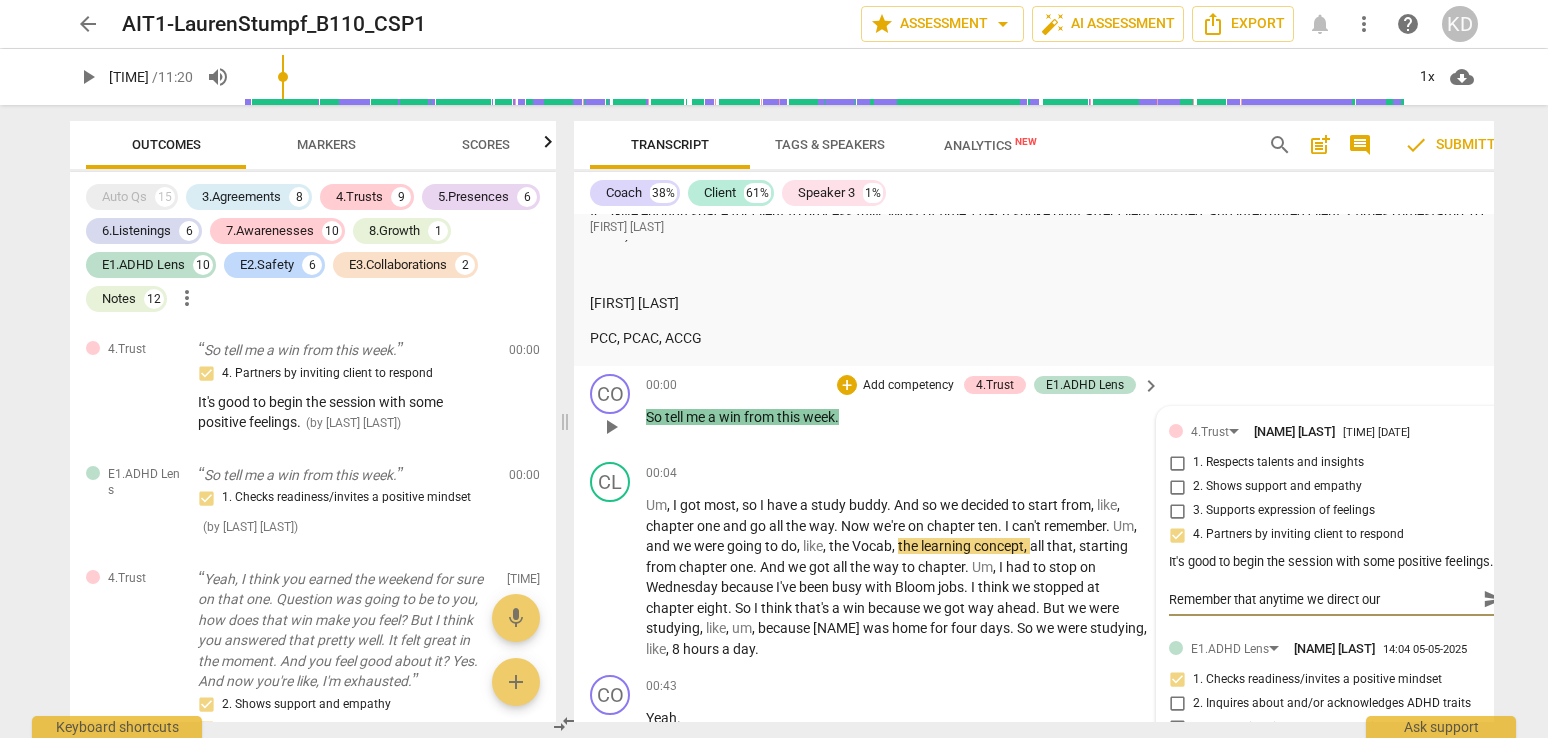 type on "Remember that anytime we direct our" 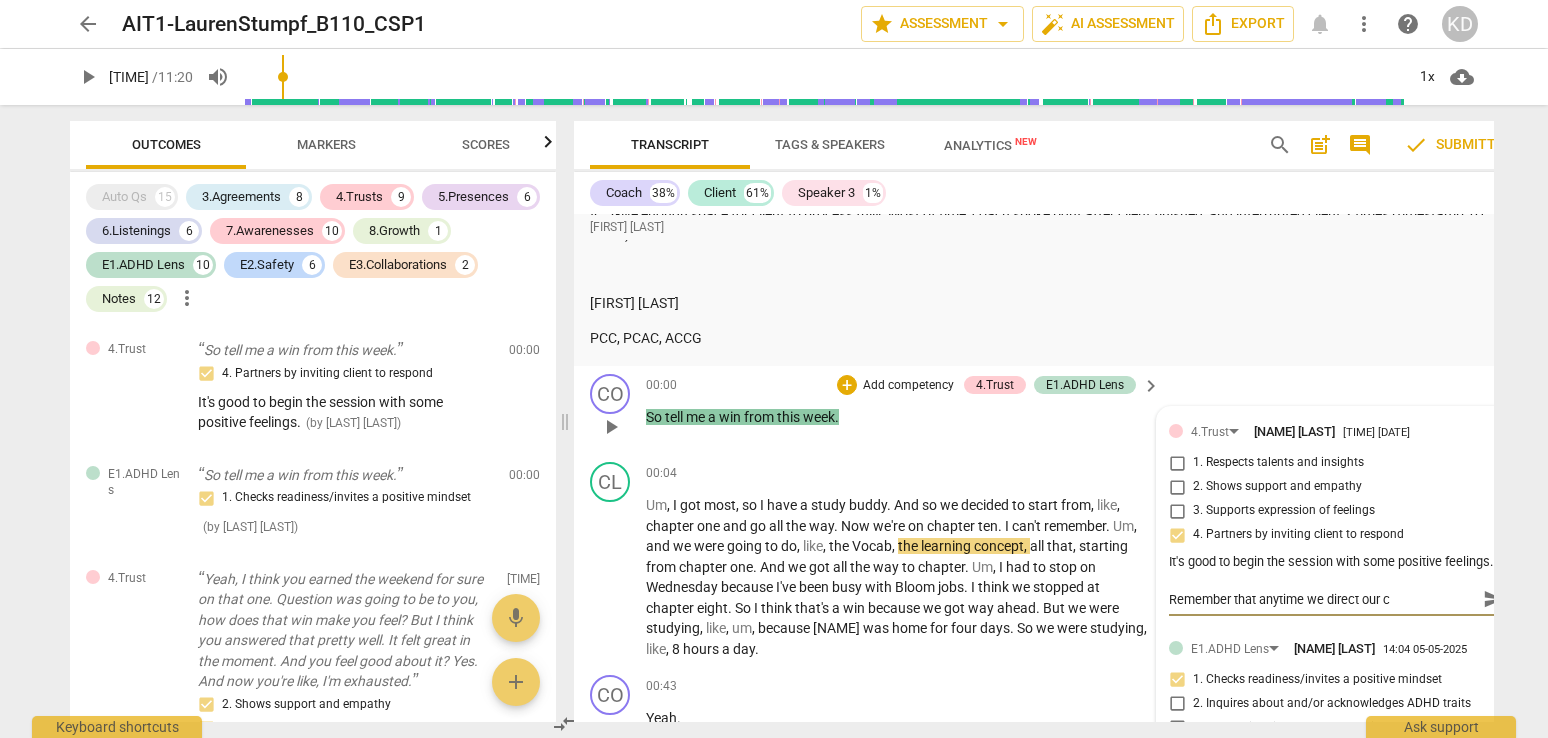type on "Remember that anytime we direct our cl" 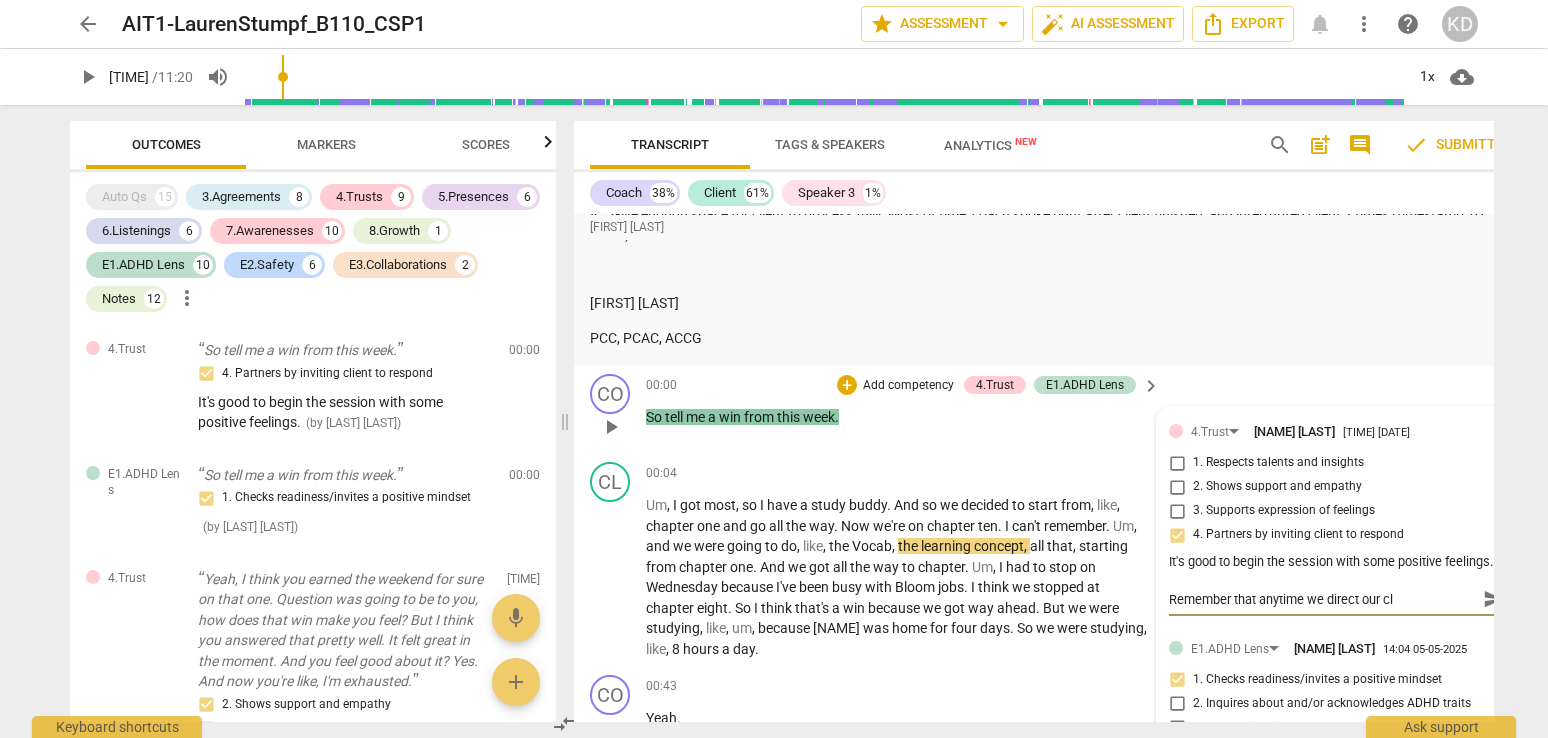 type on "Remember that anytime we direct our cli" 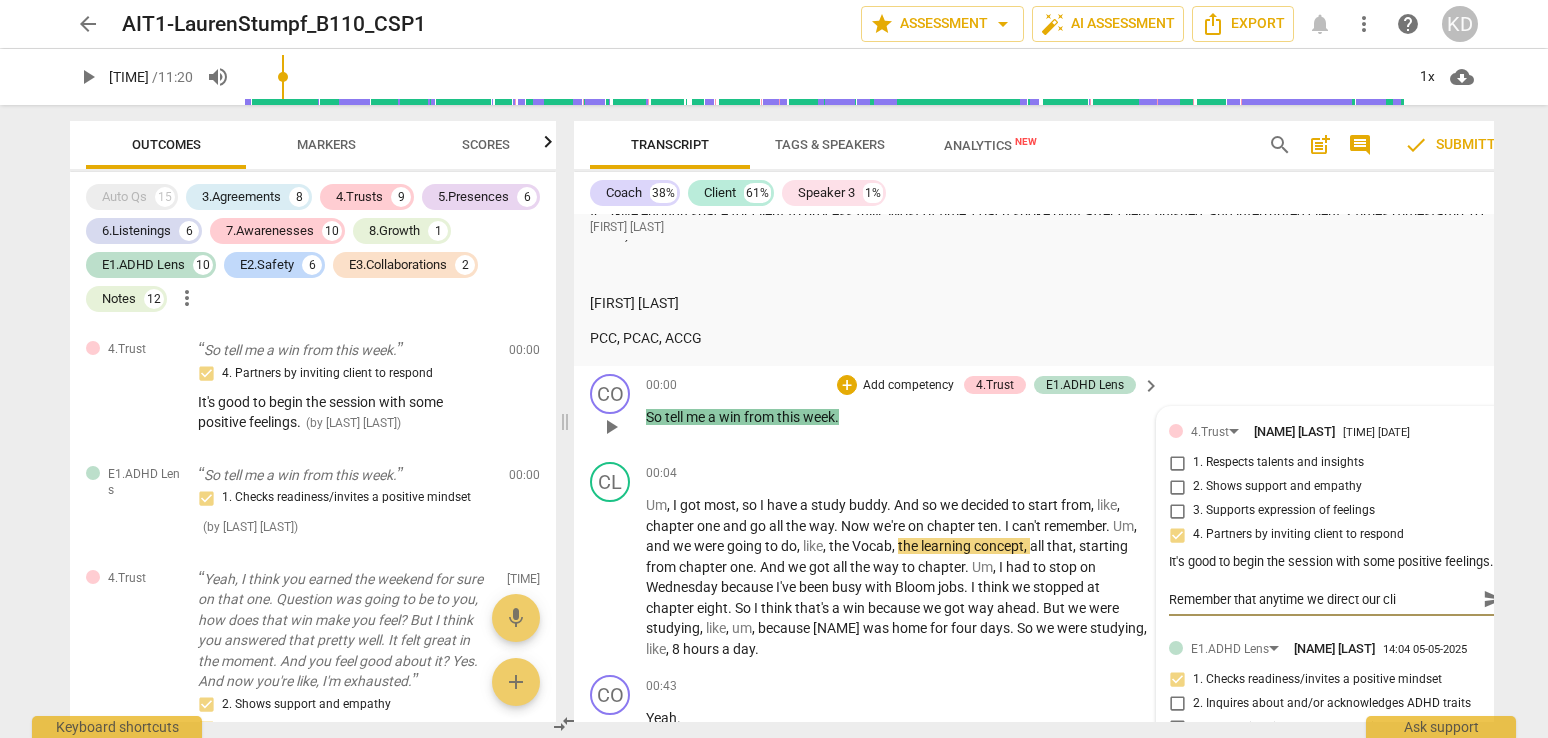 type on "Remember that anytime we direct our clie" 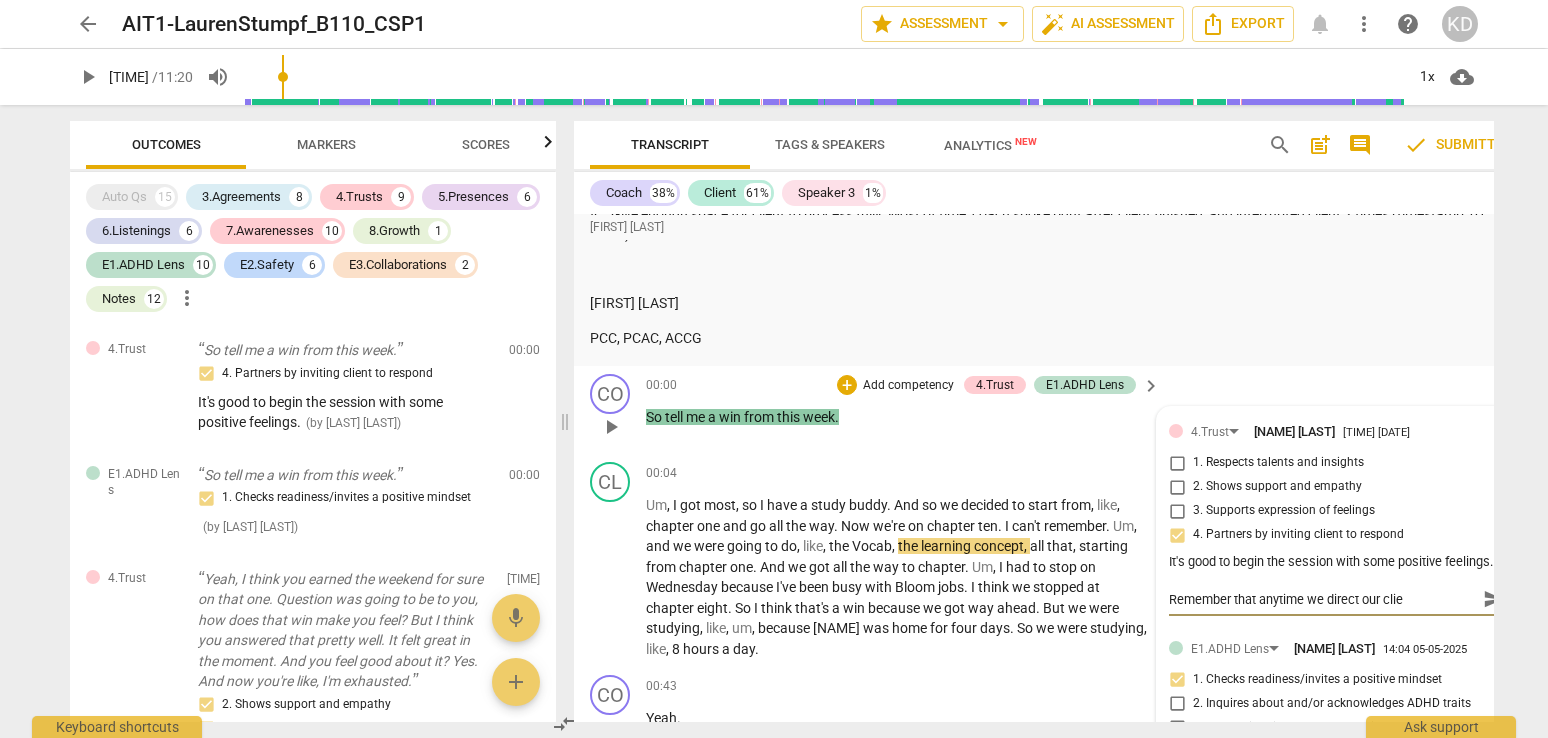 type on "Remember that anytime we direct our clien" 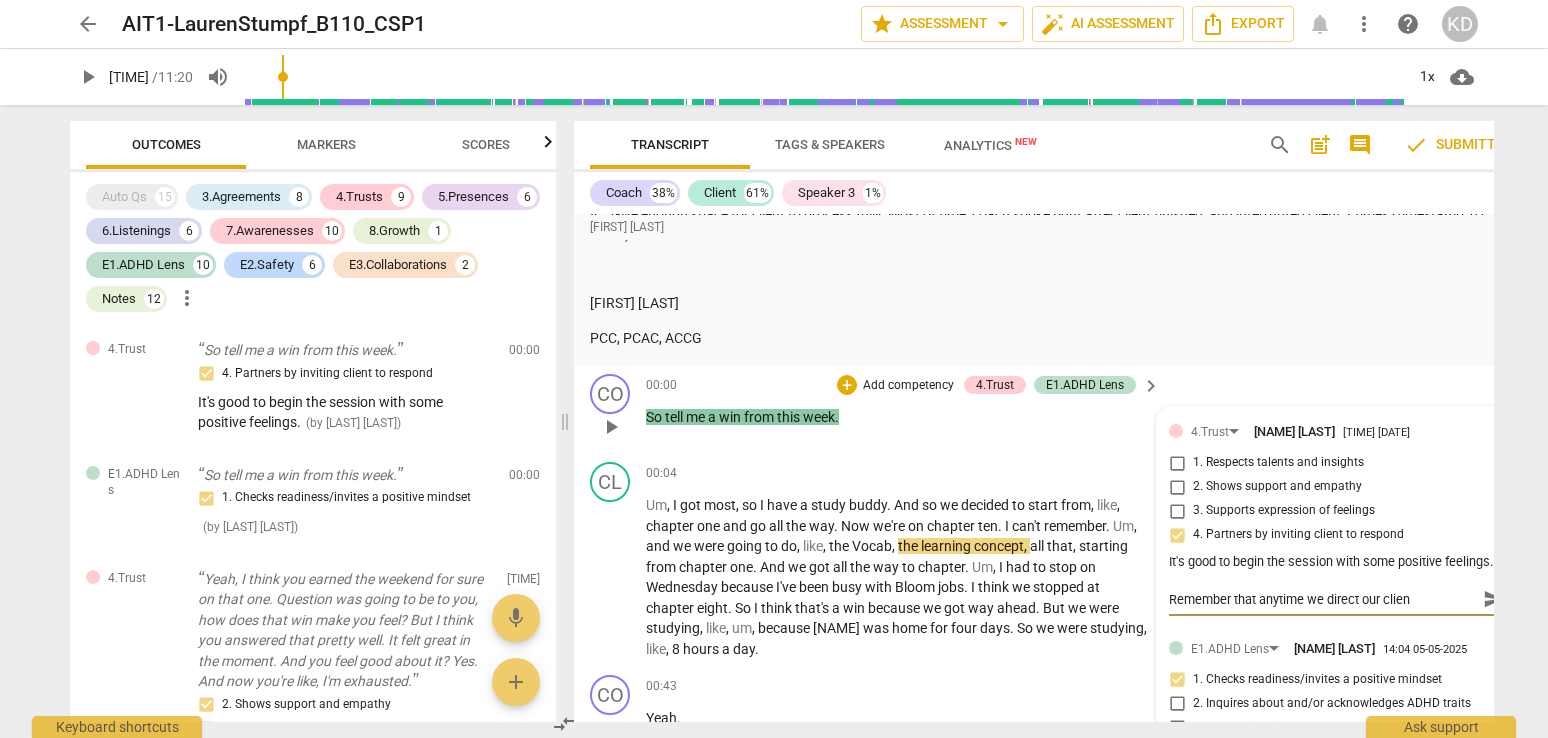 type on "Remember that anytime we direct our client" 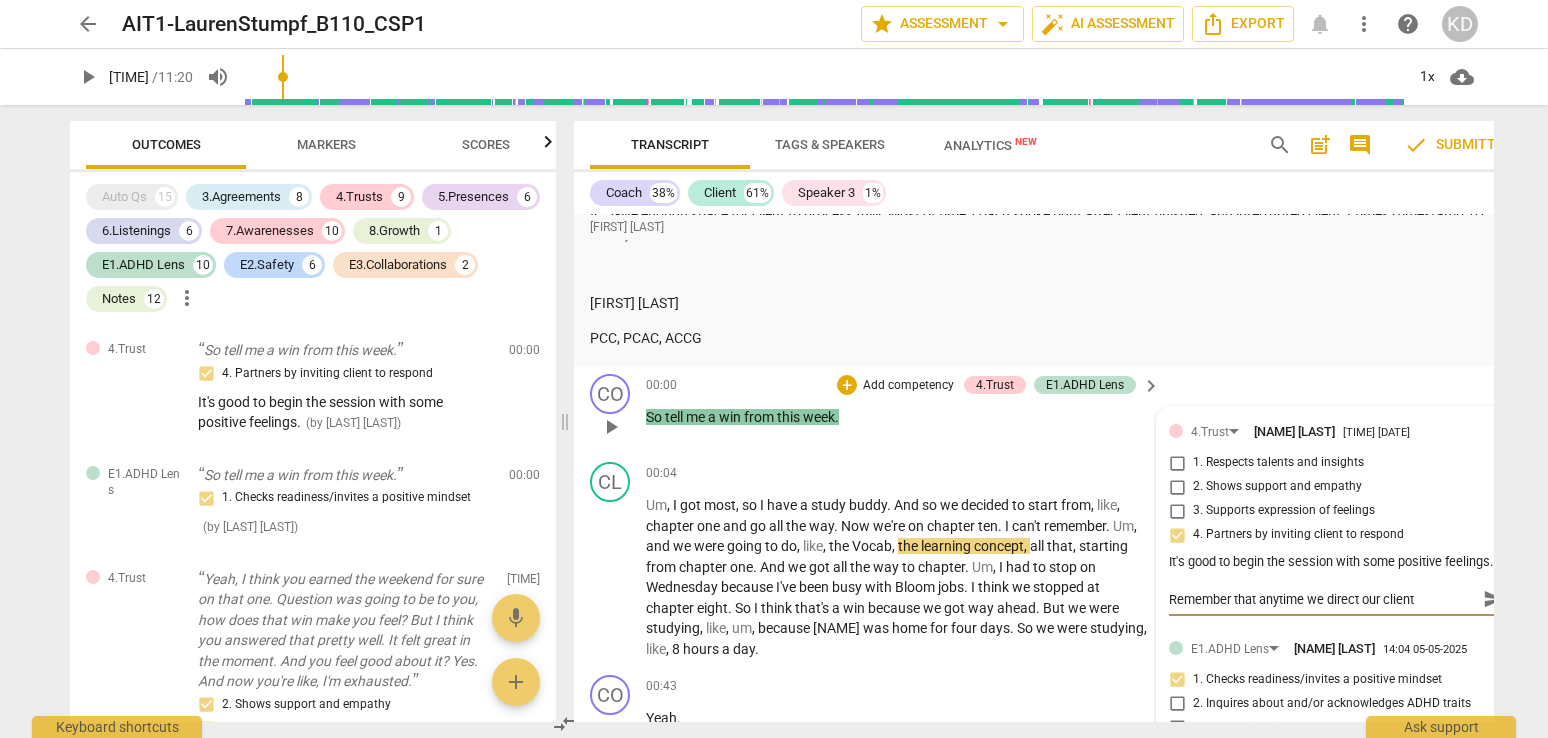 type on "Remember that anytime we direct our clients" 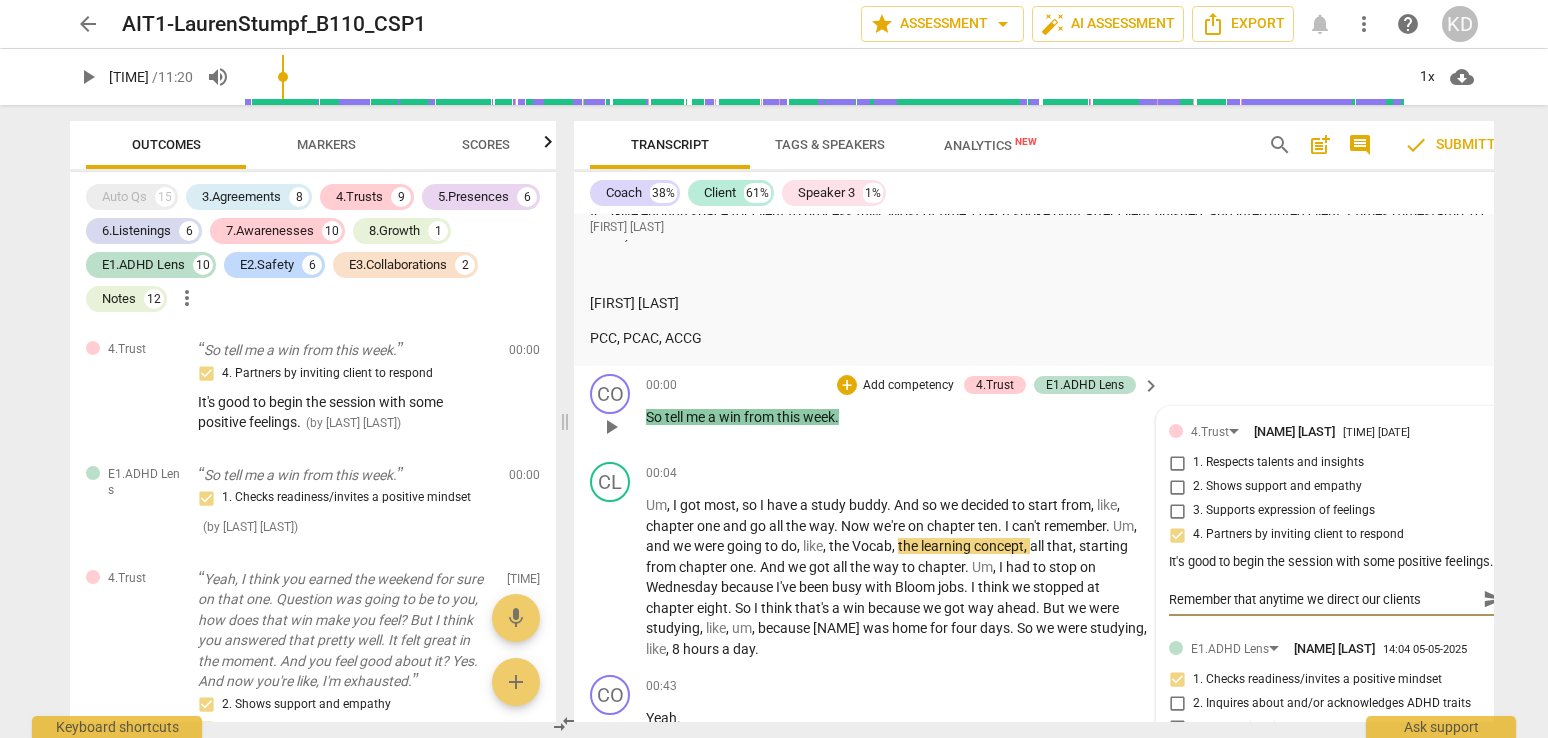 type on "Remember that anytime we direct our clients," 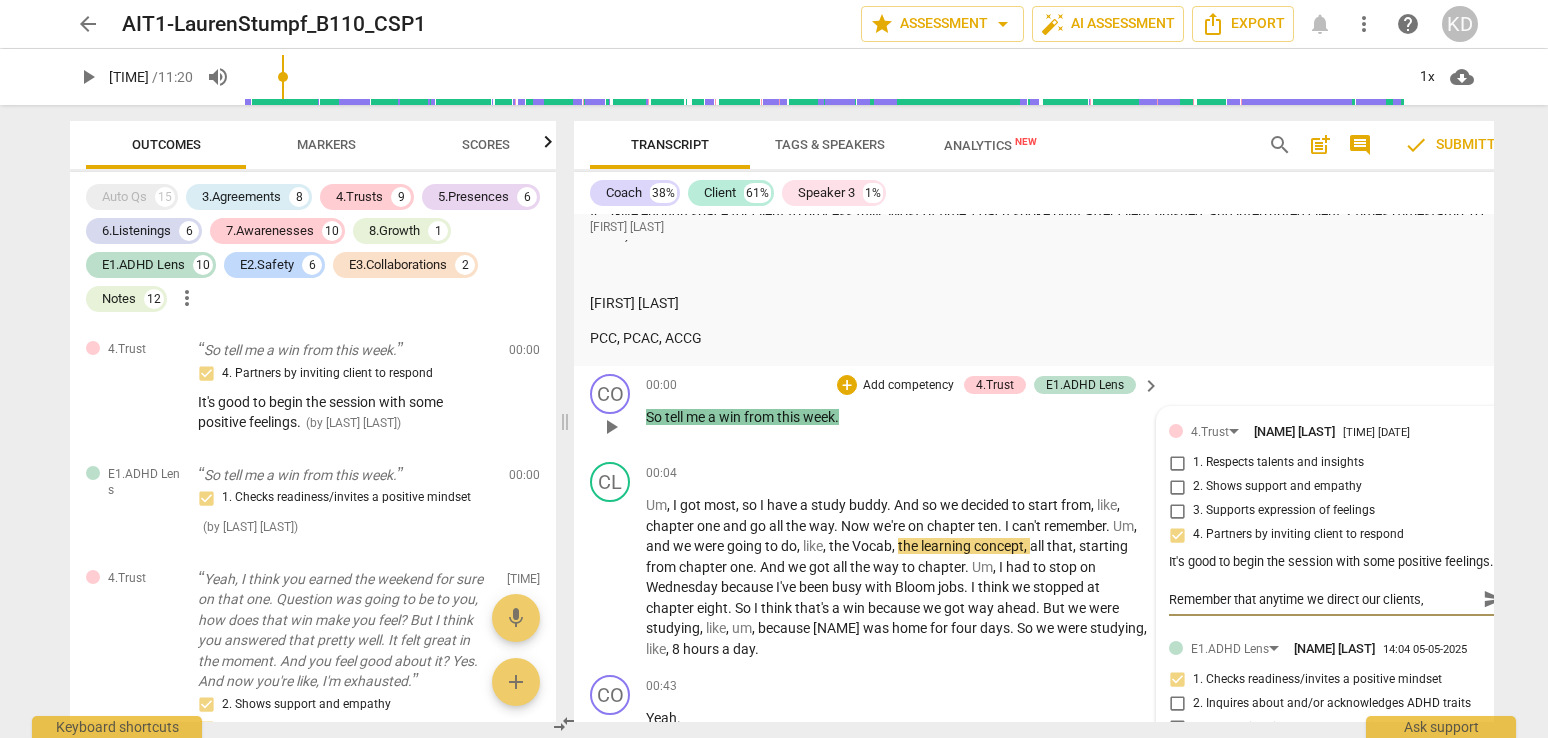type on "Remember that anytime we direct our clients," 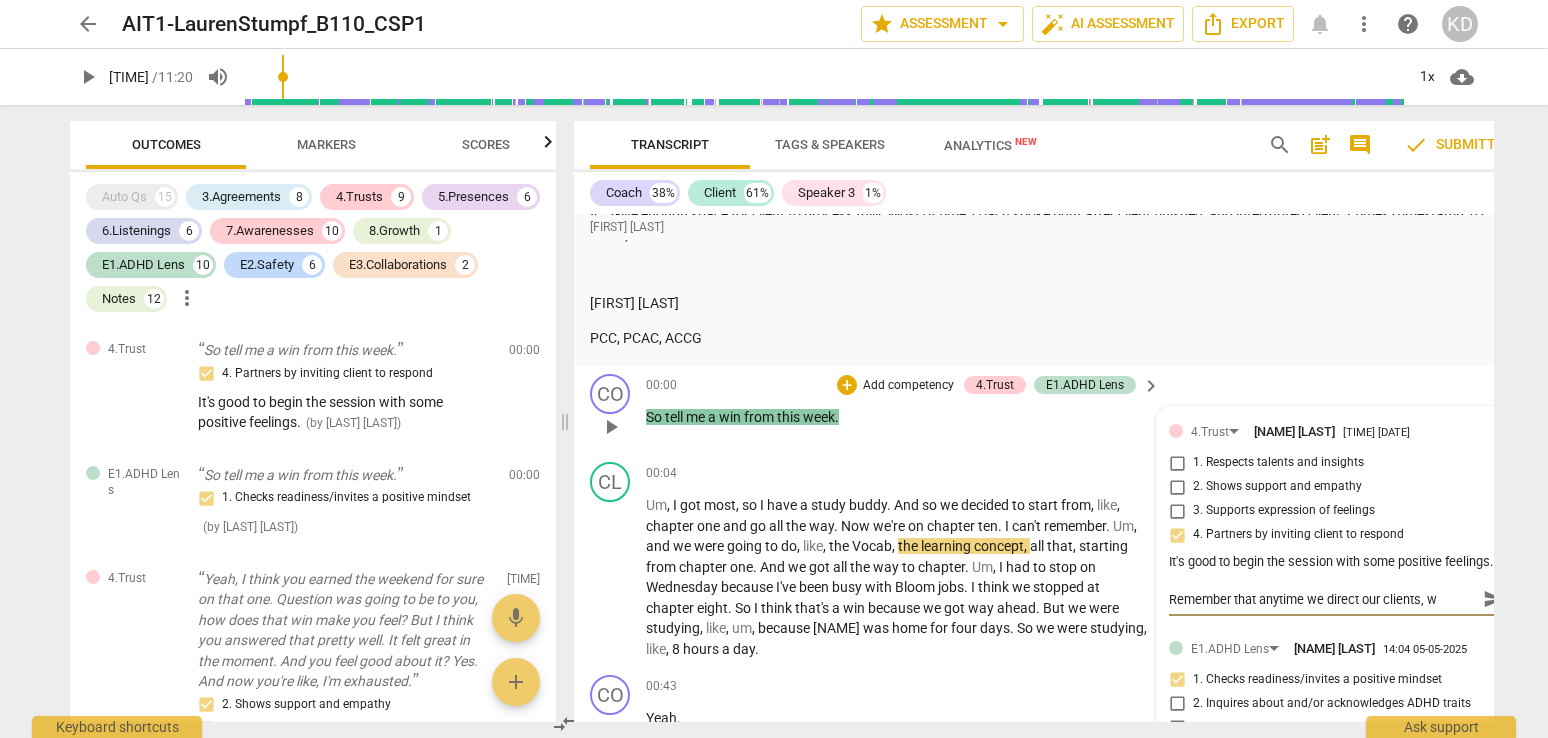 type on "Remember that anytime we direct our clients, we" 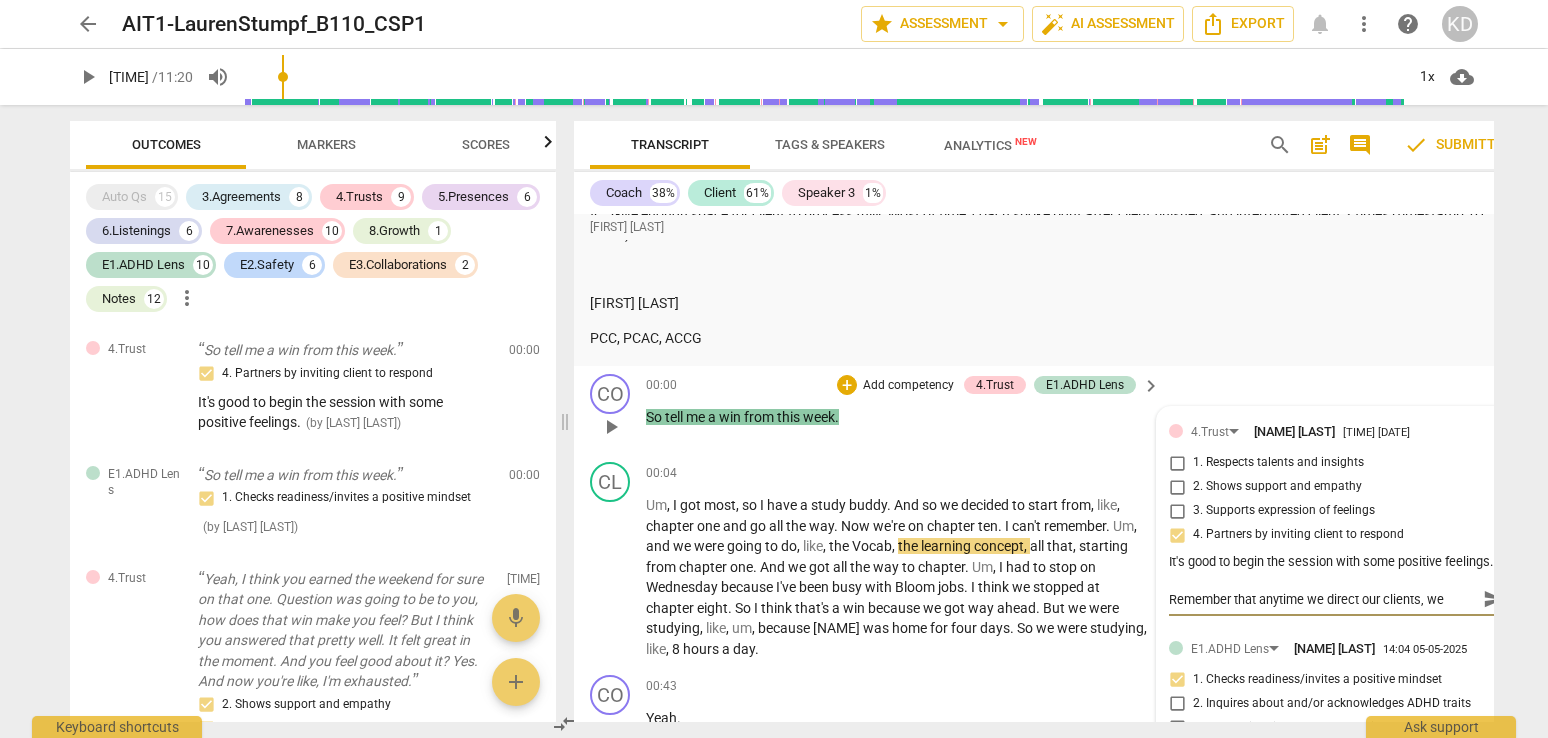 type on "Remember that anytime we direct our clients, we" 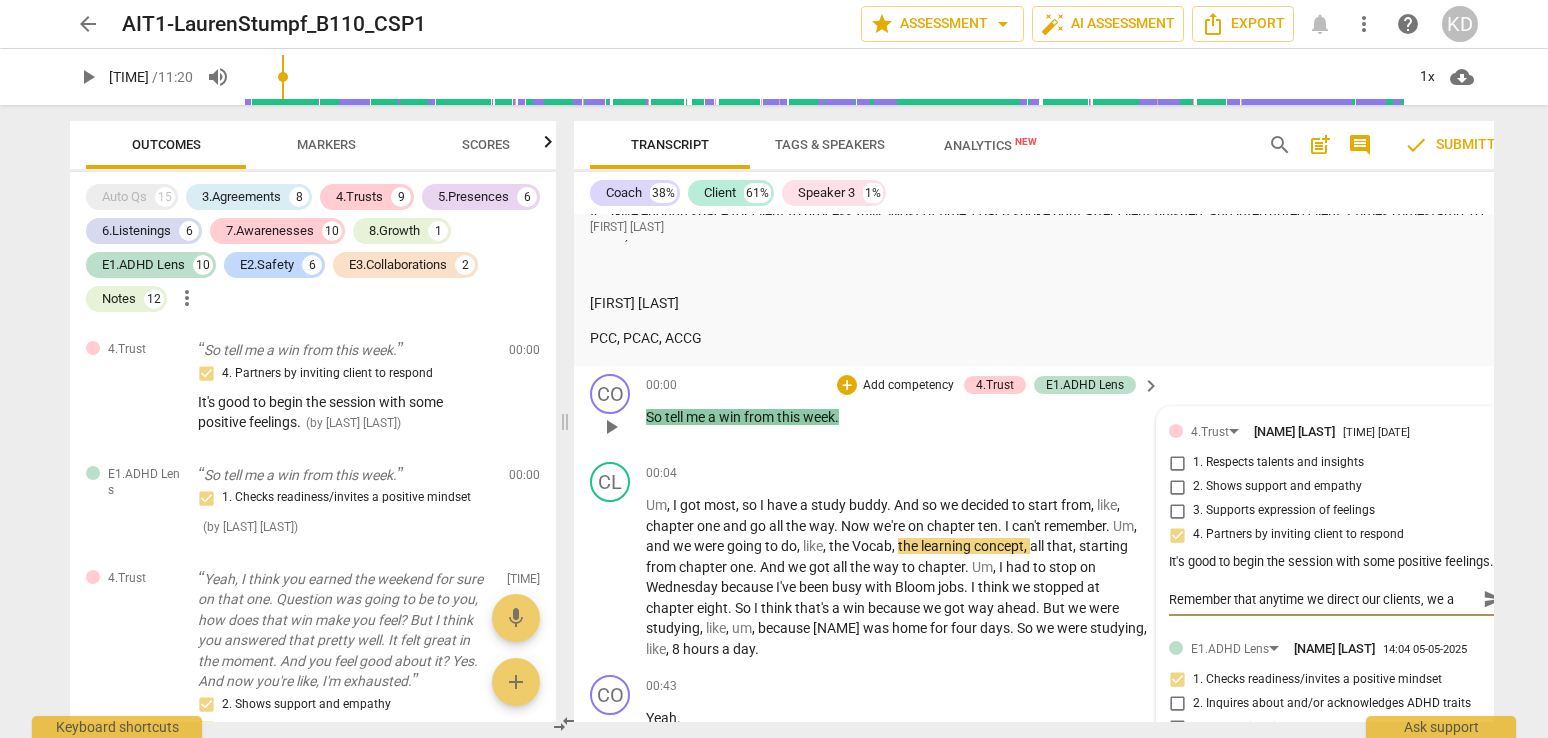 type on "Remember that anytime we direct our clients, we ar" 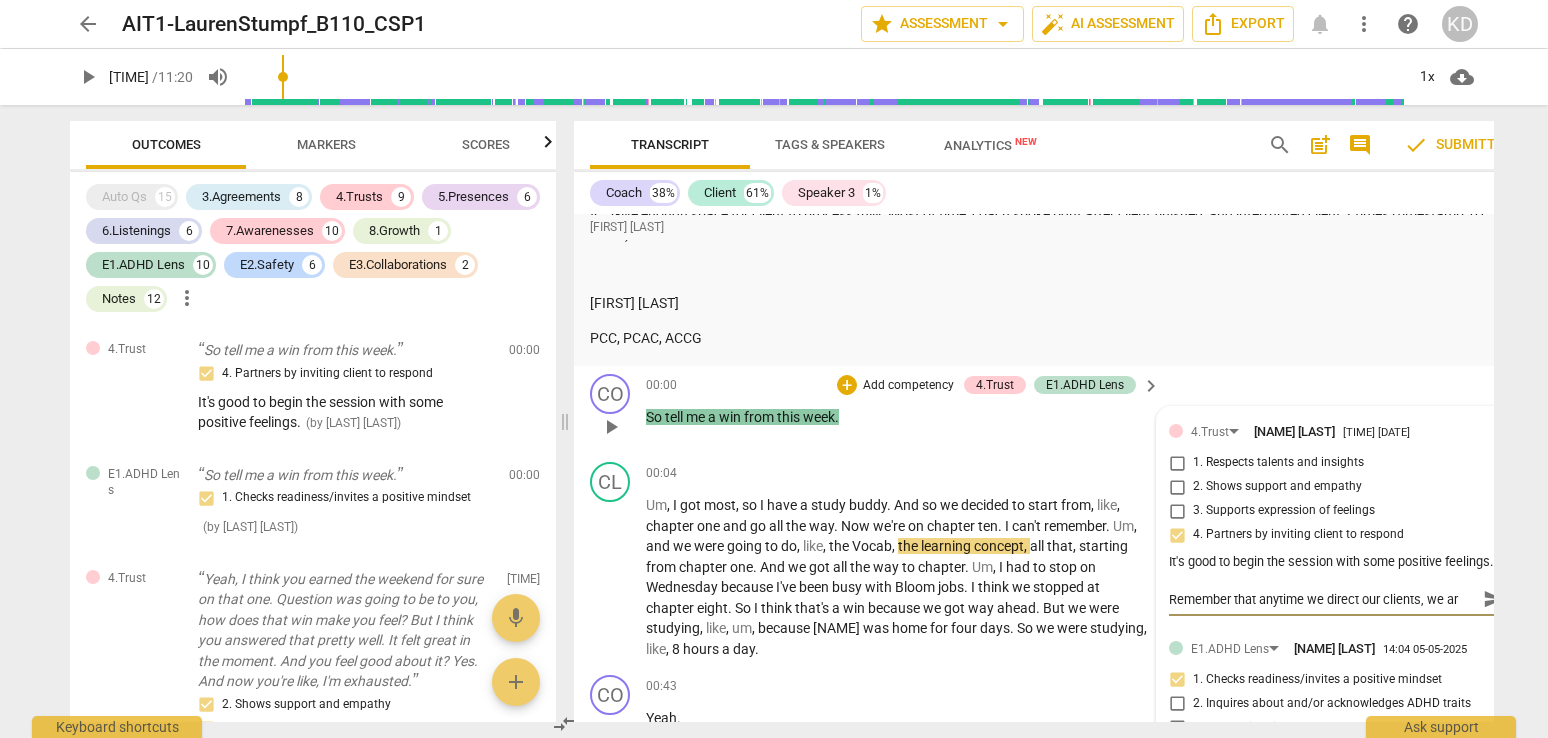 type on "Remember that anytime we direct our clients, we are" 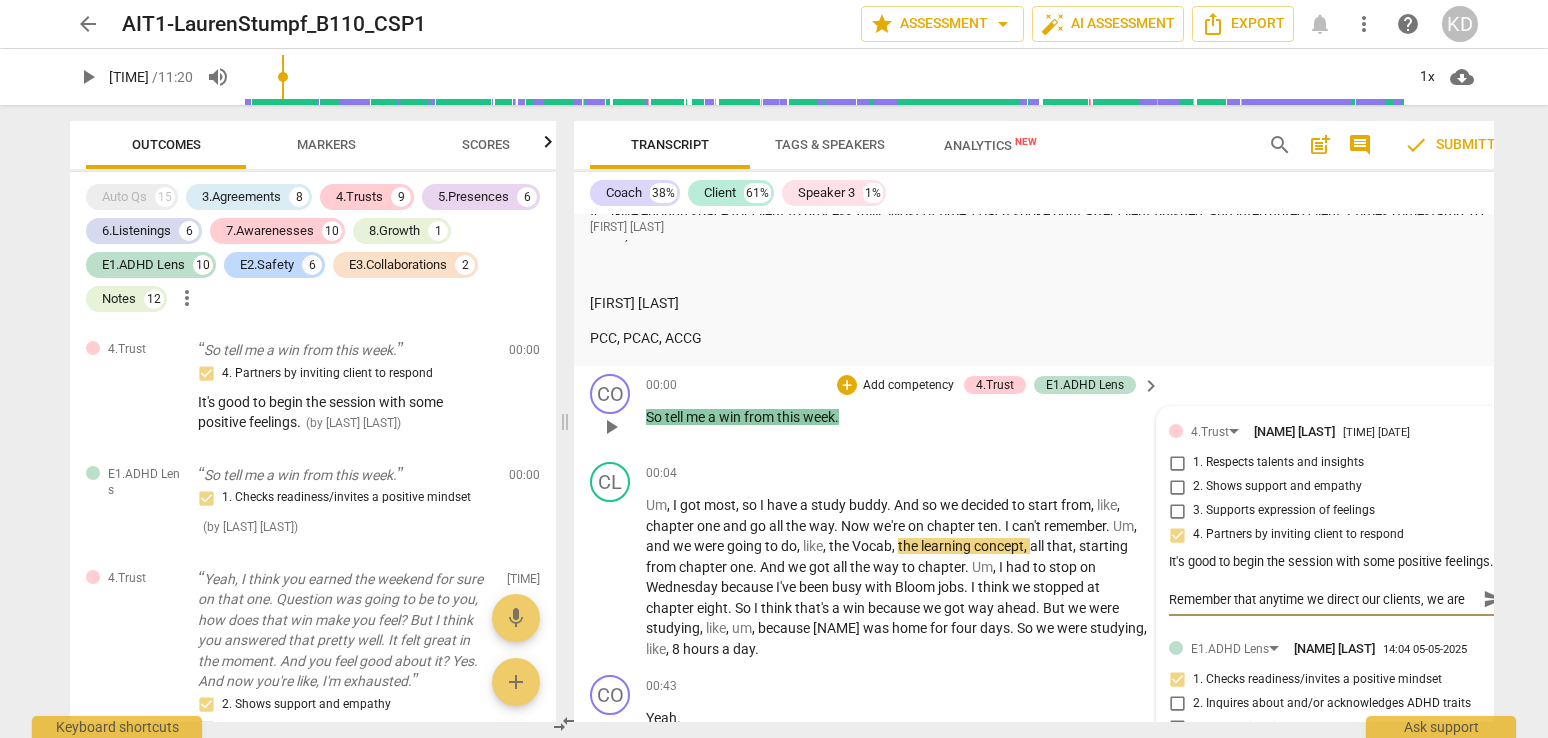 type on "Remember that anytime we direct our clients, we are" 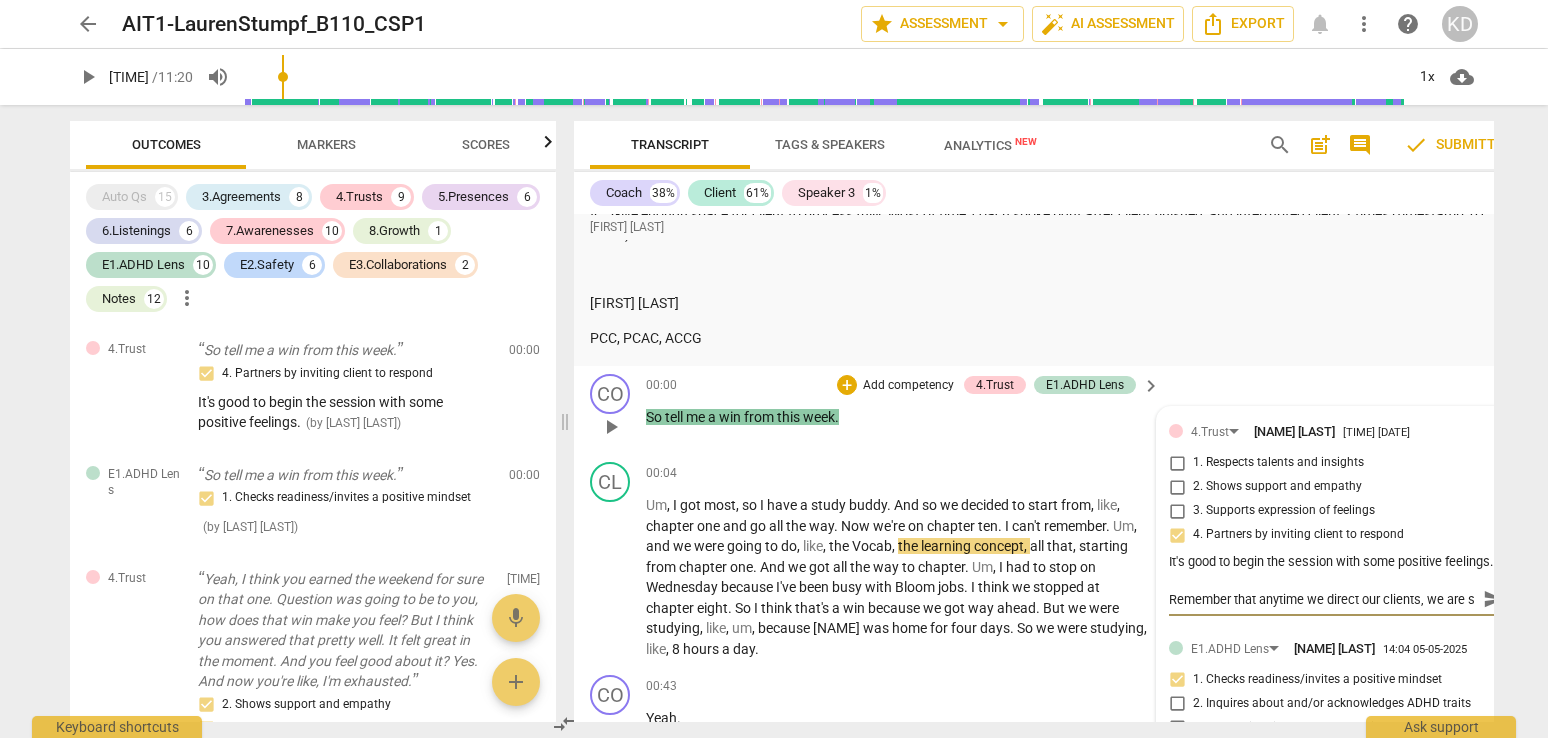 type on "Remember that anytime we direct our clients, we are st" 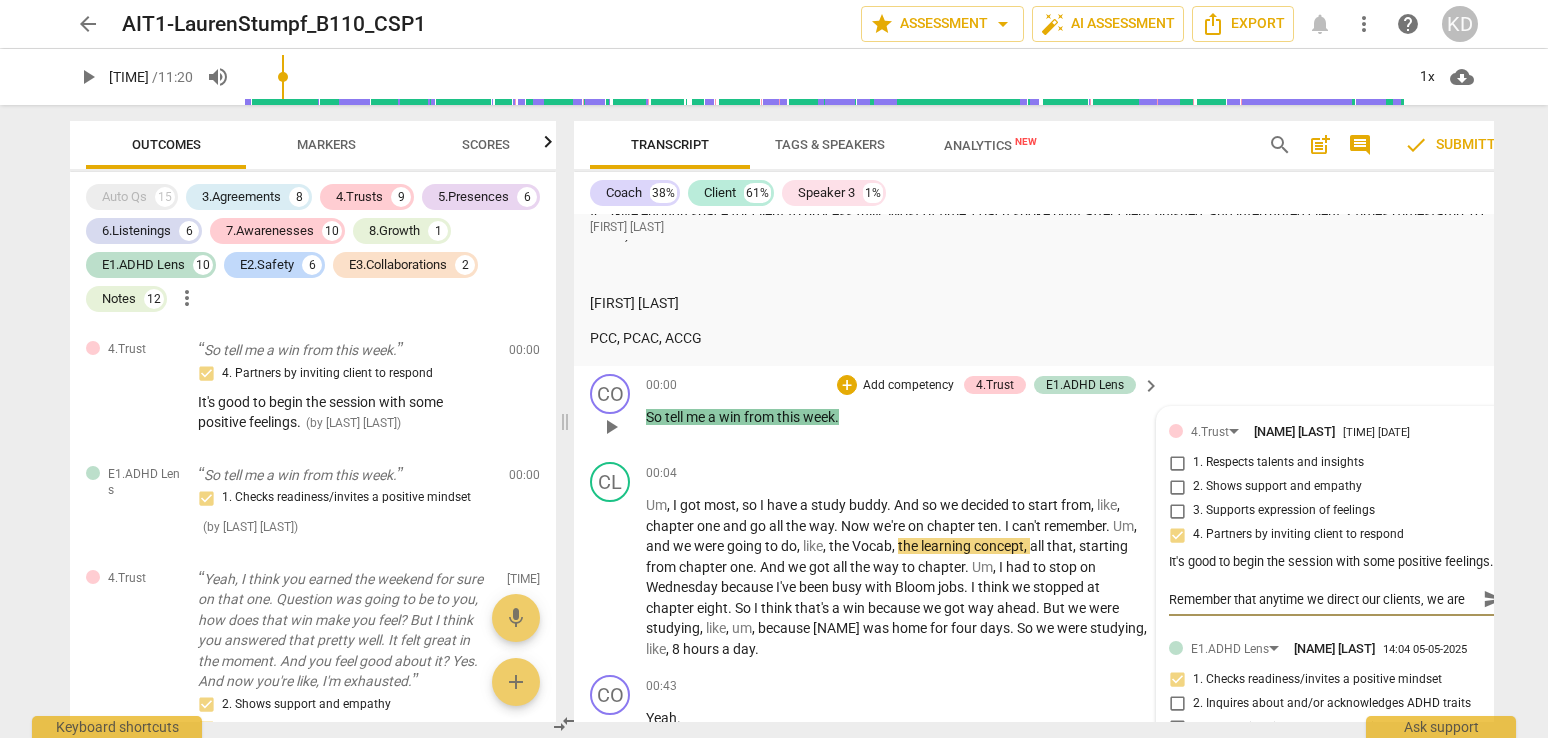 type on "Remember that anytime we direct our clients, we are ste" 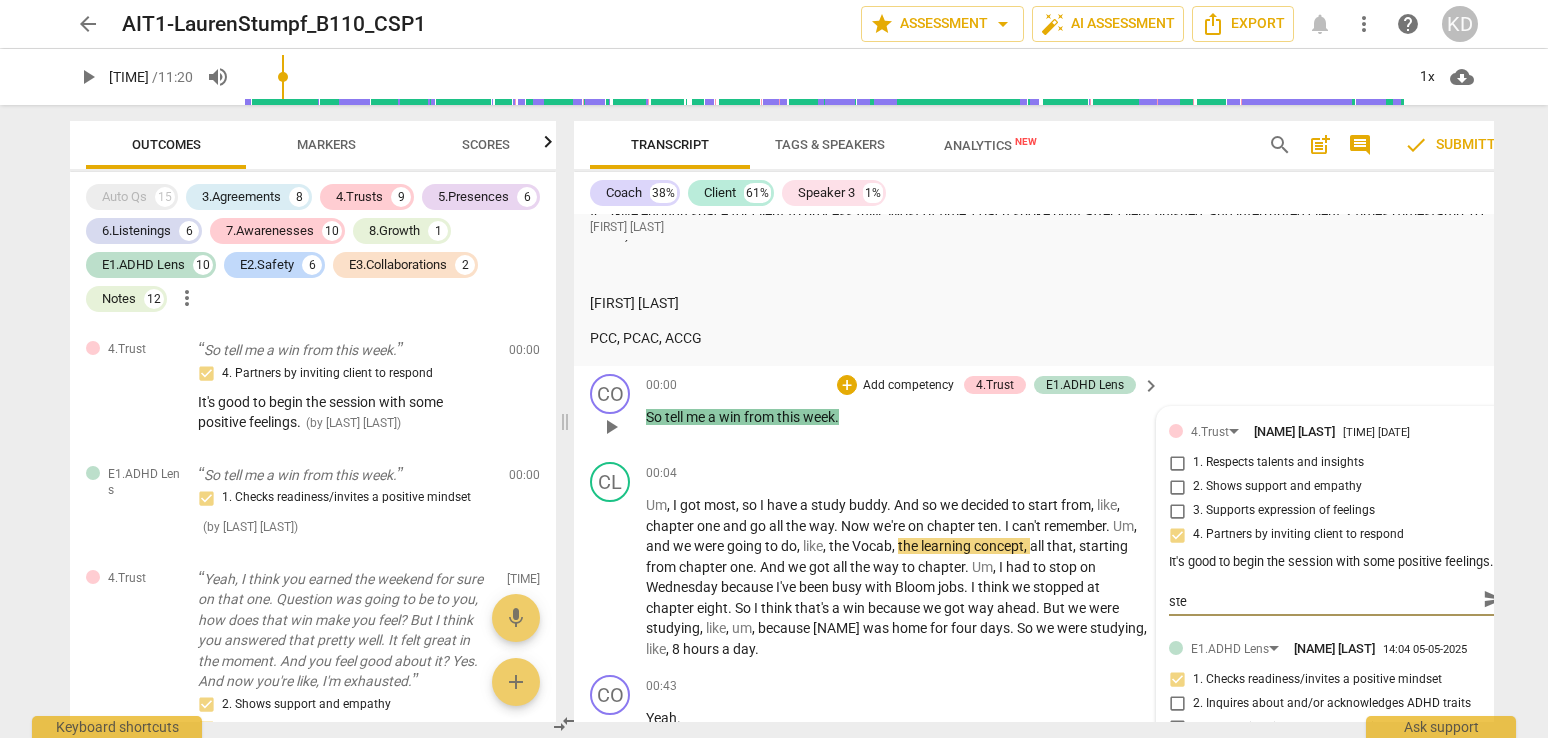 type on "Remember that anytime we direct our clients, we are step" 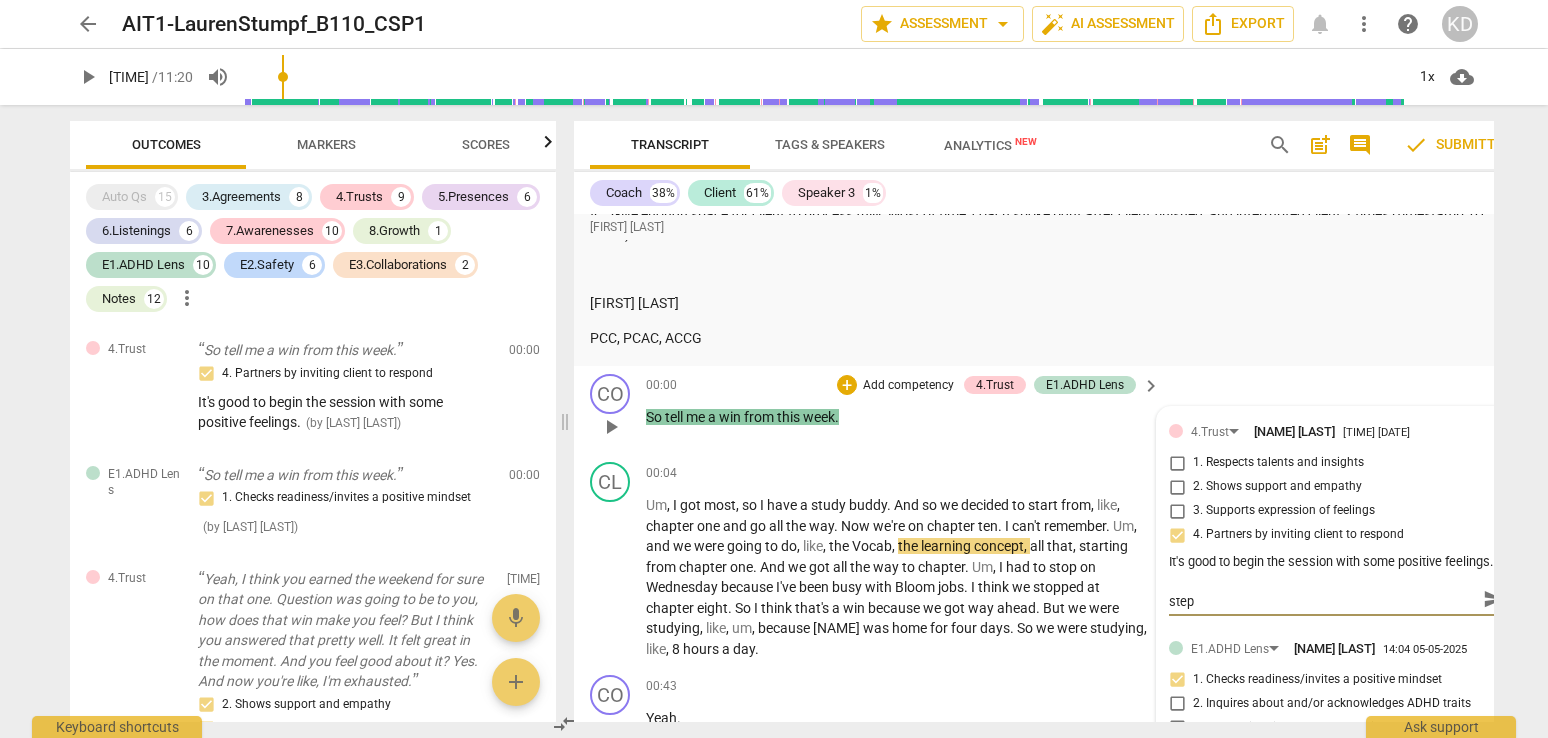 type on "Remember that anytime we direct our clients, we are stepp" 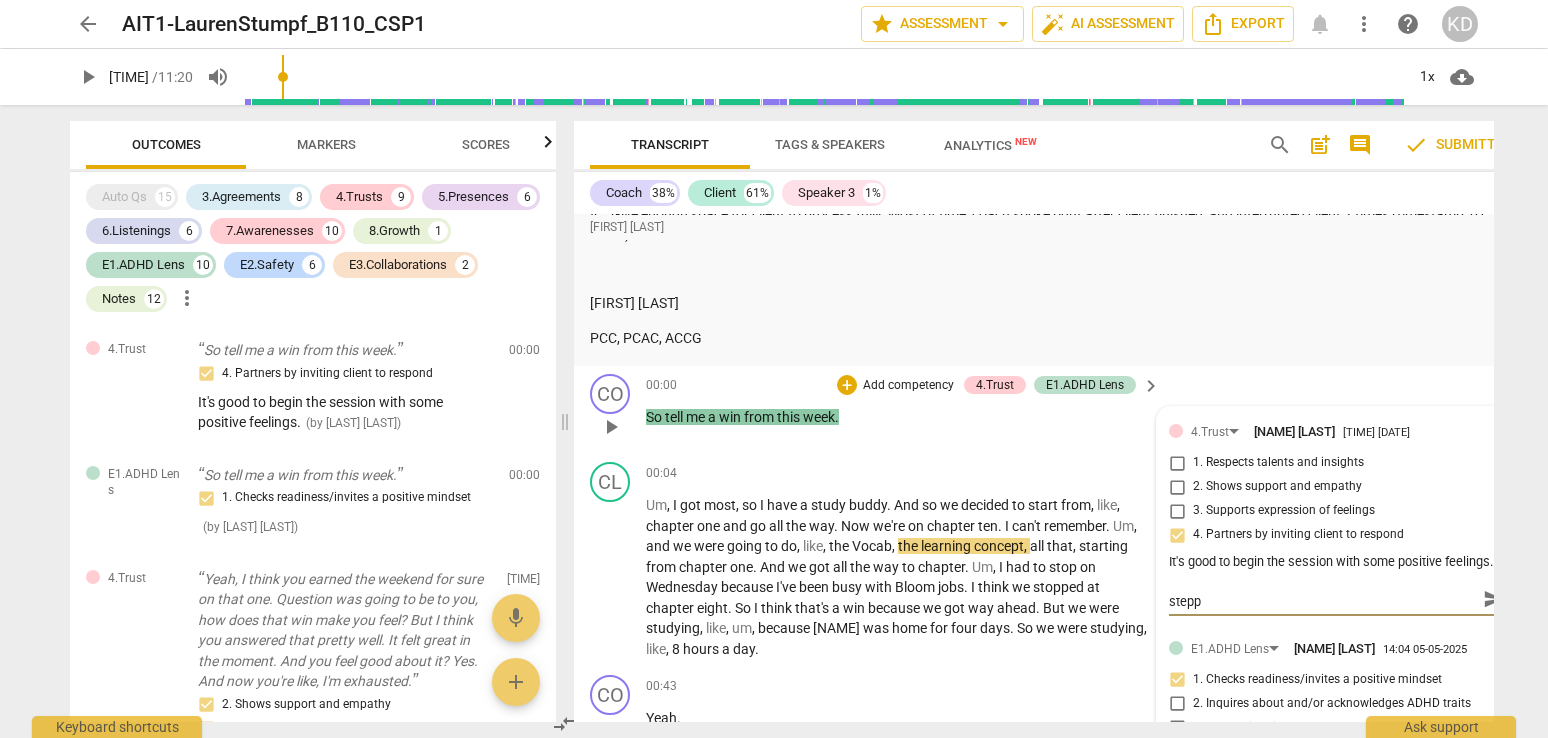type on "Remember that anytime we direct our clients, we are steppi" 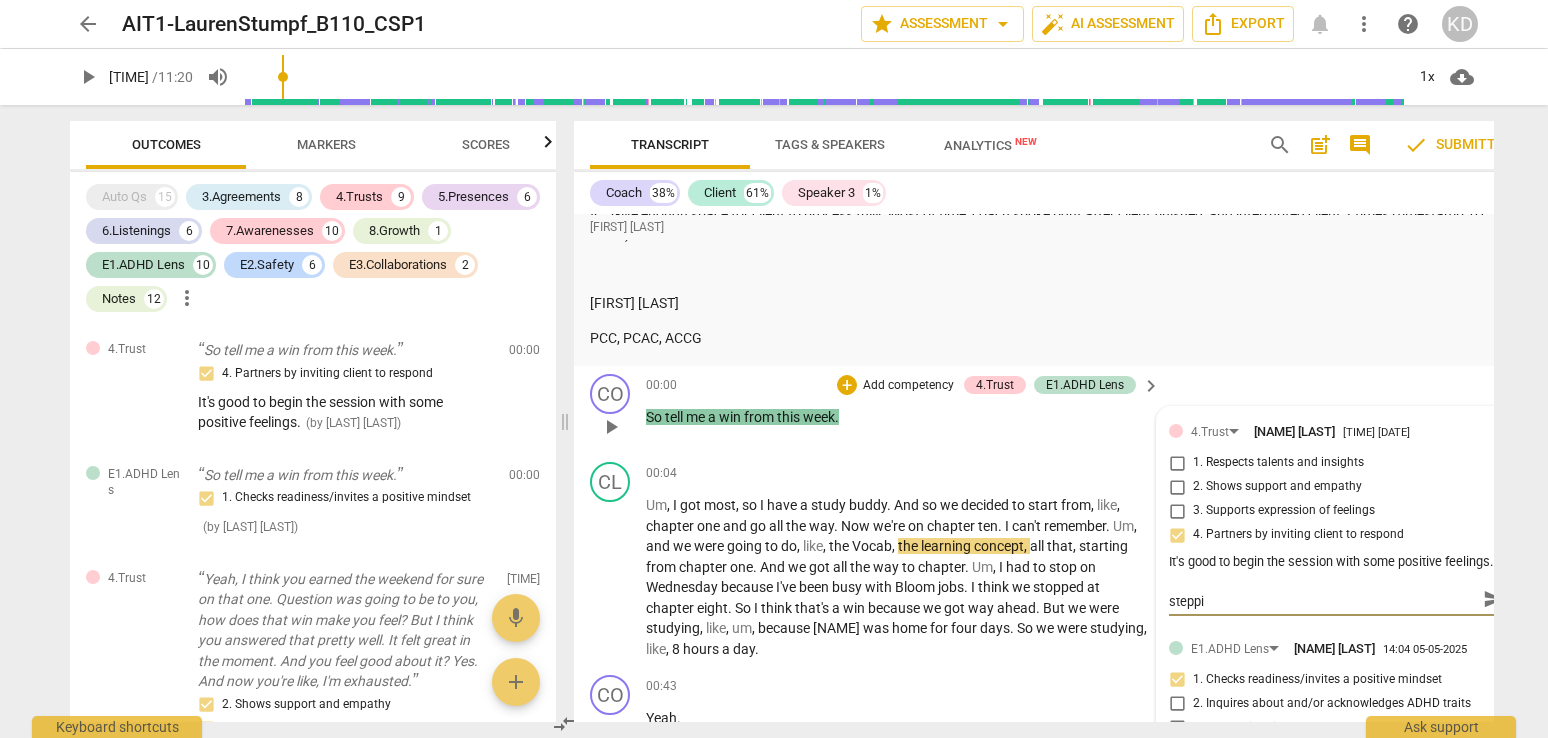 type on "Remember that anytime we direct our clients, we are steppin" 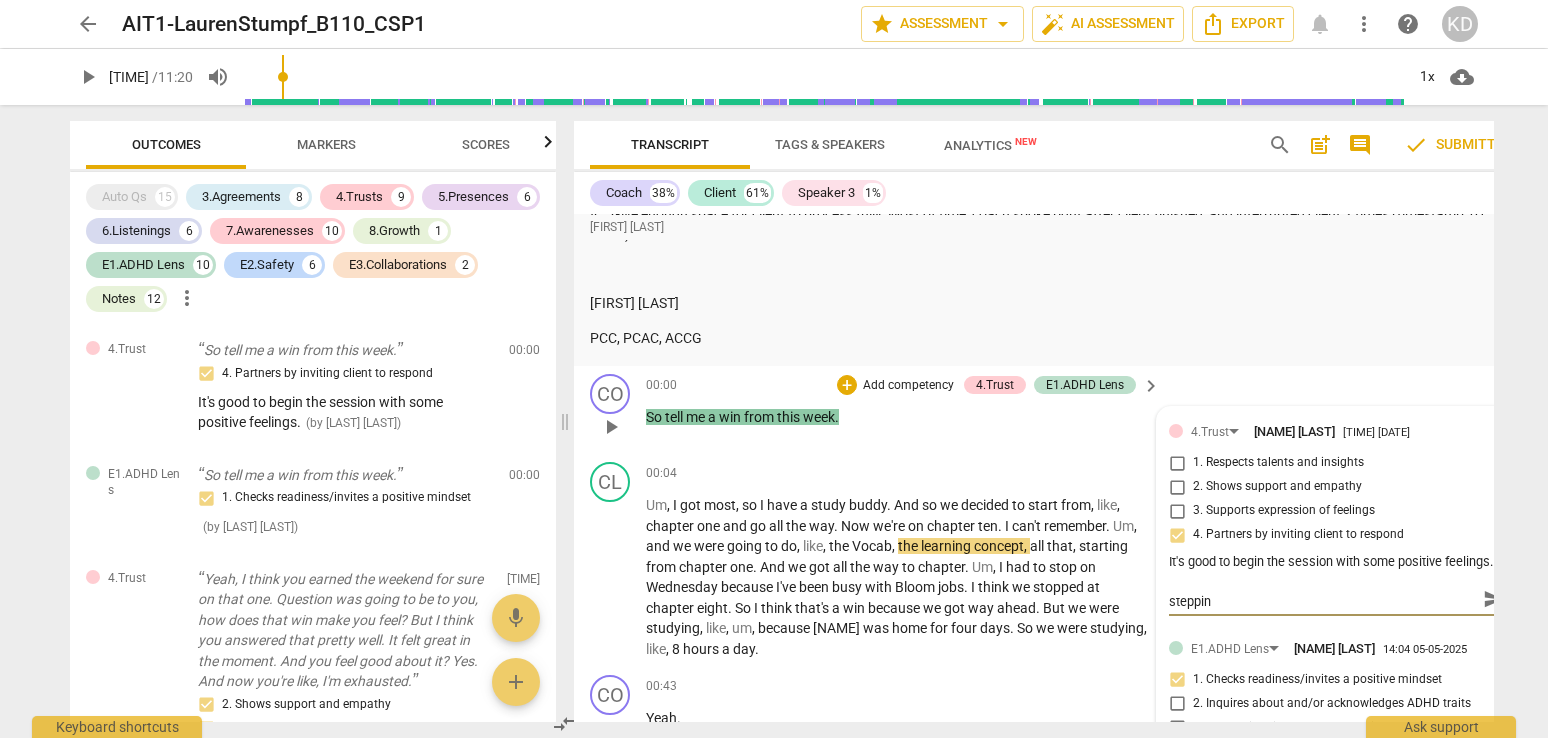 type on "Remember that anytime we direct our clients, we are stepping" 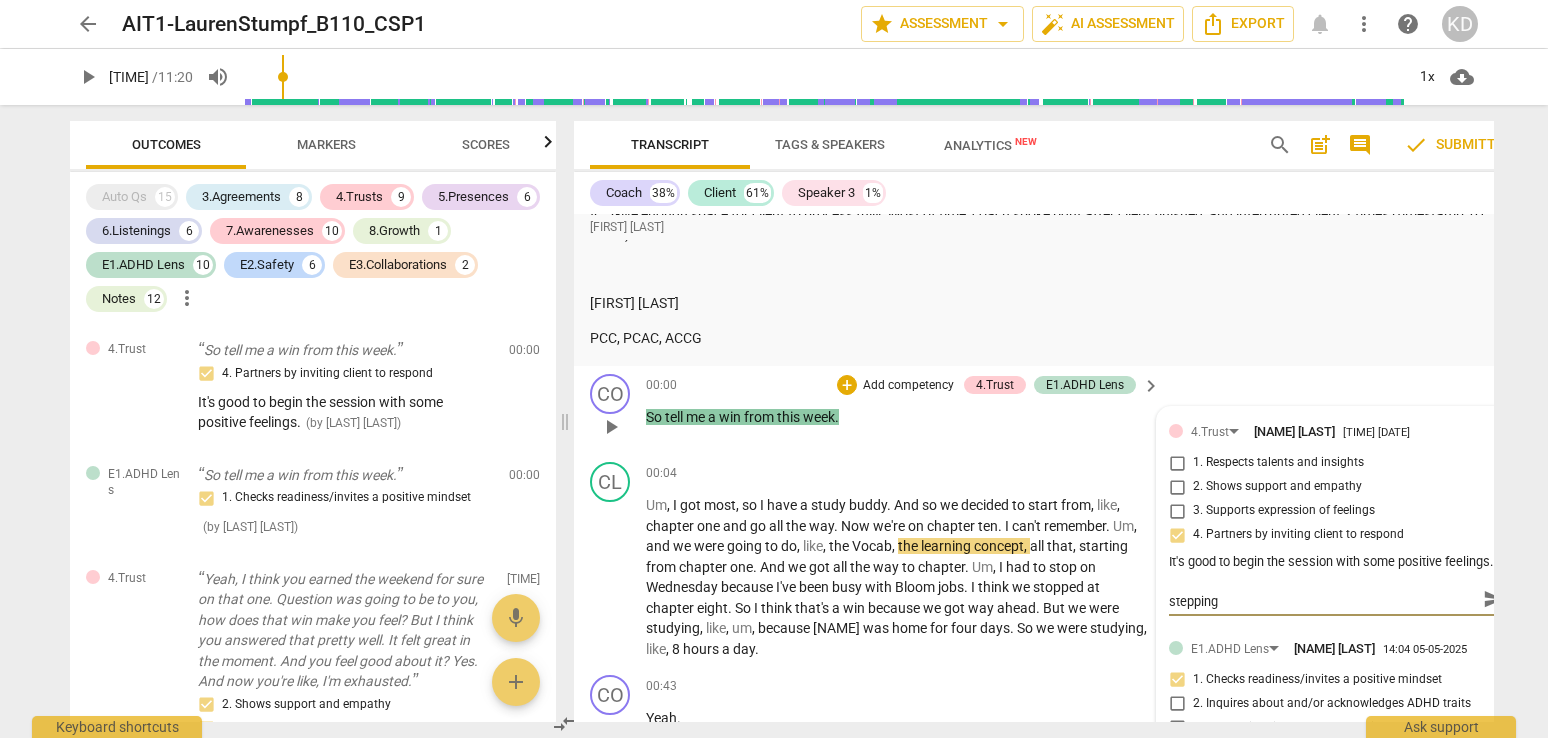 scroll, scrollTop: 0, scrollLeft: 0, axis: both 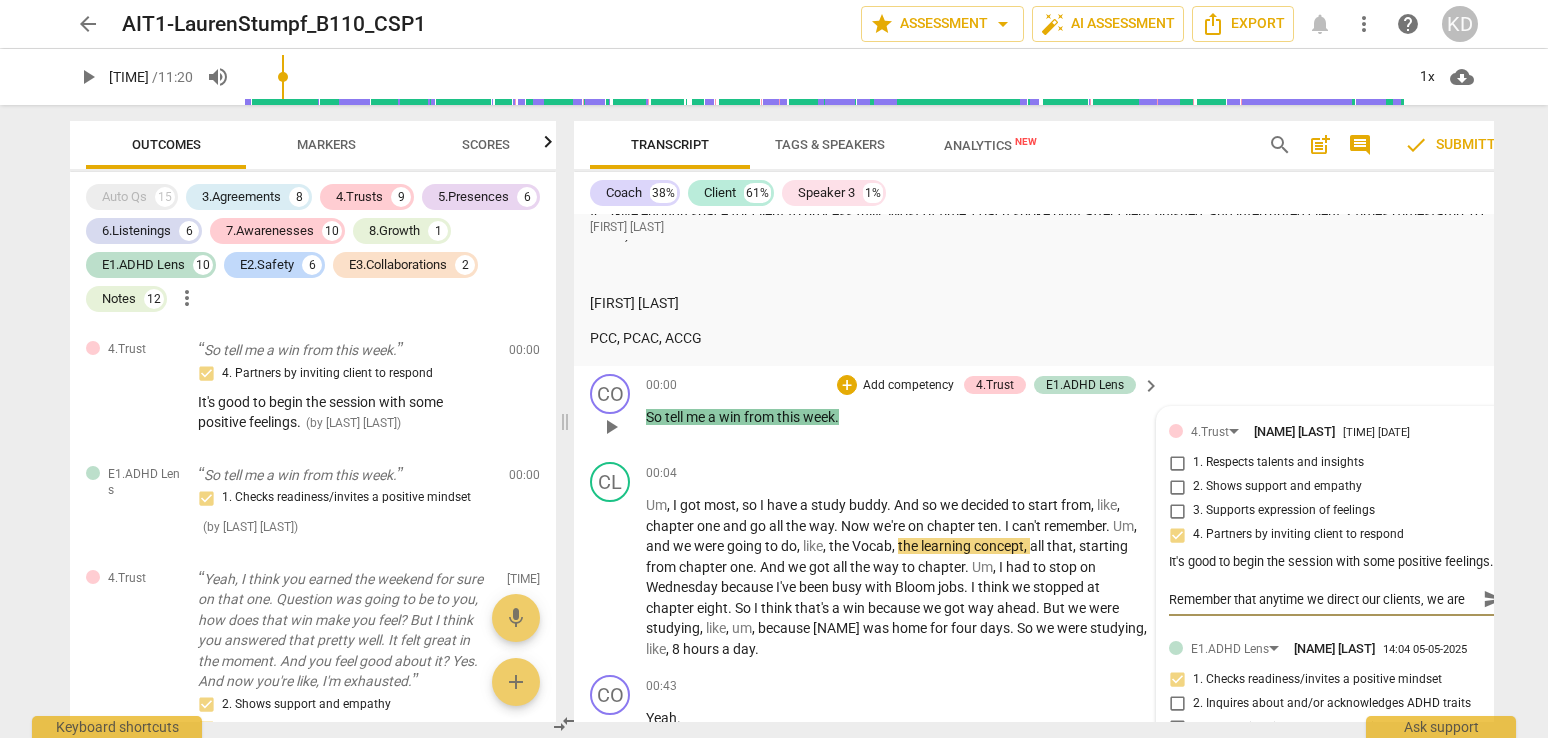 type on "Remember that anytime we direct our clients, we are stepping" 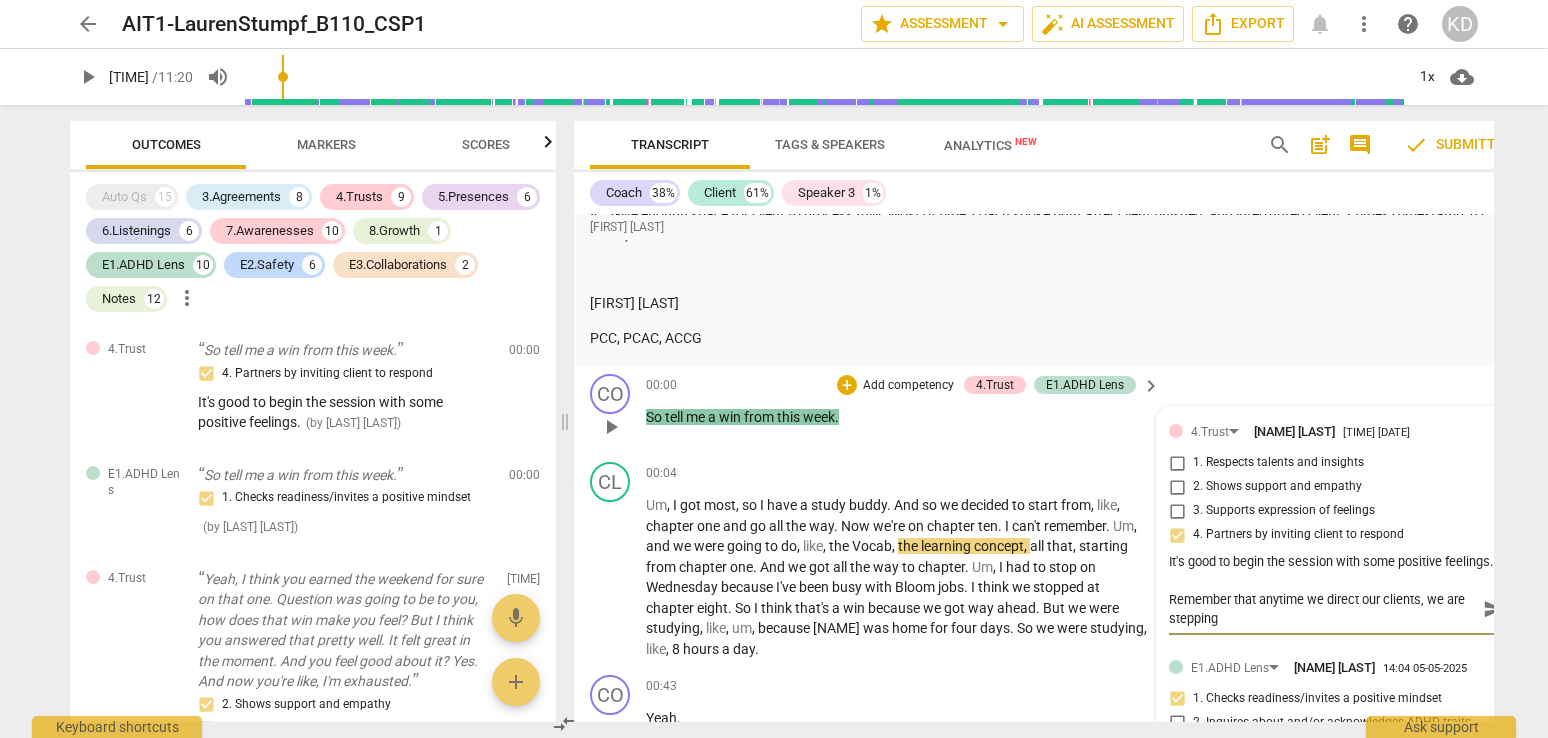 type on "Remember that anytime we direct our clients, we are stepping o" 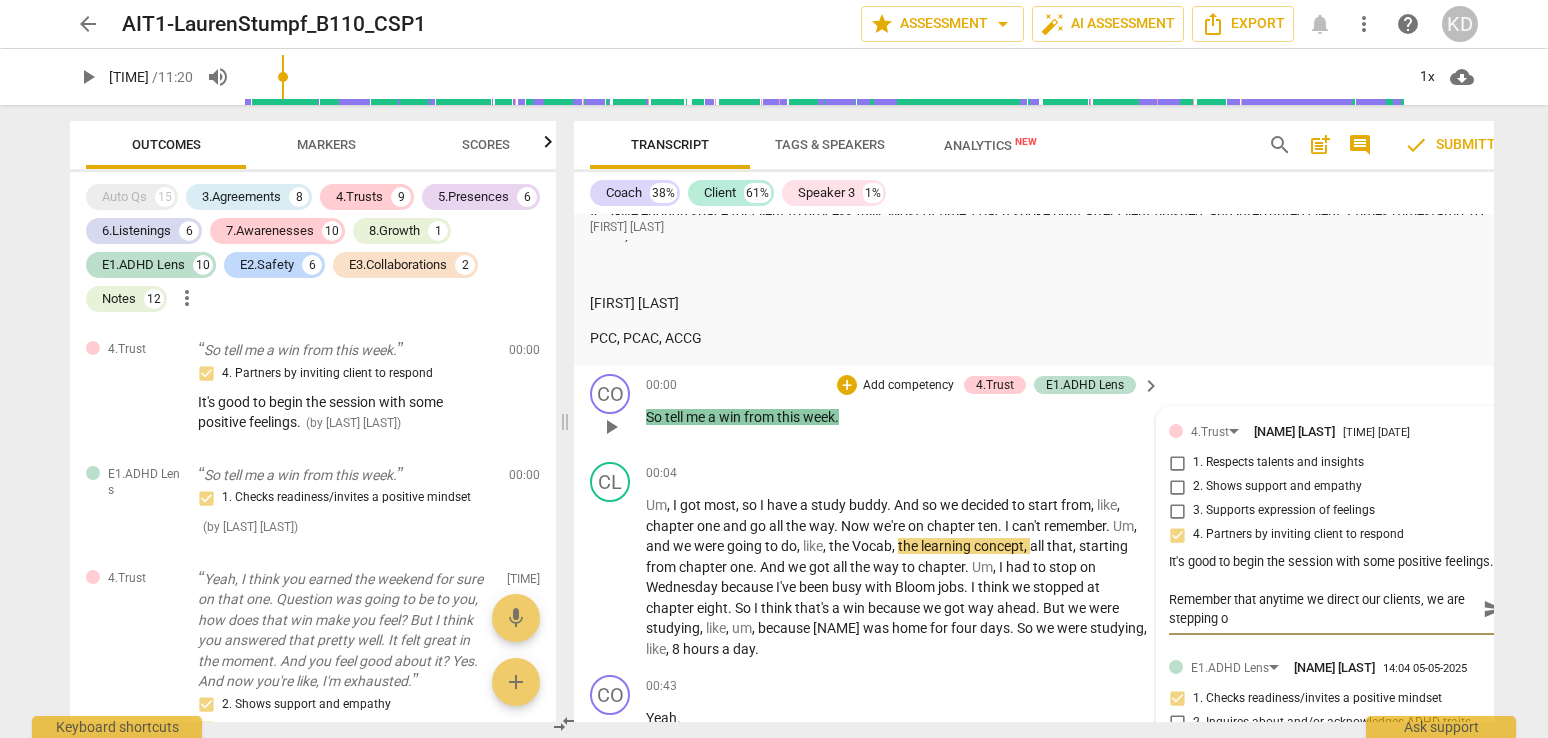 type on "Remember that anytime we direct our clients, we are stepping ou" 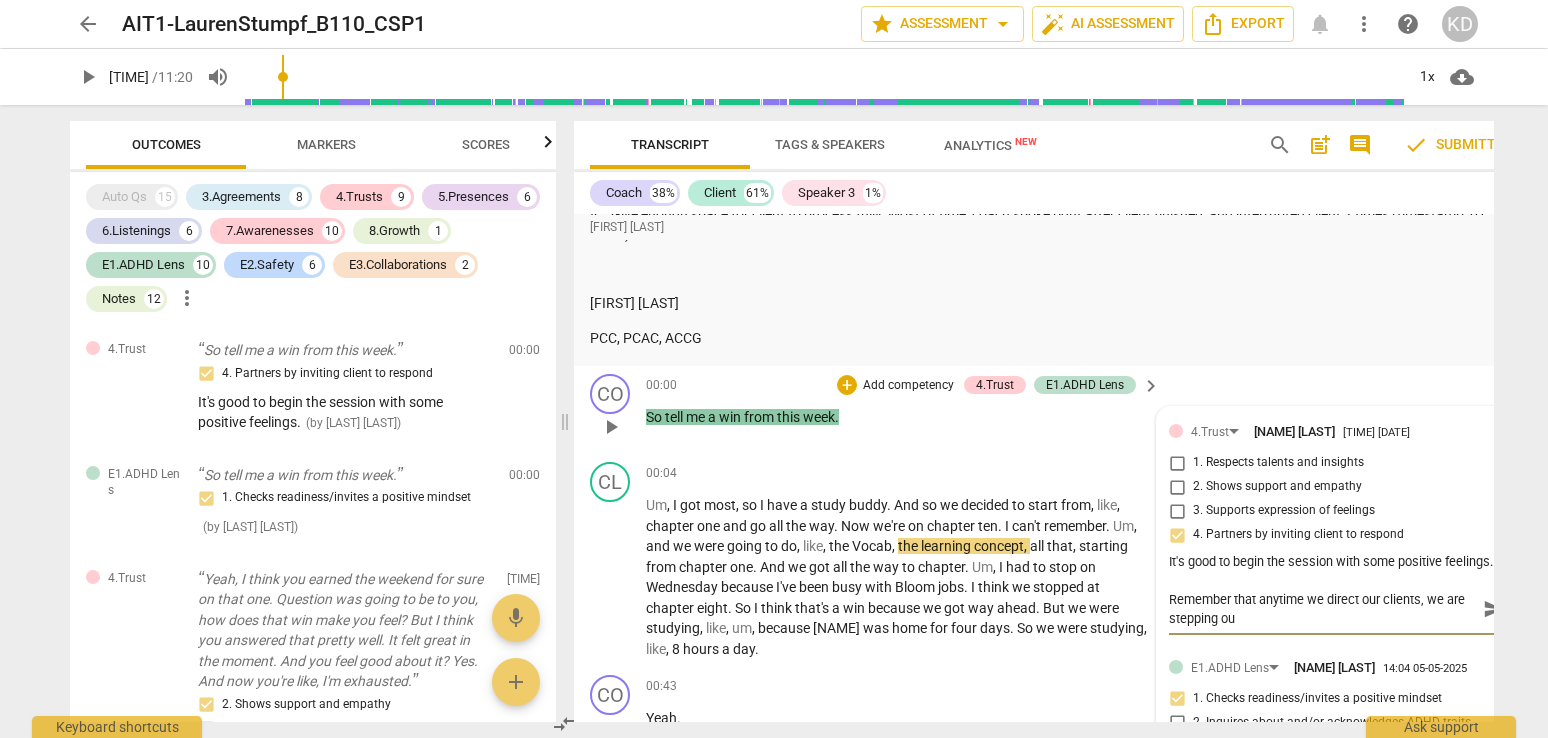 type on "Remember that anytime we direct our clients, we are stepping out" 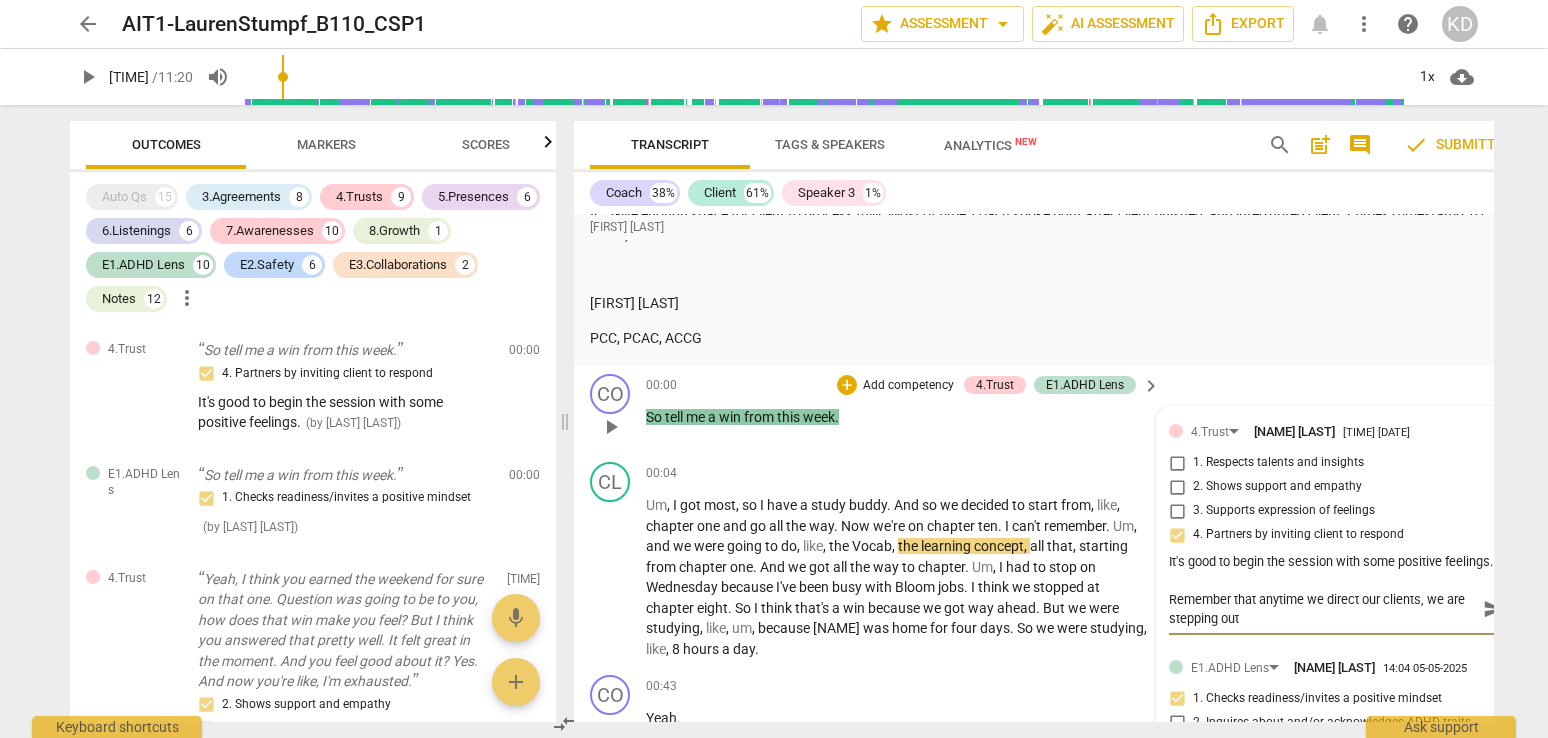type on "Remember that anytime we direct our clients, we are stepping out" 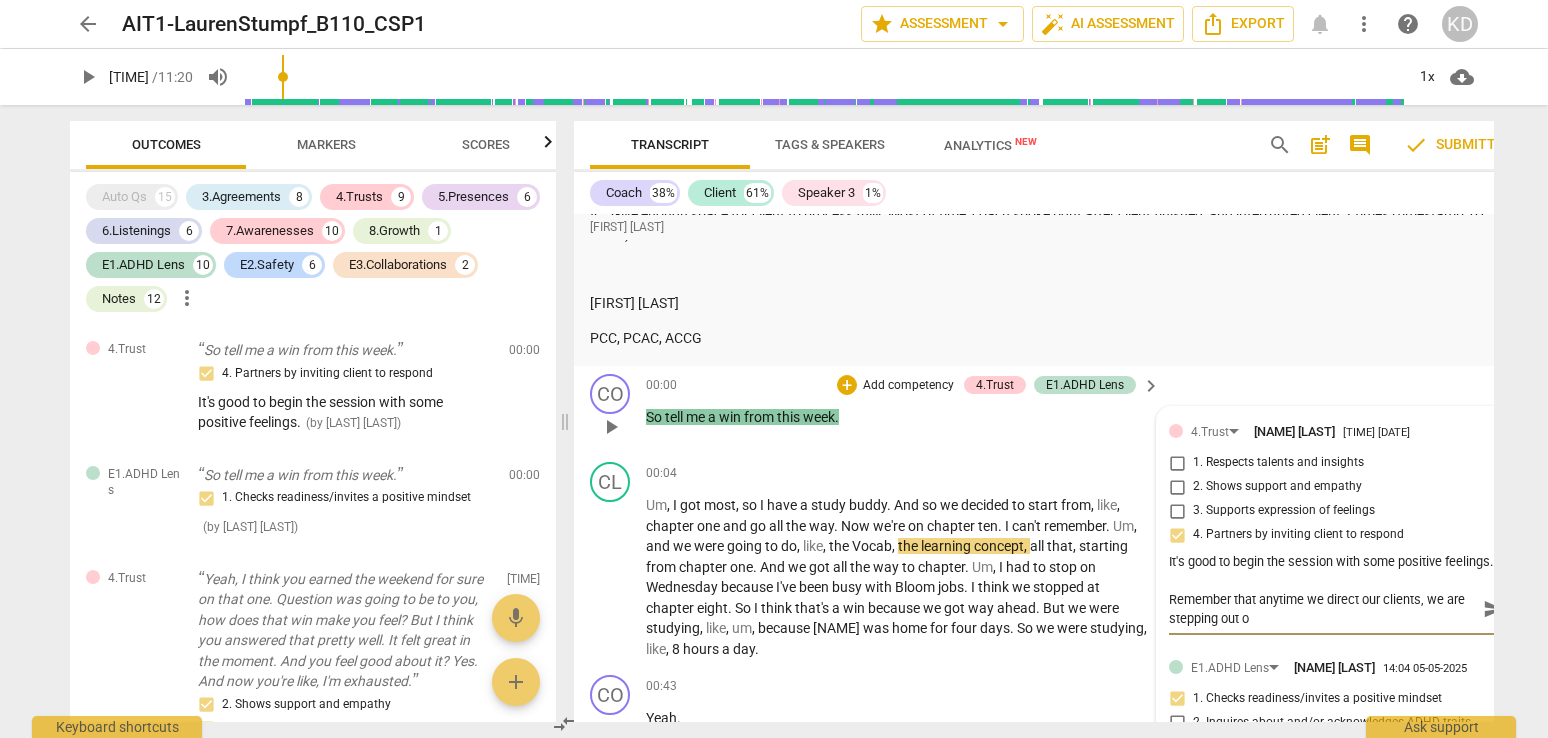 type on "Remember that anytime we direct our clients, we are stepping out of" 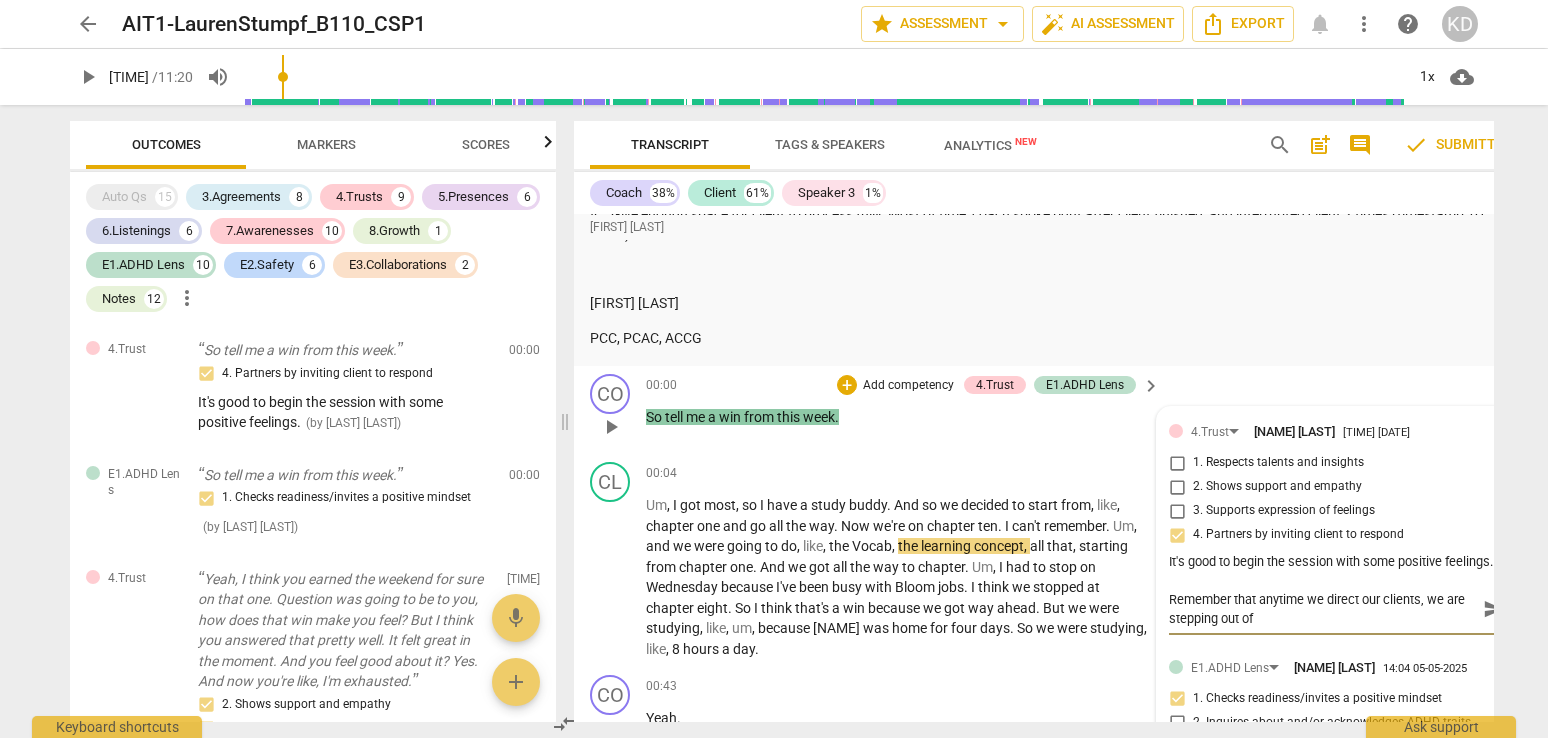 type on "Remember that anytime we direct our clients, we are stepping out of" 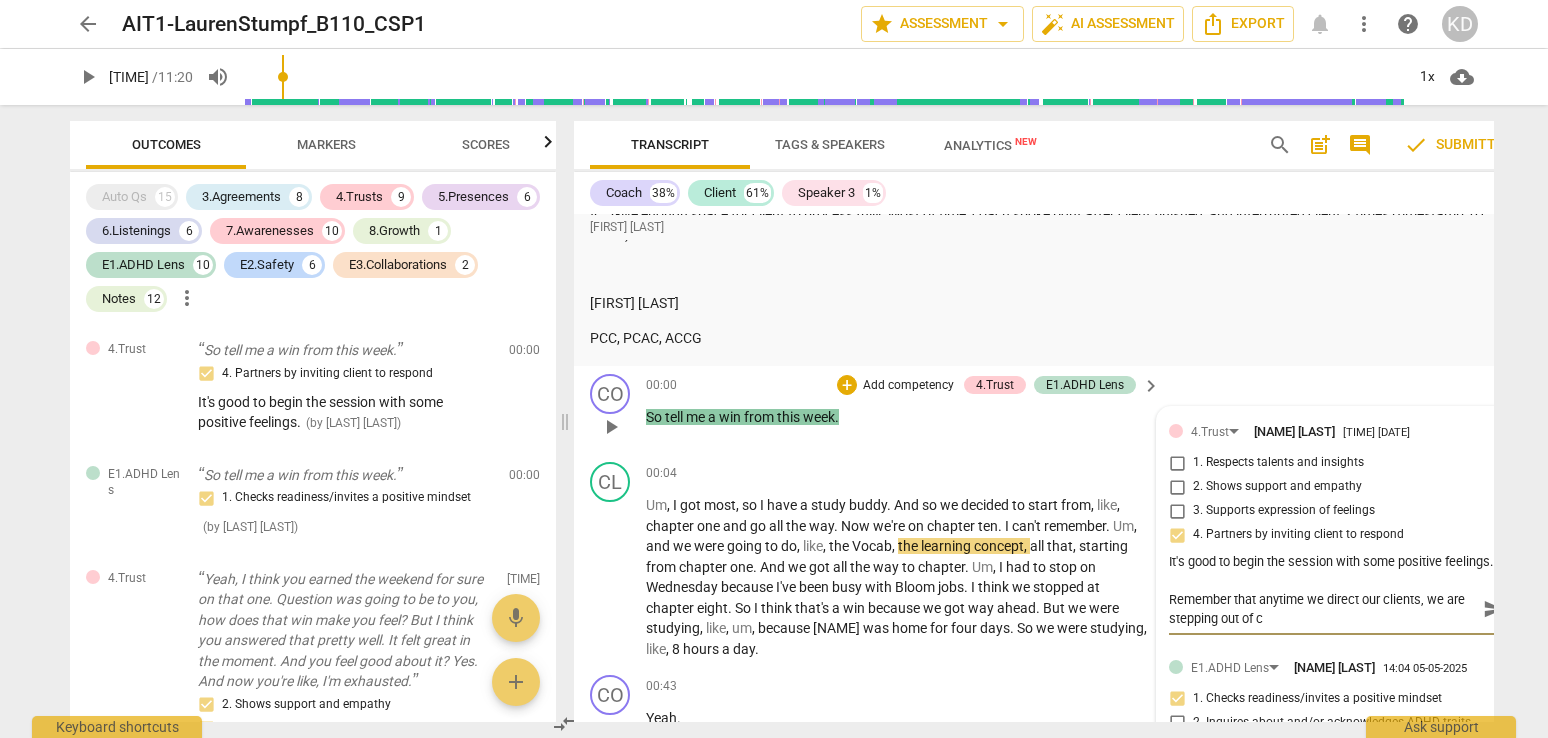 type on "Remember that anytime we direct our clients, we are stepping out of co" 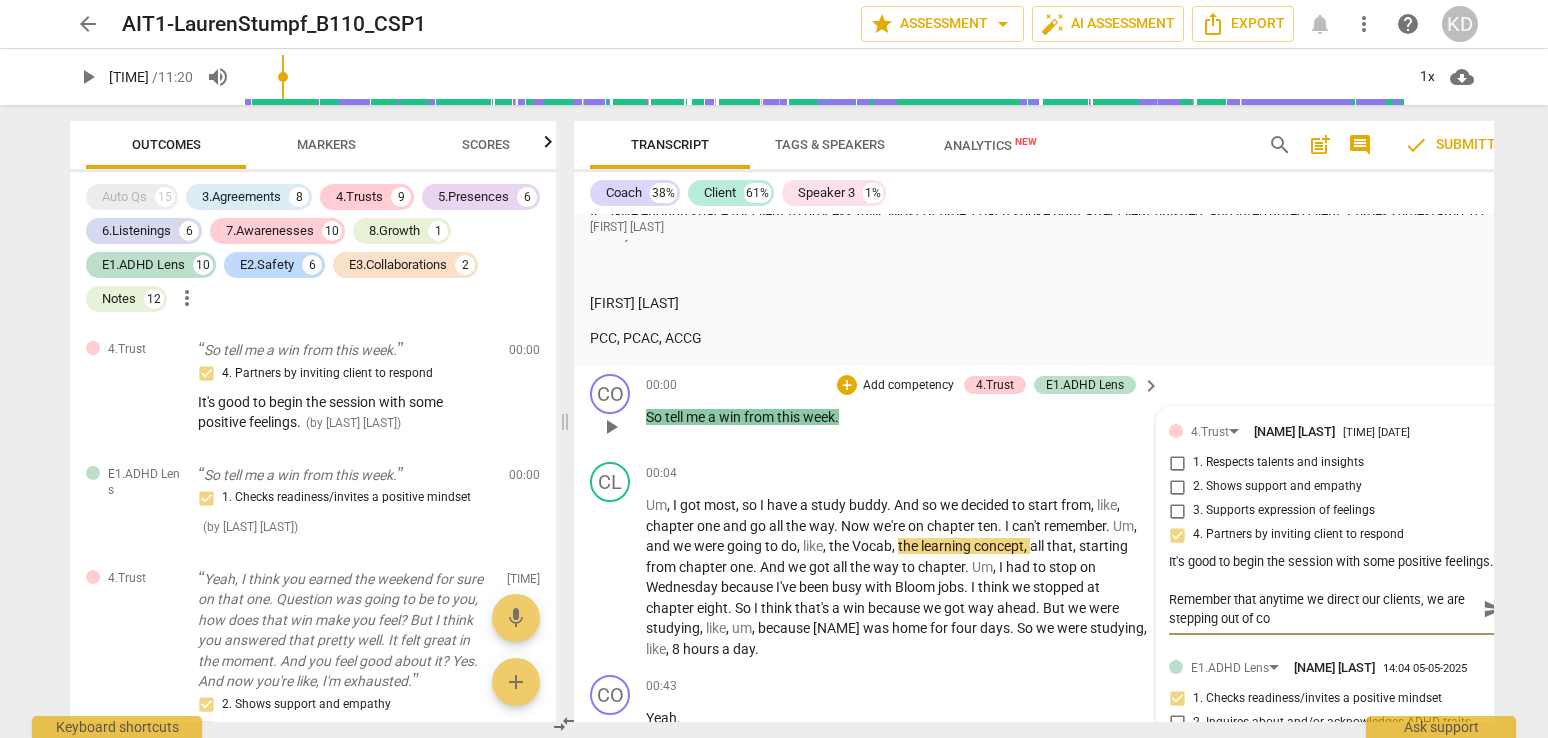 type on "Remember that anytime we direct our clients, we are stepping out of coa" 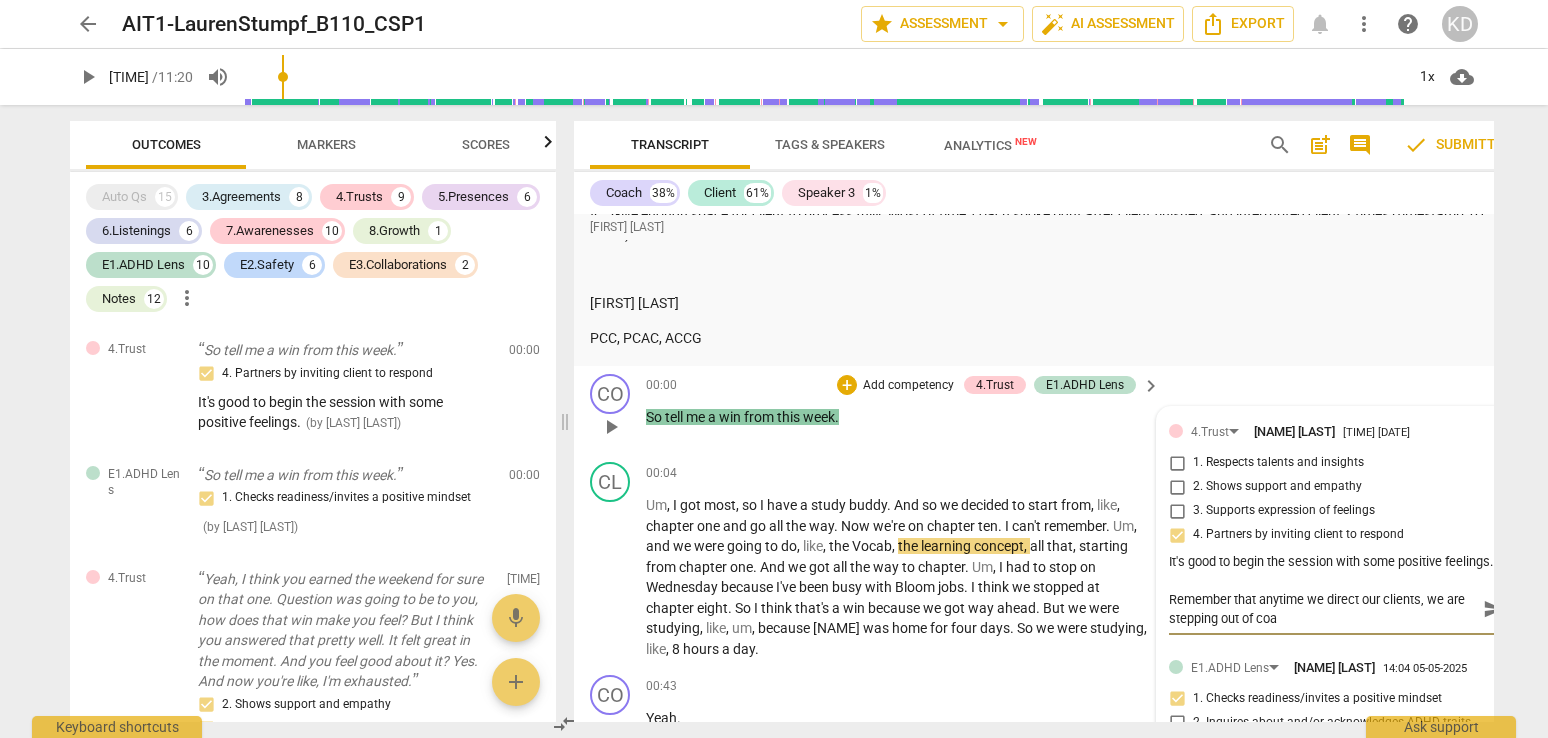 type on "Remember that anytime we direct our clients, we are stepping out of coac" 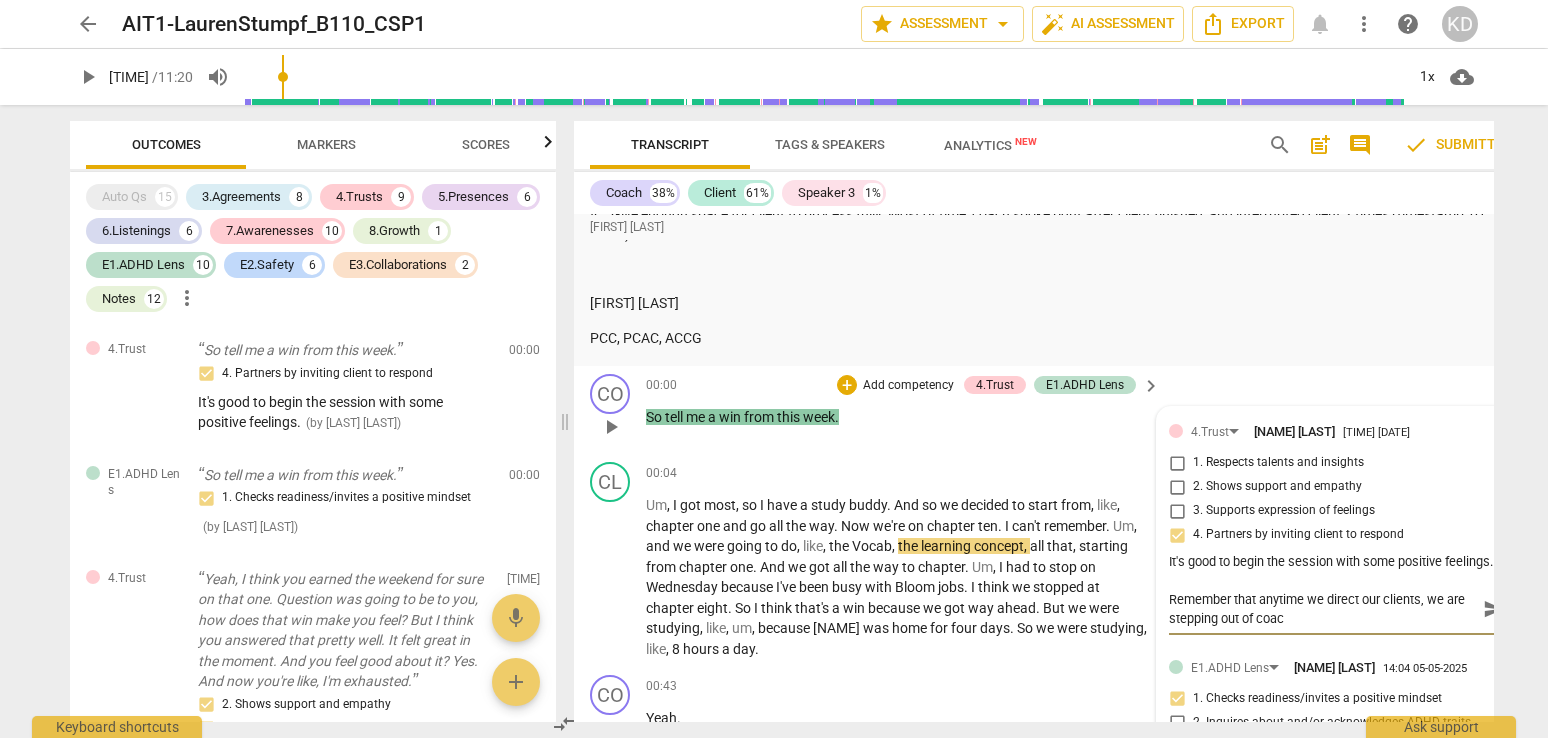 type on "Remember that anytime we direct our clients, we are stepping out of coach" 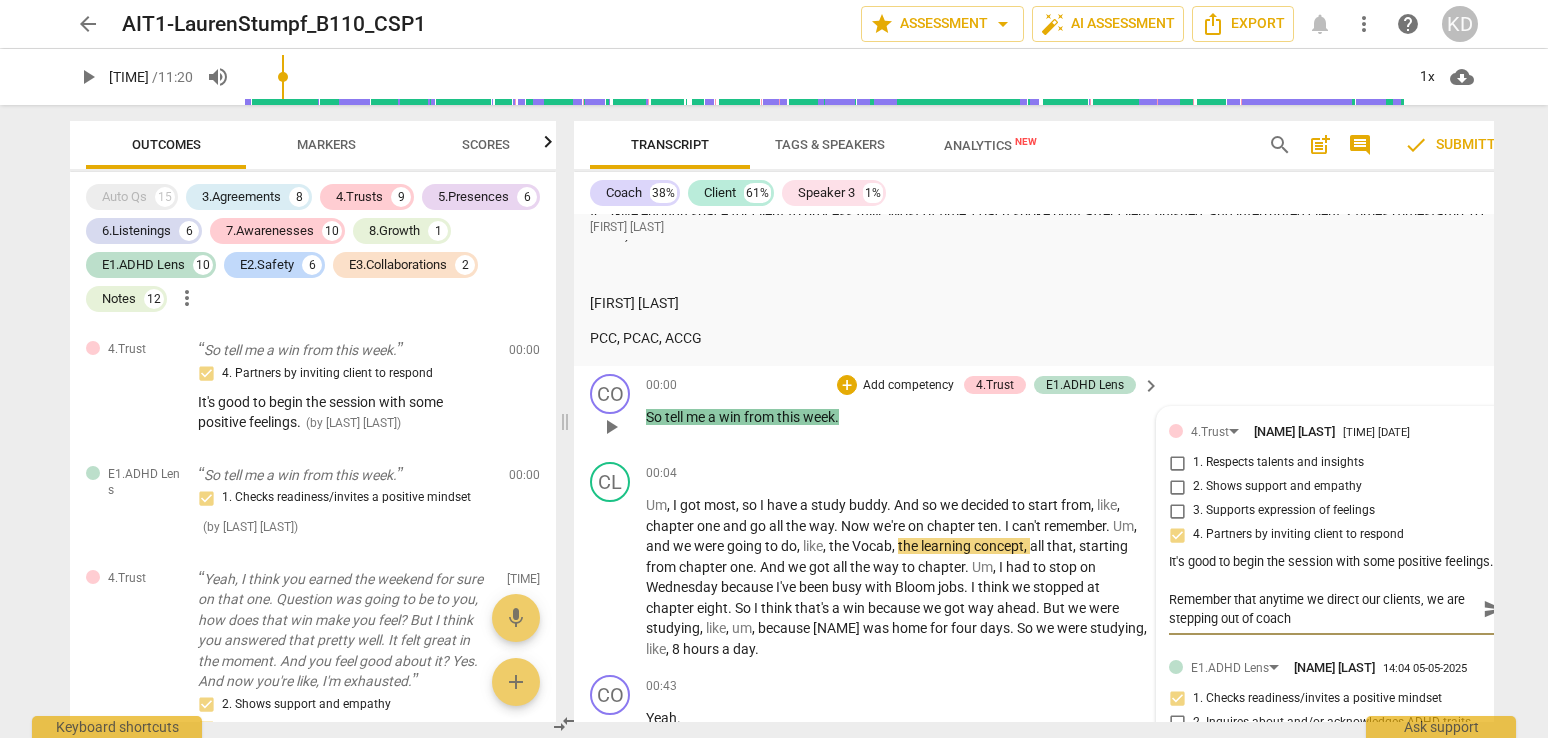 type on "Remember that anytime we direct our clients, we are stepping out of coachi" 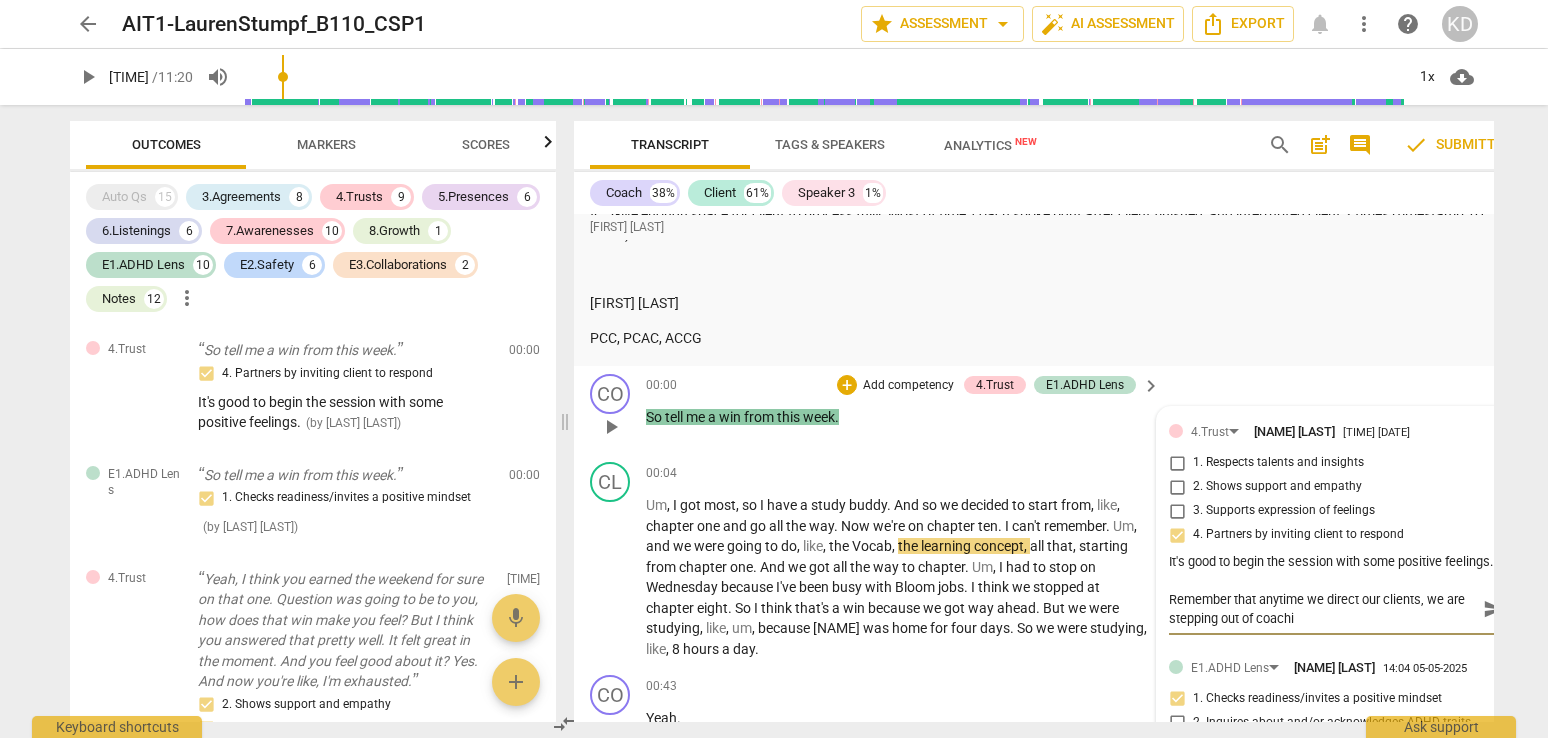 type on "Remember that anytime we direct our clients, we are stepping out of coachin" 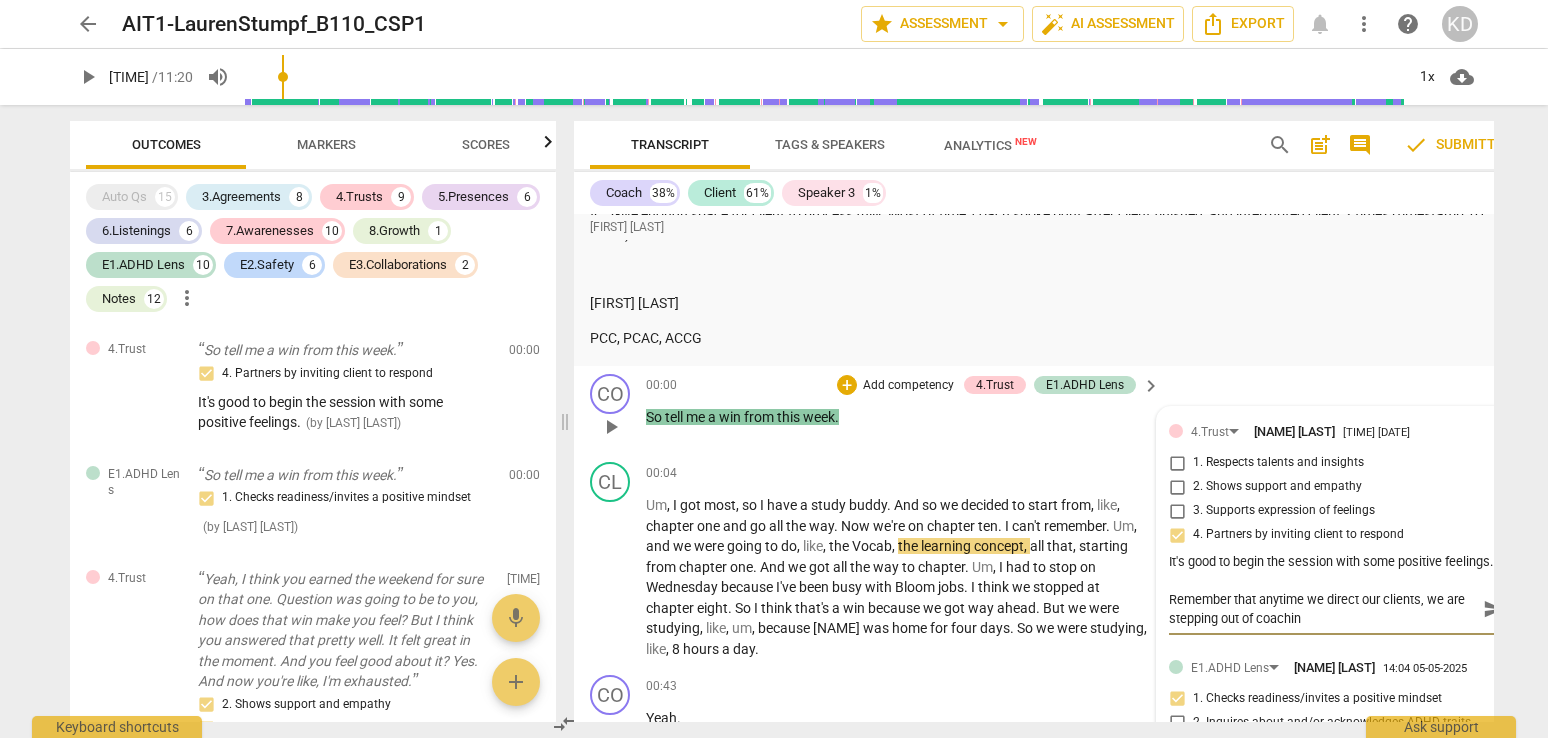 type on "Remember that anytime we direct our clients, we are stepping out of coaching" 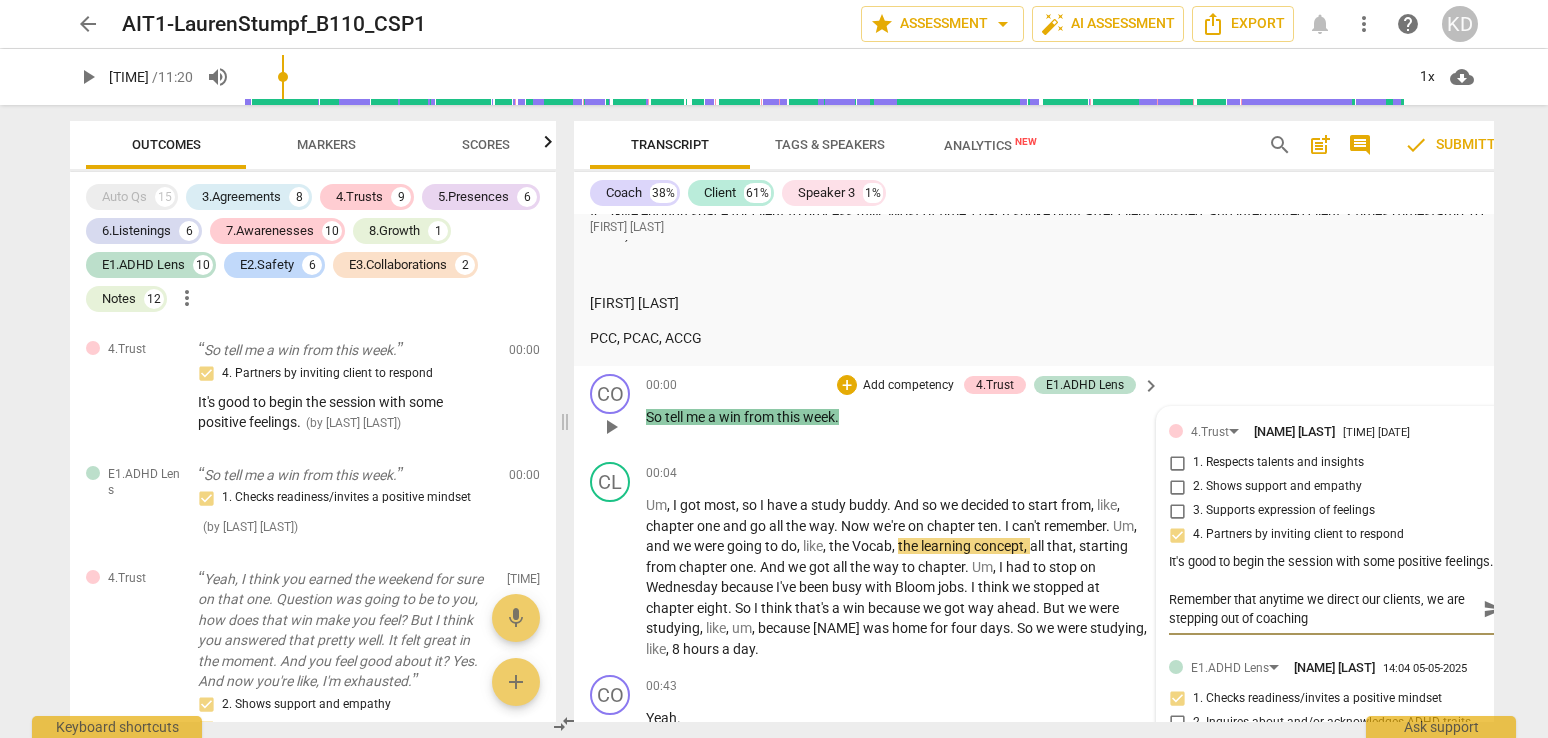 type on "Remember that anytime we direct our clients, we are stepping out of coaching." 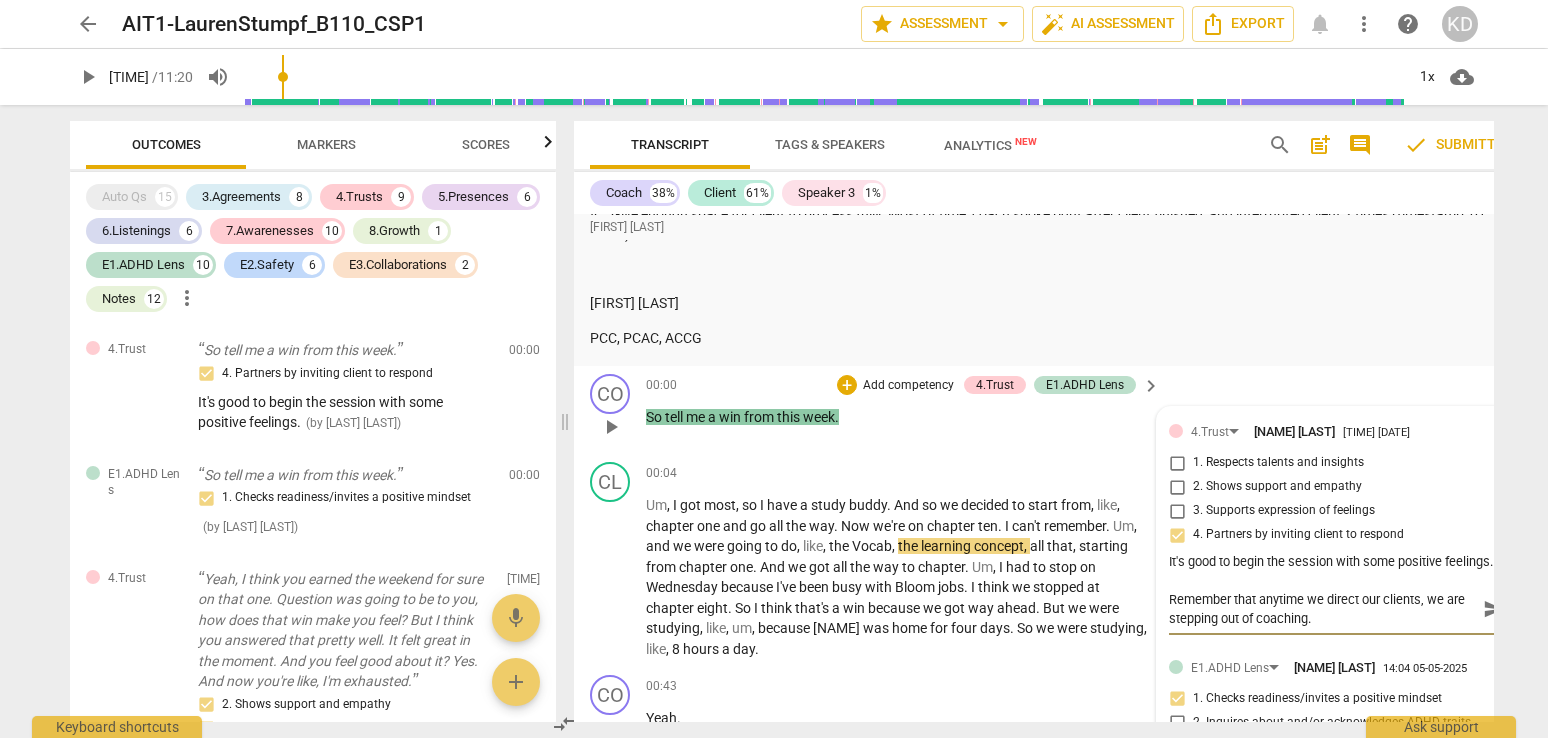 type on "Remember that anytime we direct our clients, we are stepping out of coaching." 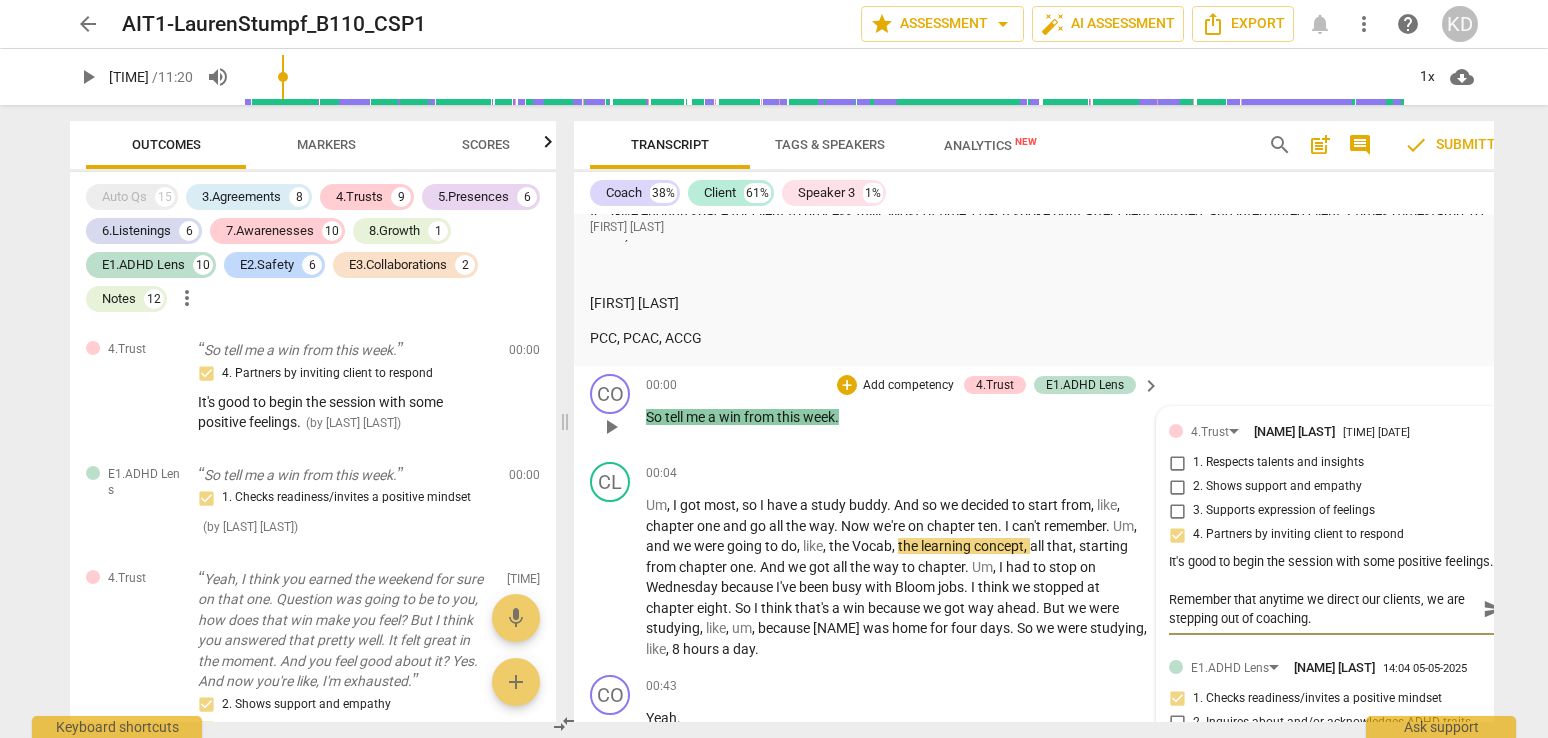 type on "Remember that anytime we direct our clients, we are stepping out of coaching. W" 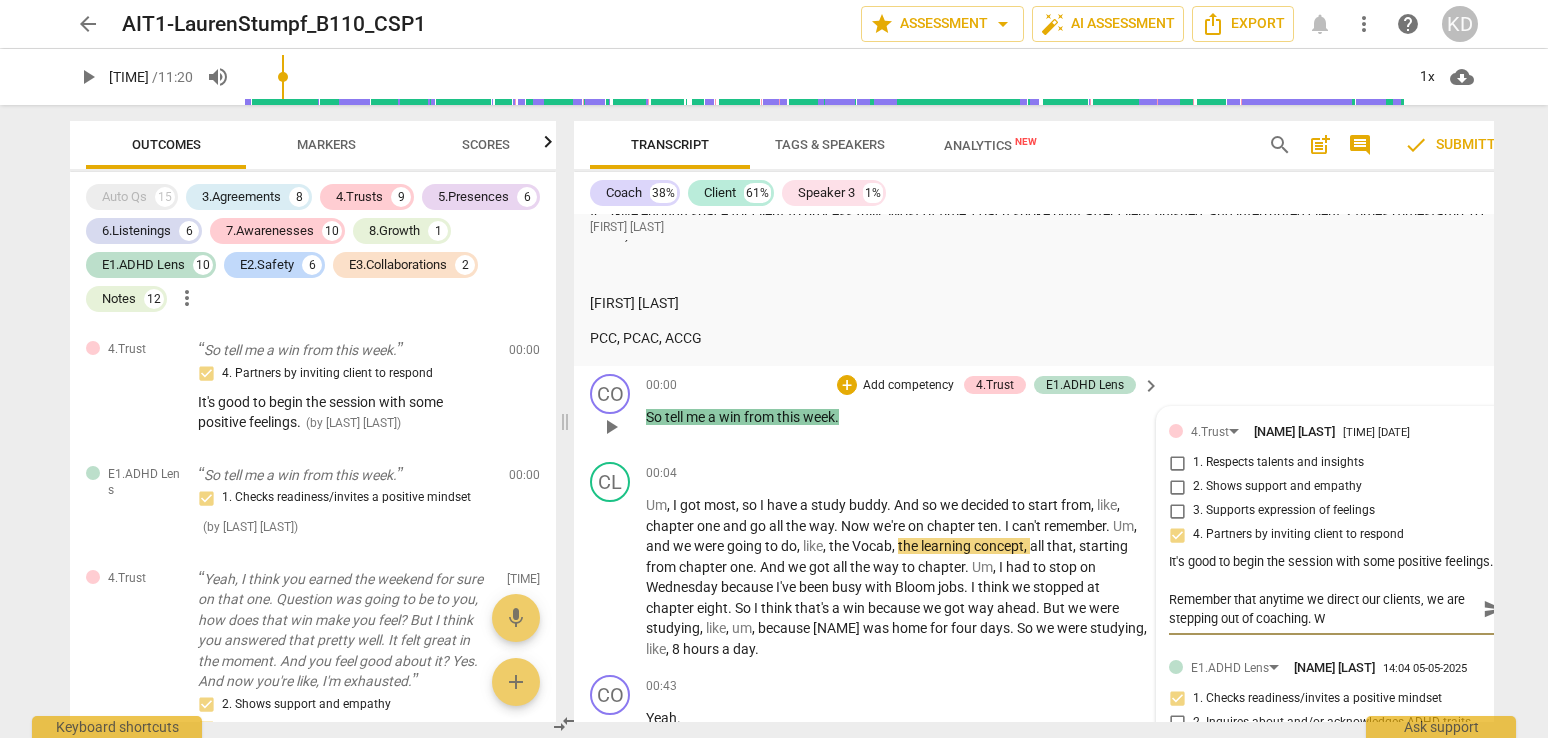 type on "Remember that anytime we direct our clients, we are stepping out of coaching. Wh" 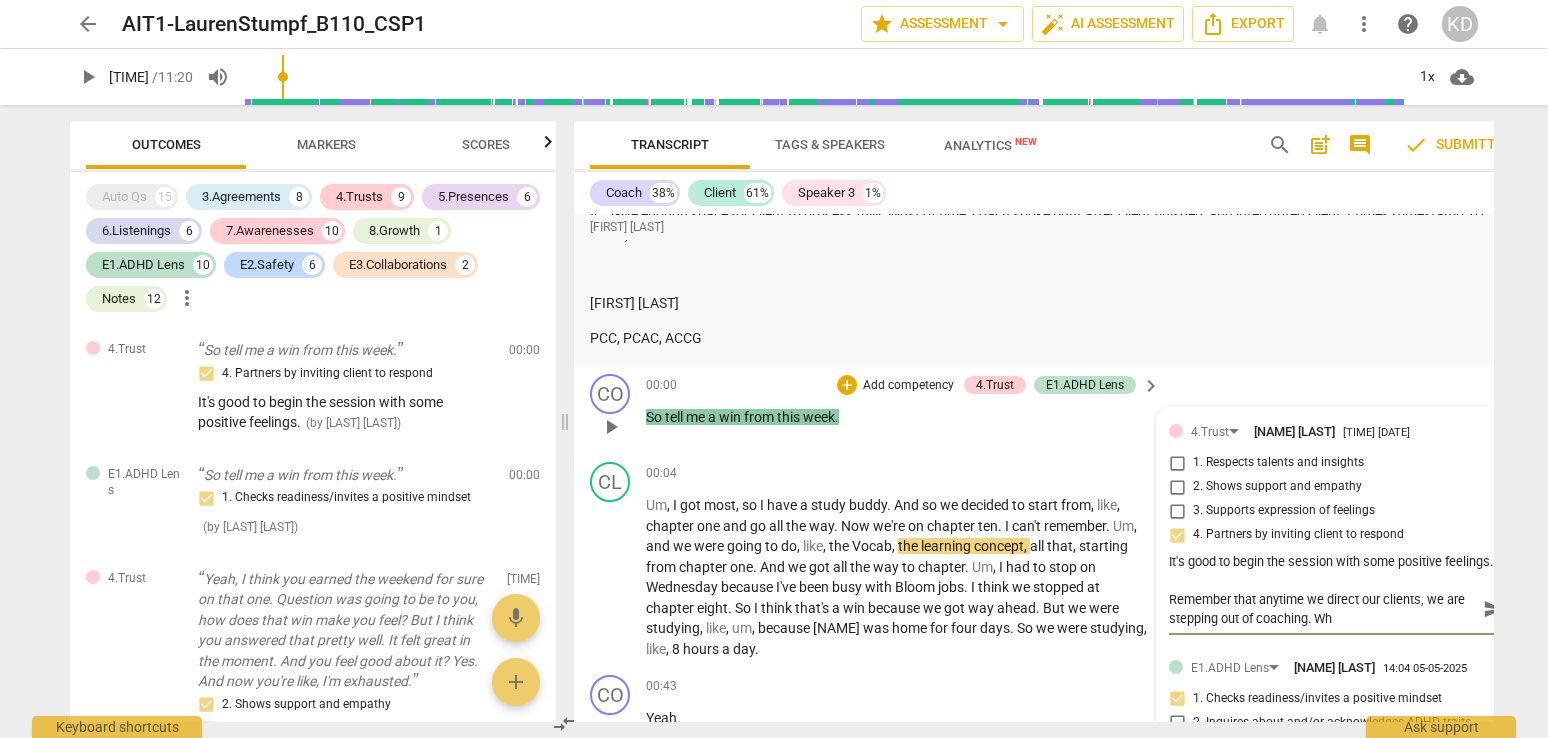 type on "Remember that anytime we direct our clients, we are stepping out of coaching. Wha" 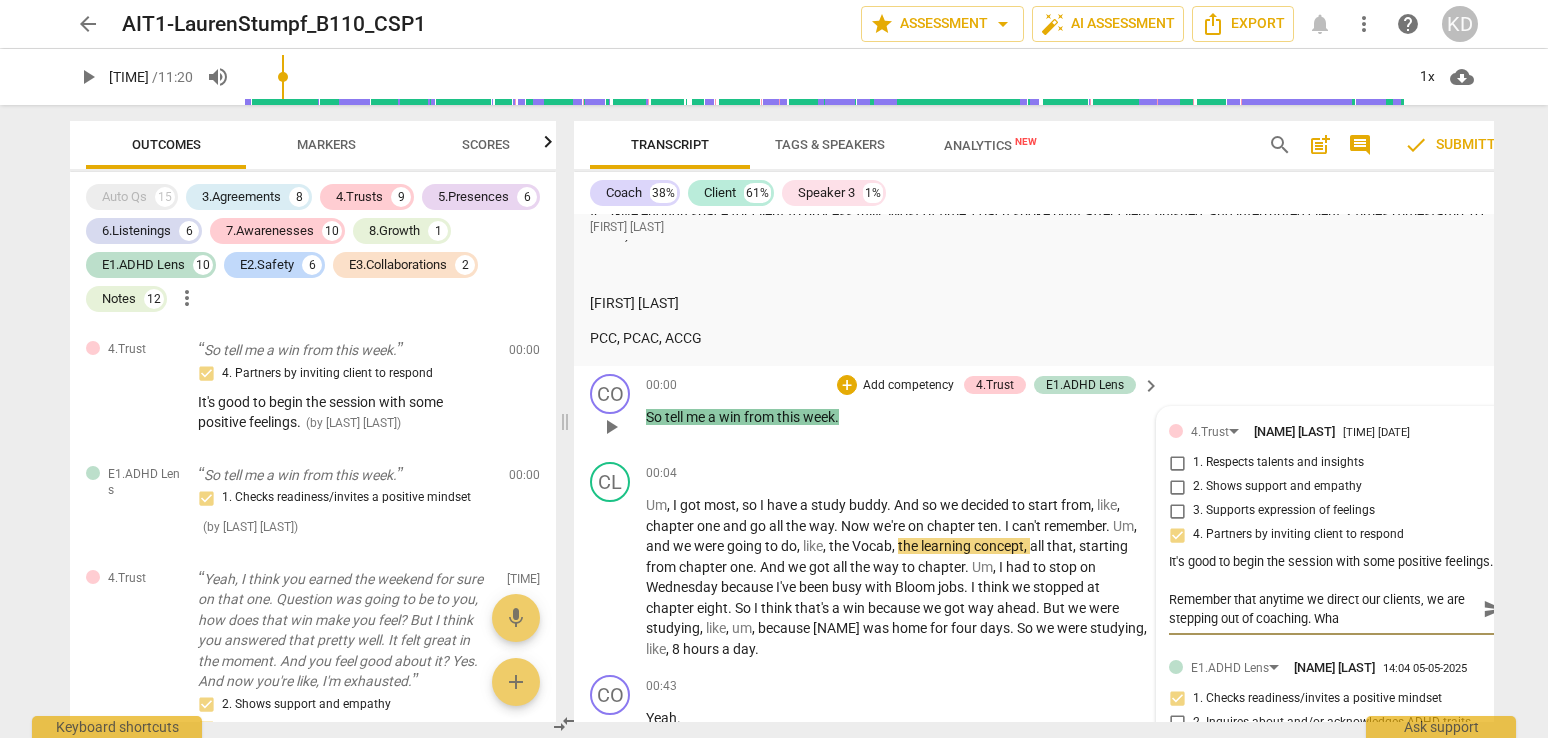 type on "Remember that anytime we direct our clients, we are stepping out of coaching. What" 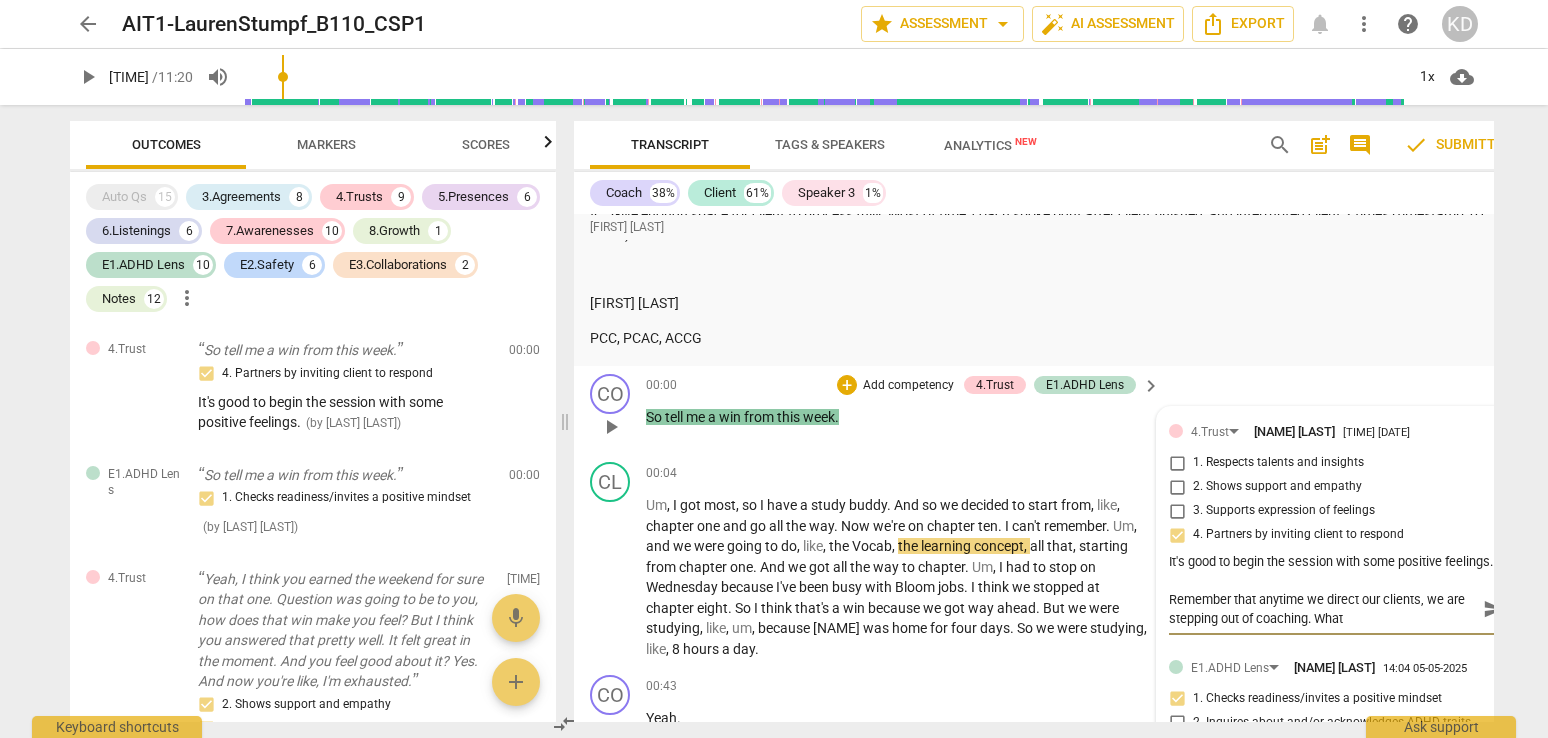 type on "Remember that anytime we direct our clients, we are stepping out of coaching. What" 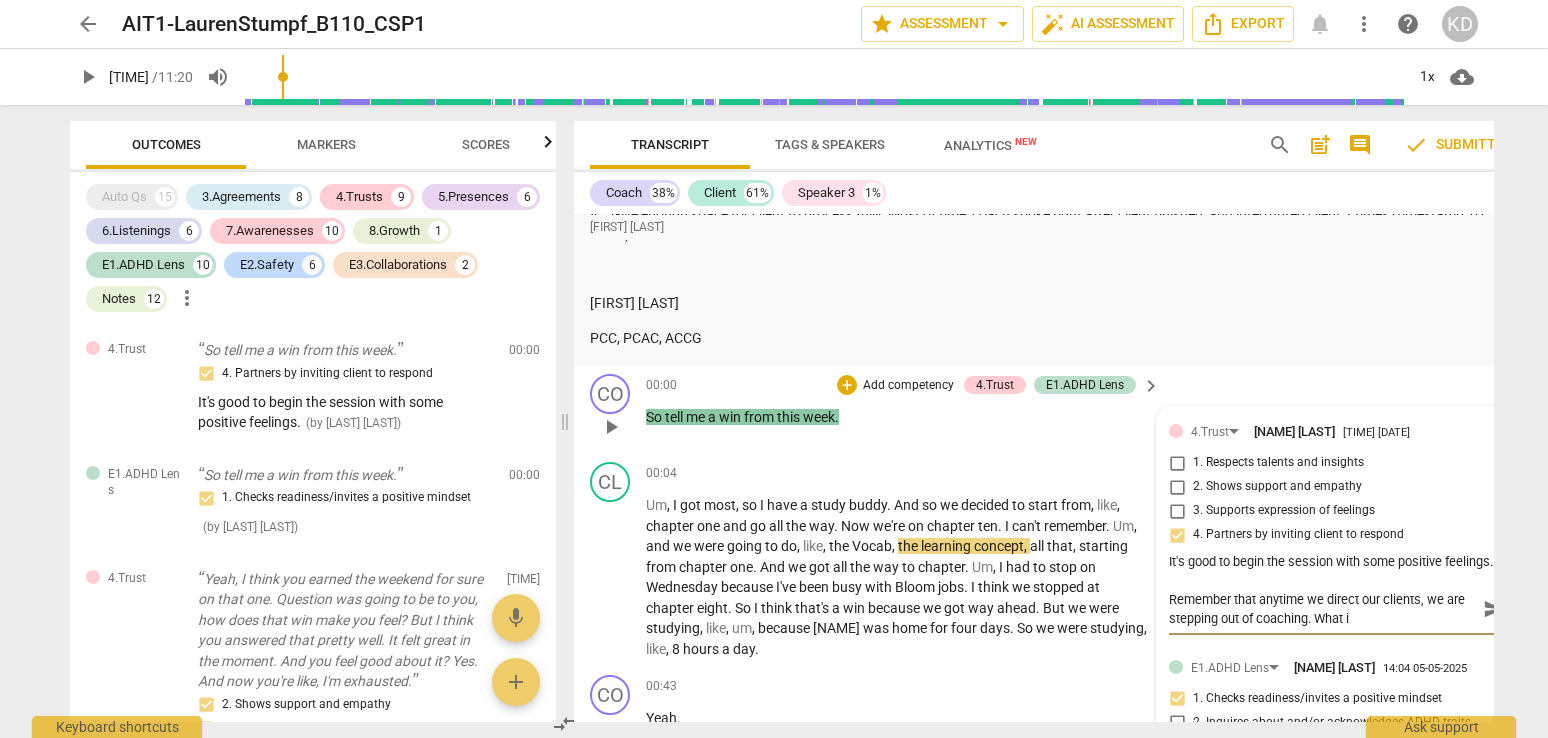 type on "Remember that anytime we direct our clients, we are stepping out of coaching. What if" 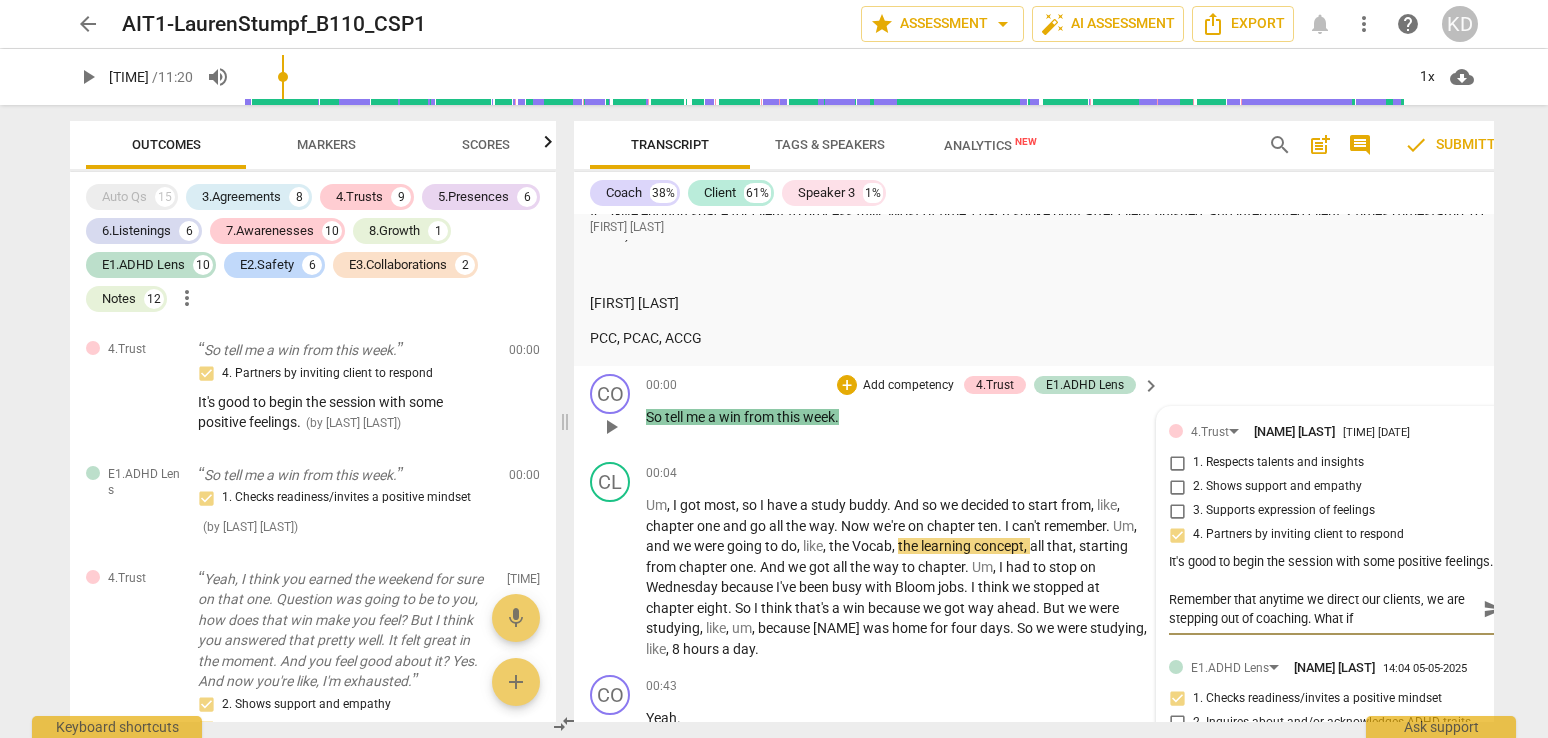 type on "Remember that anytime we direct our clients, we are stepping out of coaching. What if" 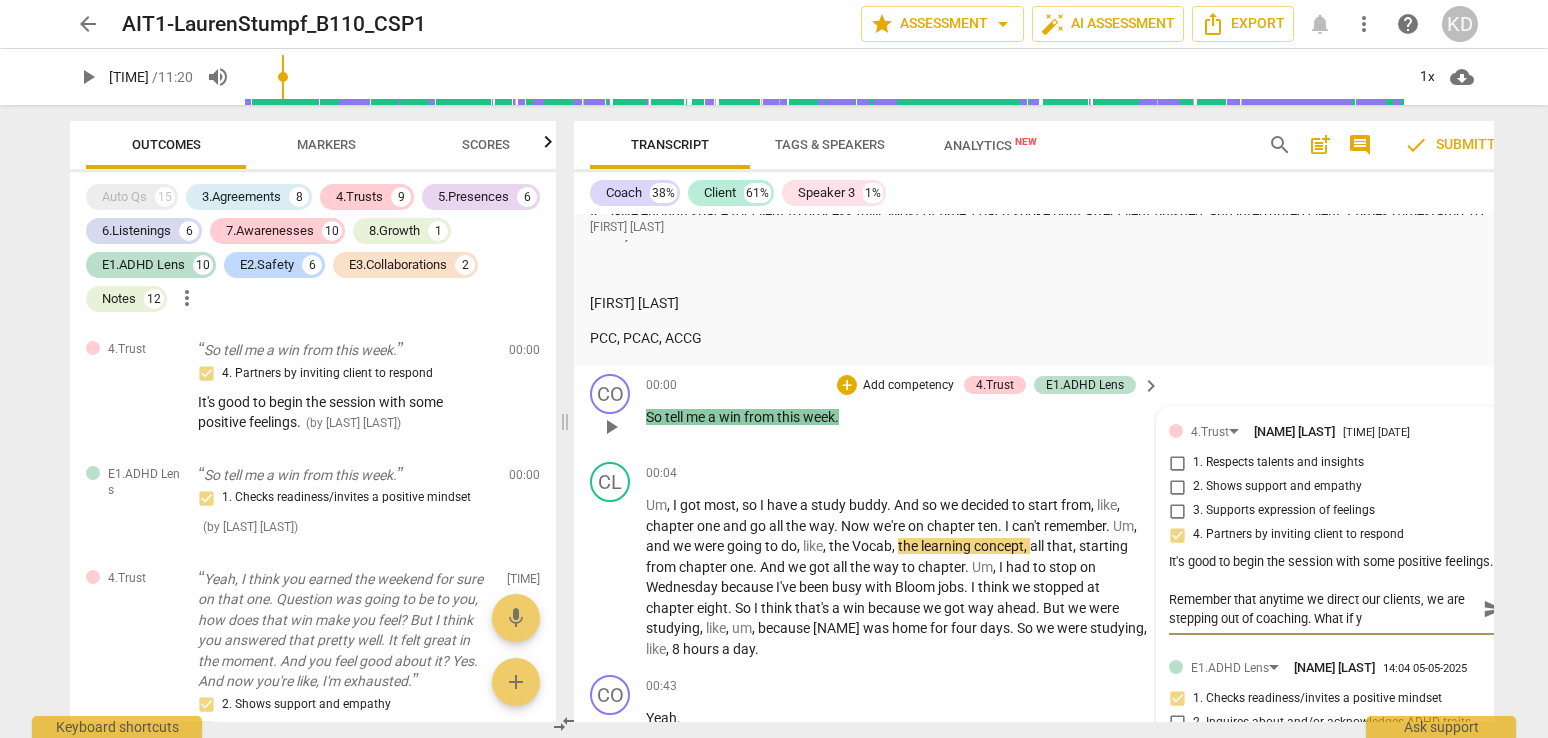 type on "Remember that anytime we direct our clients, we are stepping out of coaching. What if yo" 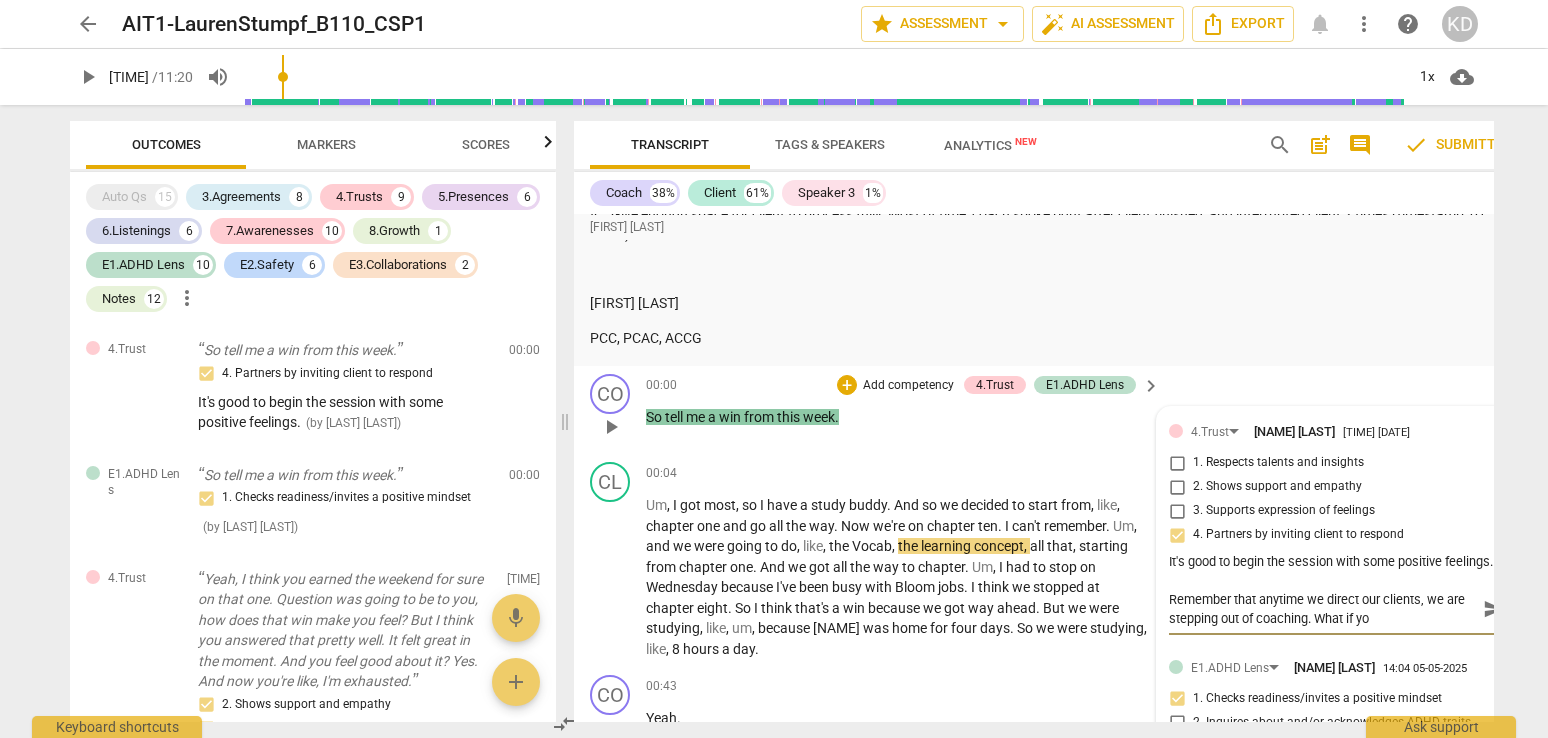 type on "Remember that anytime we direct our clients, we are stepping out of coaching. What if you" 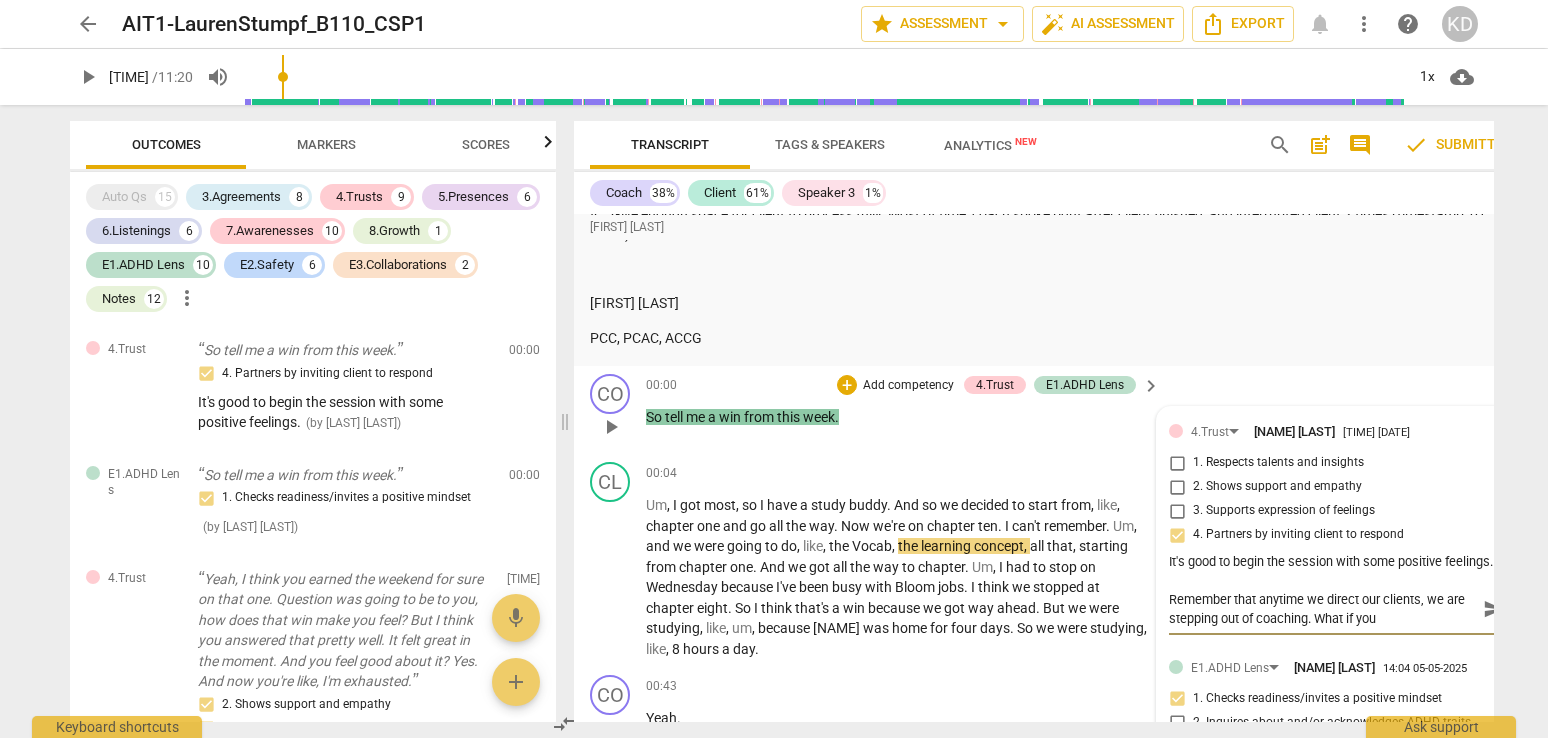 type on "Remember that anytime we direct our clients, we are stepping out of coaching. What if you" 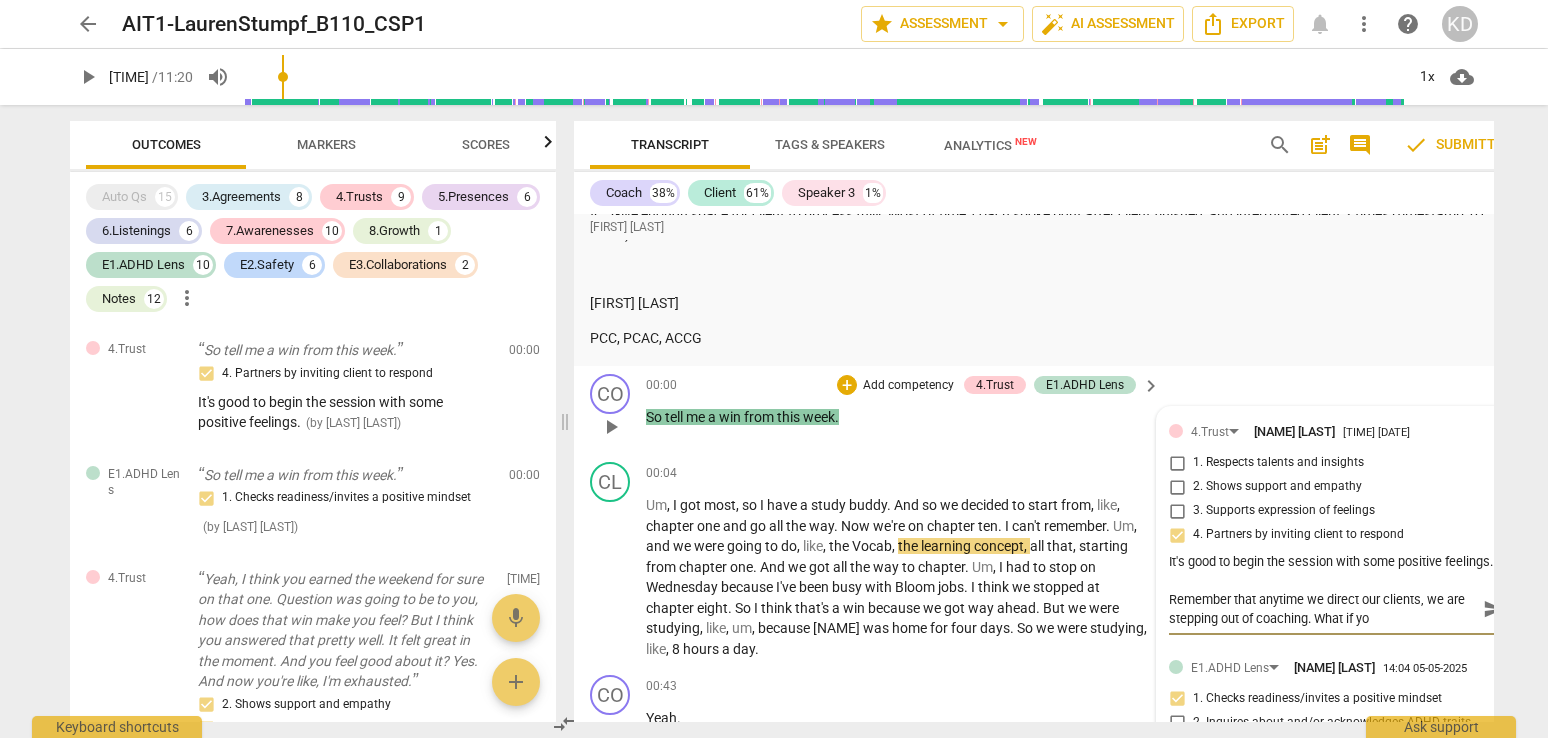 type on "Remember that anytime we direct our clients, we are stepping out of coaching. What if y" 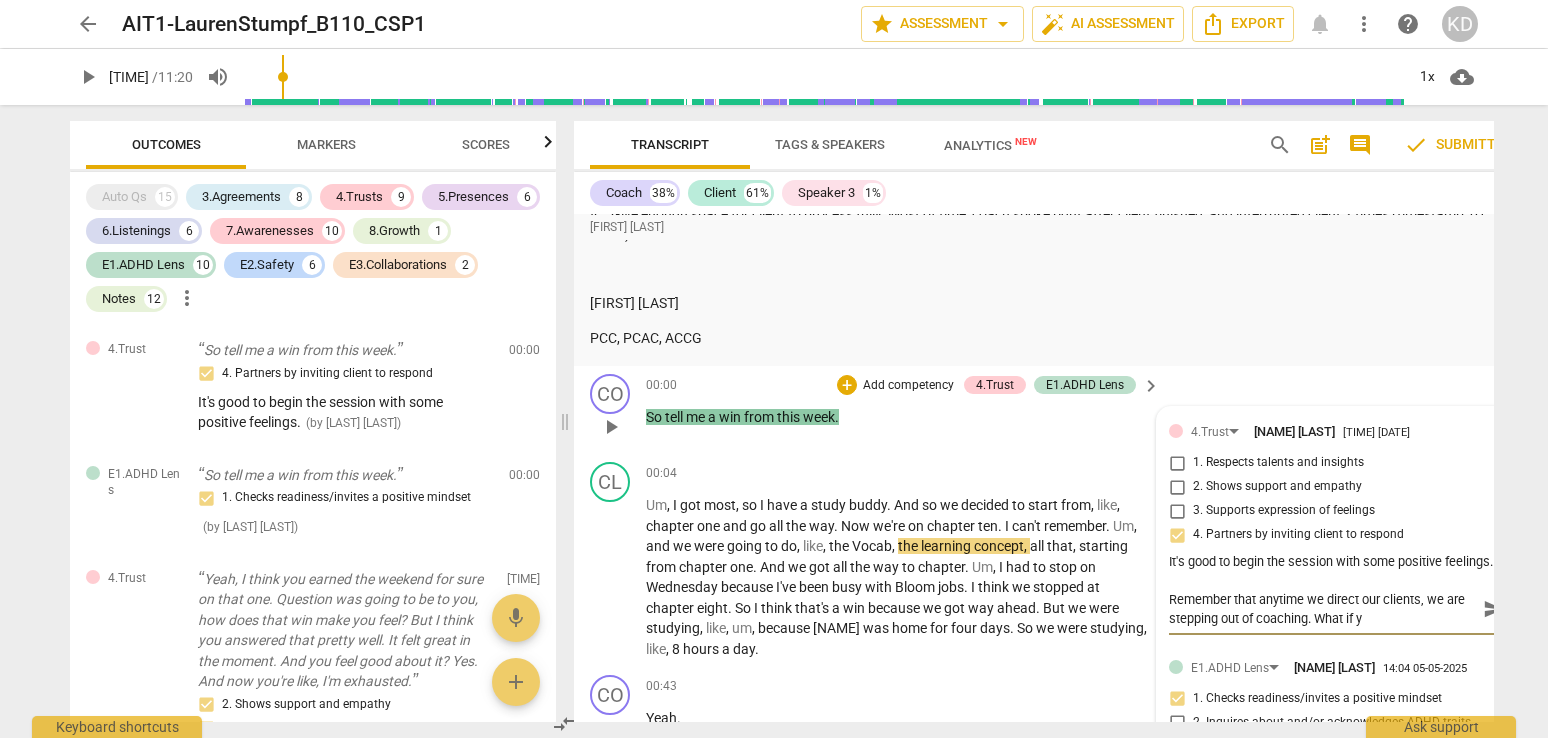 type on "Remember that anytime we direct our clients, we are stepping out of coaching. What if" 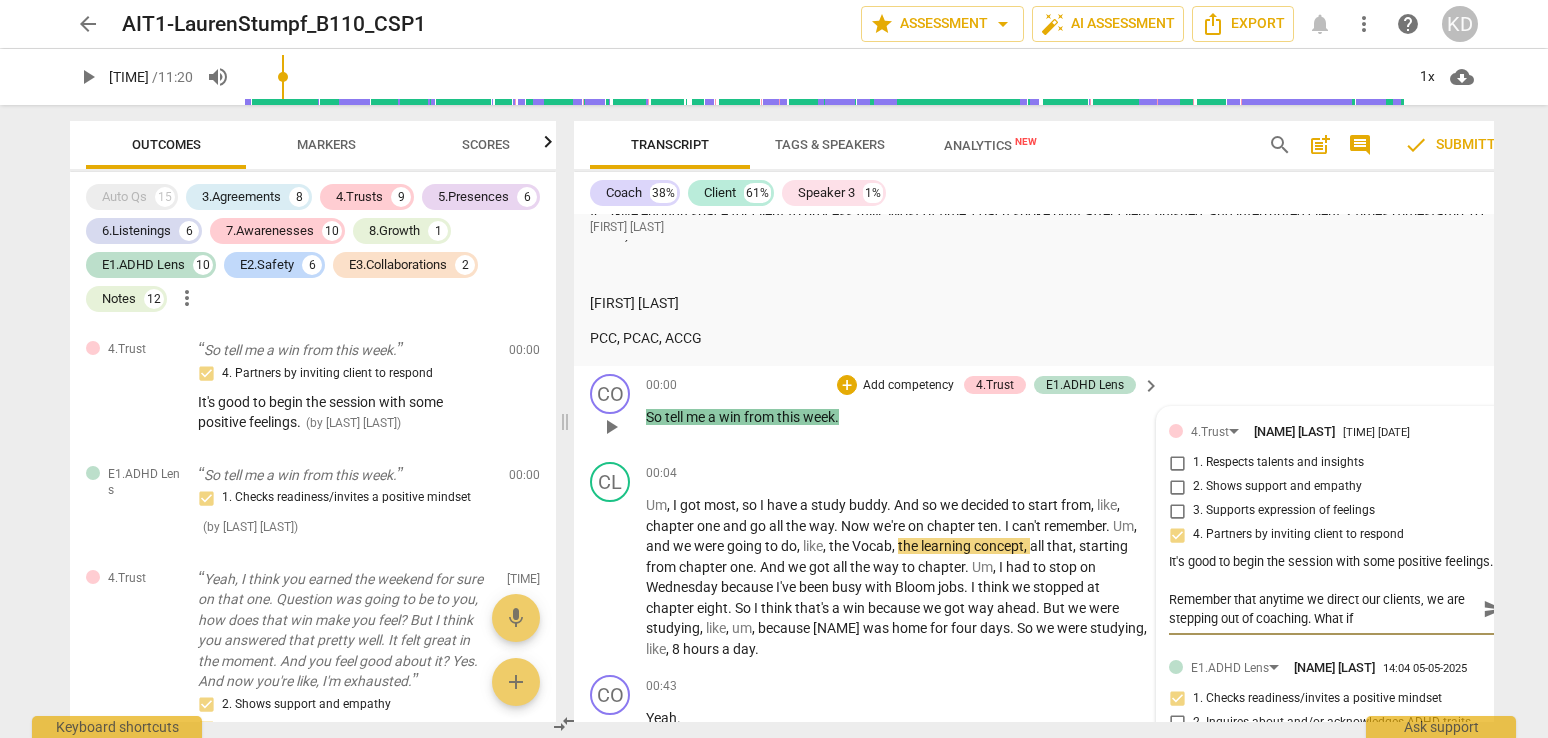 type on "Remember that anytime we direct our clients, we are stepping out of coaching. What if" 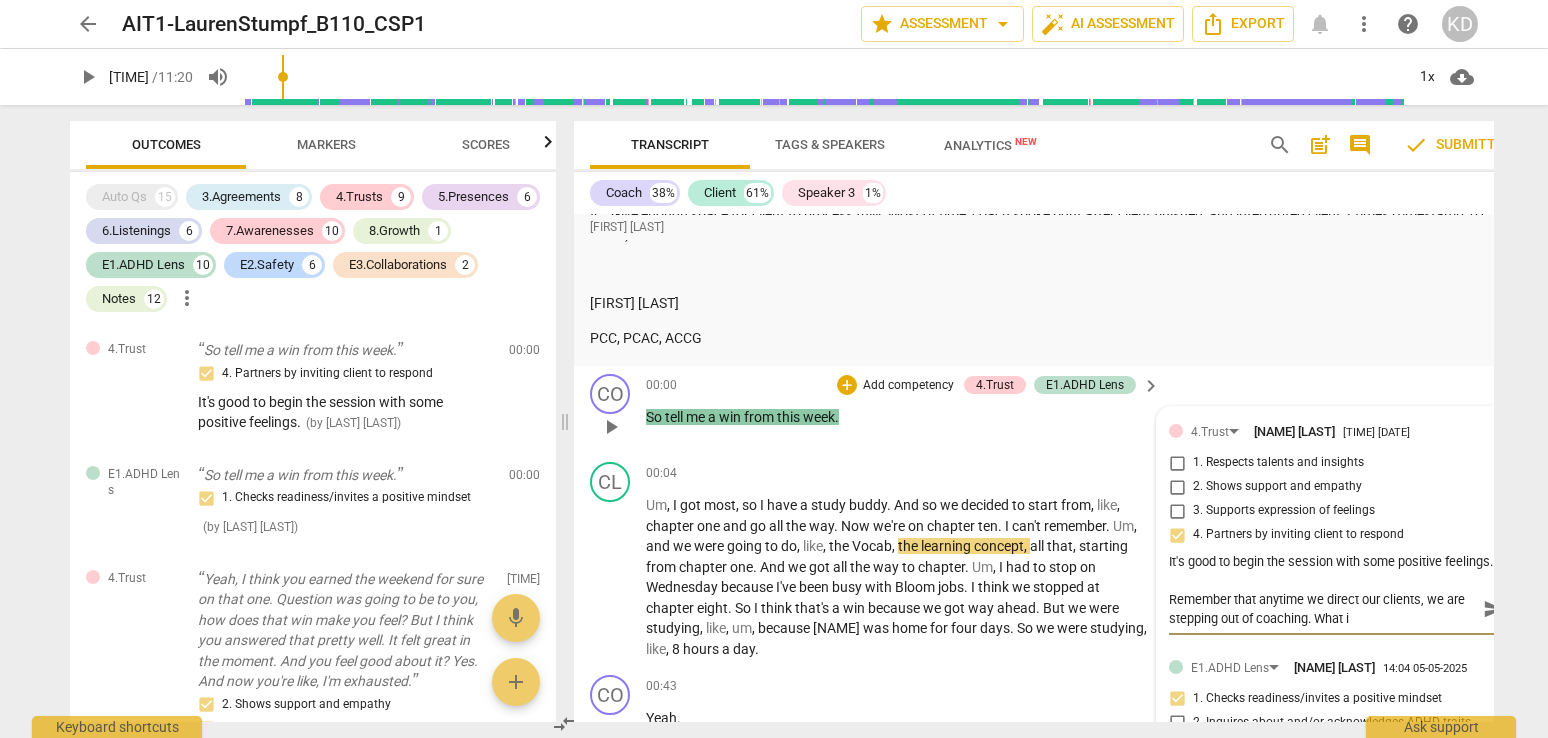 type on "Remember that anytime we direct our clients, we are stepping out of coaching. What" 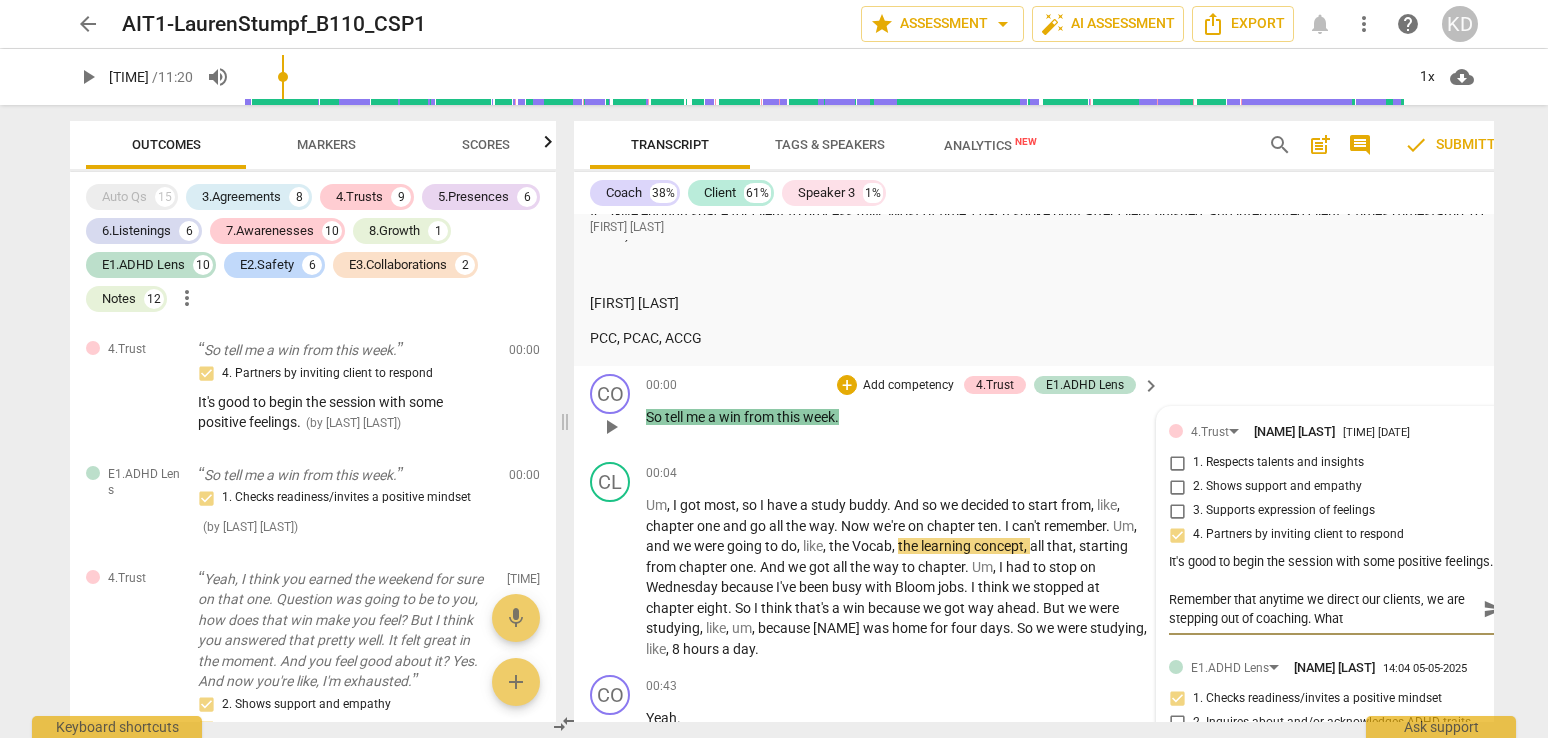 type on "Remember that anytime we direct our clients, we are stepping out of coaching. What" 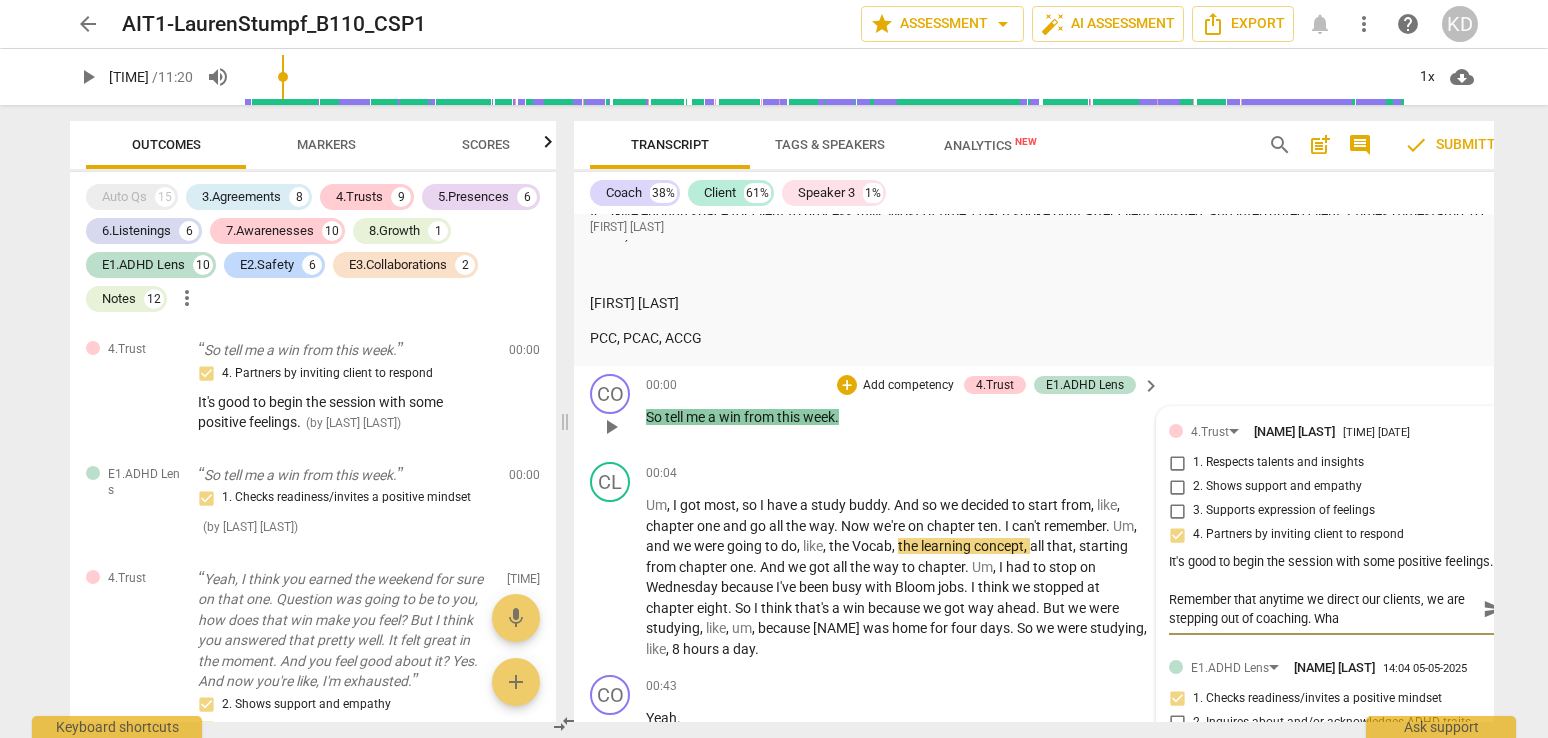 type on "Remember that anytime we direct our clients, we are stepping out of coaching. Wh" 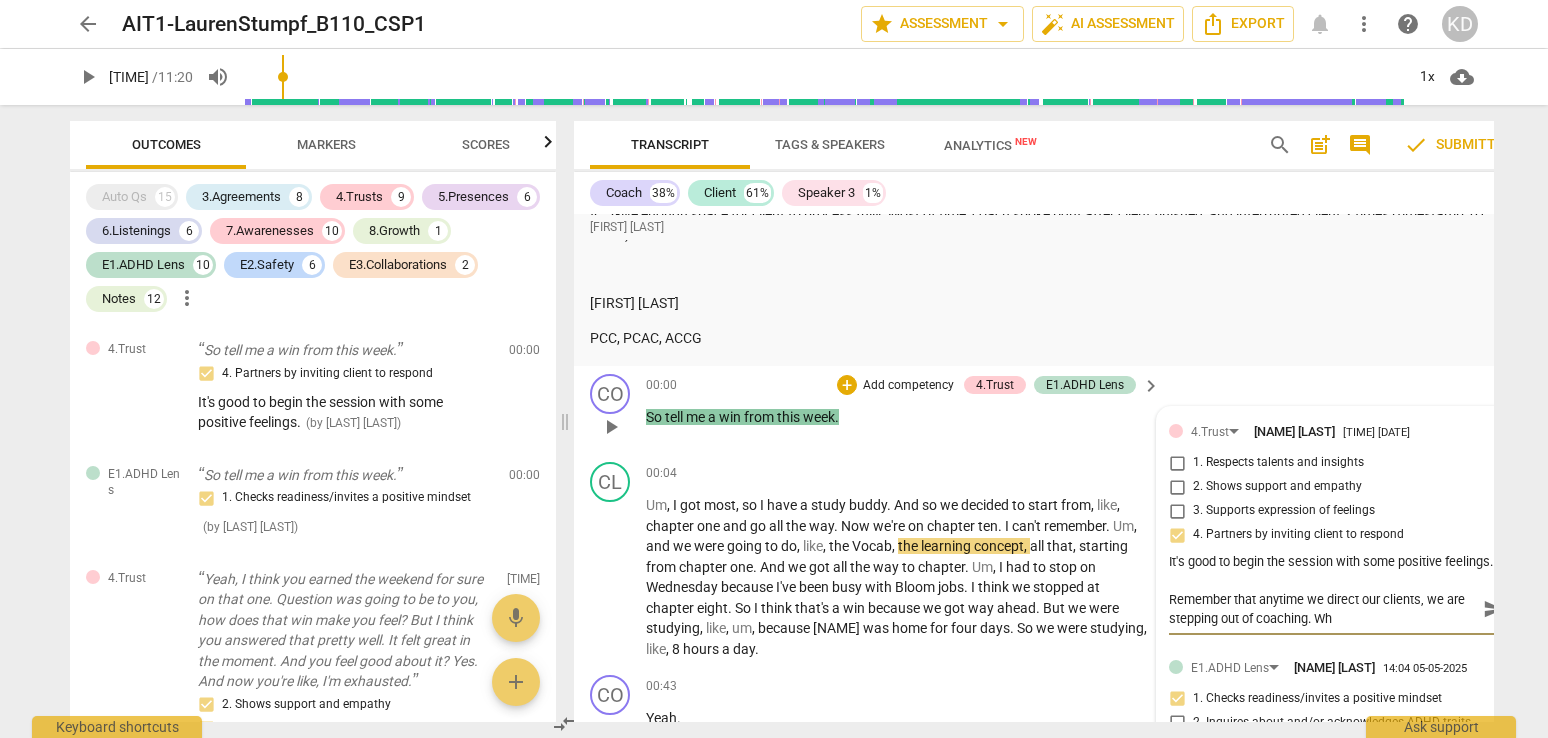 type on "Remember that anytime we direct our clients, we are stepping out of coaching. W" 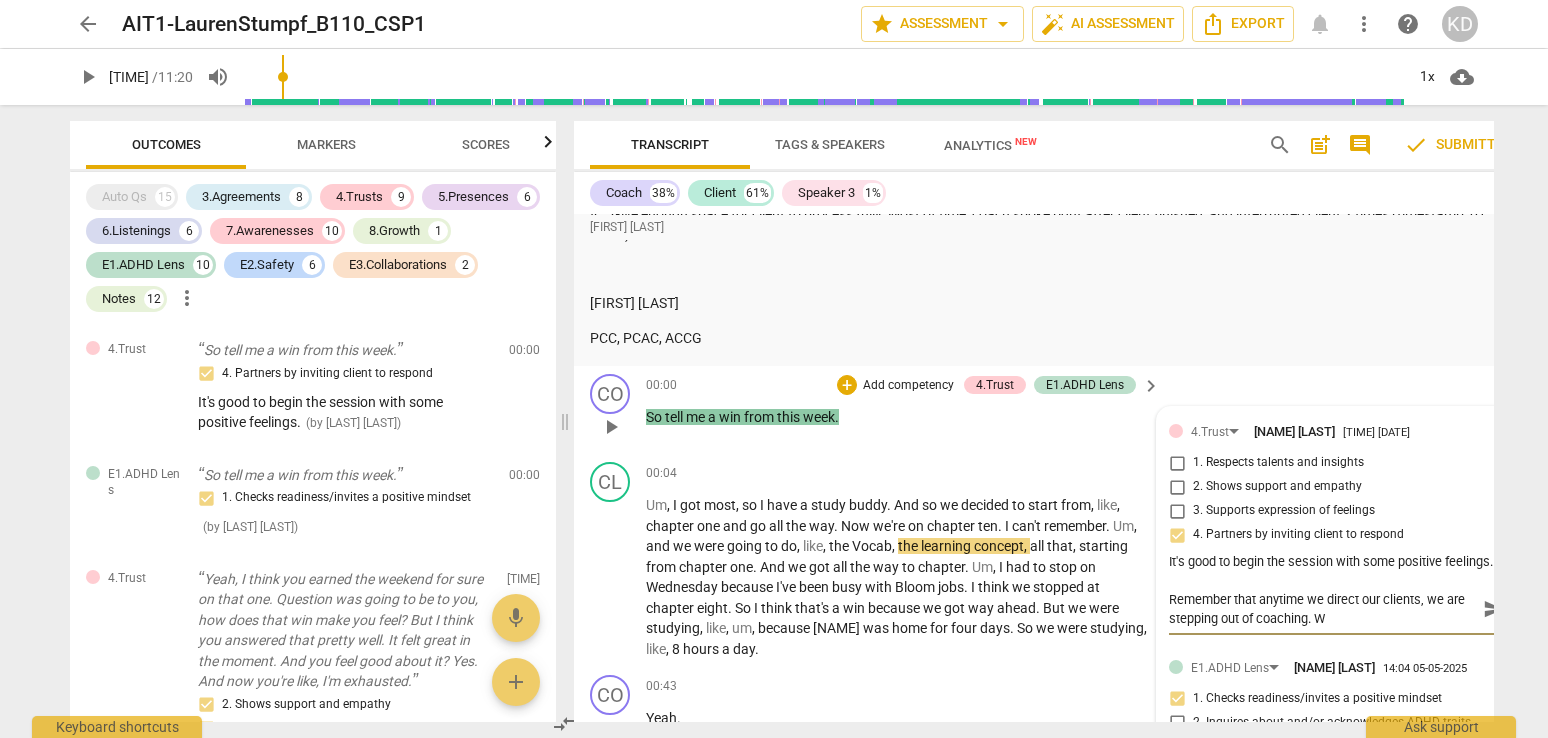 type on "Remember that anytime we direct our clients, we are stepping out of coaching." 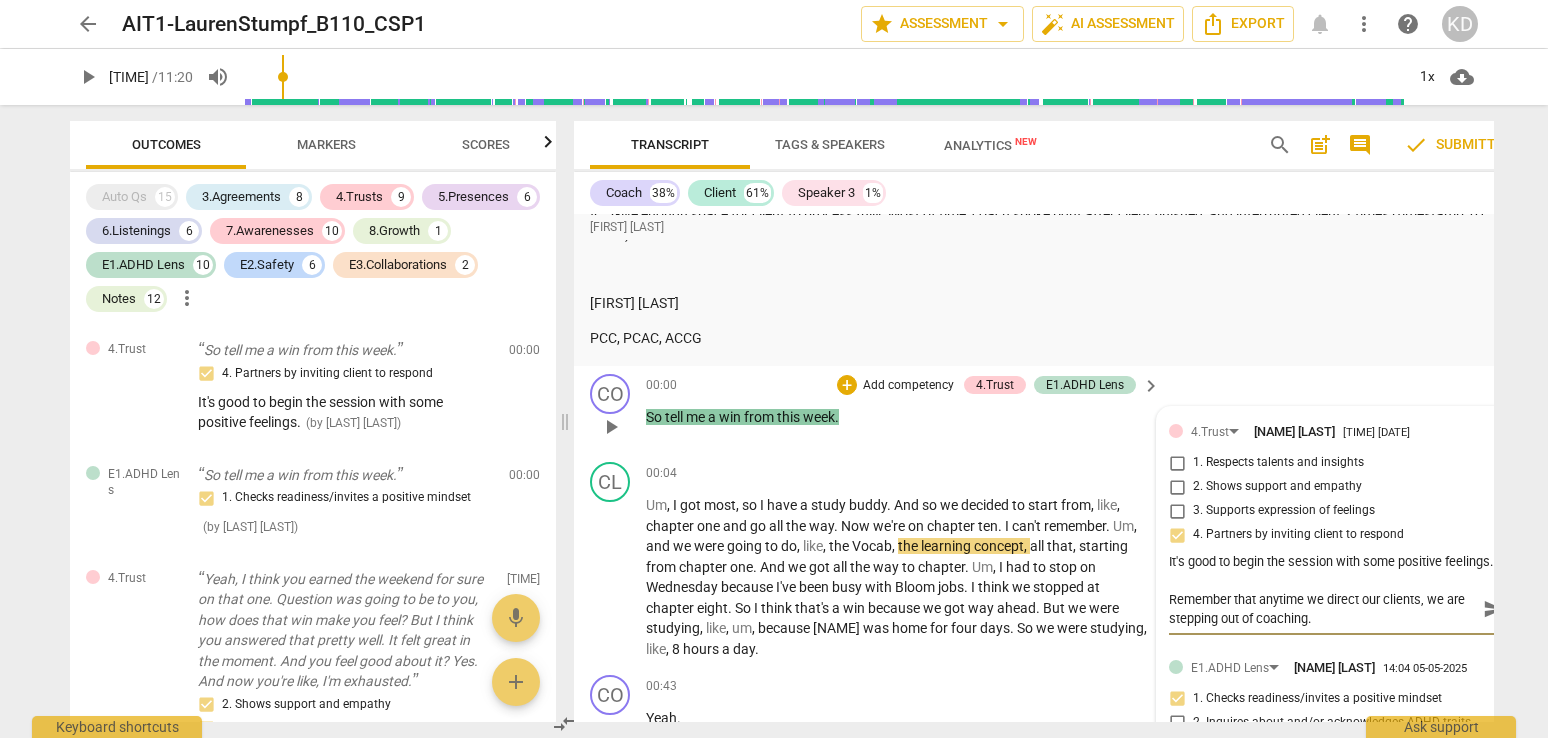 type 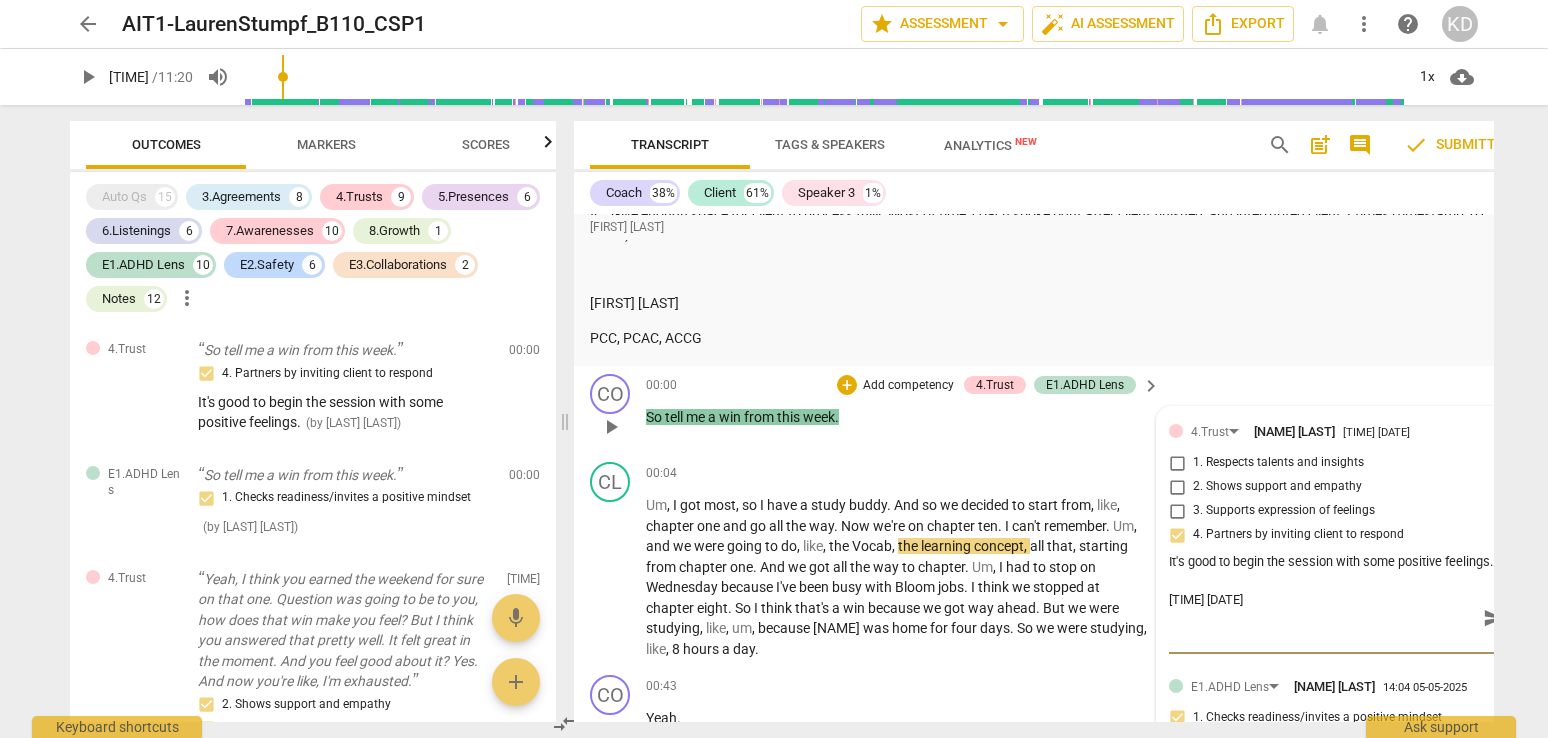 scroll, scrollTop: 0, scrollLeft: 0, axis: both 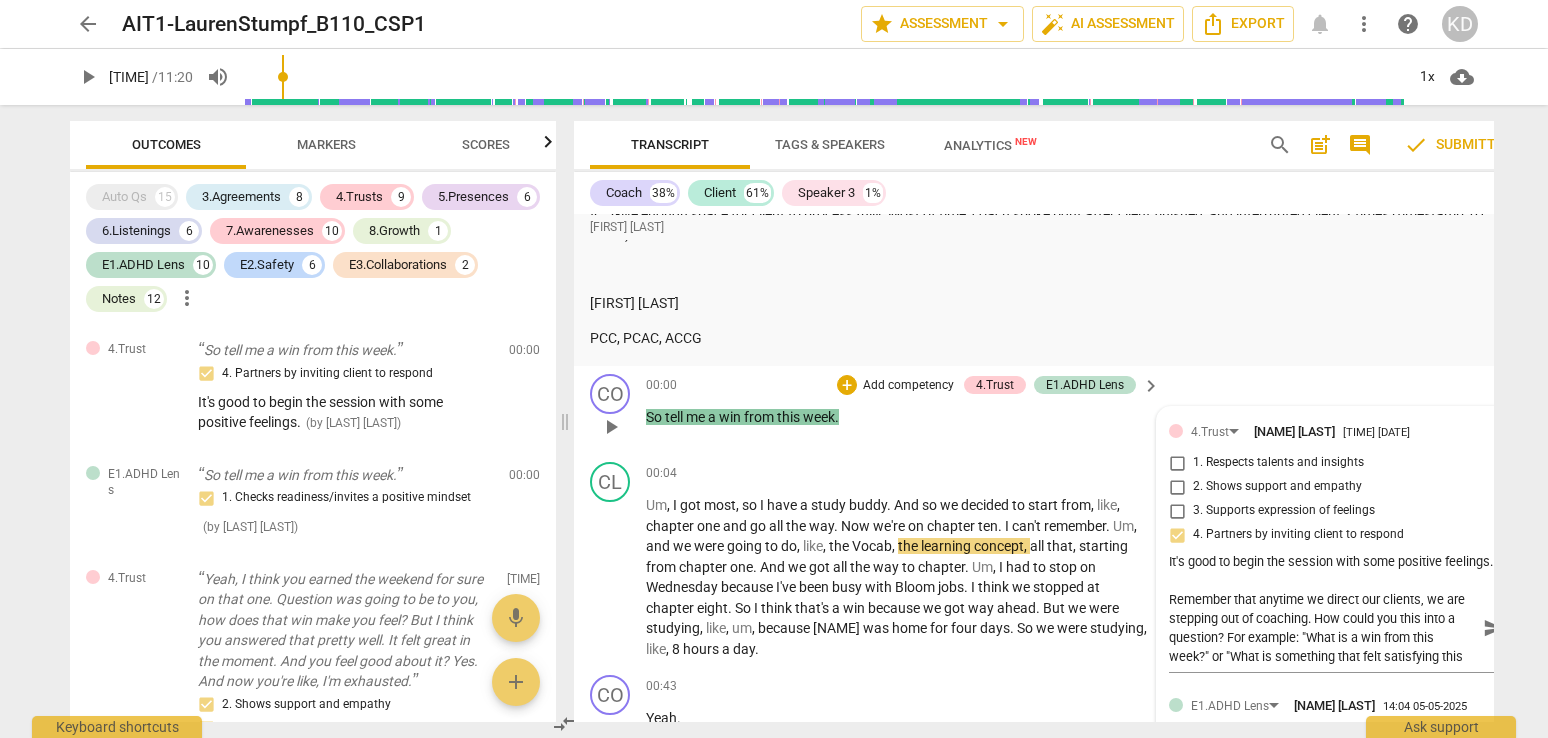 click on "CO play_arrow pause [TIME] + Add competency 4.Trust E1.ADHD Lens keyboard_arrow_right So tell me a win from this week . 4.Trust [NAME] [TIME] [DATE] more_vert 1. Respects talents and insights 2. Shows support and empathy 3. Supports expression of feelings 4. Partners by inviting client to respond It's good to begin the session with some positive feelings. Remember that anytime we direct our clients, we are stepping out of coaching. How could you this into a question? For example: "What is a win from this week?" or "What is something that felt satisfying this week?" Remember that anytime we direct our clients, we are stepping out of coaching. How could you this into a question? For example: "What is a win from this week?" or "What is something that felt satisfying this week?" send E1.ADHD Lens [NAME] [TIME] [DATE] more_vert 1. Checks readiness/invites a positive mindset 2. Inquires about and/or acknowledges ADHD traits 3. Recognizes impact of sleep, diet, exercise, etc. mic" at bounding box center [1059, 410] 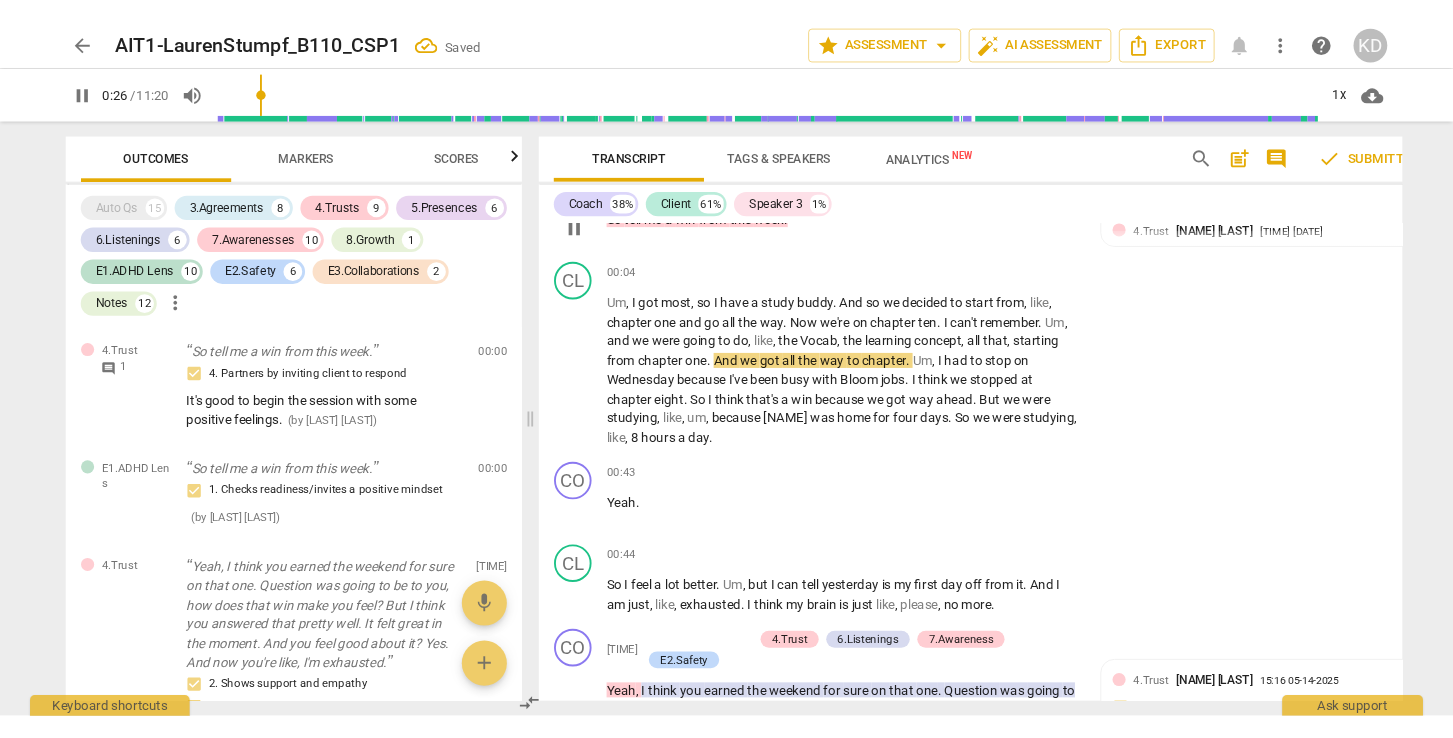 scroll, scrollTop: 4432, scrollLeft: 0, axis: vertical 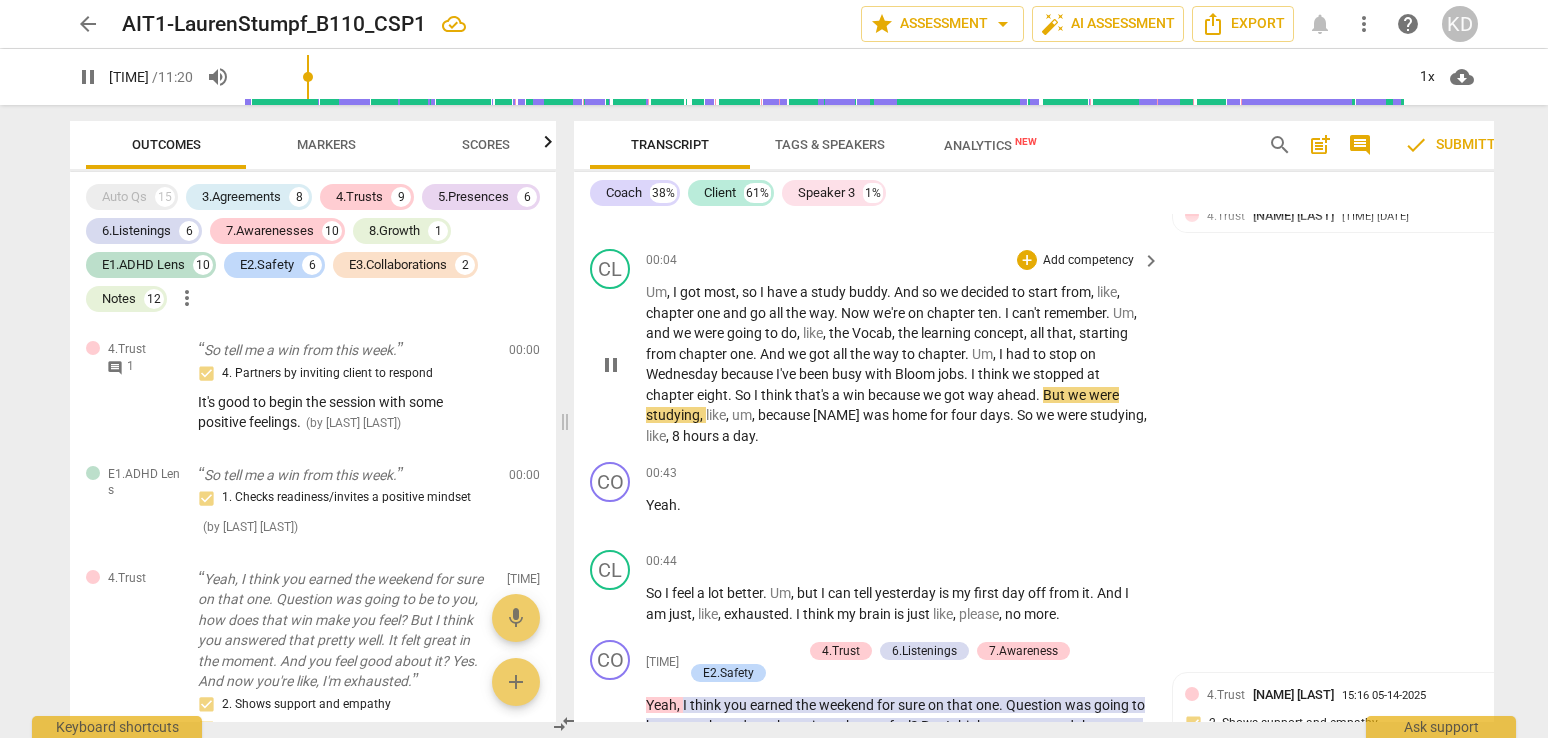 click on "pause" at bounding box center (611, 365) 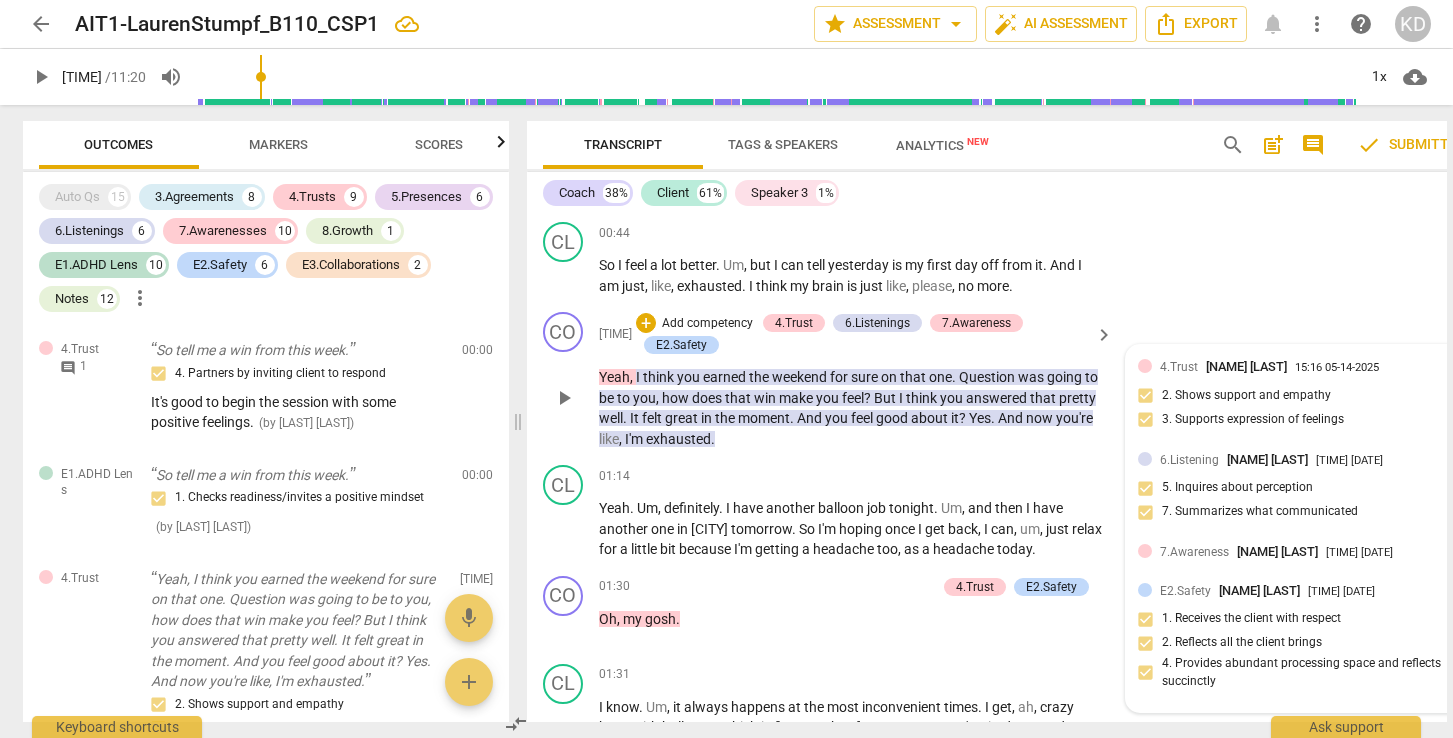 scroll, scrollTop: 4752, scrollLeft: 0, axis: vertical 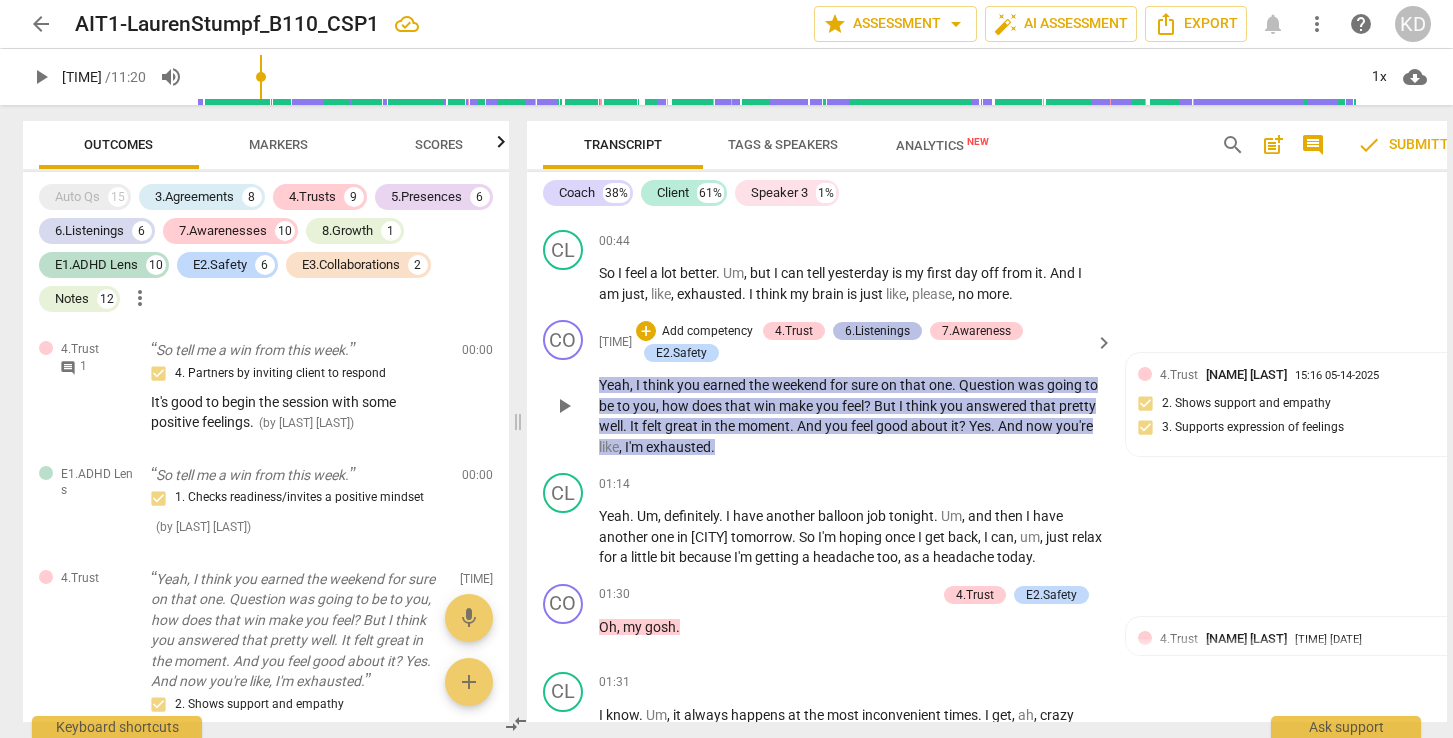click on "6.Listenings" at bounding box center (877, 331) 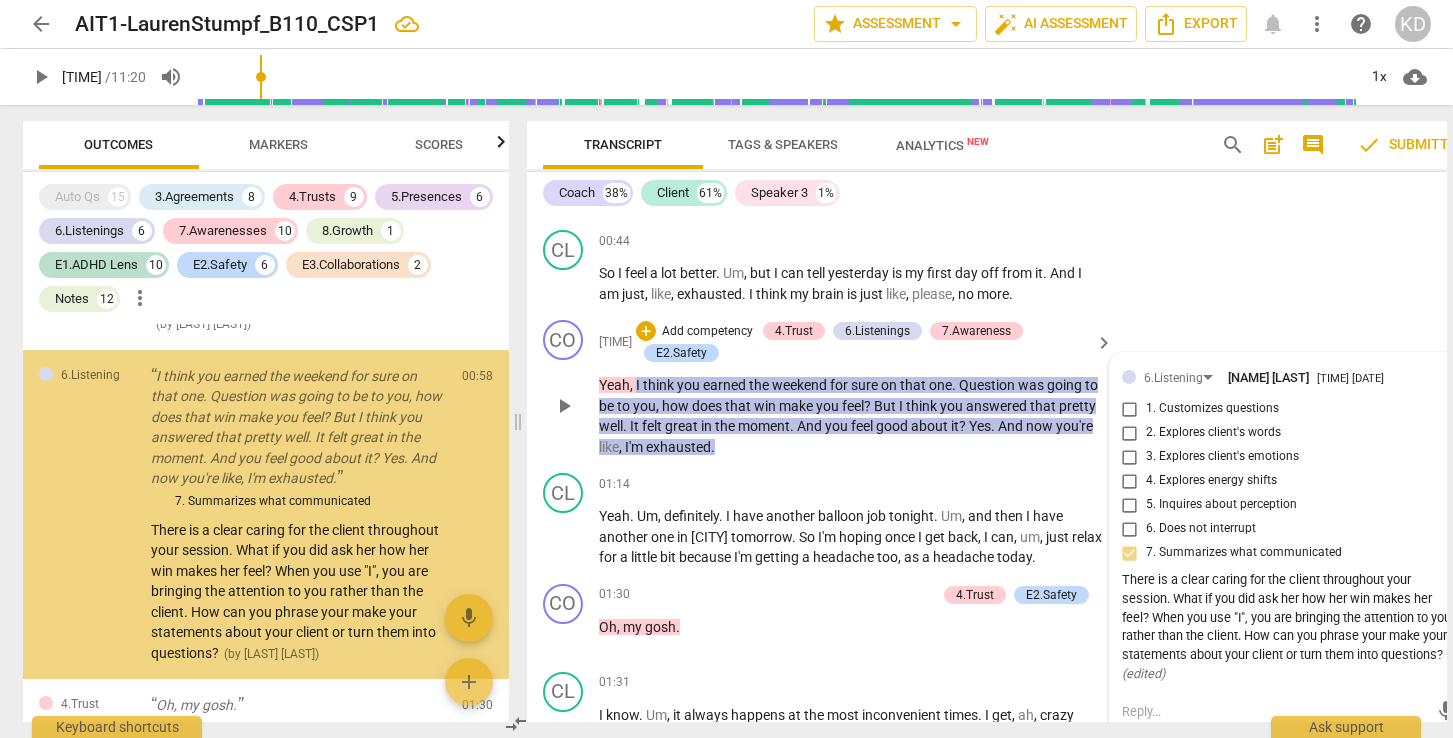 scroll, scrollTop: 1112, scrollLeft: 0, axis: vertical 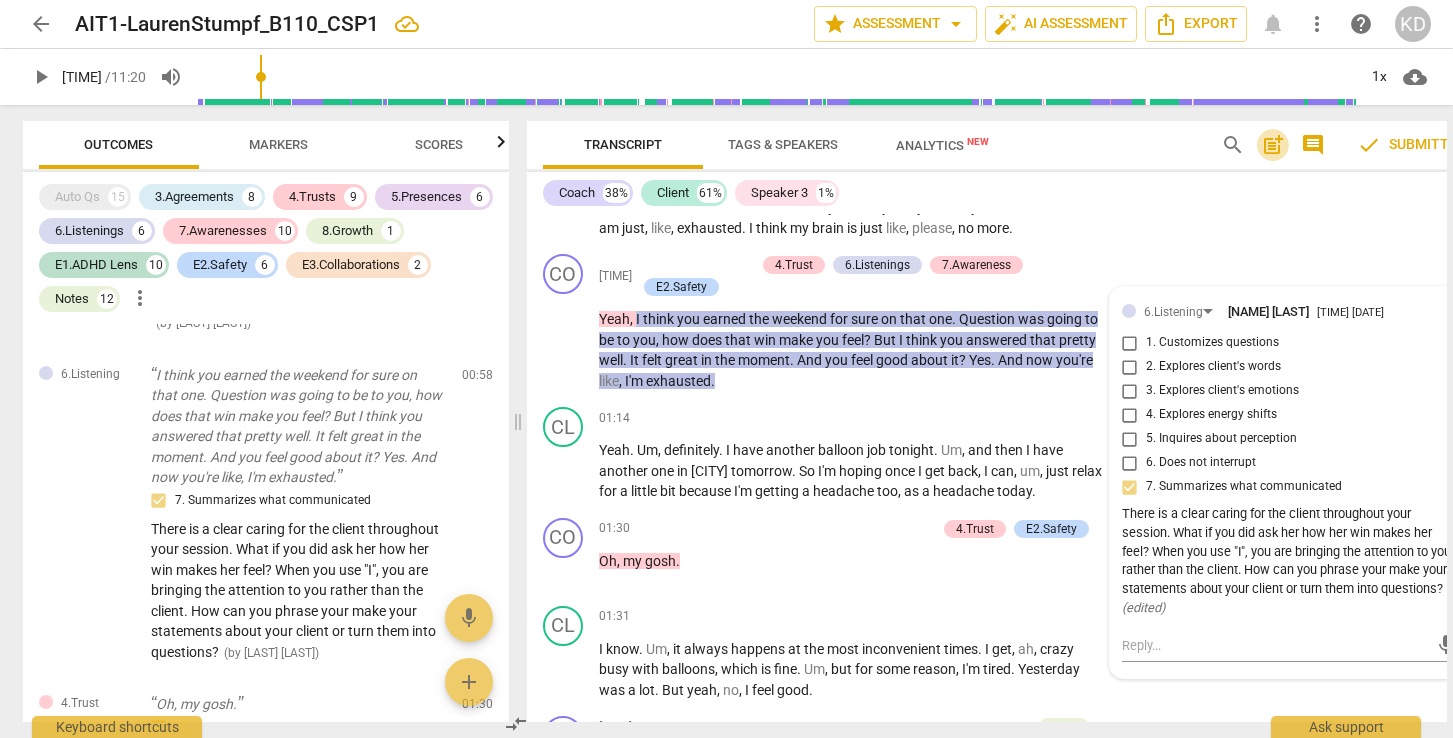 click on "post_add" at bounding box center (1273, 145) 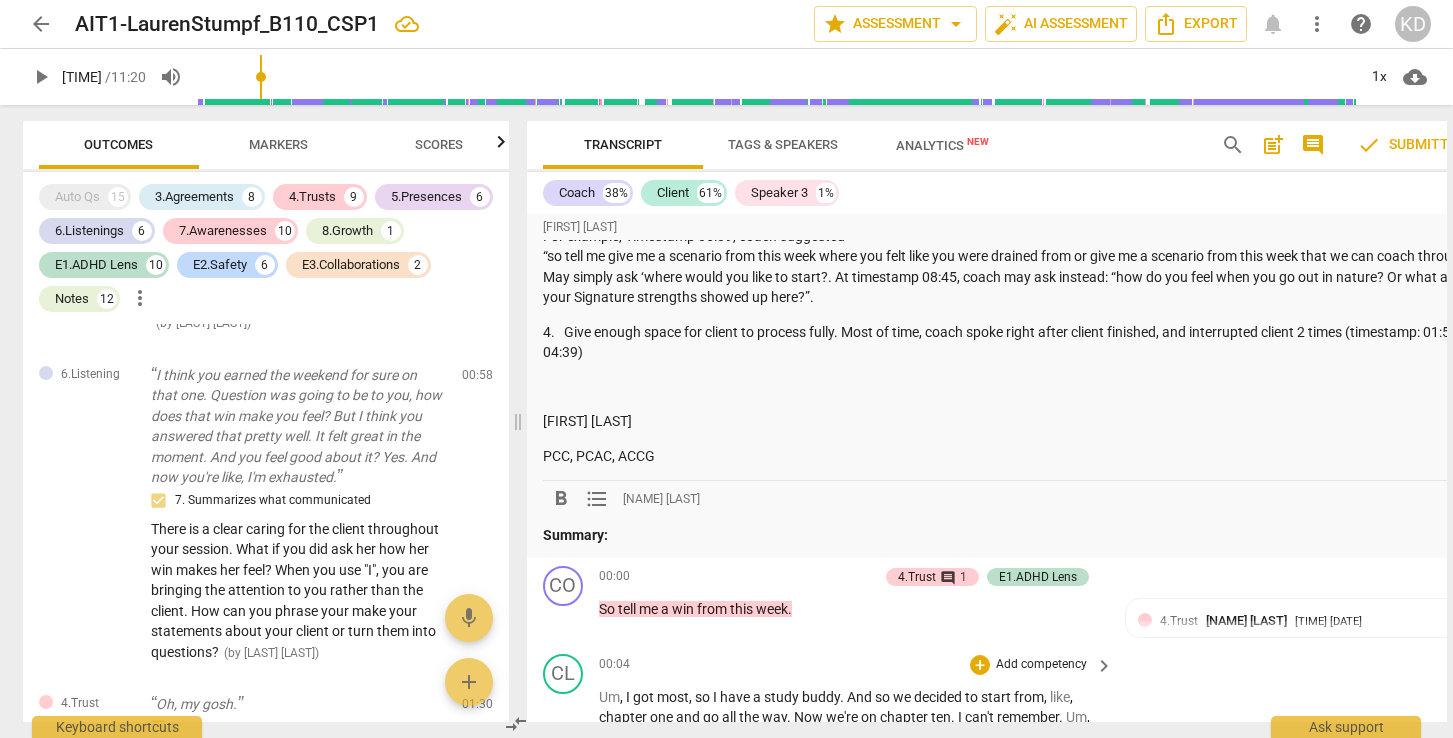 scroll, scrollTop: 4102, scrollLeft: 0, axis: vertical 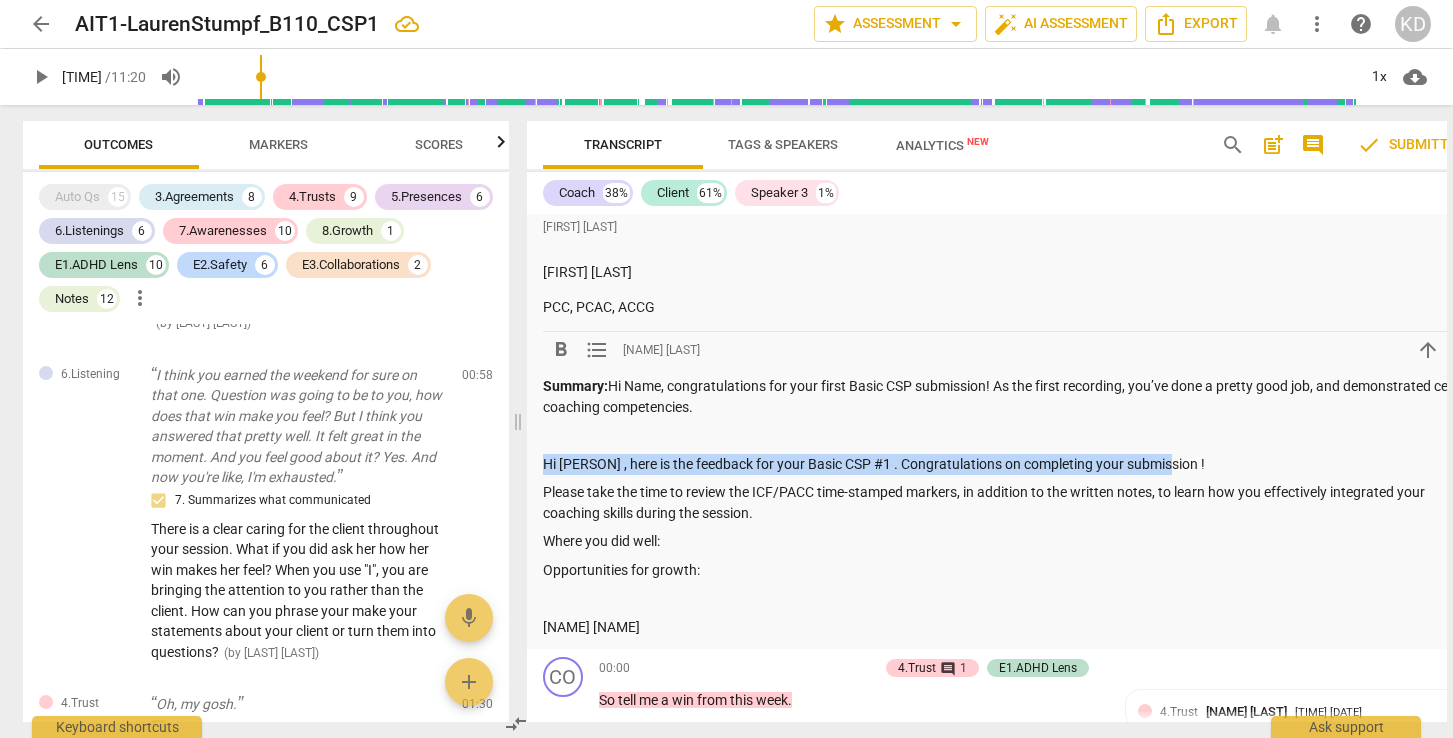 drag, startPoint x: 1195, startPoint y: 448, endPoint x: 541, endPoint y: 449, distance: 654.0008 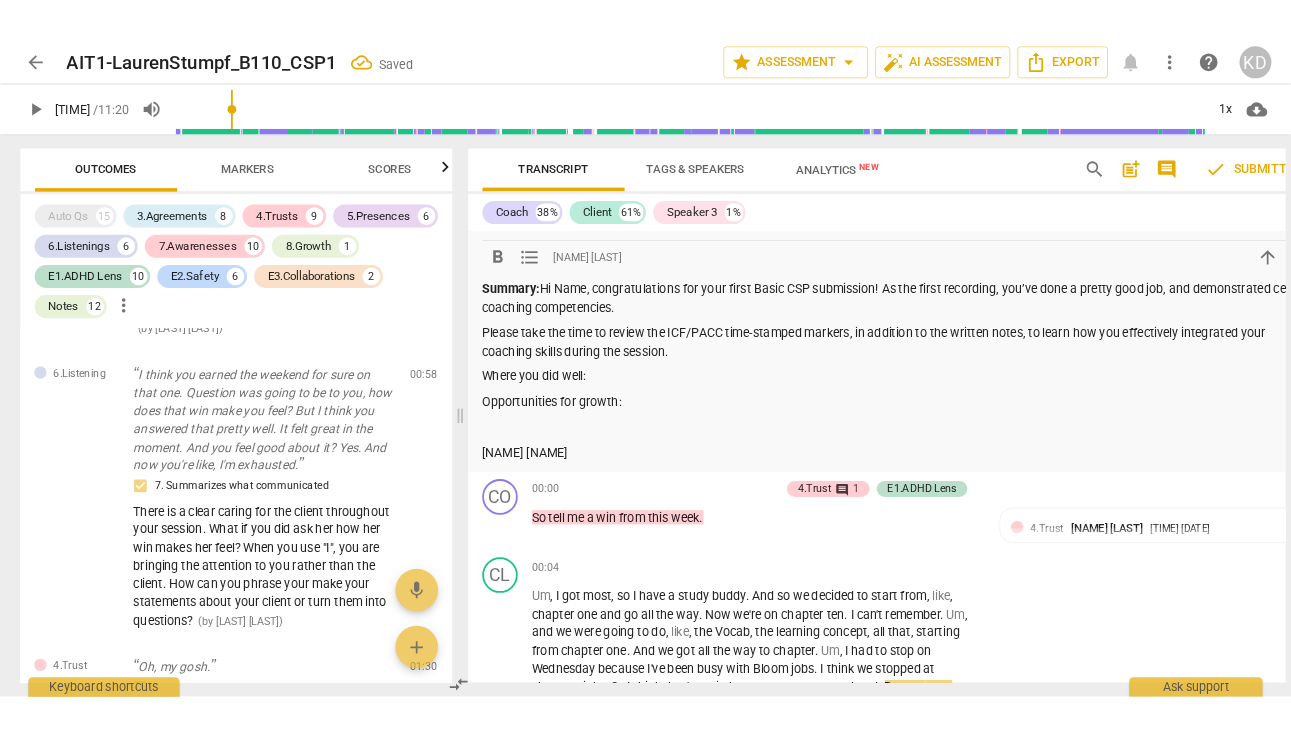 scroll, scrollTop: 4362, scrollLeft: 0, axis: vertical 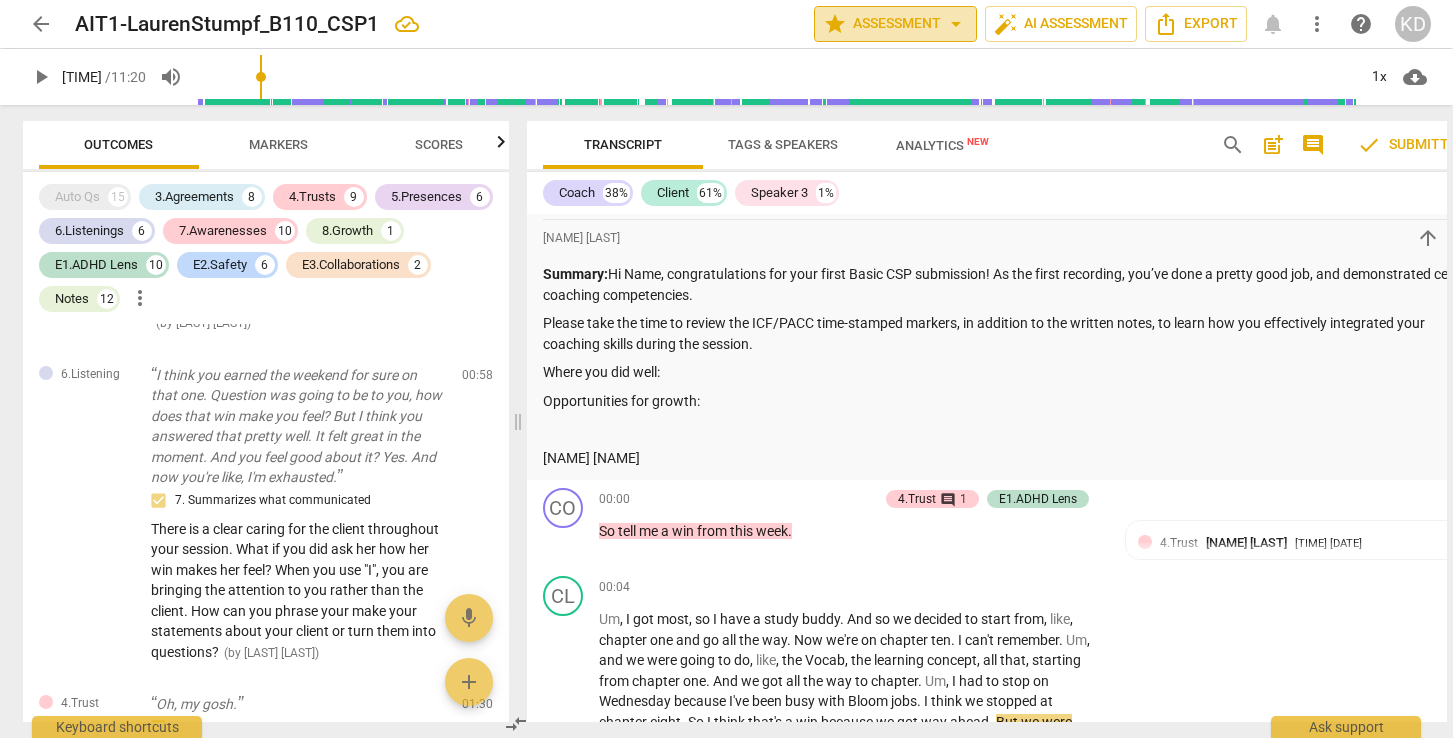 click on "star Assessment arrow_drop_down" at bounding box center (895, 24) 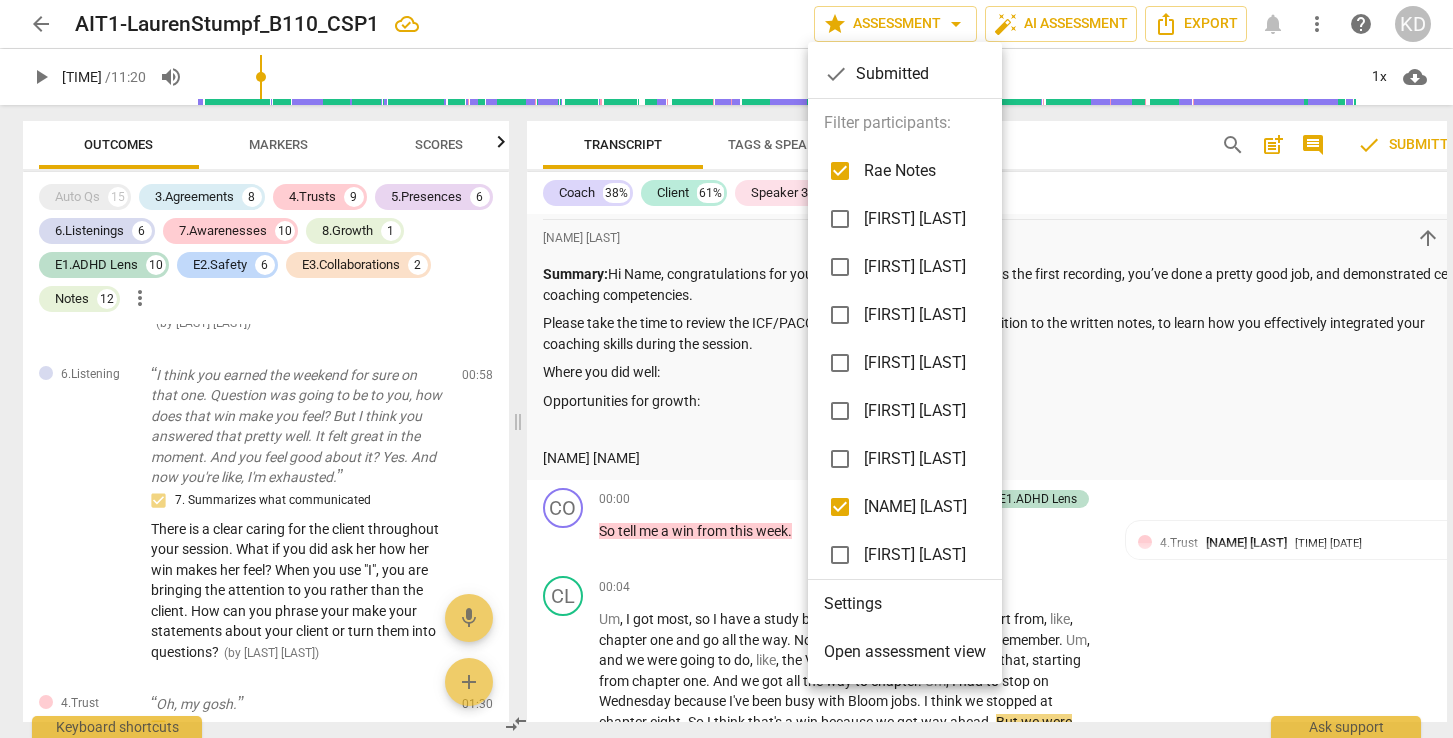 click at bounding box center (726, 369) 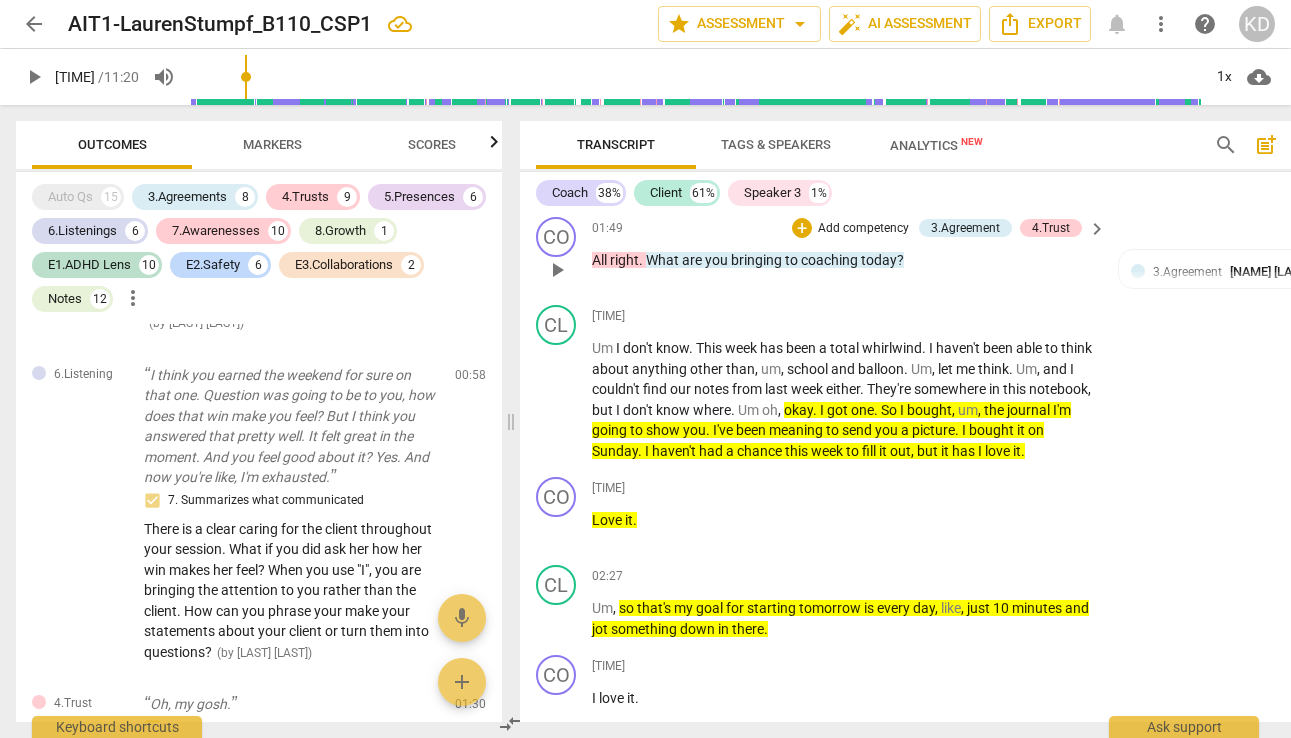 scroll, scrollTop: 5755, scrollLeft: 0, axis: vertical 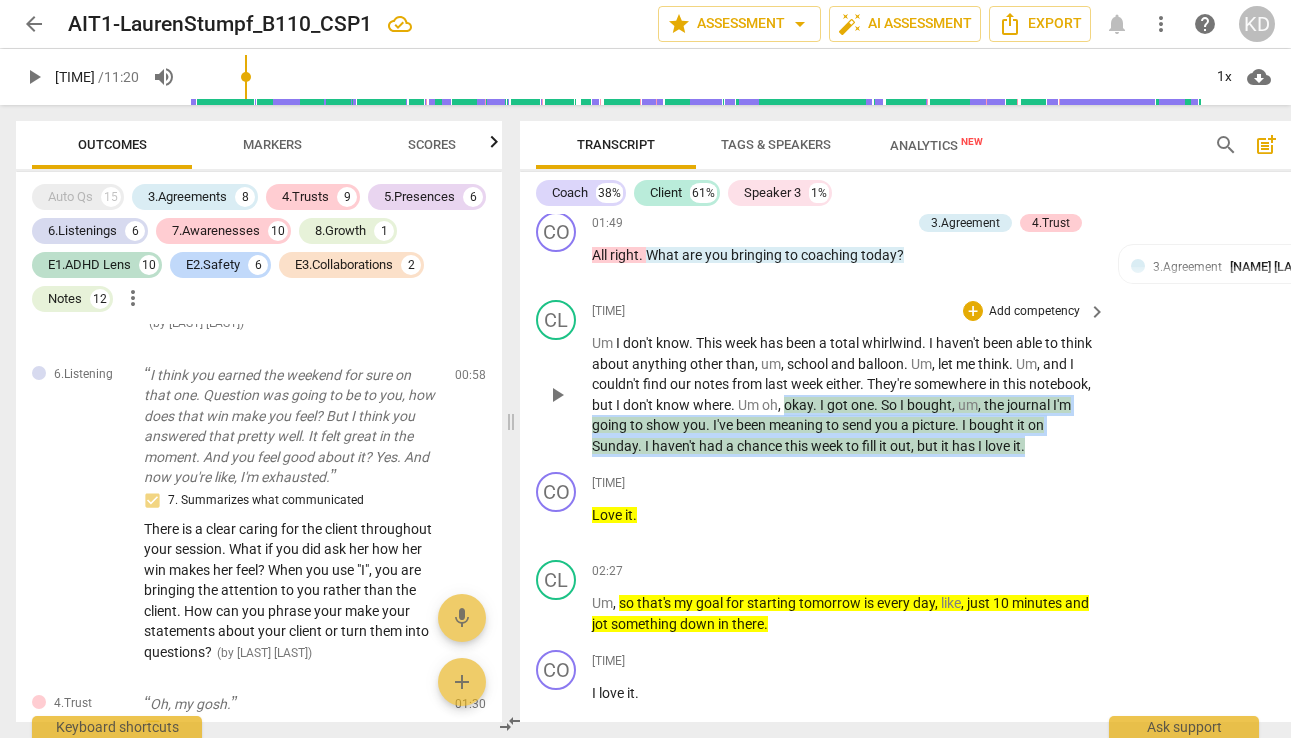 drag, startPoint x: 787, startPoint y: 385, endPoint x: 987, endPoint y: 431, distance: 205.22183 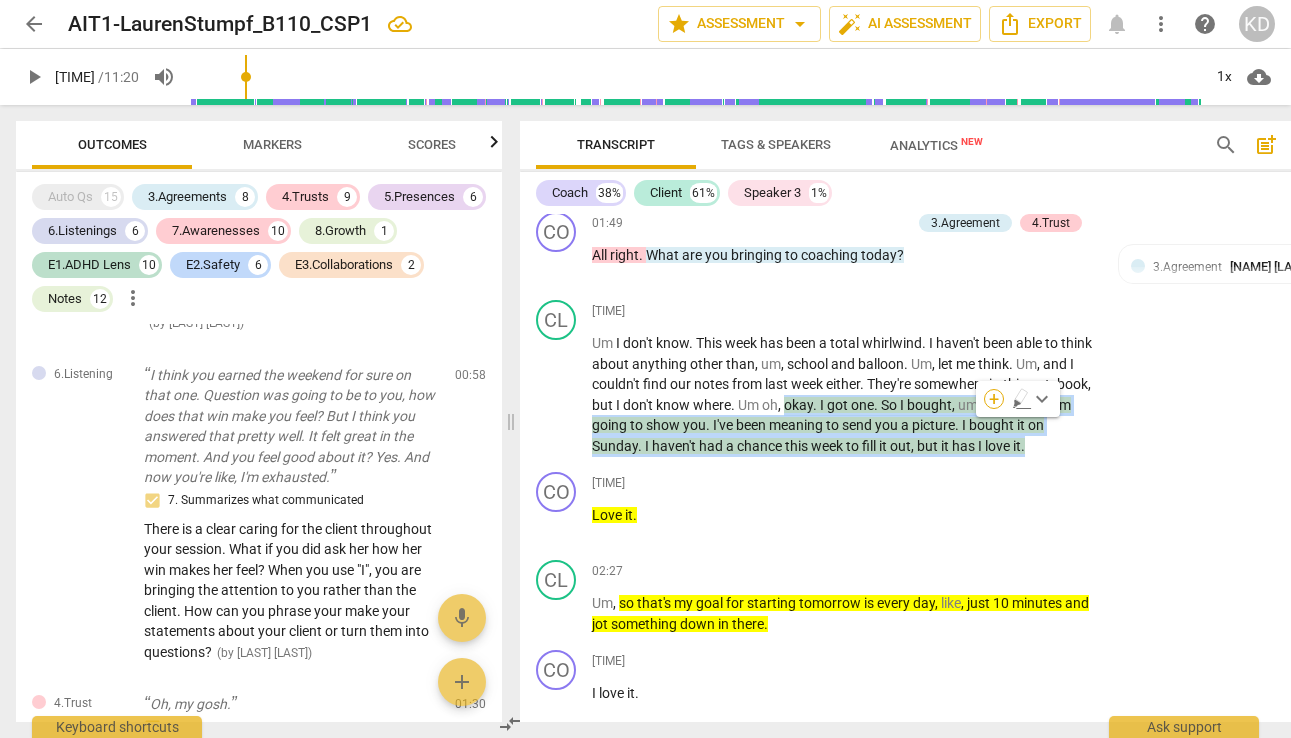 click on "+" at bounding box center (994, 399) 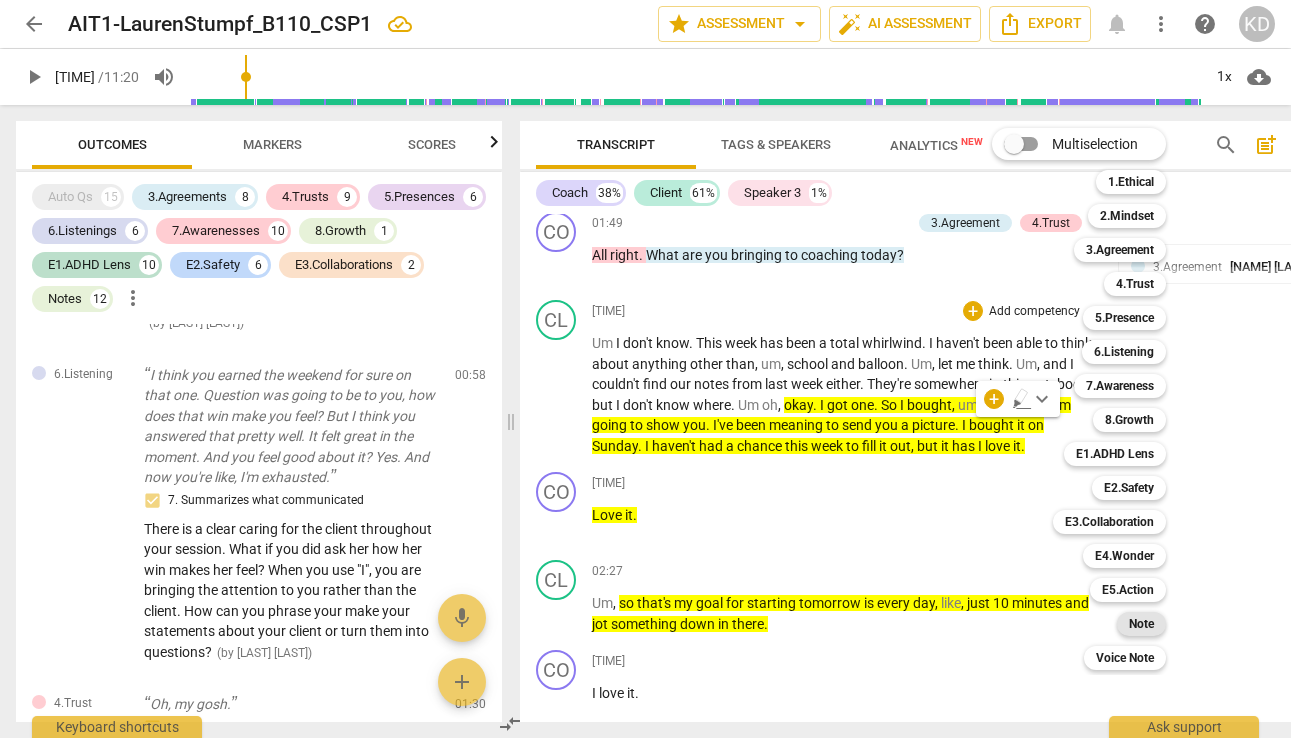 click on "Note" at bounding box center (1141, 624) 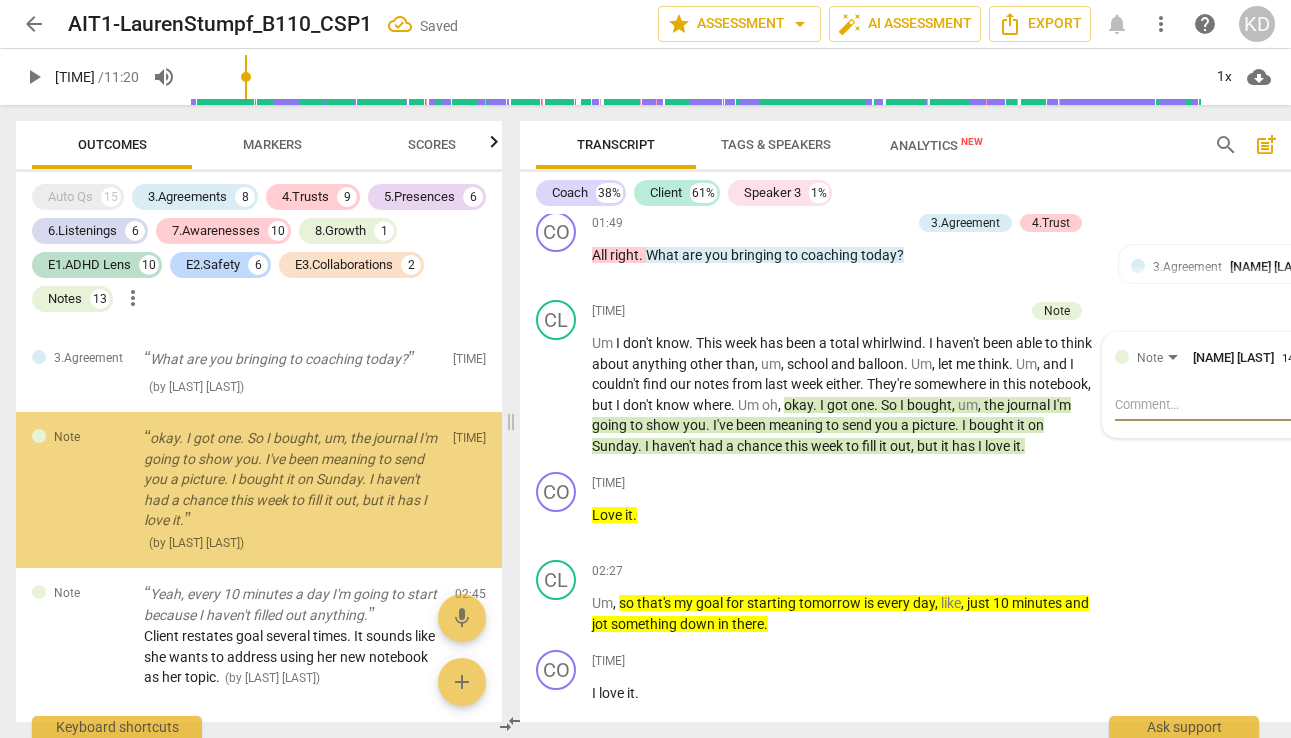scroll, scrollTop: 1908, scrollLeft: 0, axis: vertical 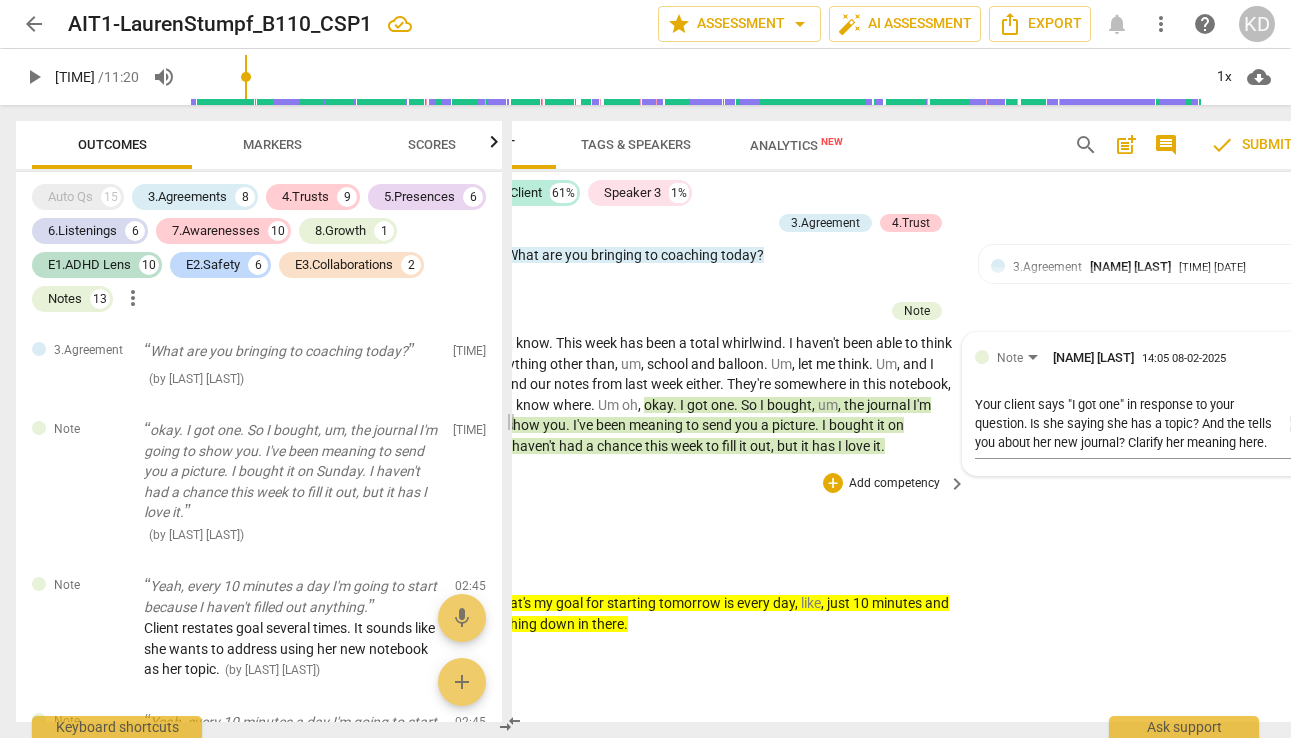 click on "Love   it ." at bounding box center (704, 515) 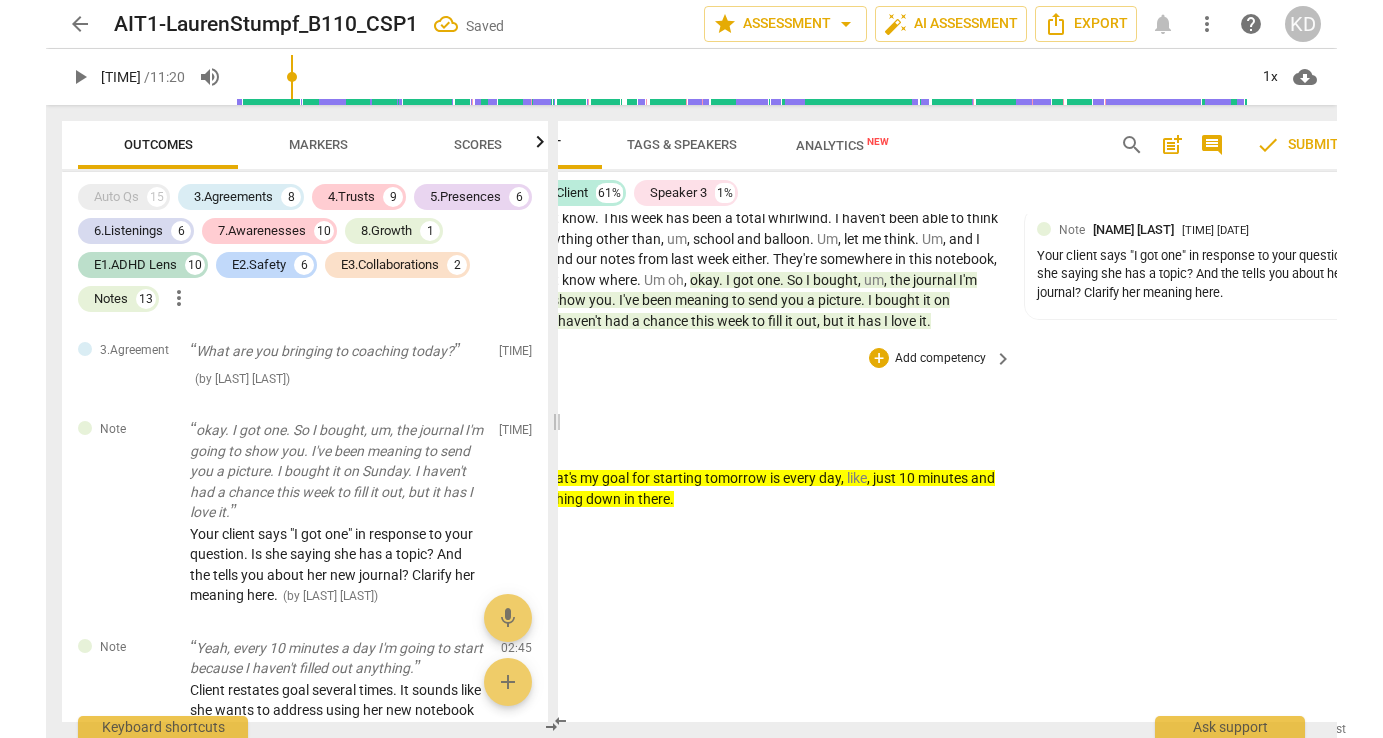 scroll, scrollTop: 5900, scrollLeft: 0, axis: vertical 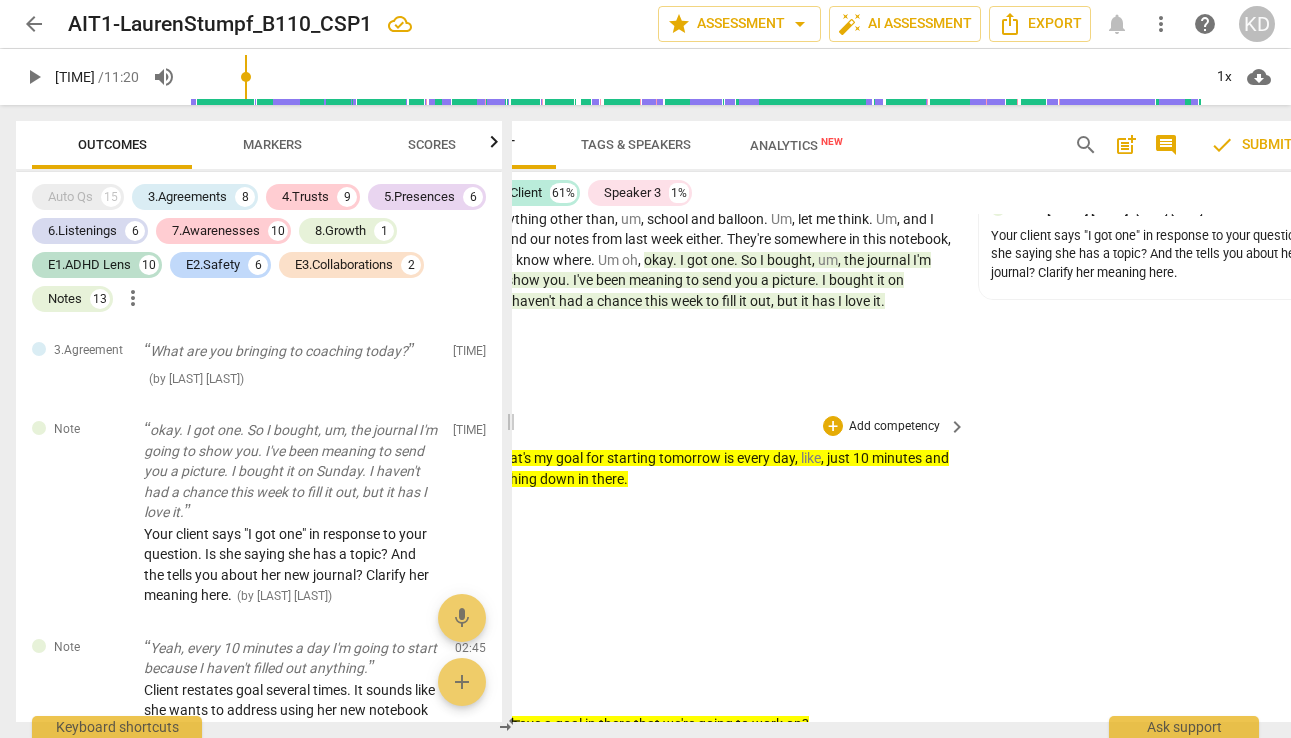 click on "CL play_arrow pause [TIME] + Add competency keyboard_arrow_right Um ,   so   that's   my   goal   for   starting   tomorrow   is   every   day ,   like ,   just   10   minutes   and   jot   something   down   in   there ." at bounding box center [865, 452] 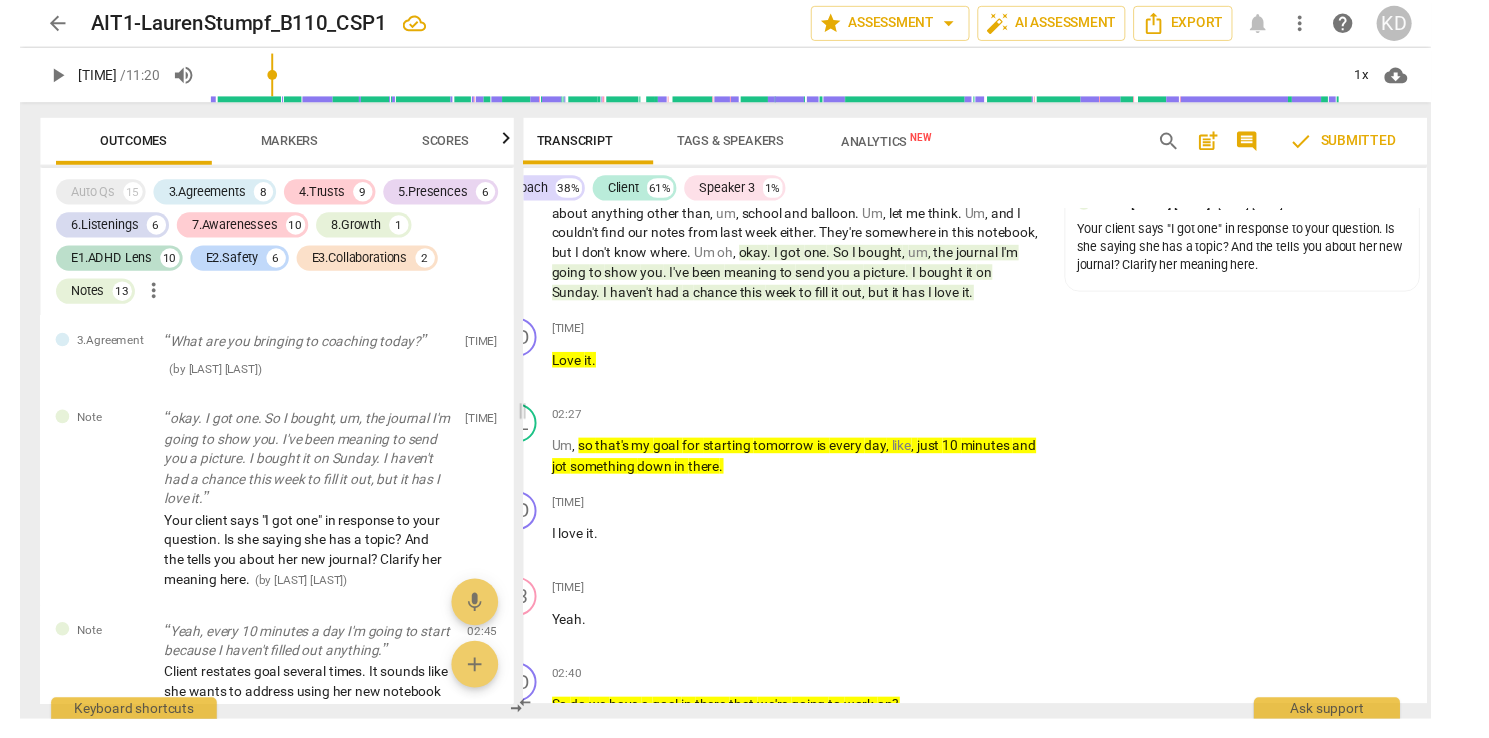 scroll, scrollTop: 0, scrollLeft: 71, axis: horizontal 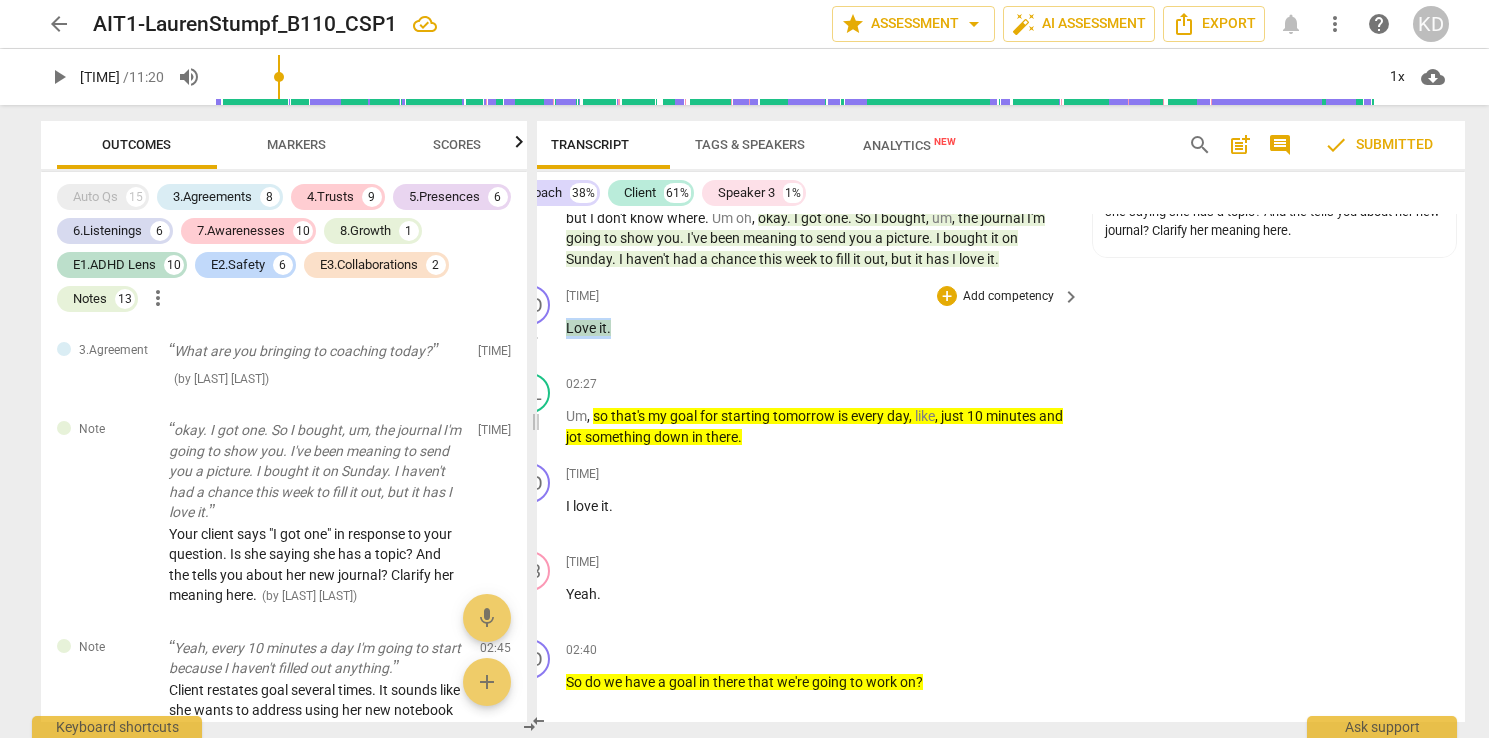 drag, startPoint x: 546, startPoint y: 306, endPoint x: 598, endPoint y: 306, distance: 52 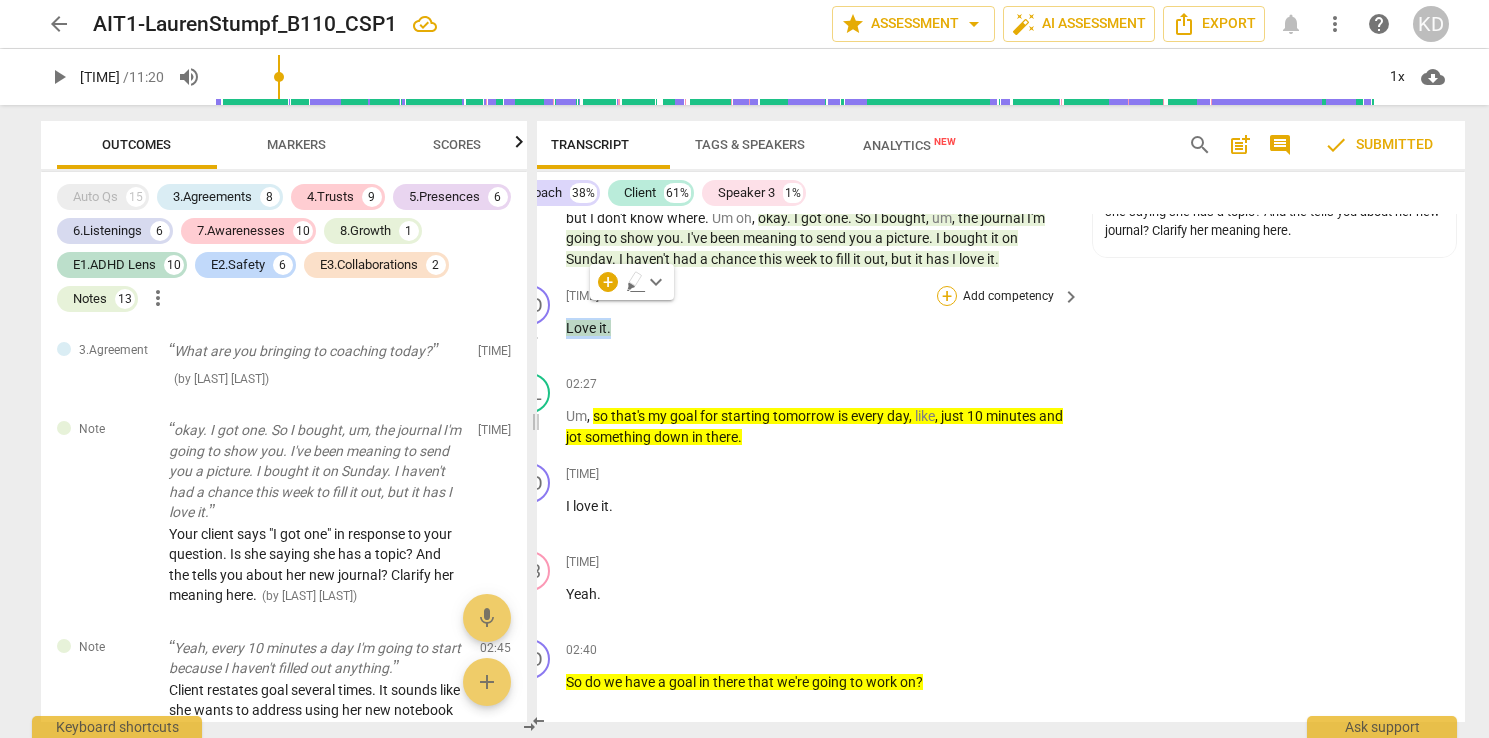 click on "+" at bounding box center [947, 296] 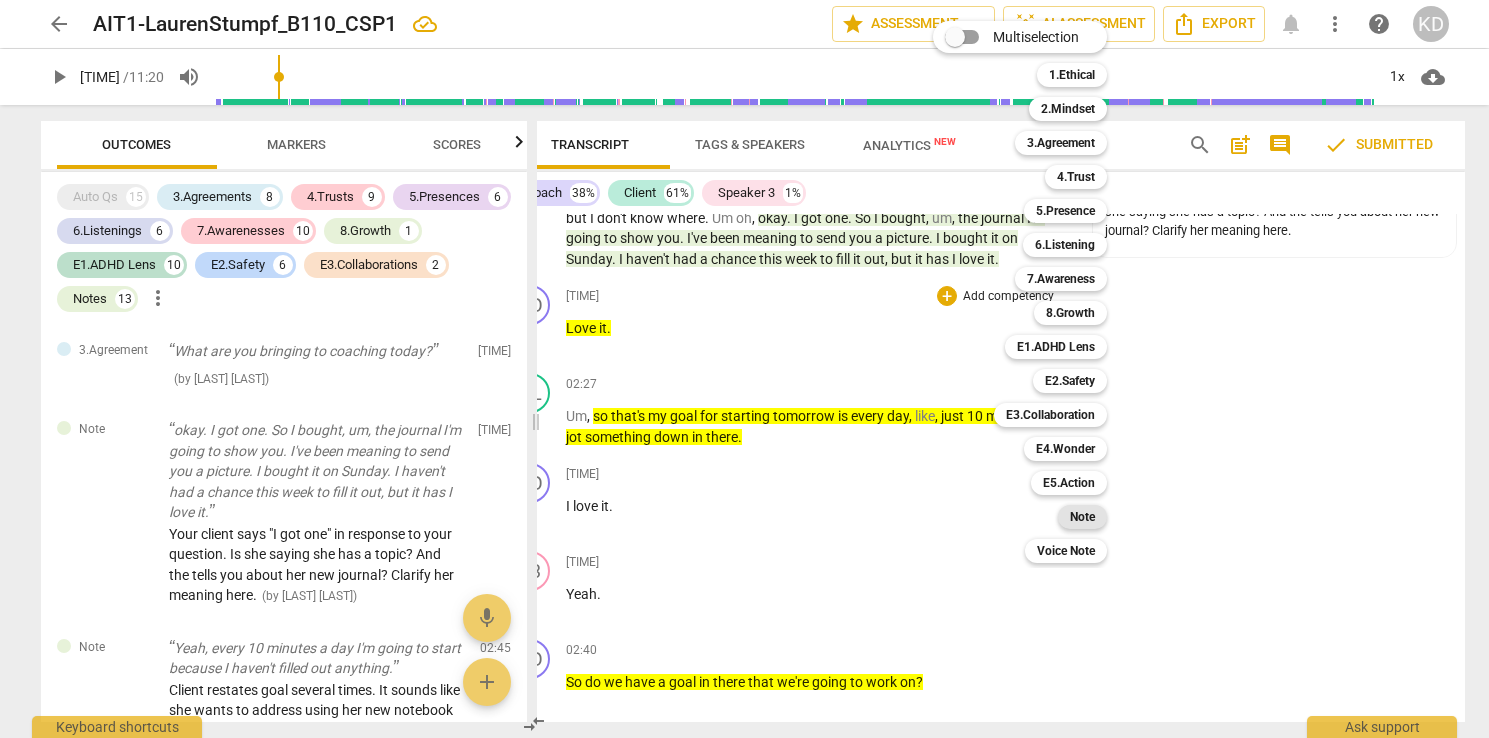 click on "Note" at bounding box center (1082, 517) 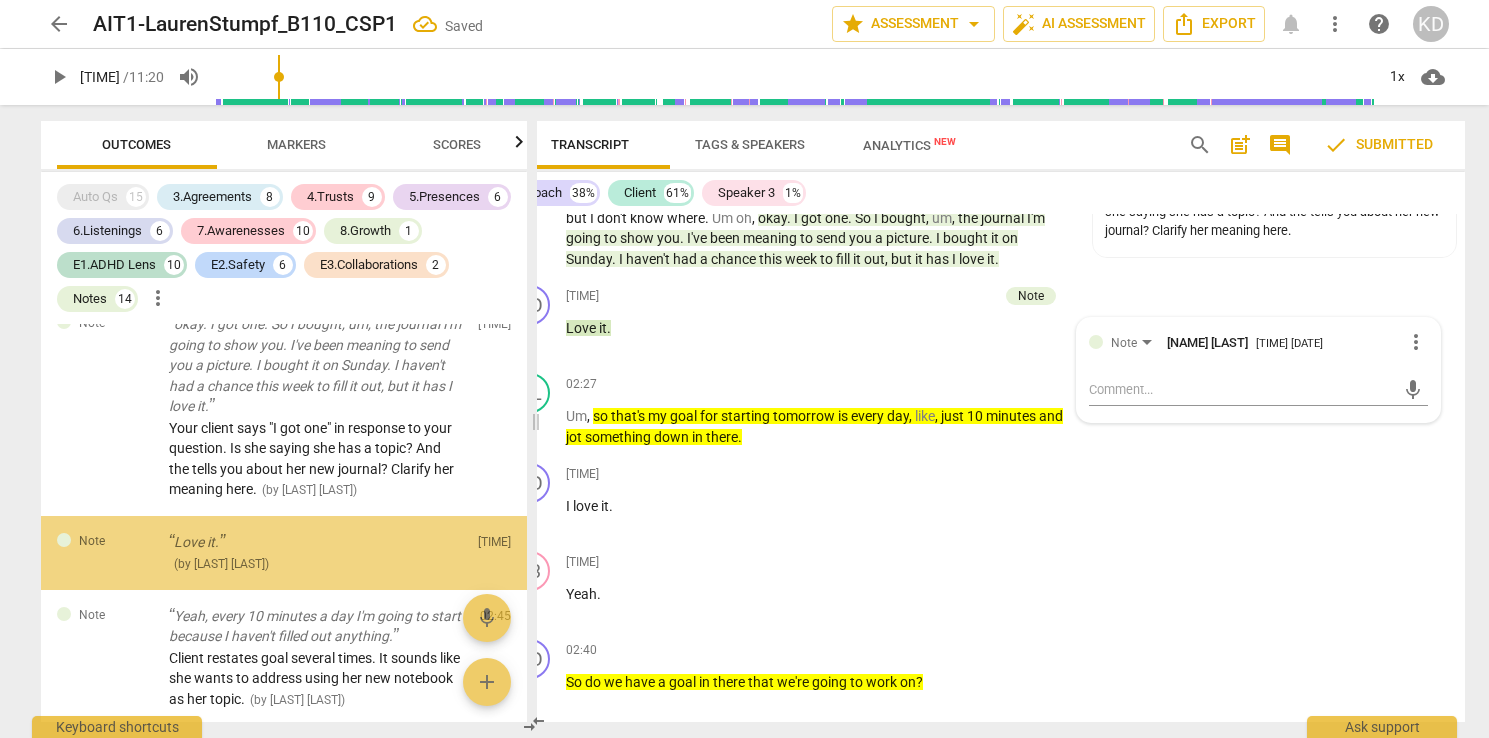 scroll, scrollTop: 2084, scrollLeft: 0, axis: vertical 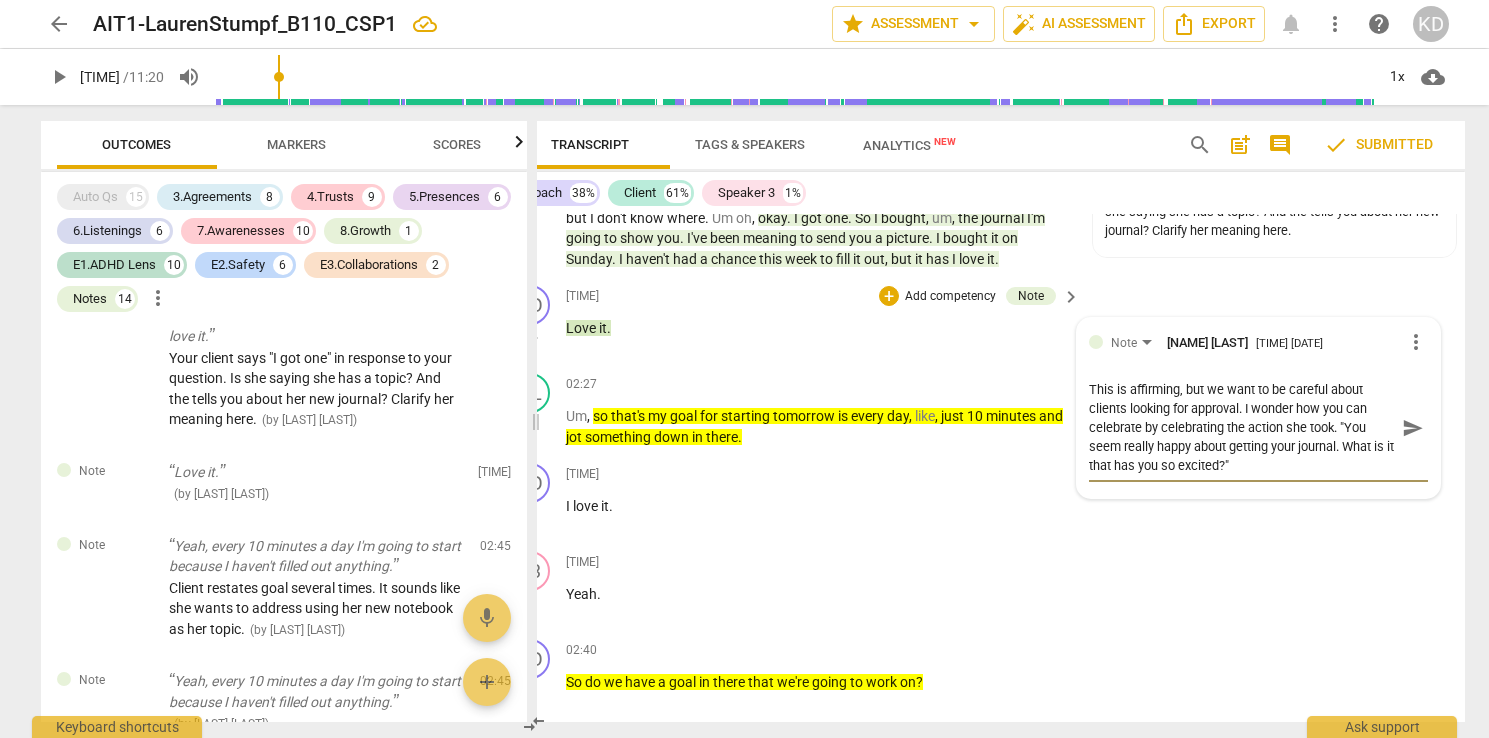 click on "CO play_arrow pause [TIME] + Add competency Note keyboard_arrow_right Love   it . Note [PERSON] [TIME] more_vert This is affirming, but we want to be careful about clients looking for approval. I wonder how you can celebrate by celebrating the action she took. "You seem really happy about getting your journal. What is it that has you so excited?" This is affirming, but we want to be careful about clients looking for approval. I wonder how you can celebrate by celebrating the action she took. "You seem really happy about getting your journal. What is it that has you so excited?" send" at bounding box center (979, 321) 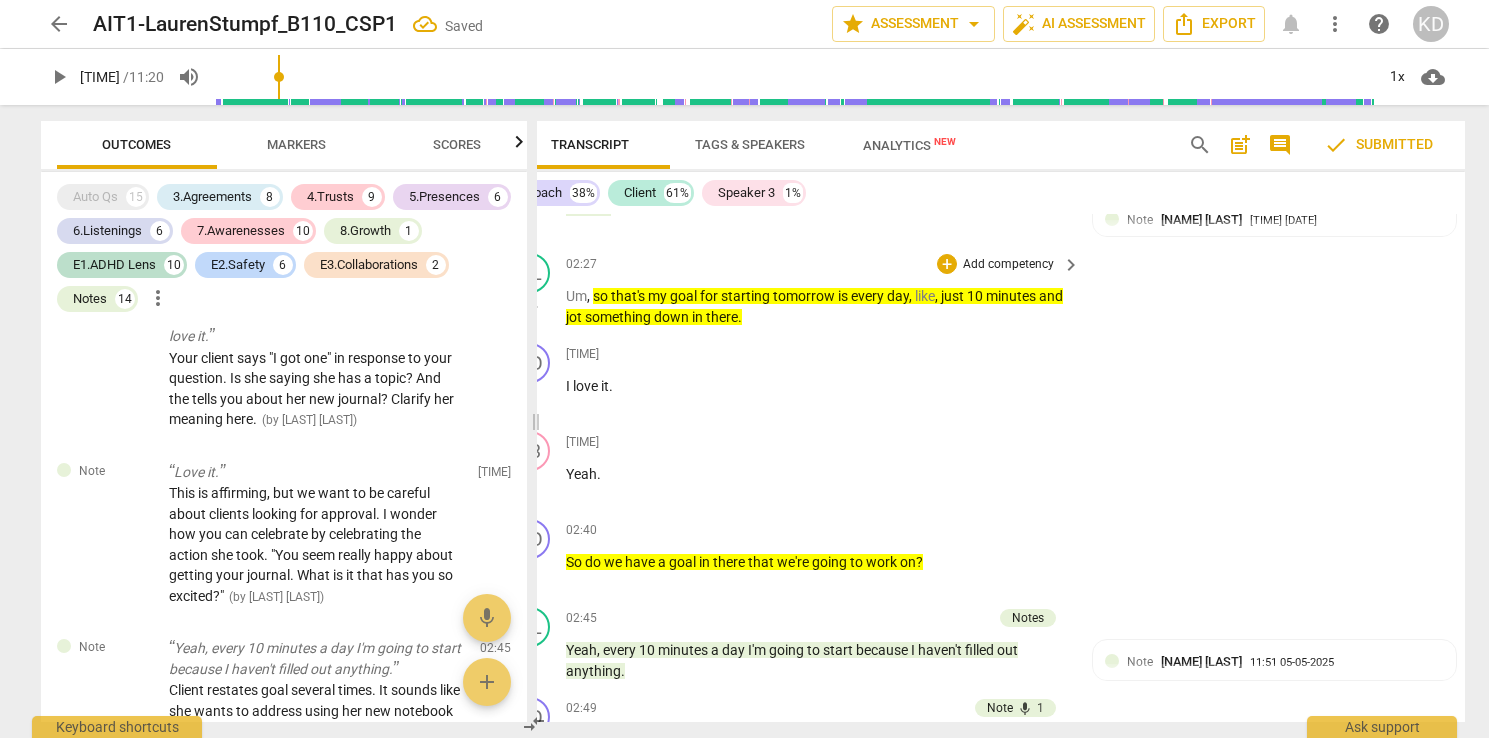 scroll, scrollTop: 6066, scrollLeft: 0, axis: vertical 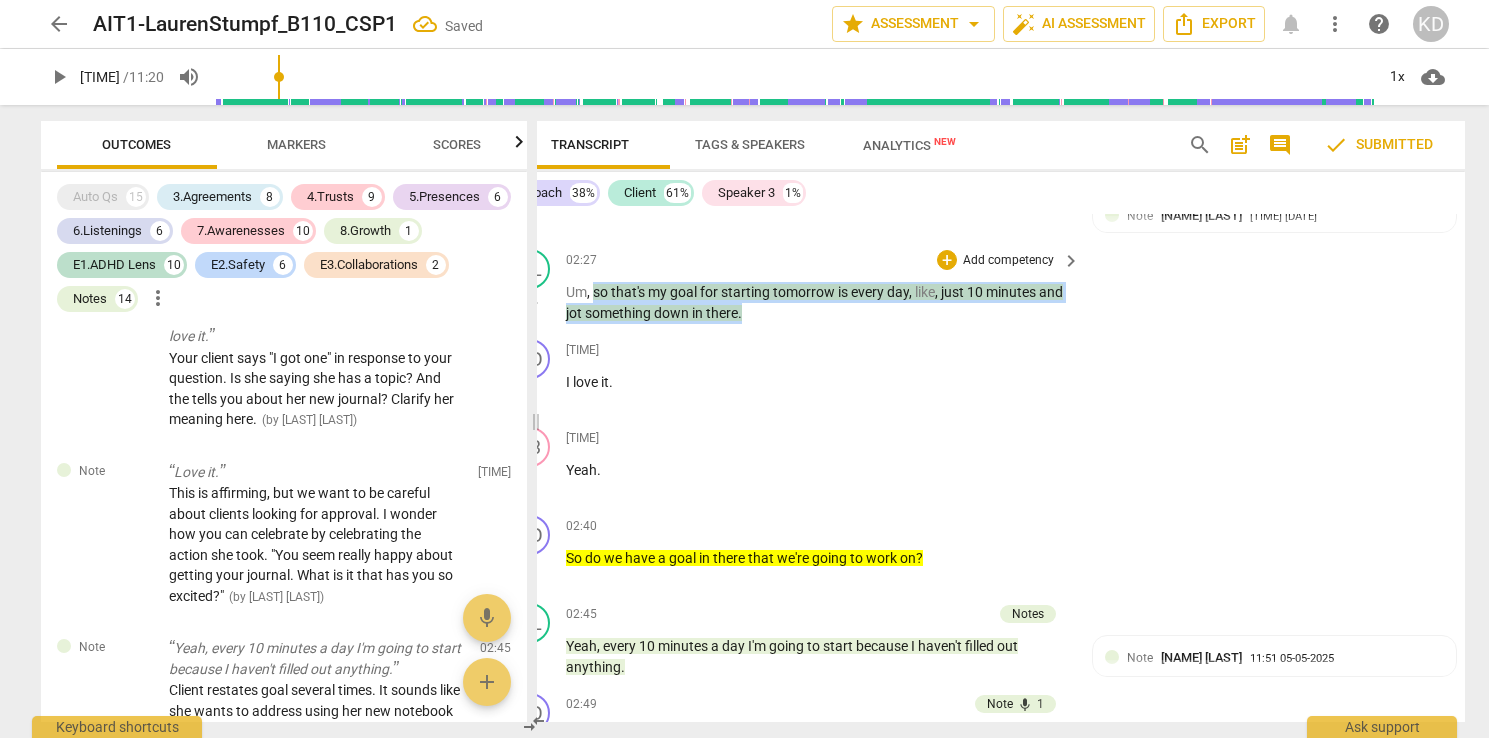 drag, startPoint x: 573, startPoint y: 272, endPoint x: 740, endPoint y: 299, distance: 169.16855 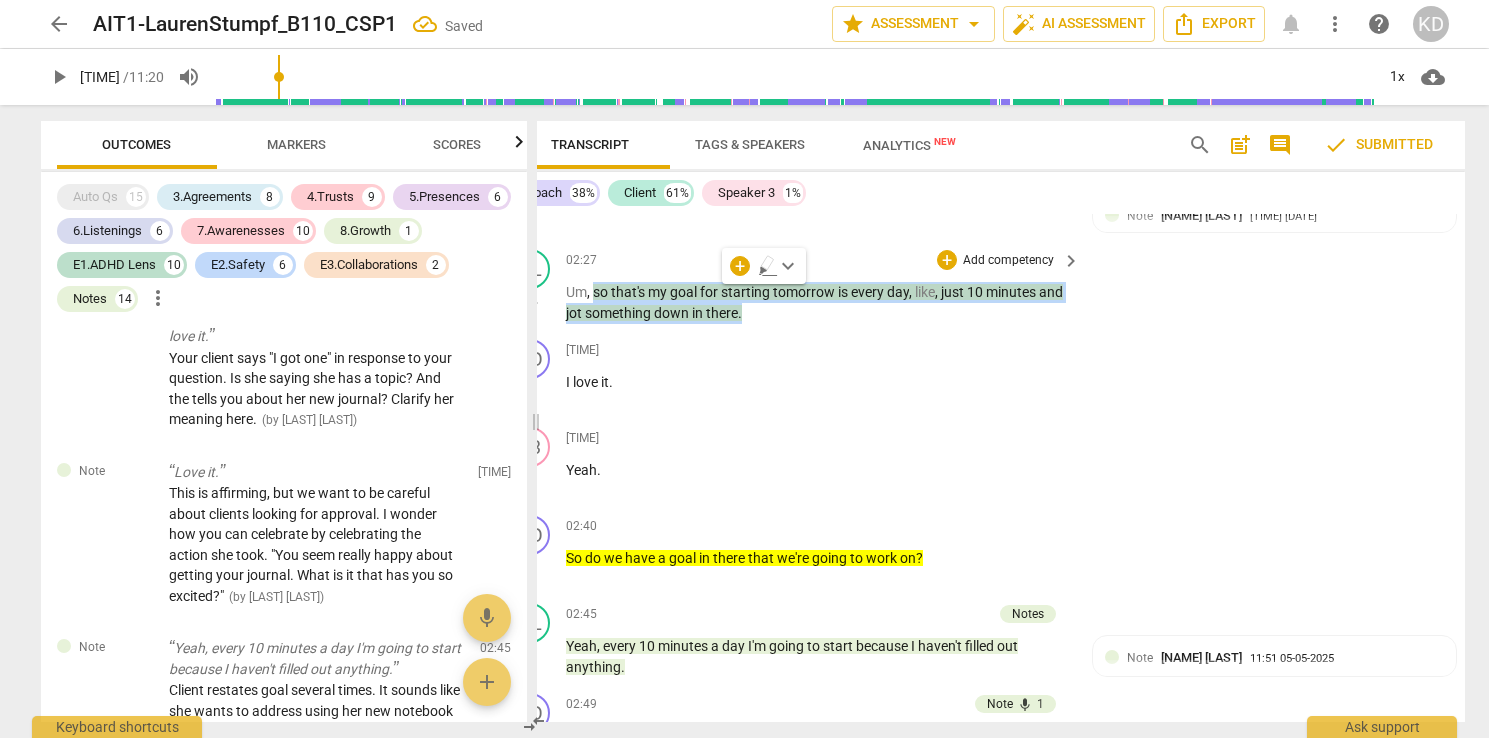 click on "Add competency" at bounding box center [1008, 261] 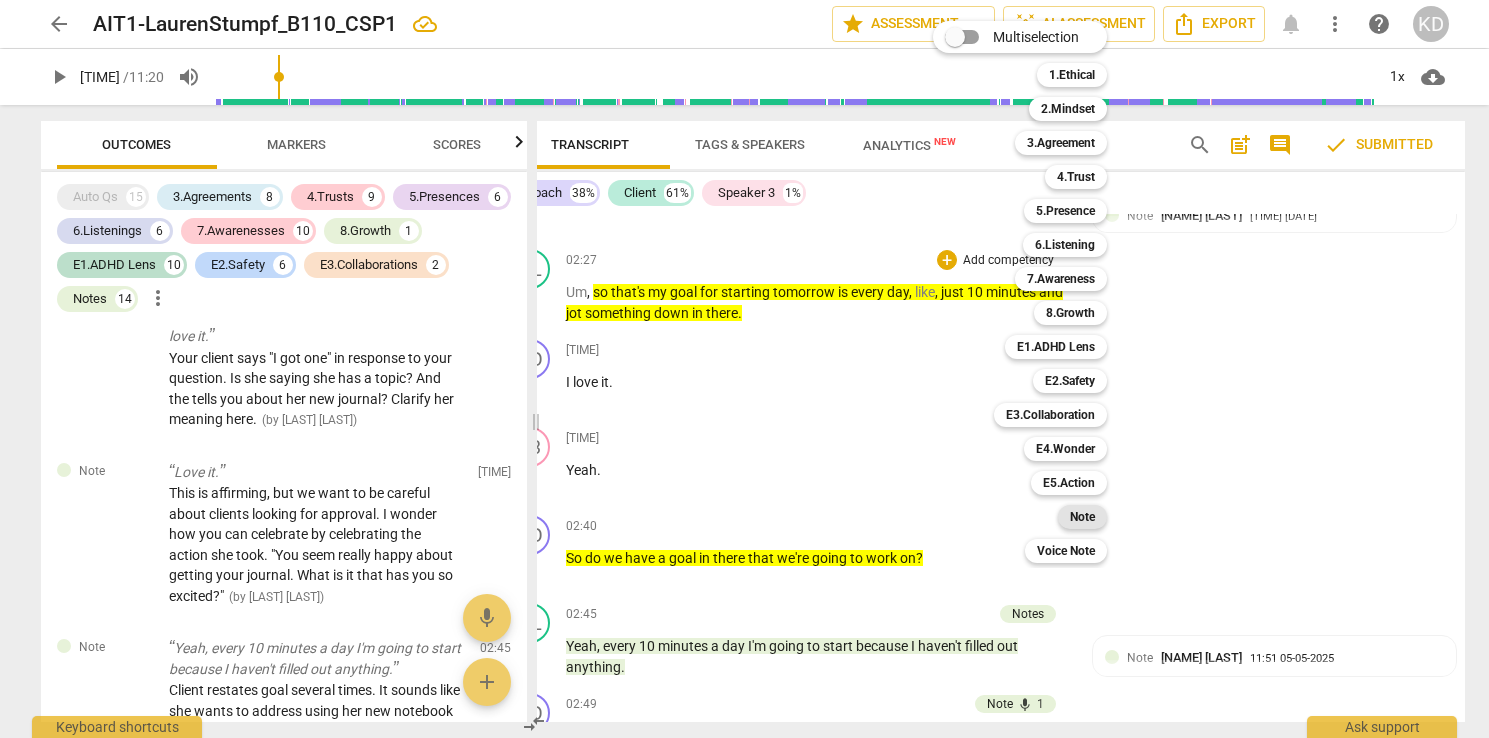 click on "Note" at bounding box center [1082, 517] 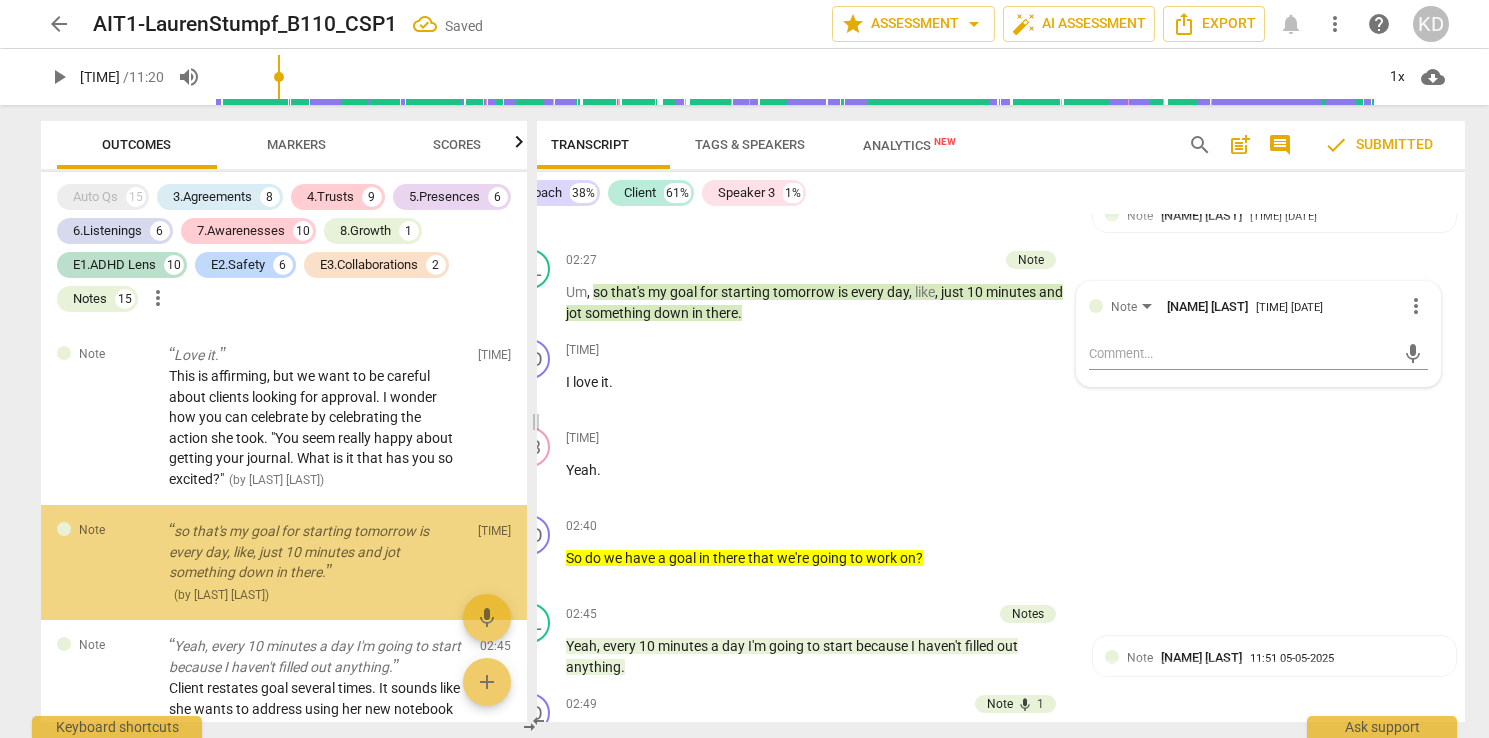 scroll, scrollTop: 2281, scrollLeft: 0, axis: vertical 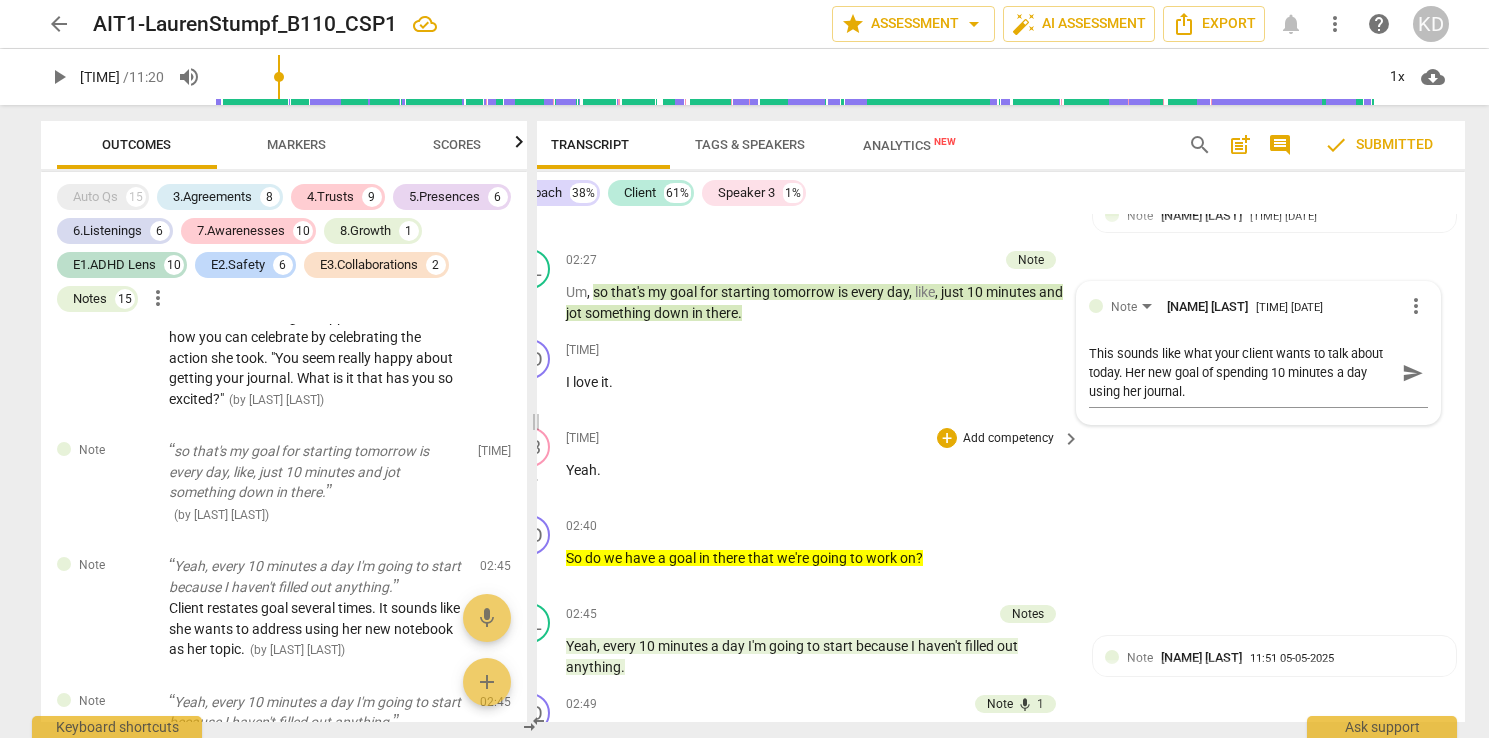click on "02:39 + Add competency keyboard_arrow_right Yeah ." at bounding box center (824, 463) 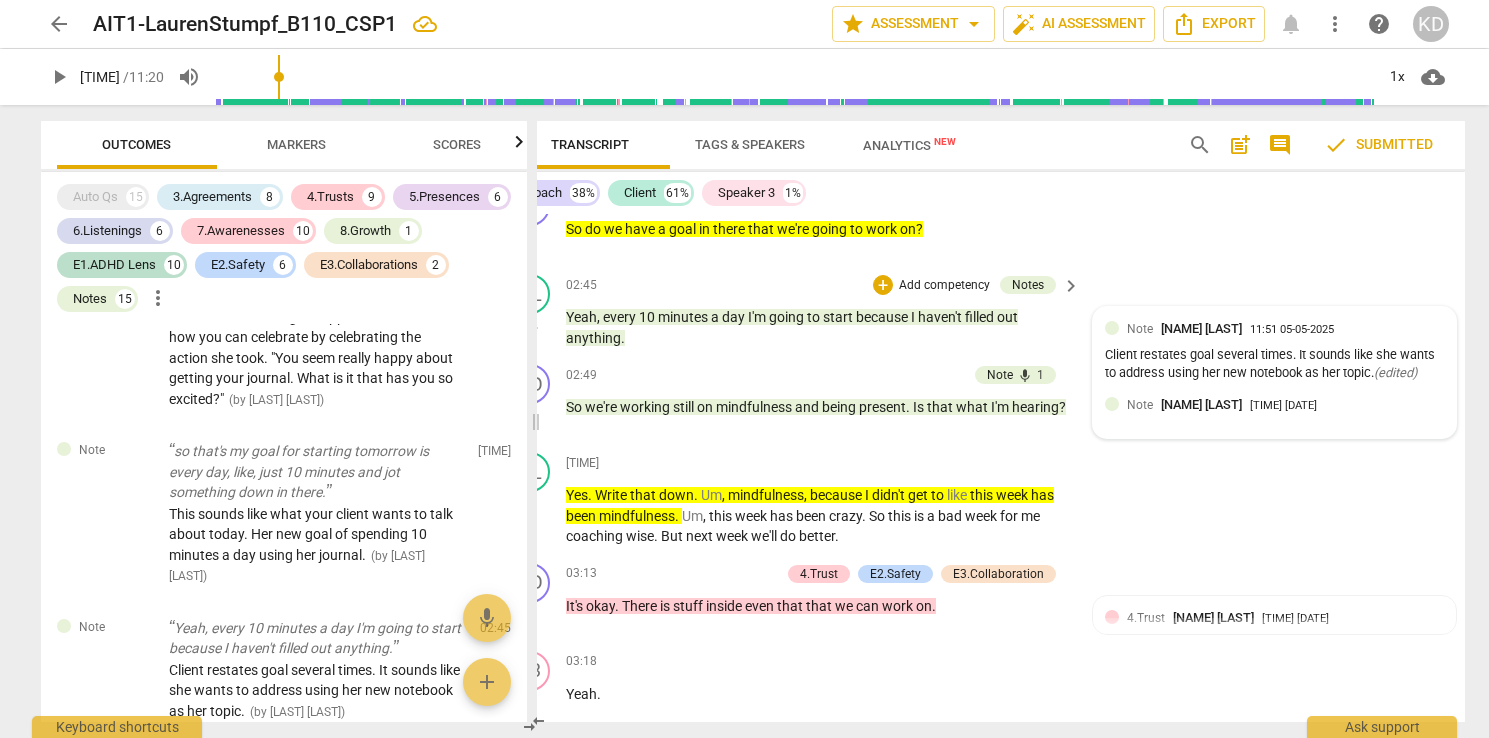 scroll, scrollTop: 6399, scrollLeft: 0, axis: vertical 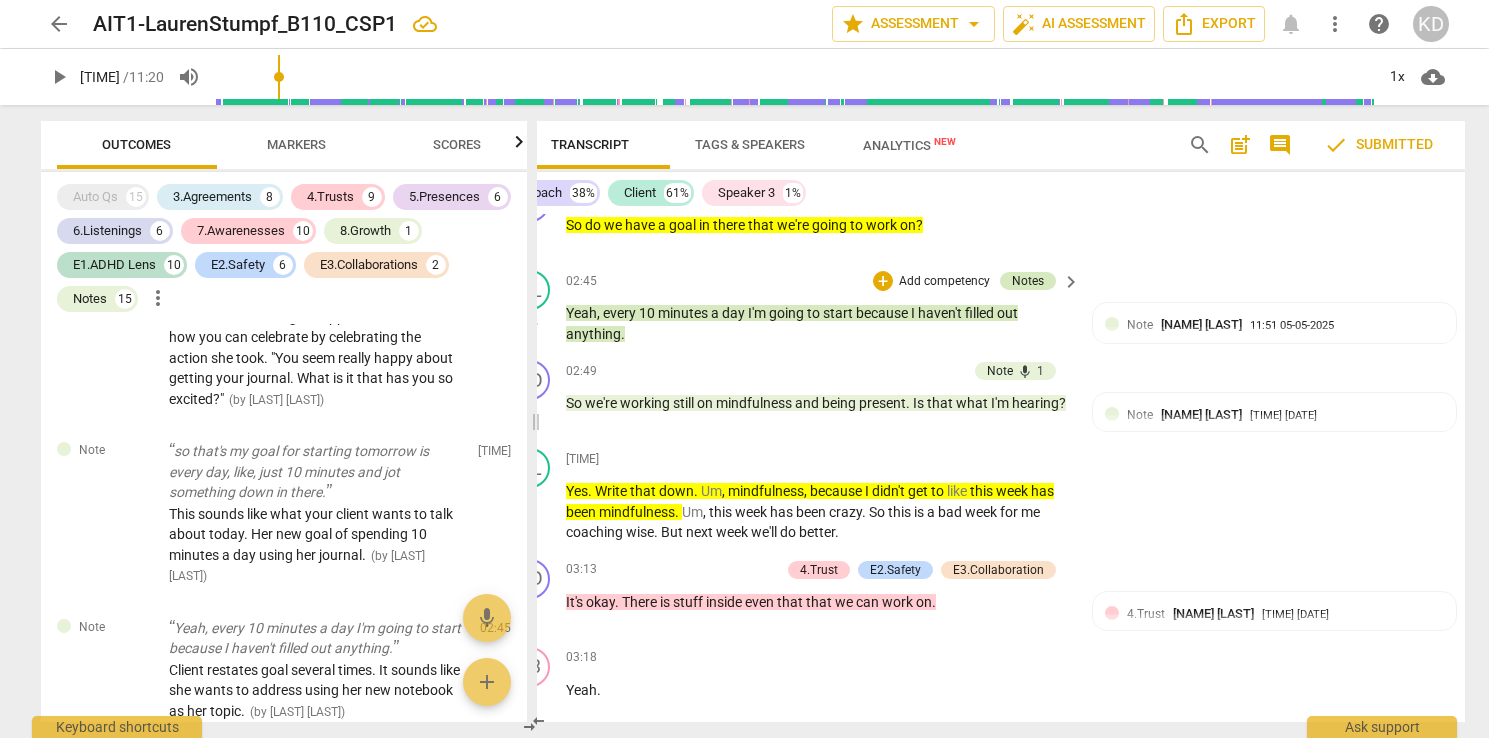 click on "Notes" at bounding box center (1028, 281) 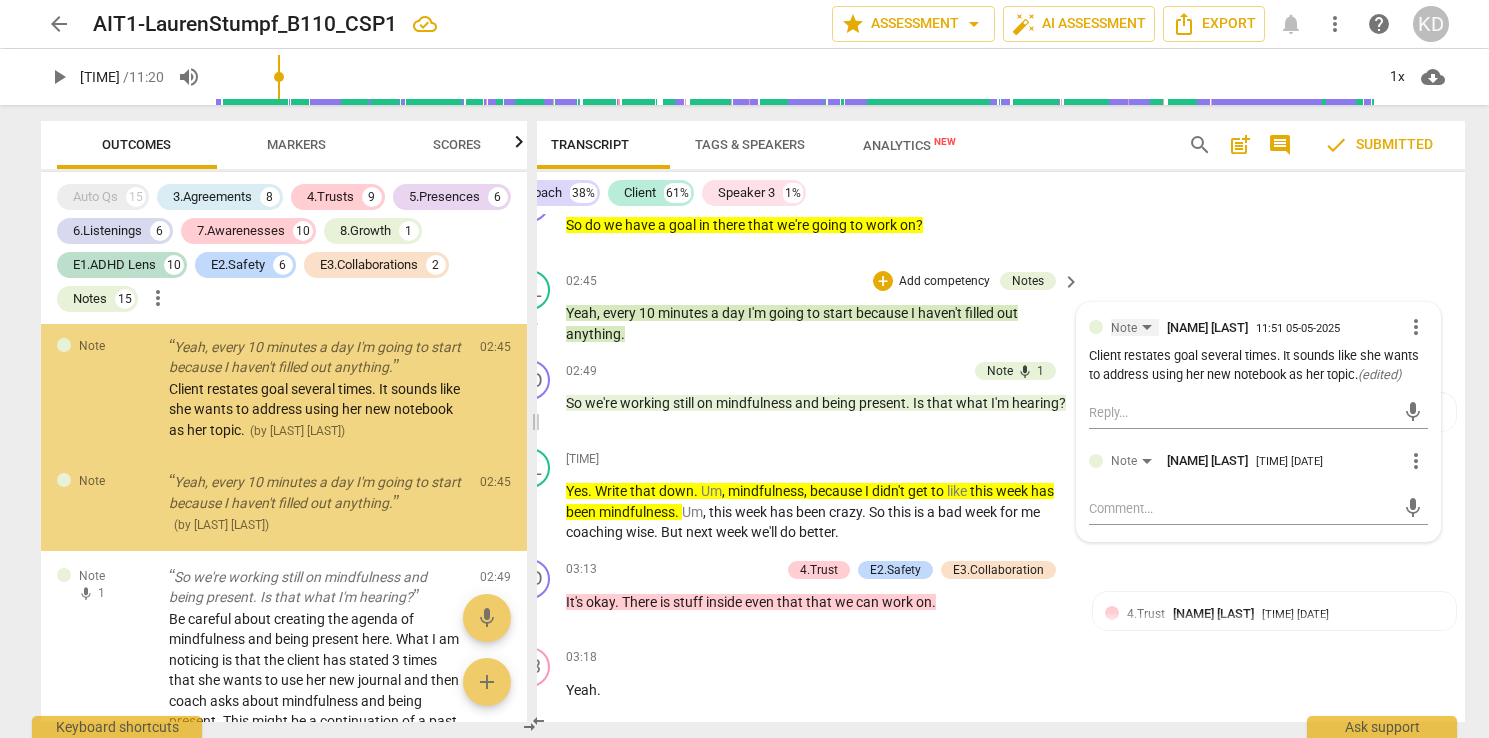 scroll, scrollTop: 2583, scrollLeft: 0, axis: vertical 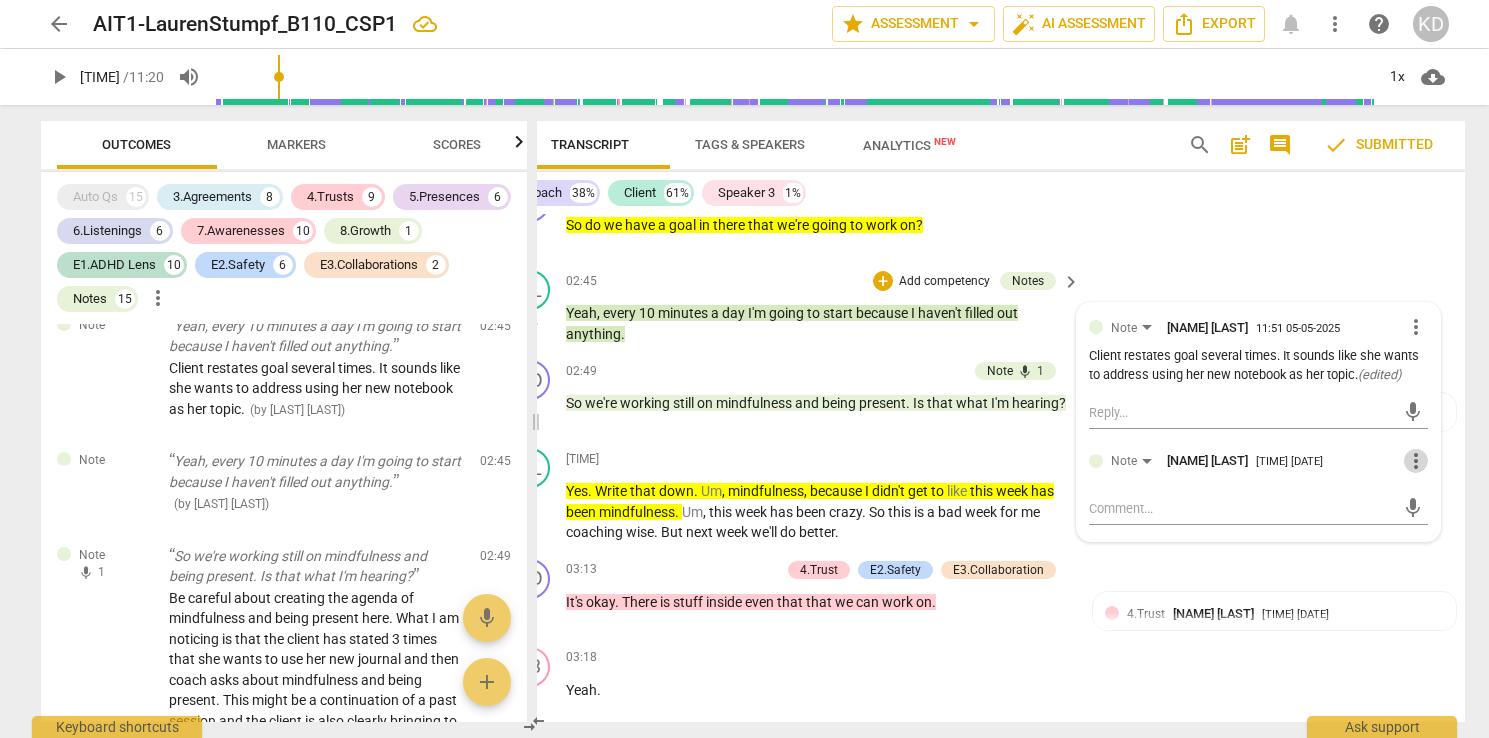 click on "more_vert" at bounding box center (1416, 461) 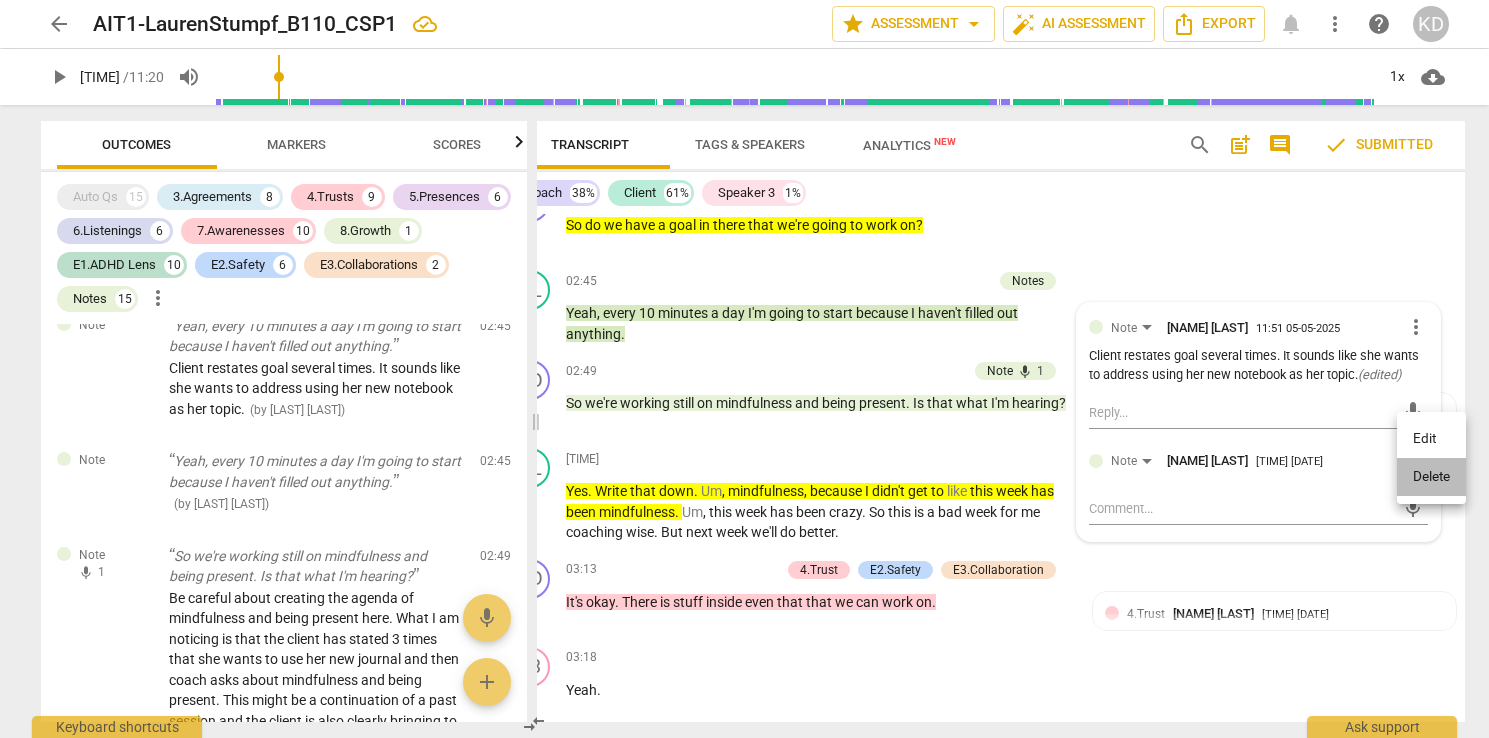 click on "Delete" at bounding box center (1431, 477) 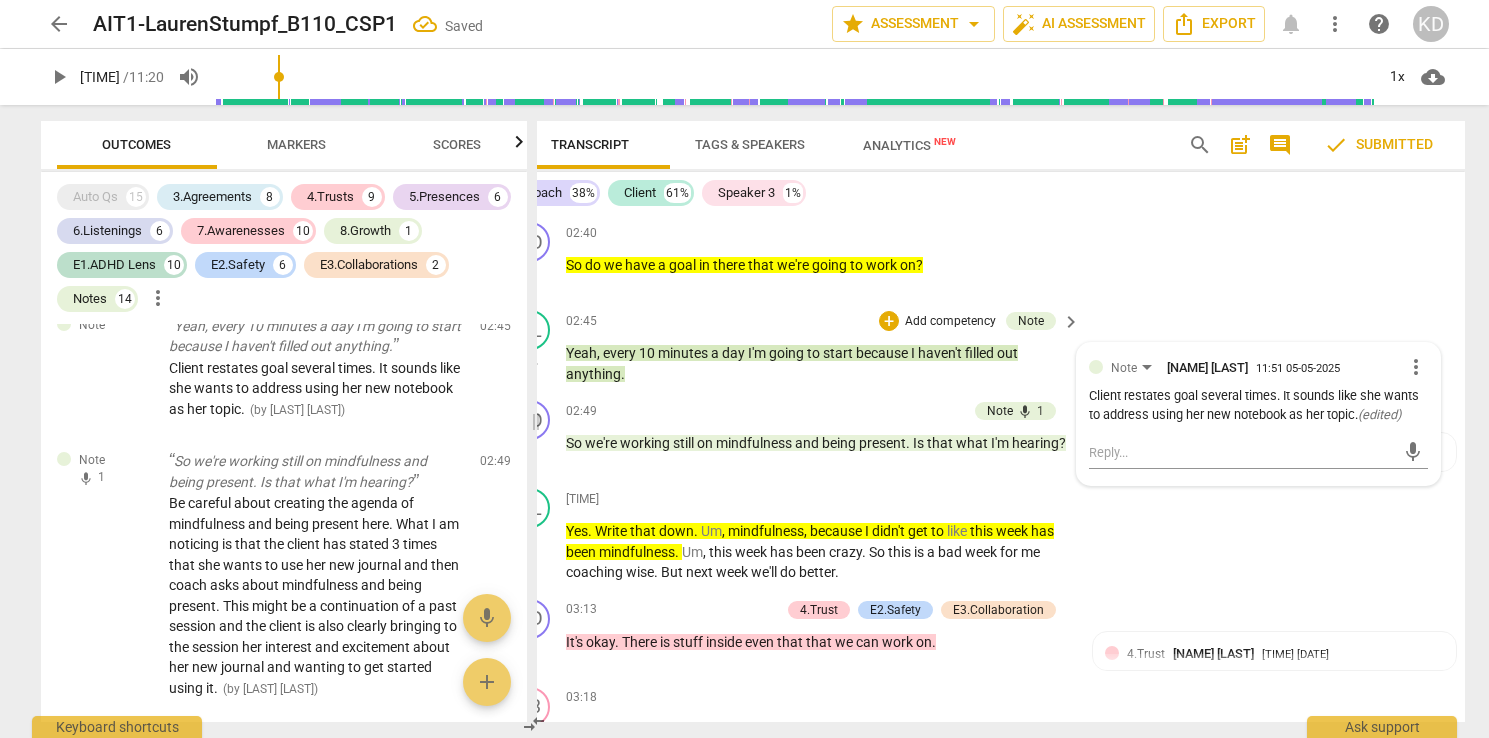scroll, scrollTop: 6386, scrollLeft: 0, axis: vertical 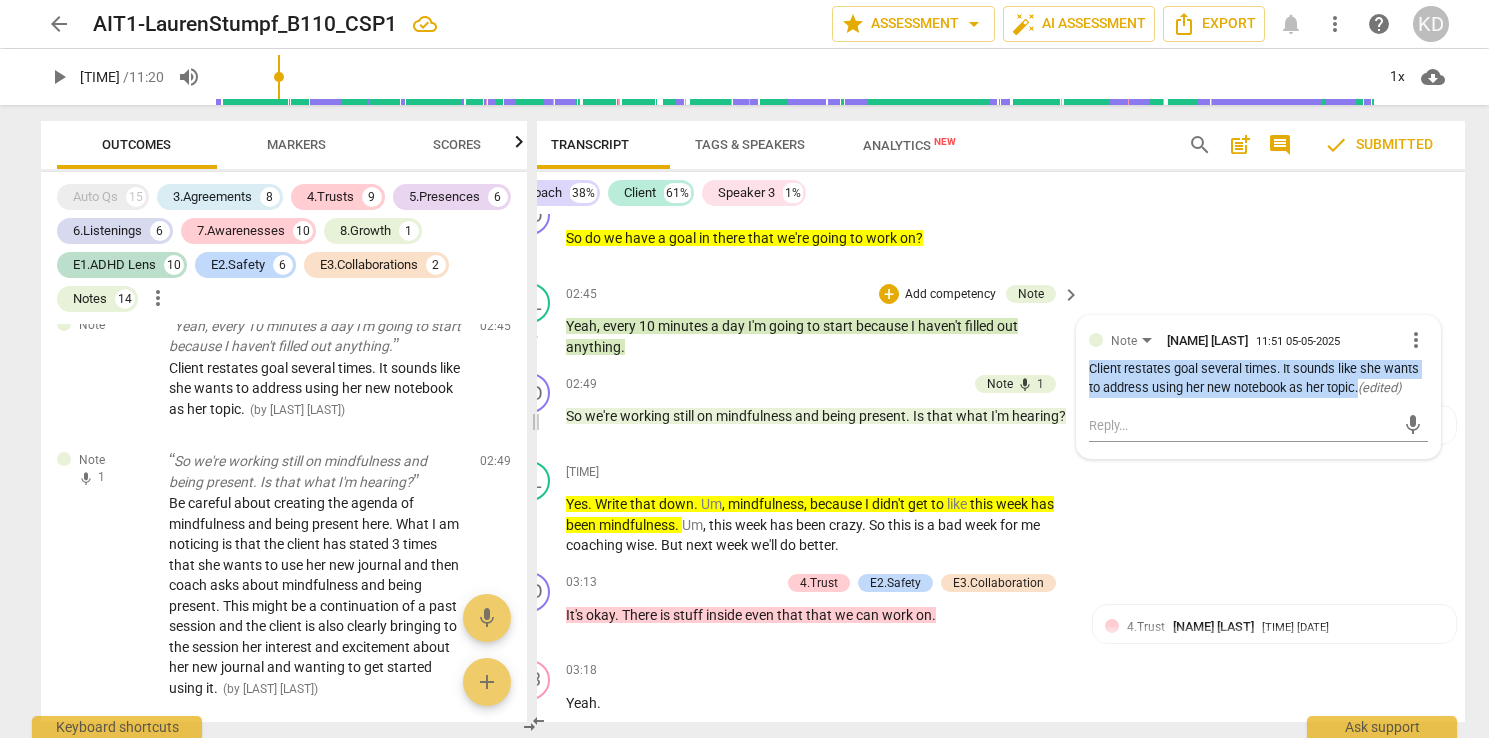 drag, startPoint x: 1078, startPoint y: 347, endPoint x: 1349, endPoint y: 374, distance: 272.3417 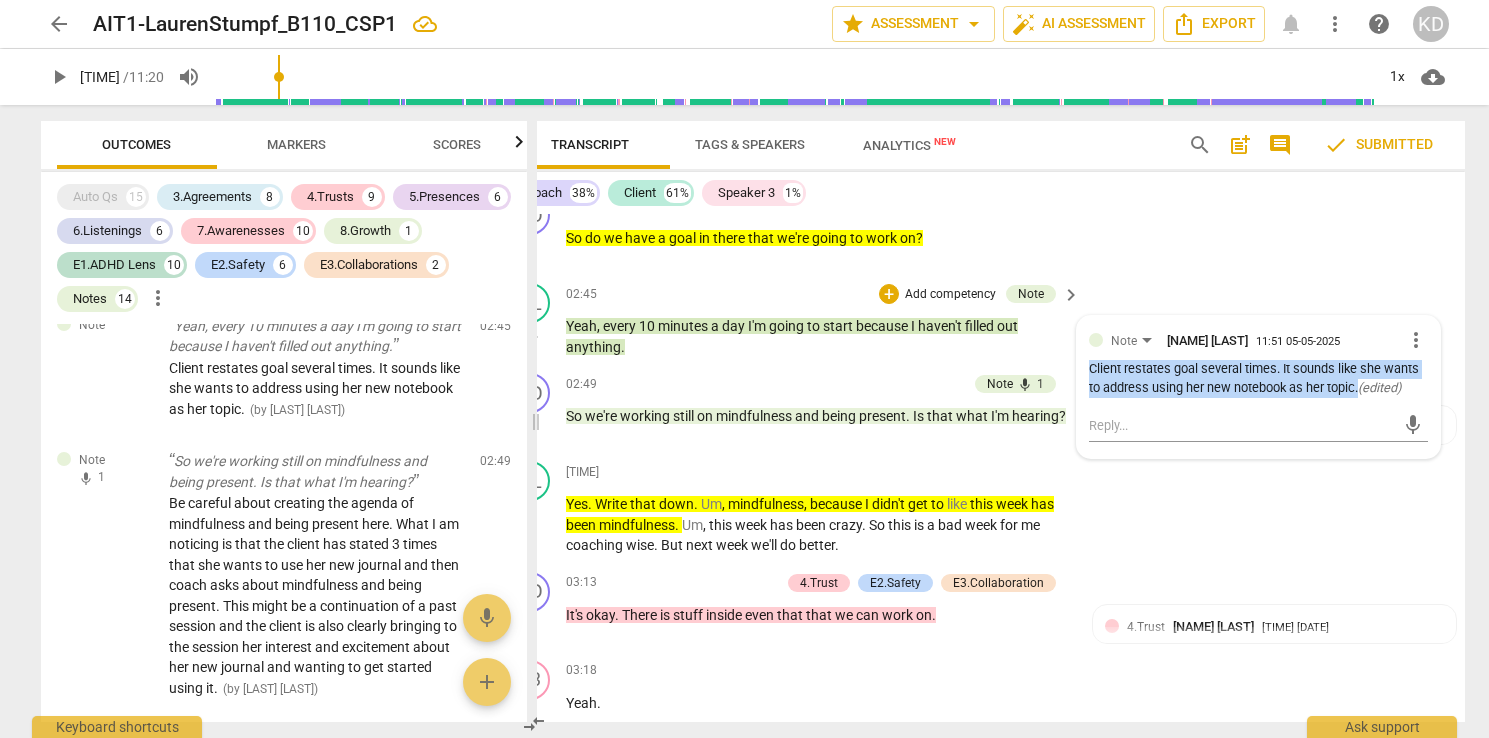 click on "Client restates goal several times. It sounds like she wants to address using her new notebook as her topic.
( edited )" at bounding box center (1258, 379) 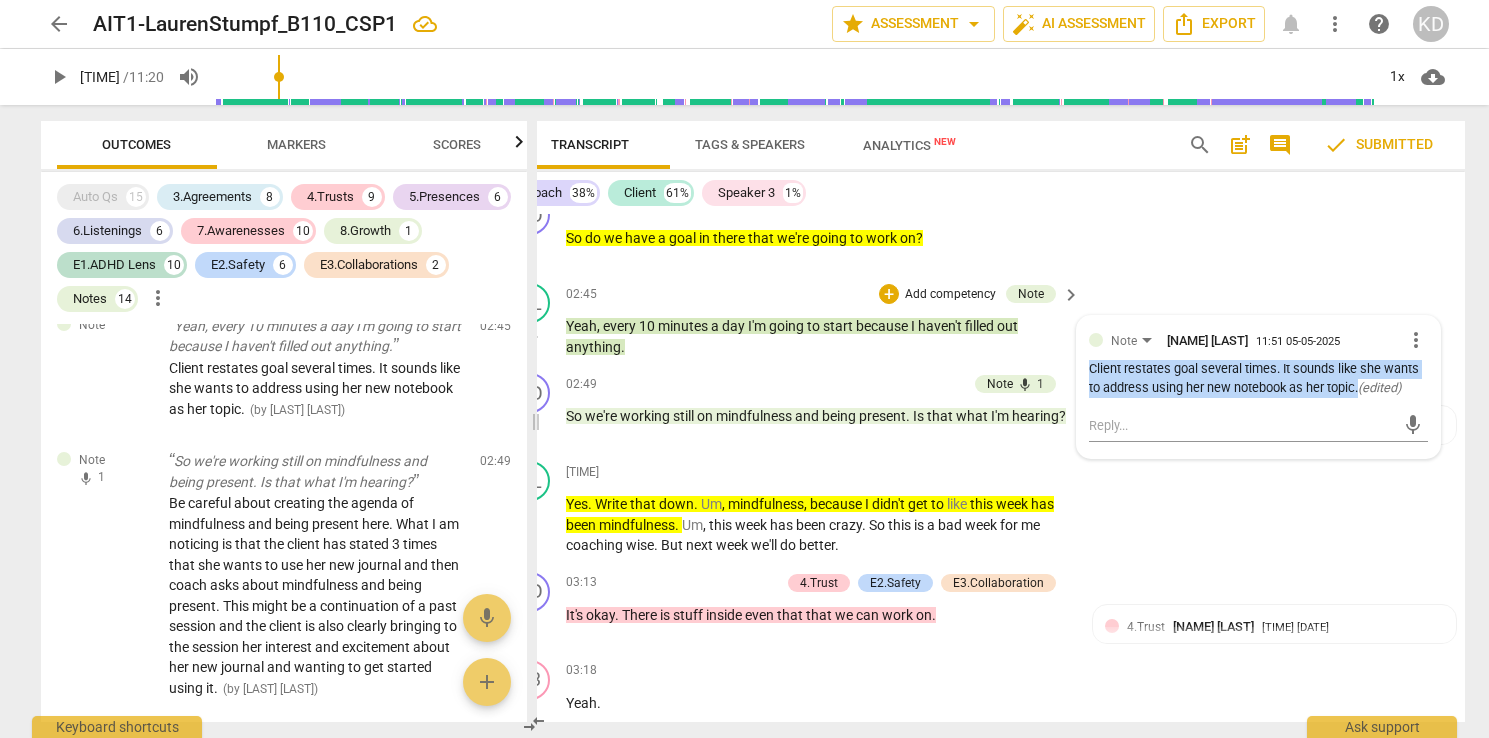 click on "more_vert" at bounding box center [1416, 340] 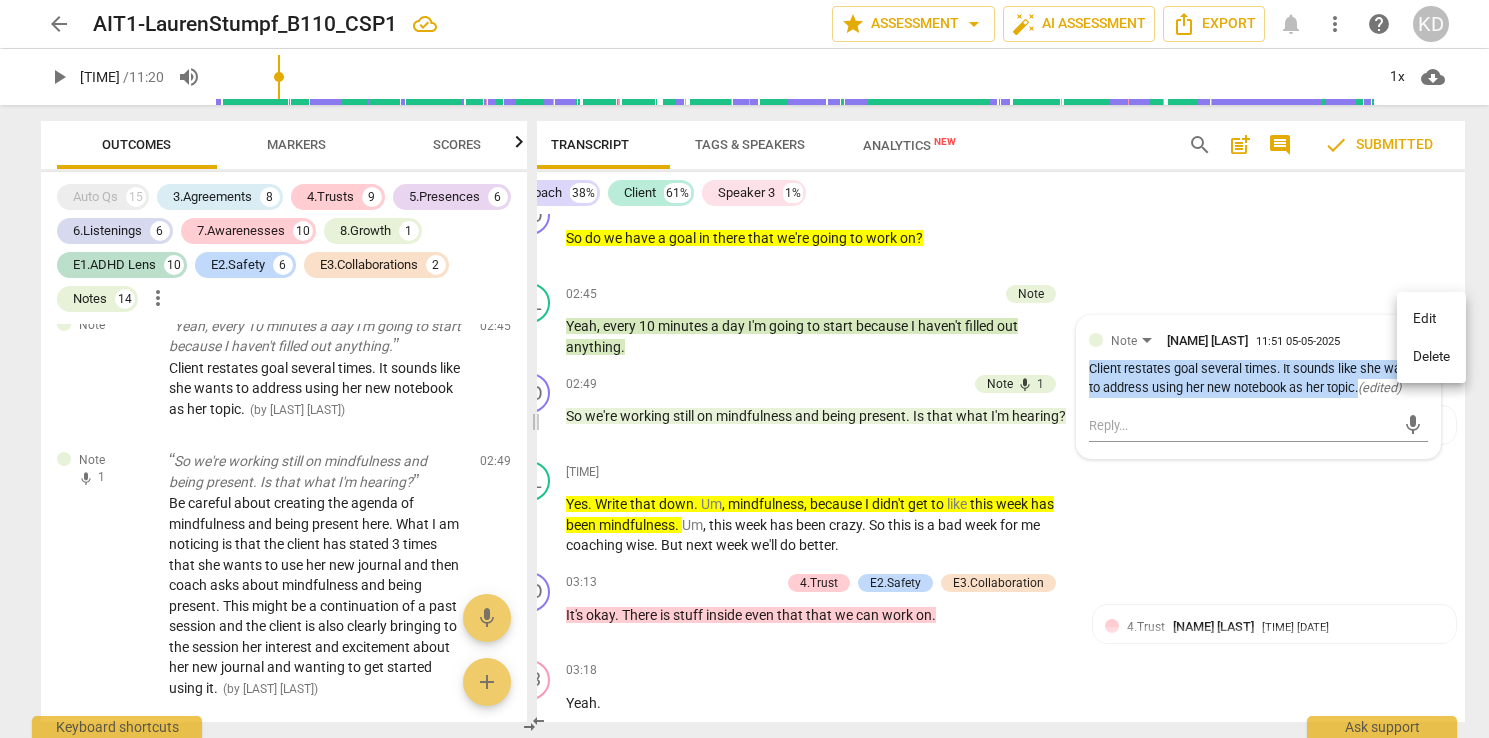 click on "Delete" at bounding box center (1431, 357) 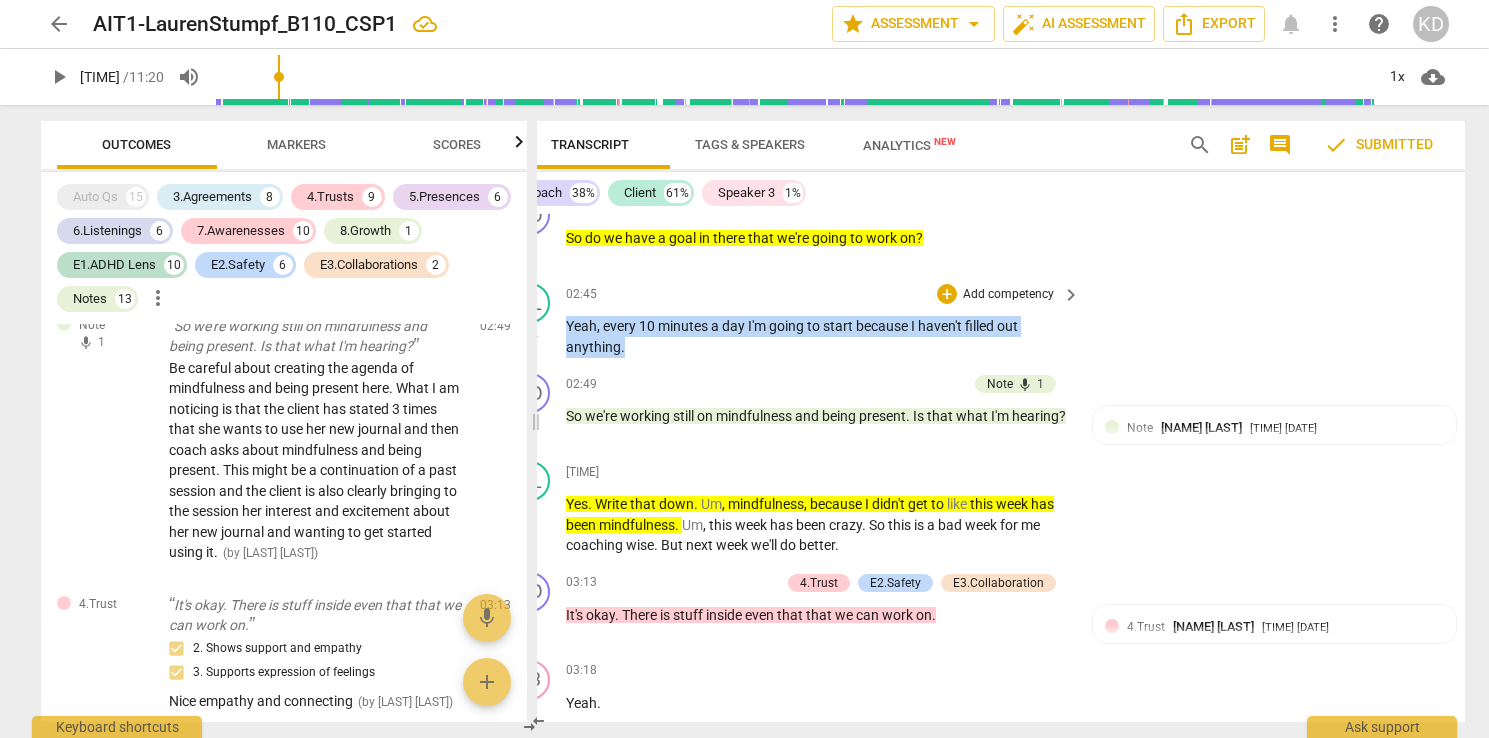 drag, startPoint x: 545, startPoint y: 302, endPoint x: 609, endPoint y: 328, distance: 69.079666 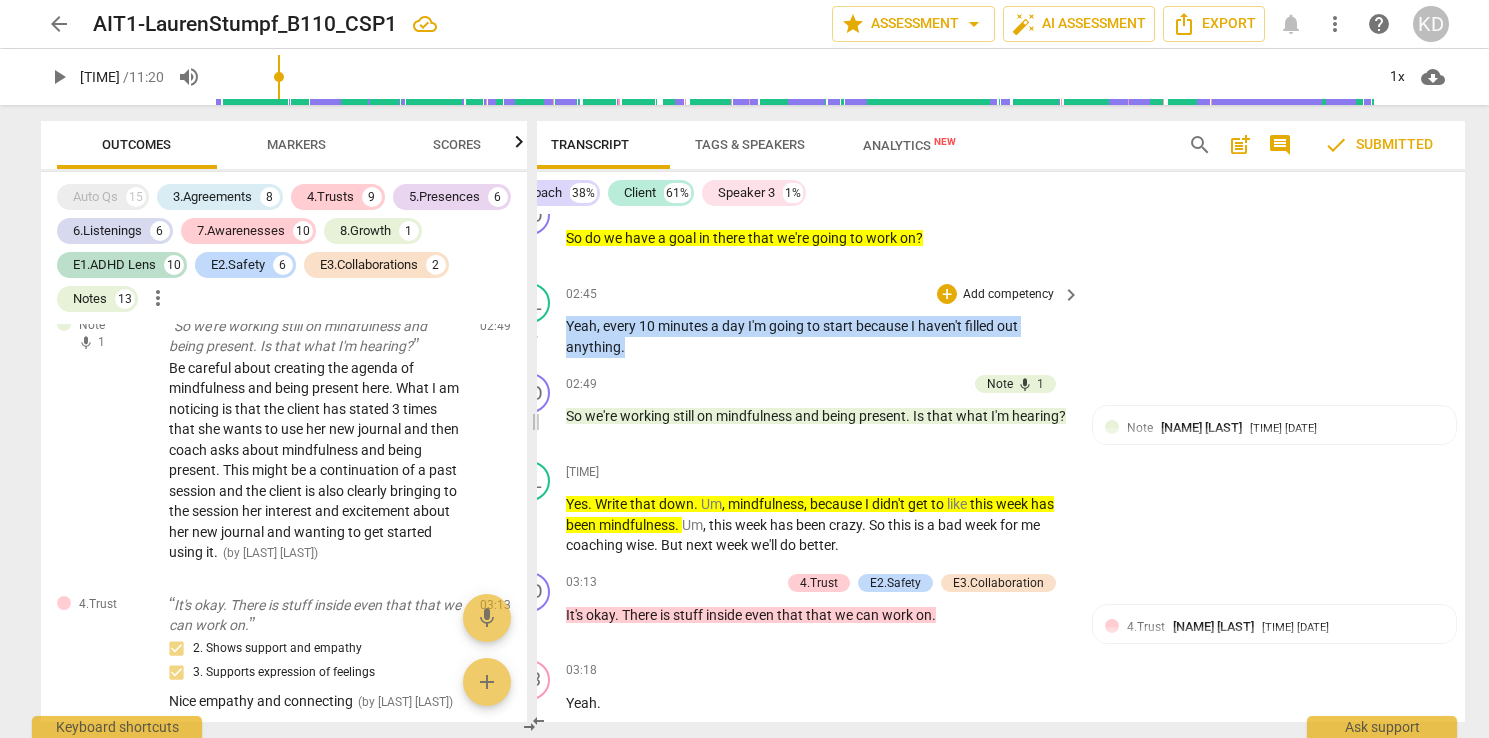 click on "Yeah ,   every   [NUMBER]   minutes   a   day   I'm   going   to   start   because   I   haven't   filled   out   anything ." at bounding box center (818, 336) 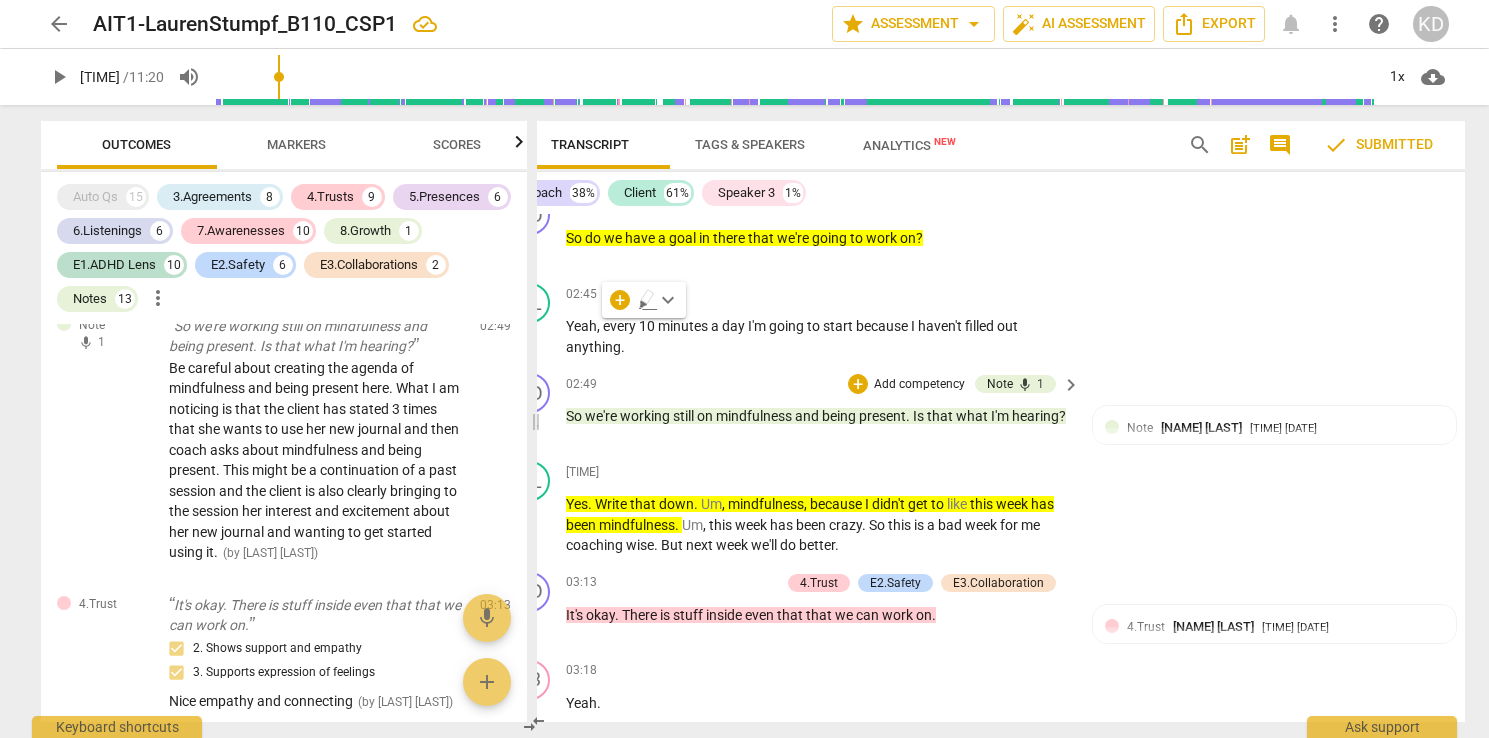 click on "CO play_arrow pause 02:49 + Add competency Note mic 1 keyboard_arrow_right So we're working still on mindfulness and being present. Is that what I'm hearing? Note [NAME] 11:44 05-05-2025 Be careful about creating the agenda of mindfulness and being present here. What I am noticing is that the client has stated 3 times that she wants to use her new journal and then coach asks about mindfulness and being present. This might be a continuation of a past session and the client is also clearly bringing to the session her interest and excitement about her new journal and wanting to get started using it.
( edited ) KD [NAME] 13:20 05-14-2025 play_arrow" at bounding box center (979, 409) 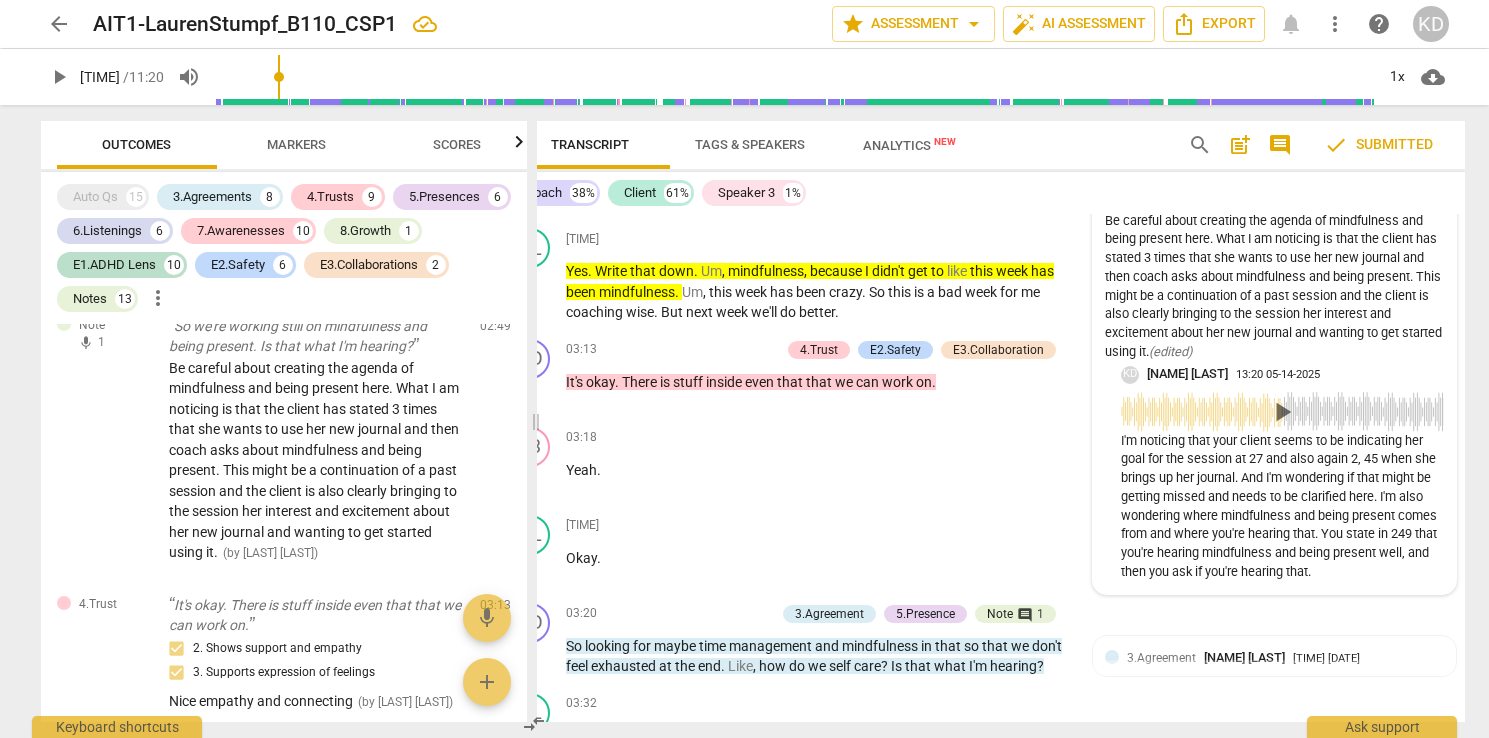 scroll, scrollTop: 6622, scrollLeft: 0, axis: vertical 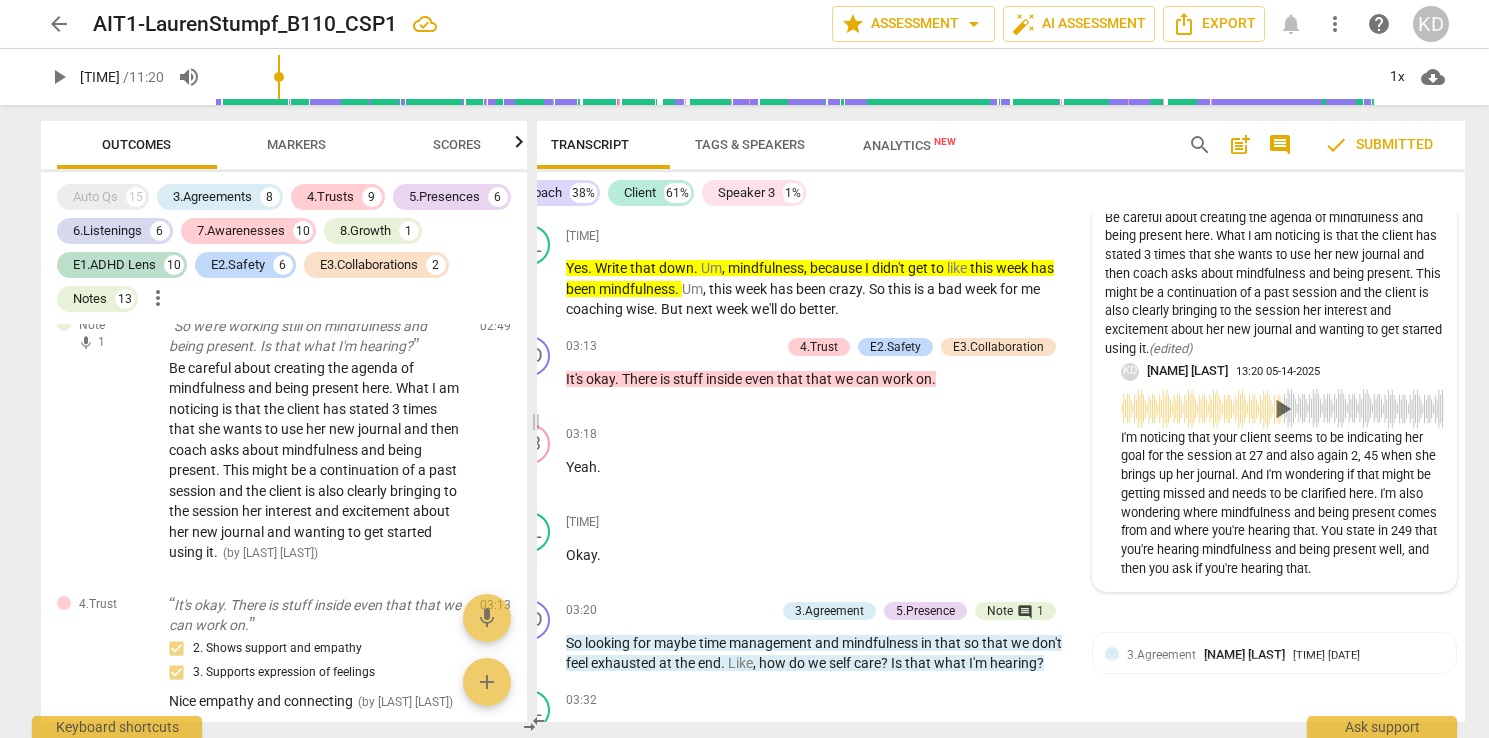 click on "play_arrow" at bounding box center [1282, 409] 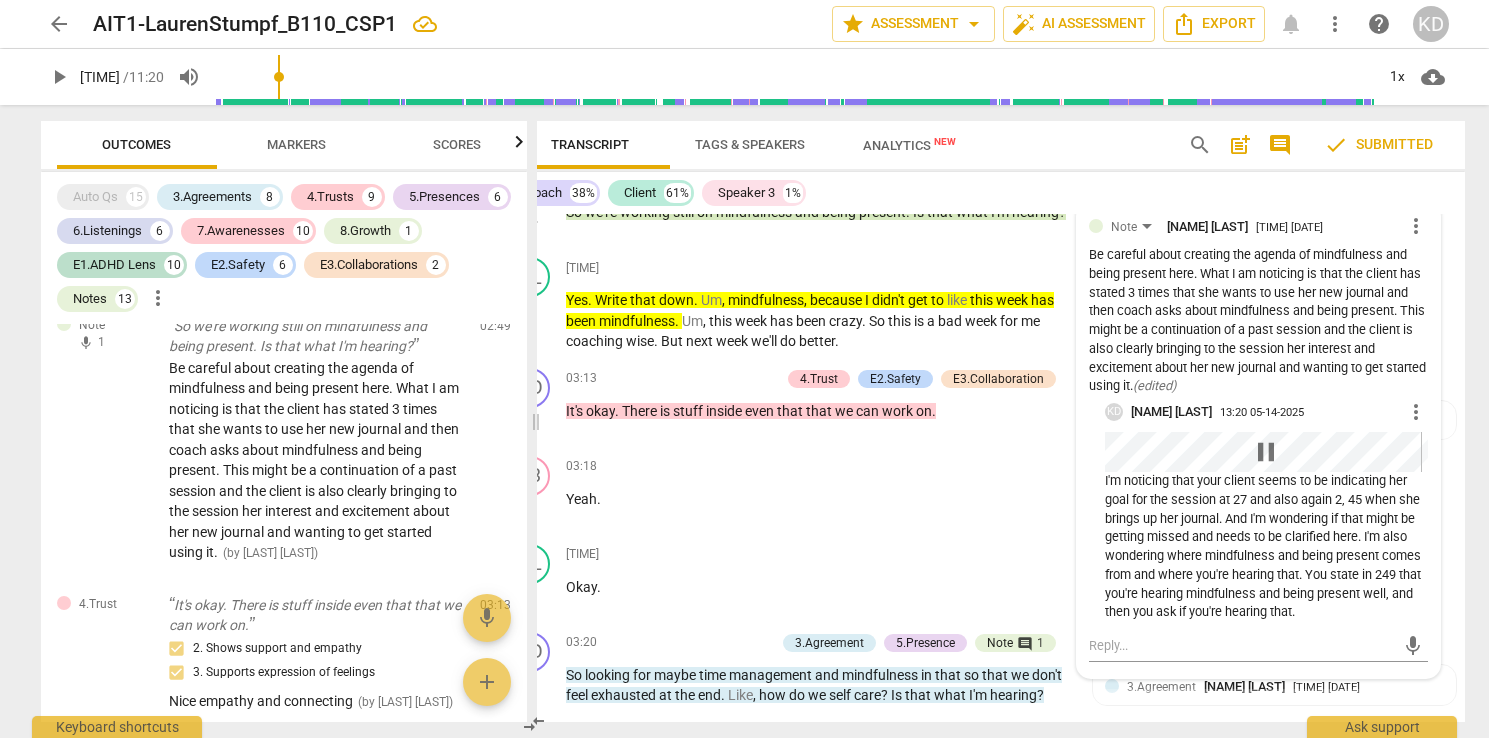 scroll, scrollTop: 6592, scrollLeft: 0, axis: vertical 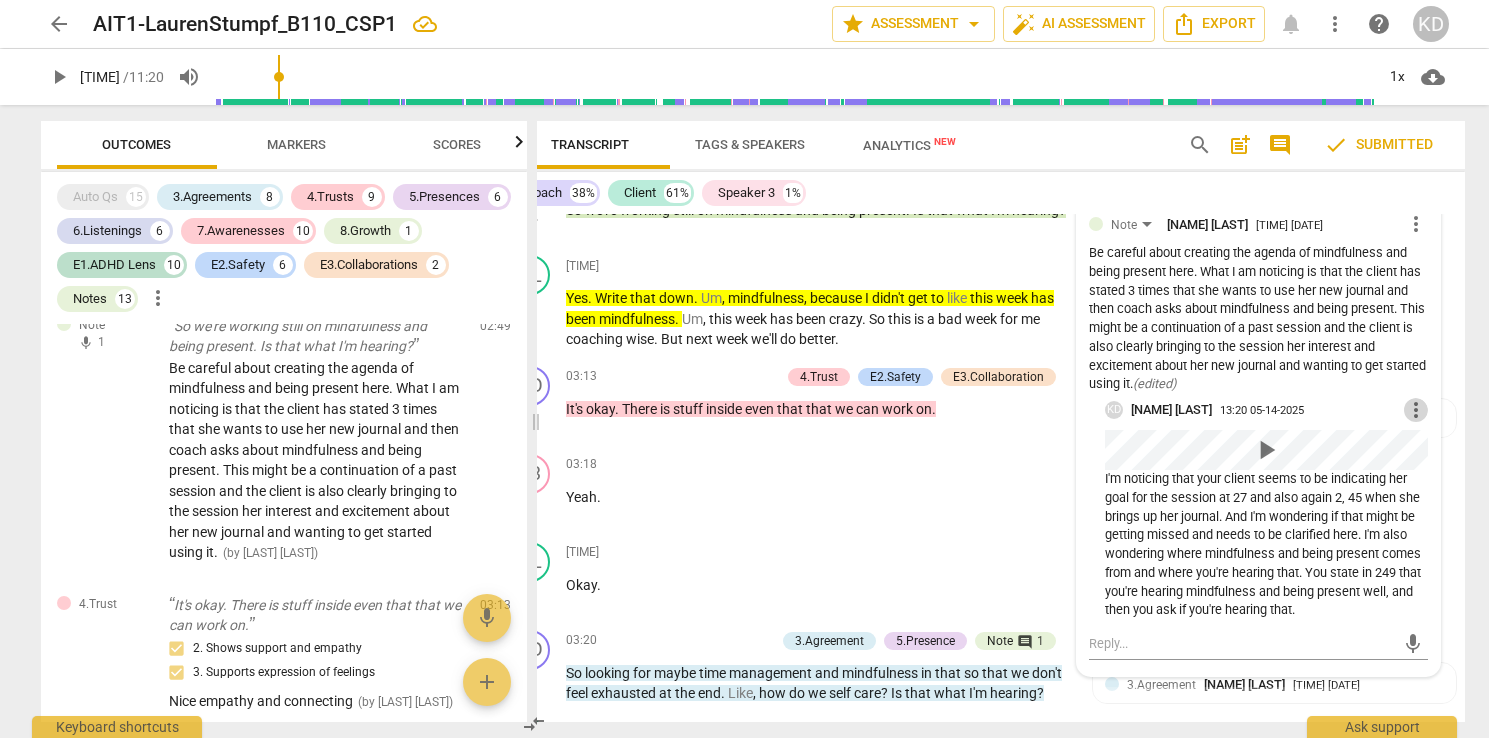 click on "more_vert" at bounding box center (1416, 410) 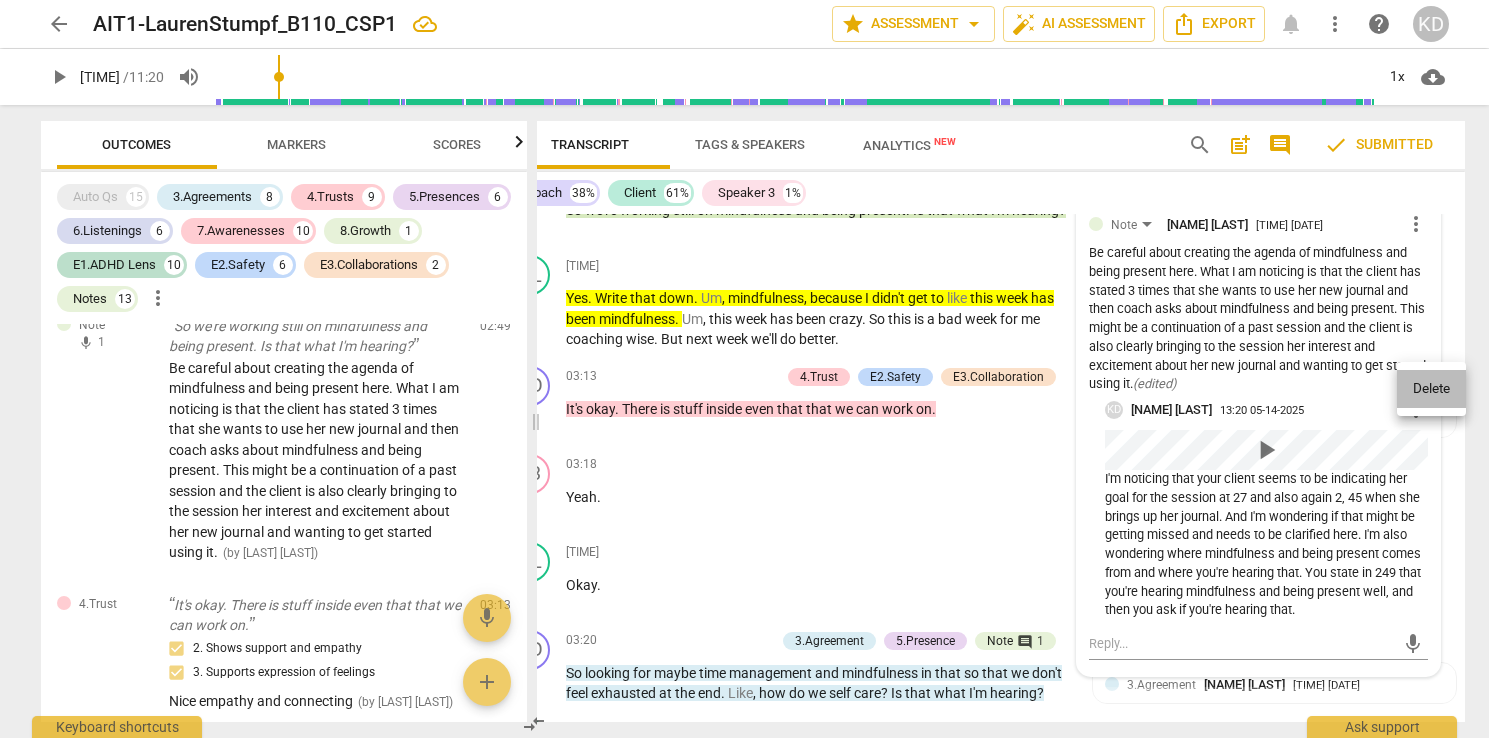click on "Delete" at bounding box center [1431, 389] 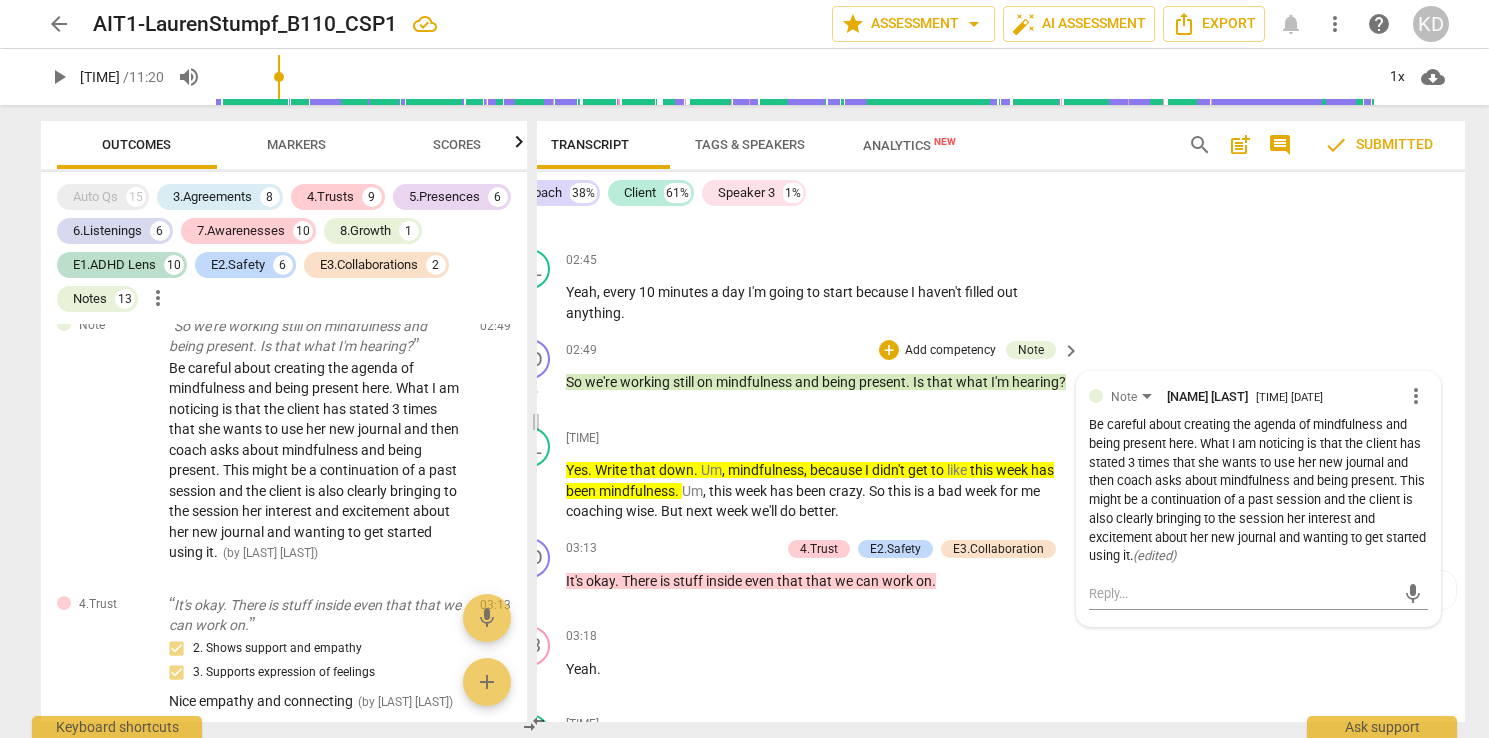 scroll, scrollTop: 6421, scrollLeft: 0, axis: vertical 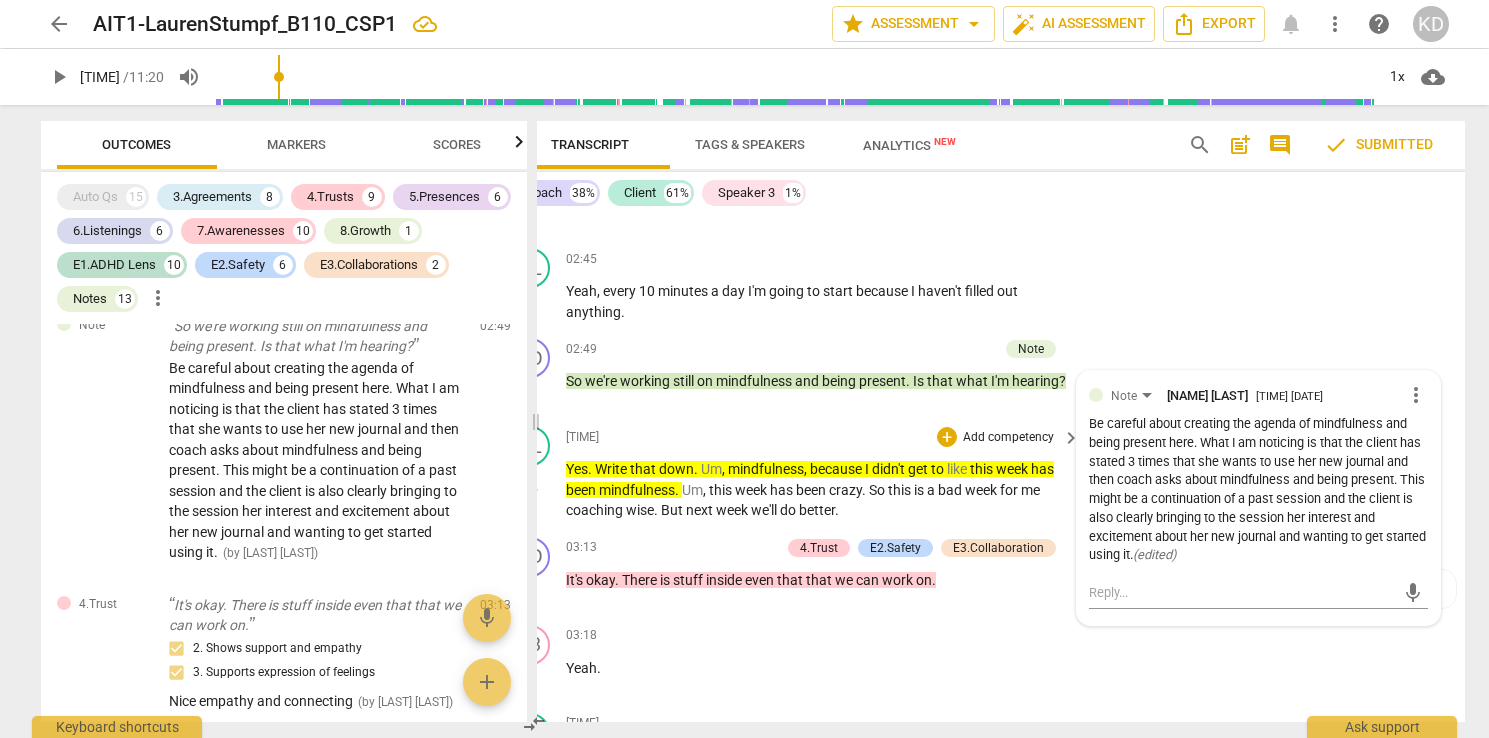 click on "02:56 + Add competency keyboard_arrow_right Yes .   Write   that   down .   Um ,   mindfulness ,   because   I   didn't   get   to   like   this   week   has   been   mindfulness .   Um ,   this   week   has   been   crazy .   So   this   is   a   bad   week   for   me   coaching   wise .   But   next   week   we'll   do   better ." at bounding box center (824, 473) 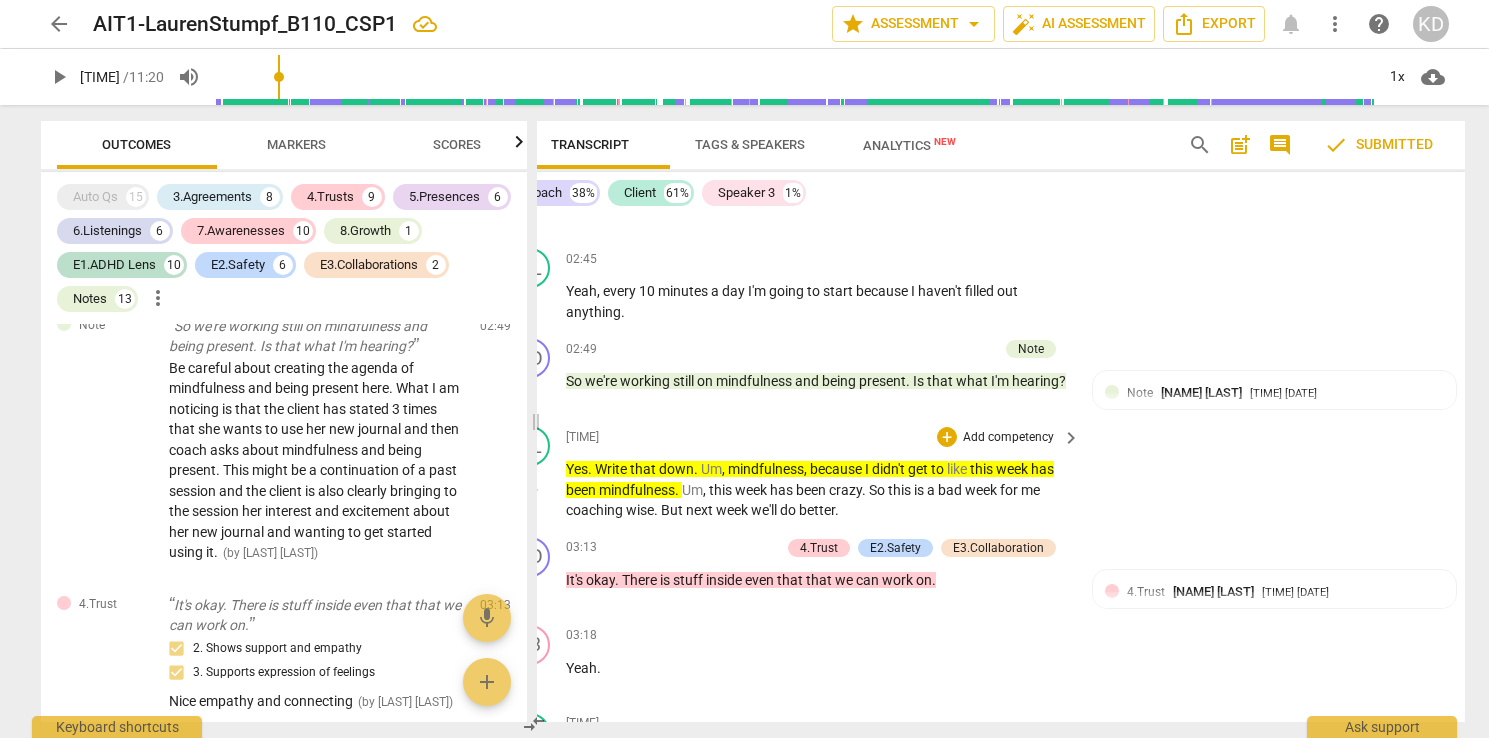 click on "[TIME] + Add competency keyboard_arrow_right" at bounding box center [824, 437] 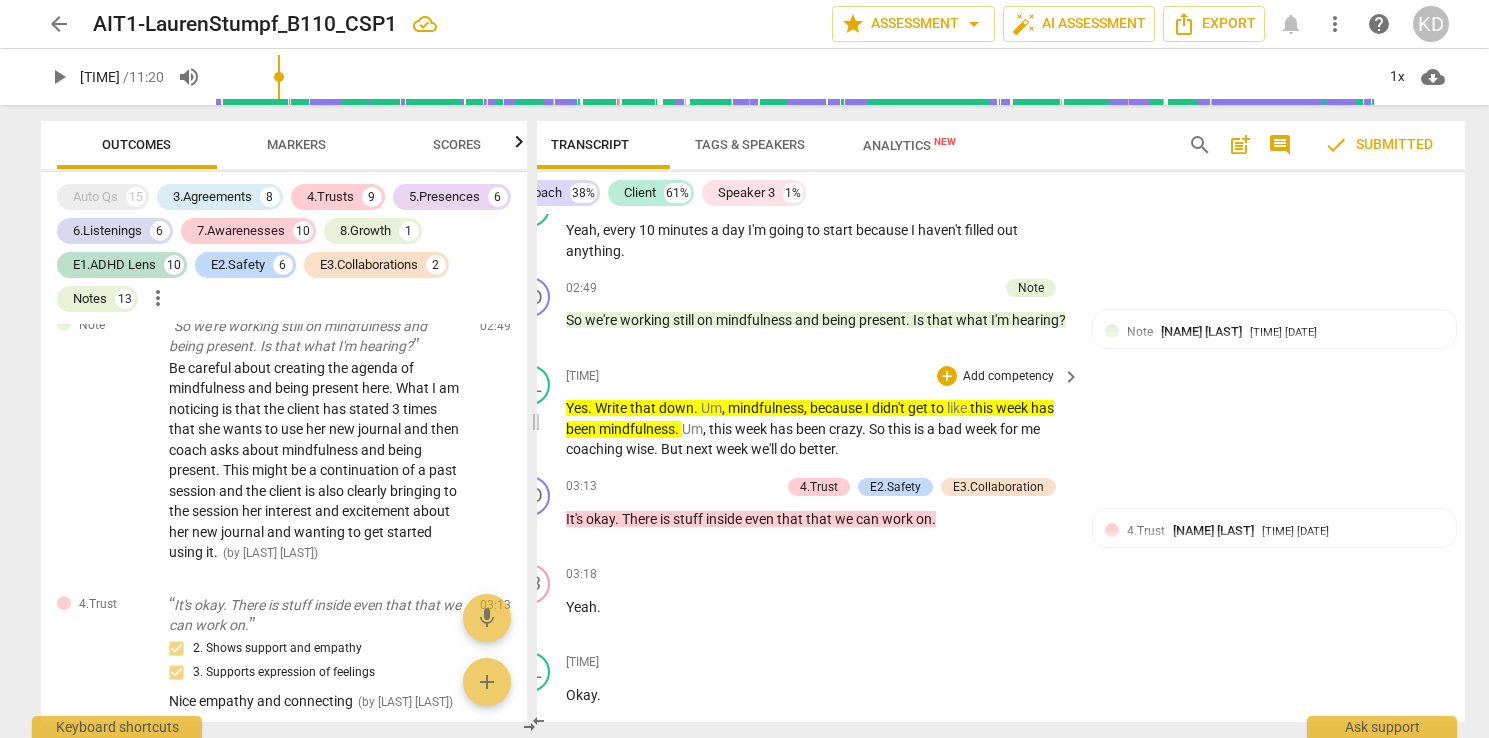 scroll, scrollTop: 6484, scrollLeft: 0, axis: vertical 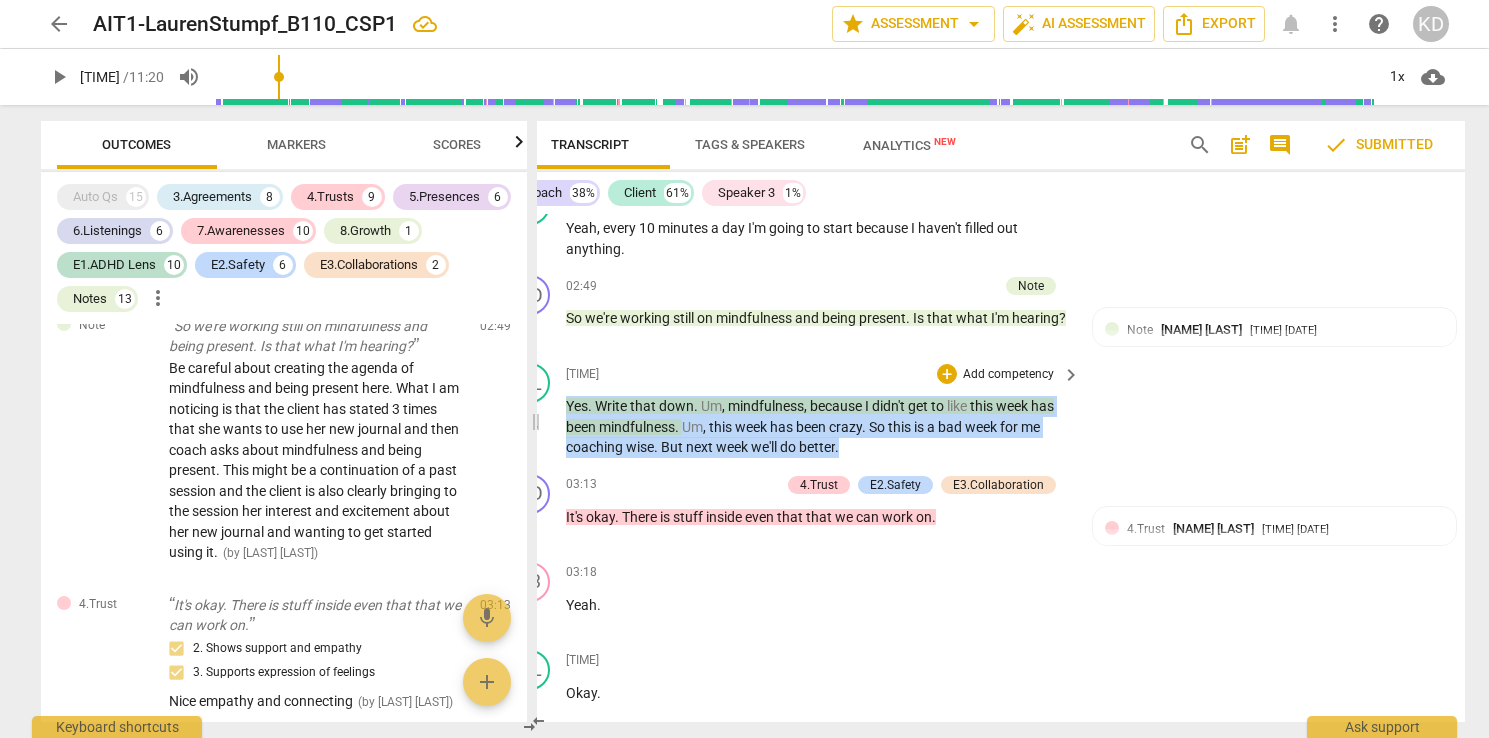 drag, startPoint x: 546, startPoint y: 383, endPoint x: 831, endPoint y: 419, distance: 287.26468 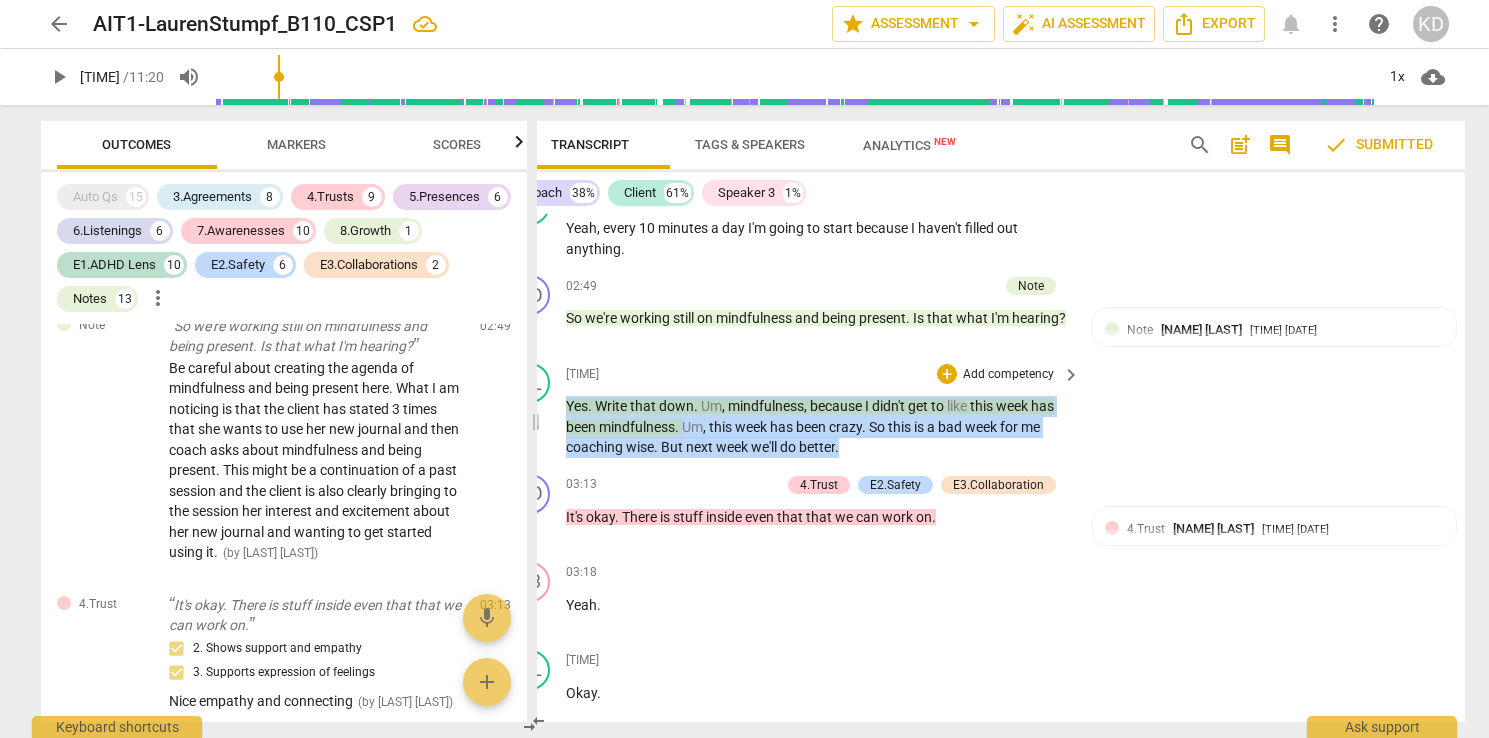 click on "Yes . Write that down . Um , mindfulness , because I didn't get to like this week has been mindfulness . Um , this week has been crazy . So this is a bad week for me coaching wise . But next week we'll do better ." at bounding box center [818, 427] 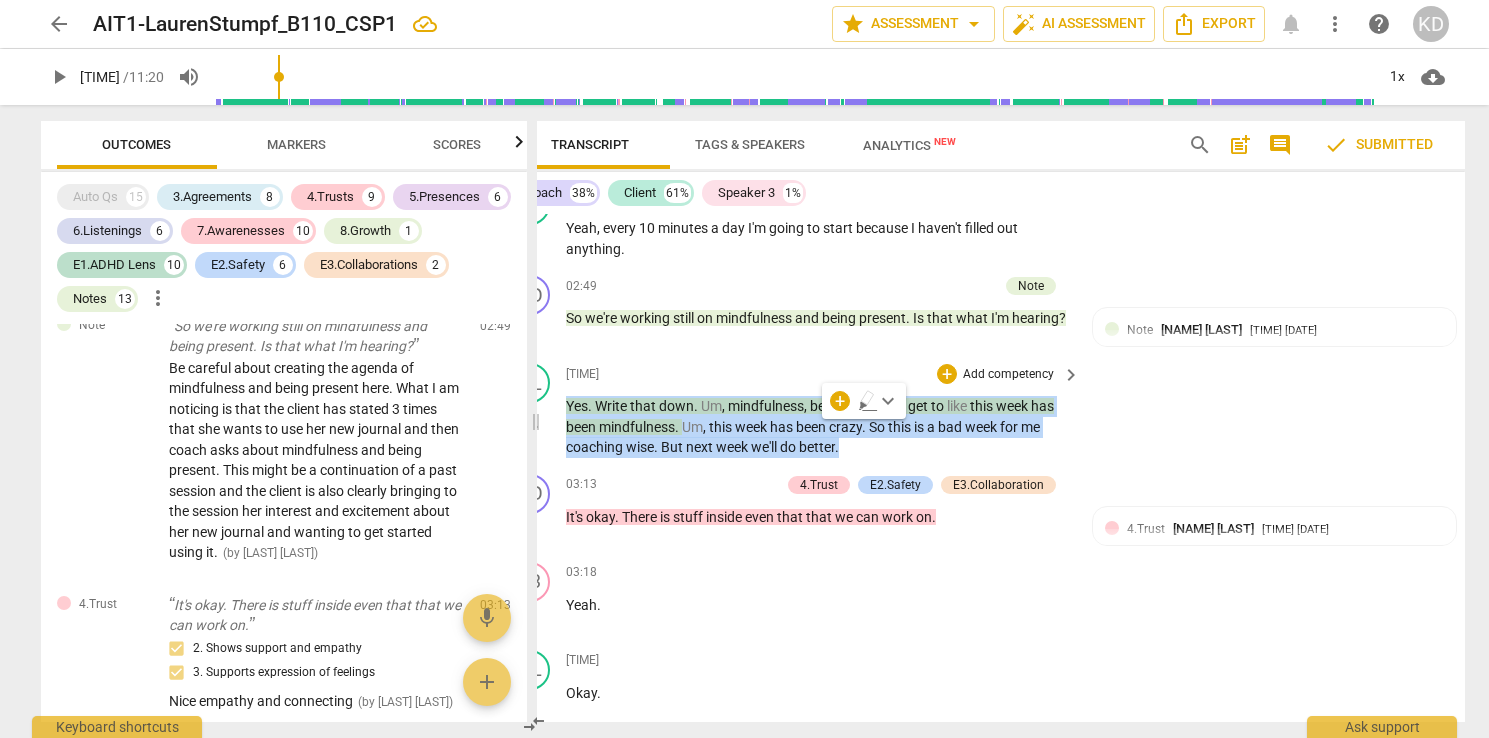 click on "Add competency" at bounding box center (1008, 375) 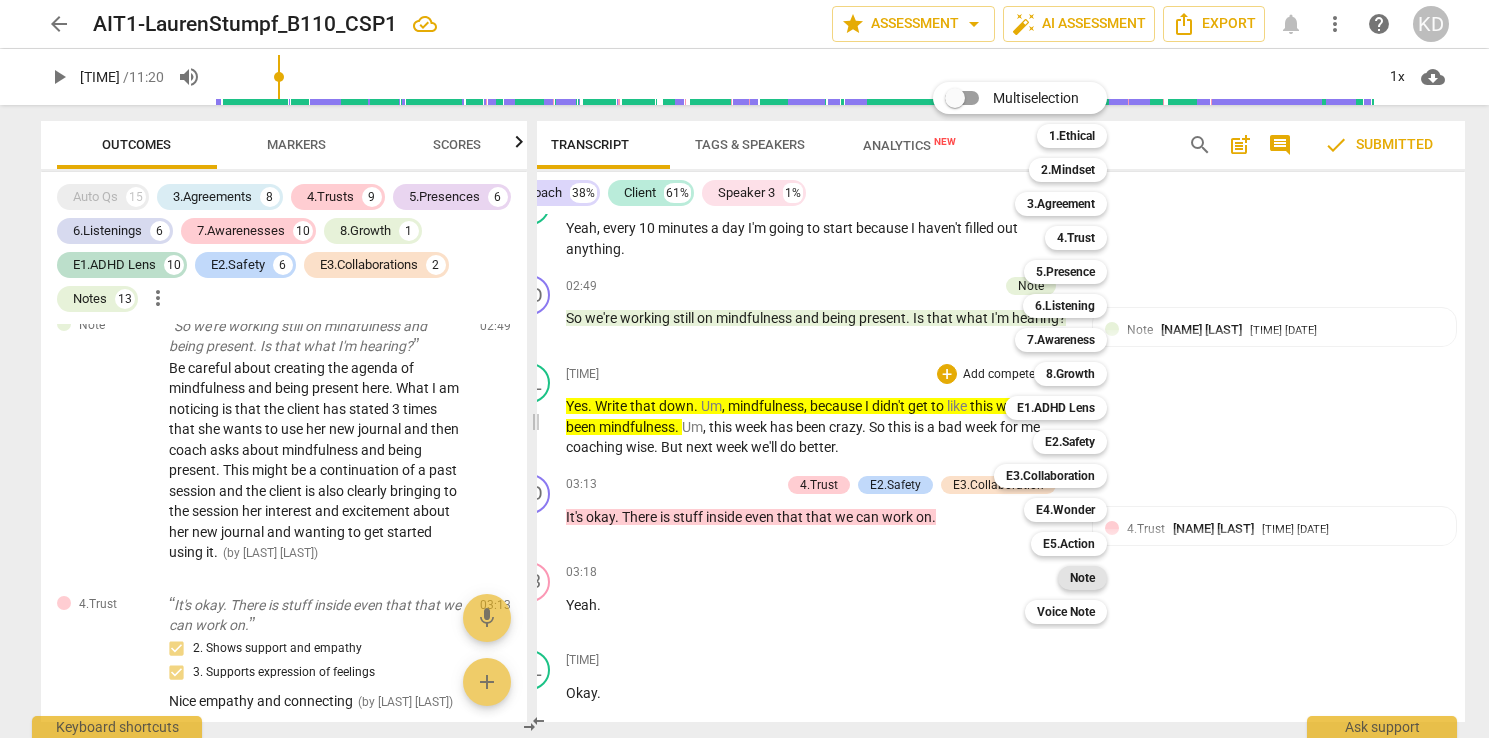 click on "Note" at bounding box center (1082, 578) 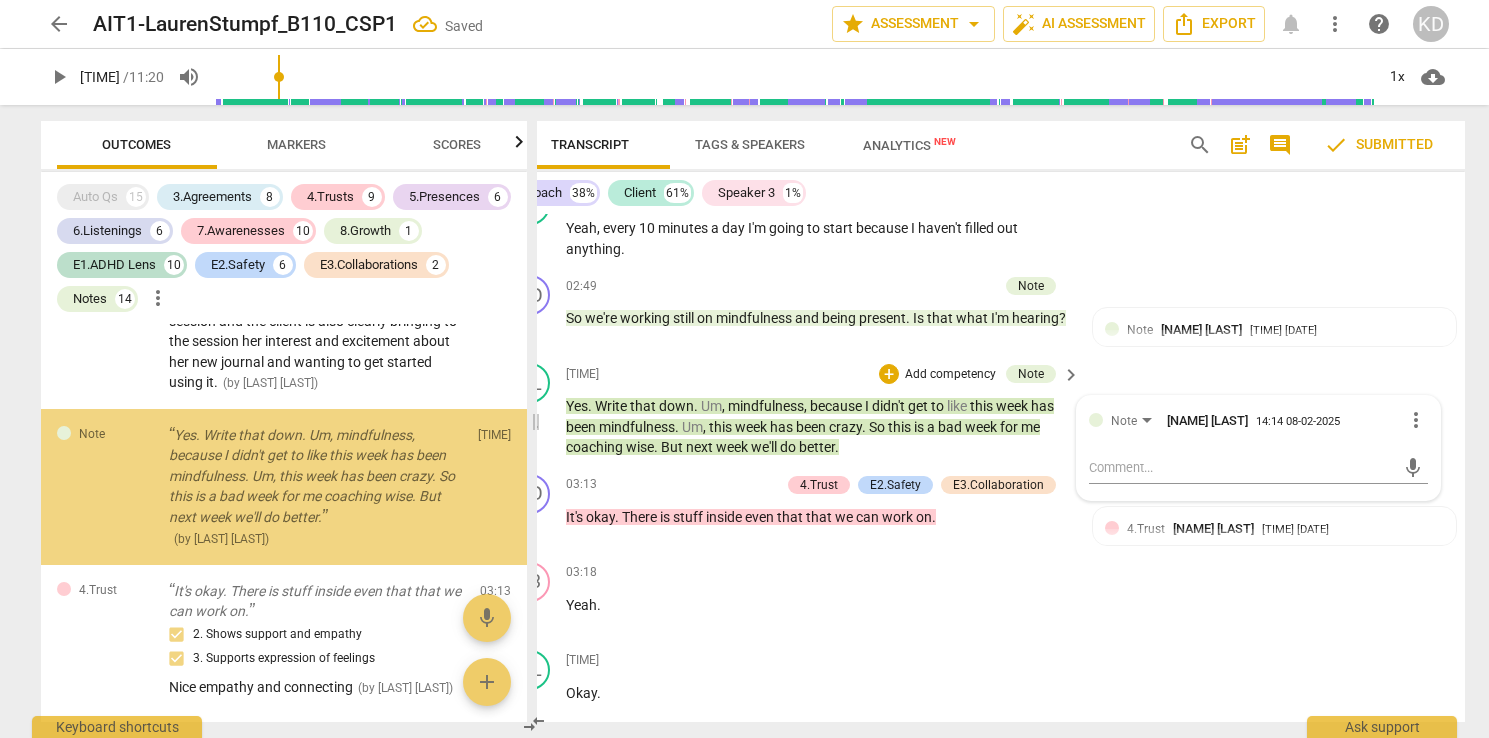 scroll, scrollTop: 2757, scrollLeft: 0, axis: vertical 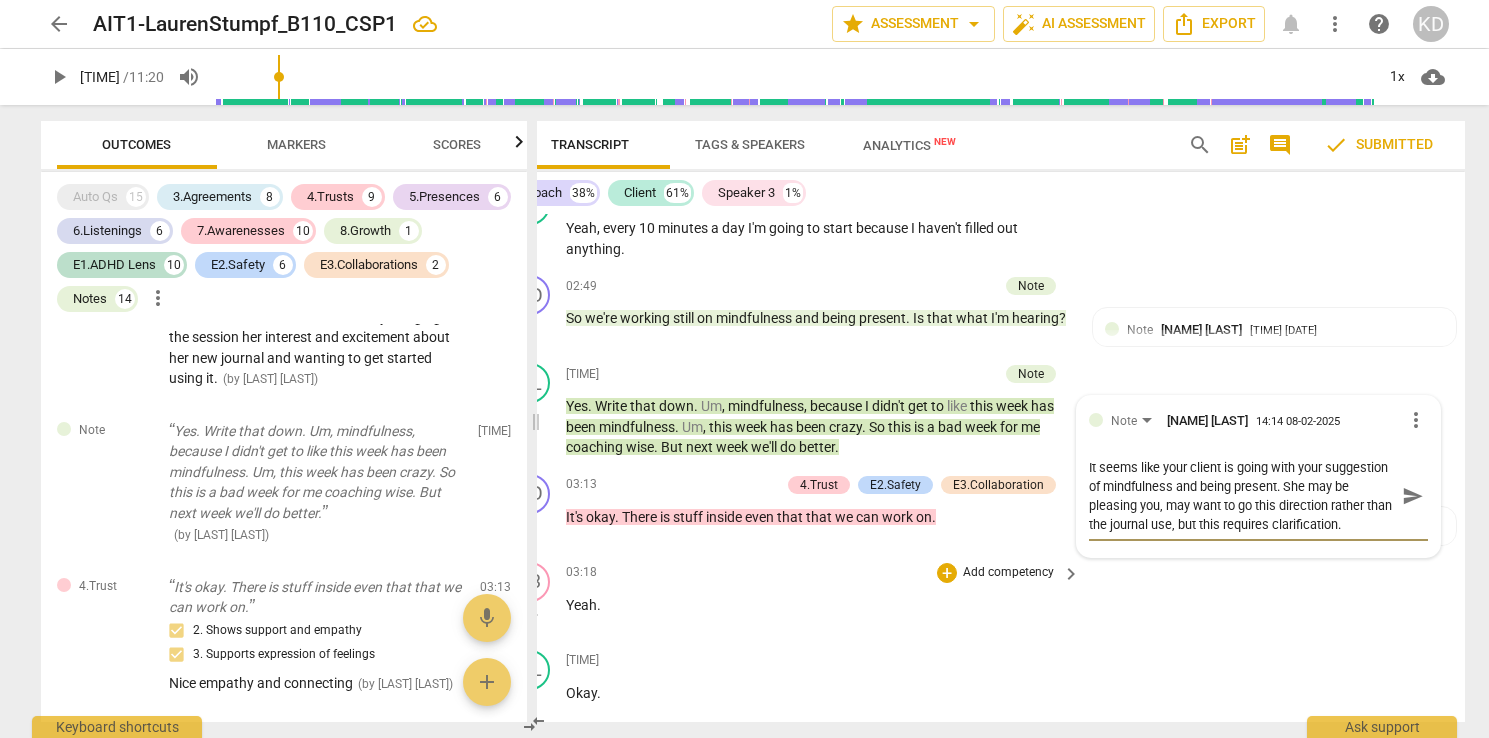 click on "[TIME] + Add competency keyboard_arrow_right" at bounding box center [824, 573] 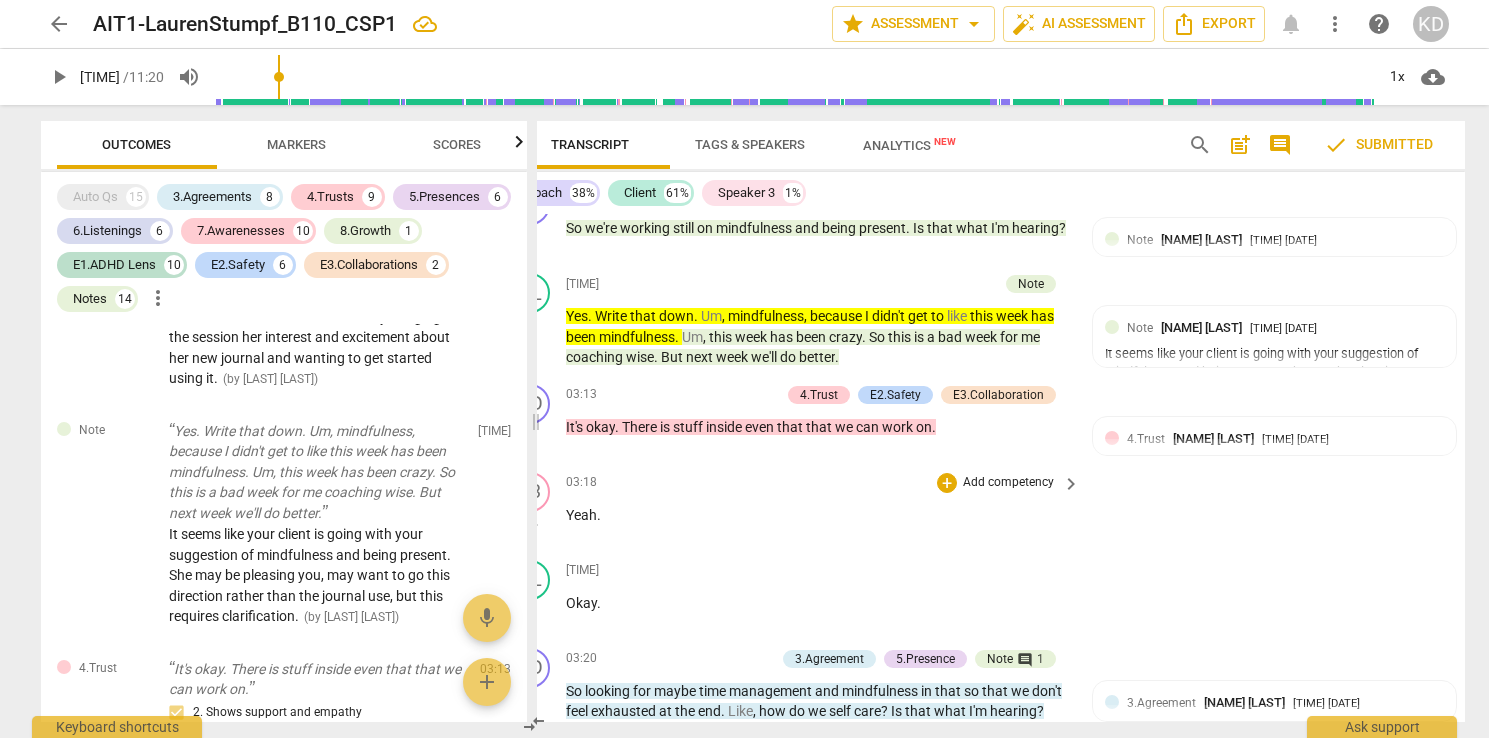 scroll, scrollTop: 6576, scrollLeft: 0, axis: vertical 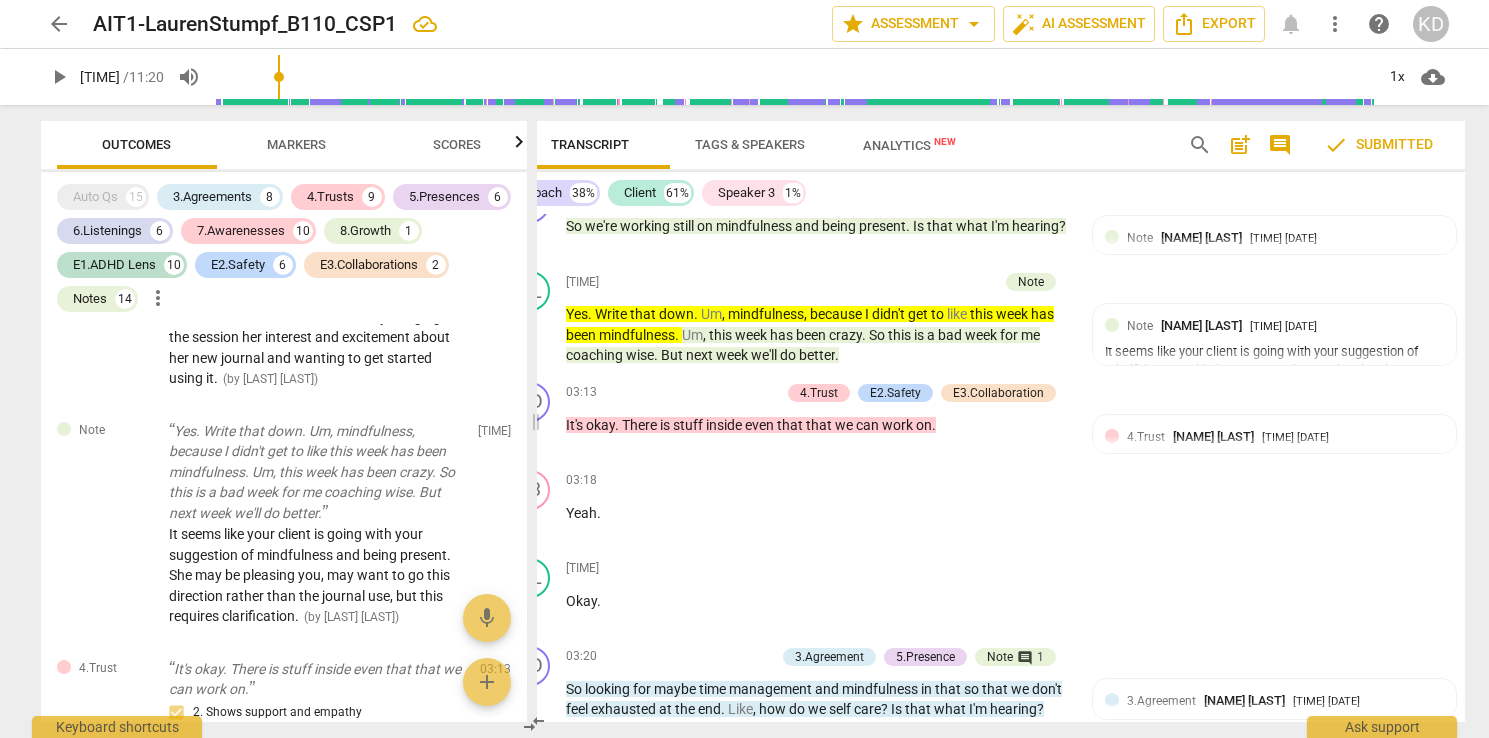 click on "Markers" at bounding box center [296, 144] 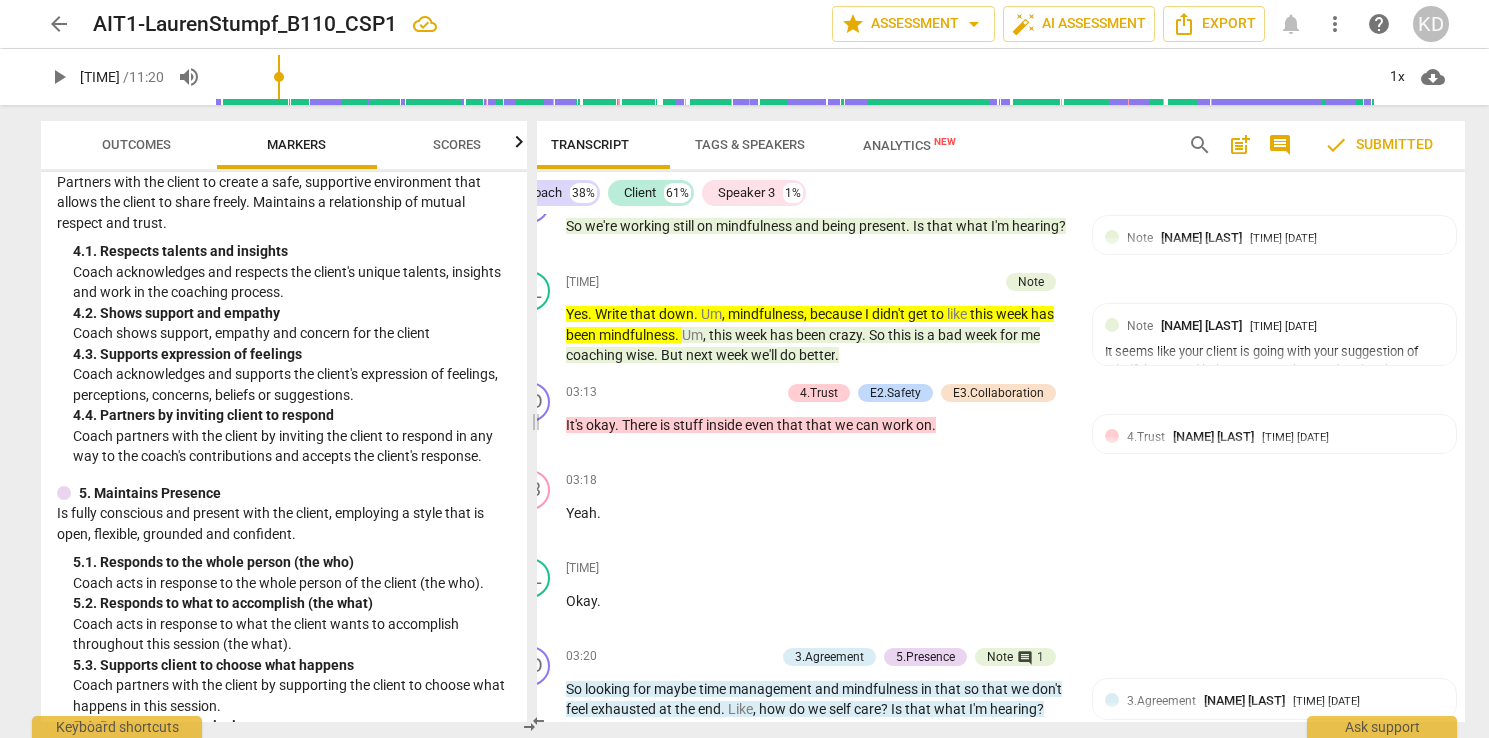 scroll, scrollTop: 641, scrollLeft: 0, axis: vertical 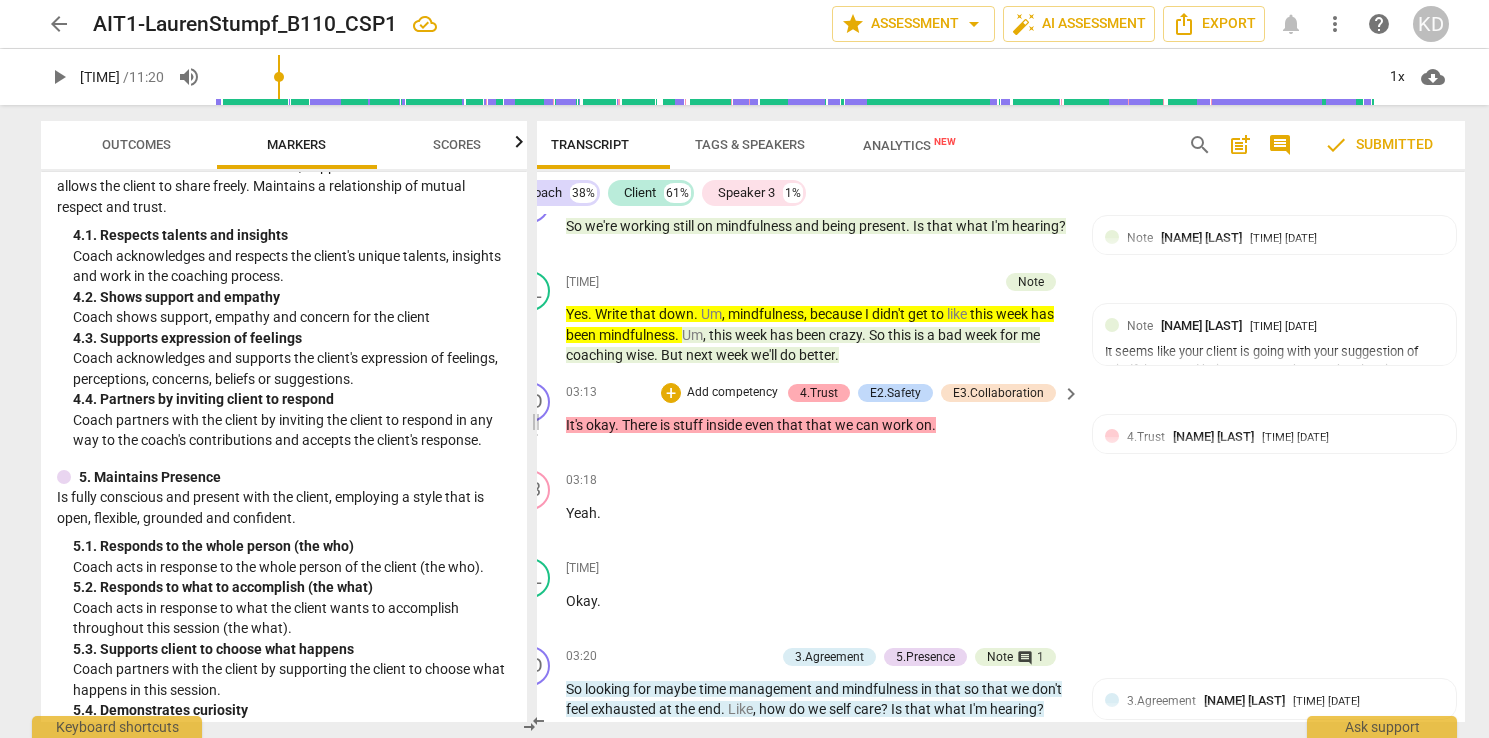 click on "4.Trust" at bounding box center [819, 393] 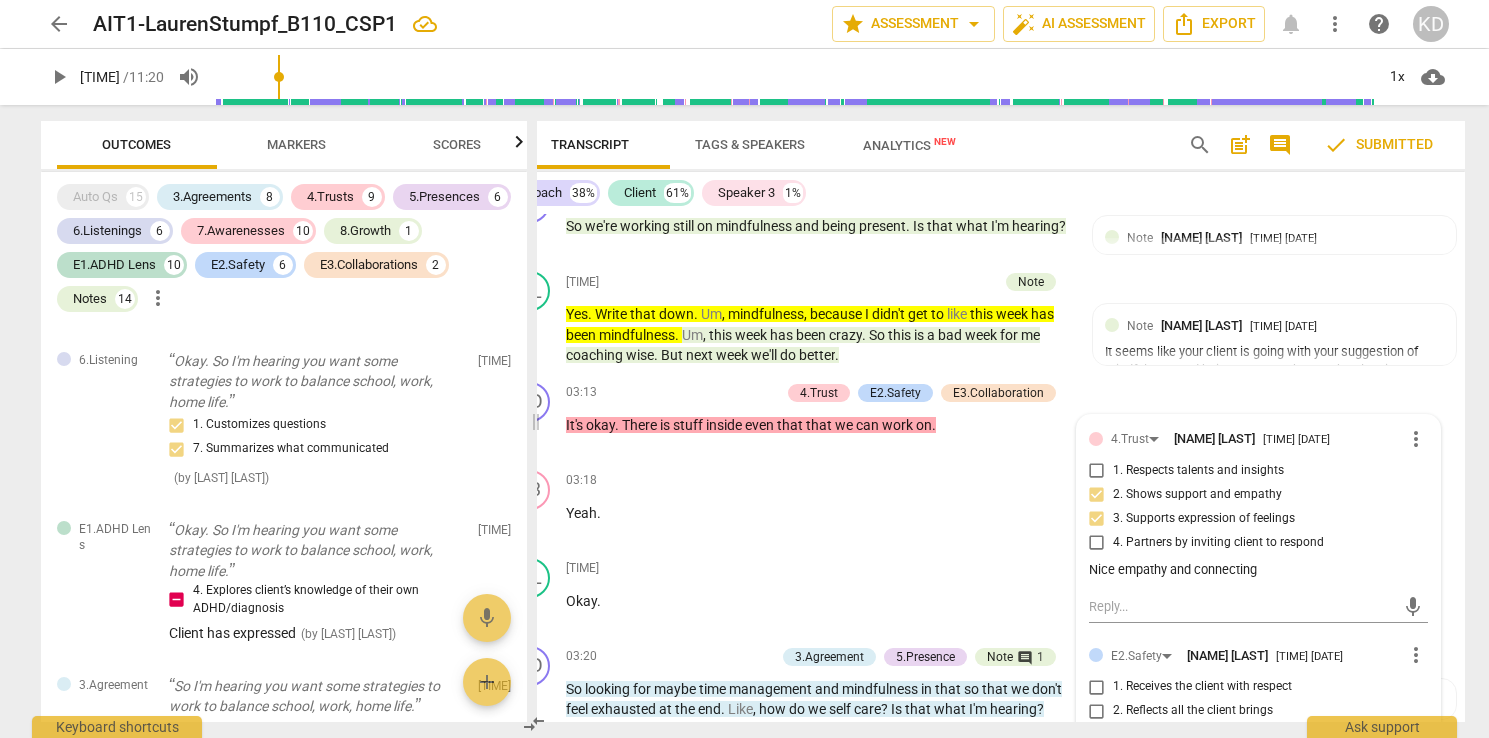 scroll, scrollTop: 5011, scrollLeft: 0, axis: vertical 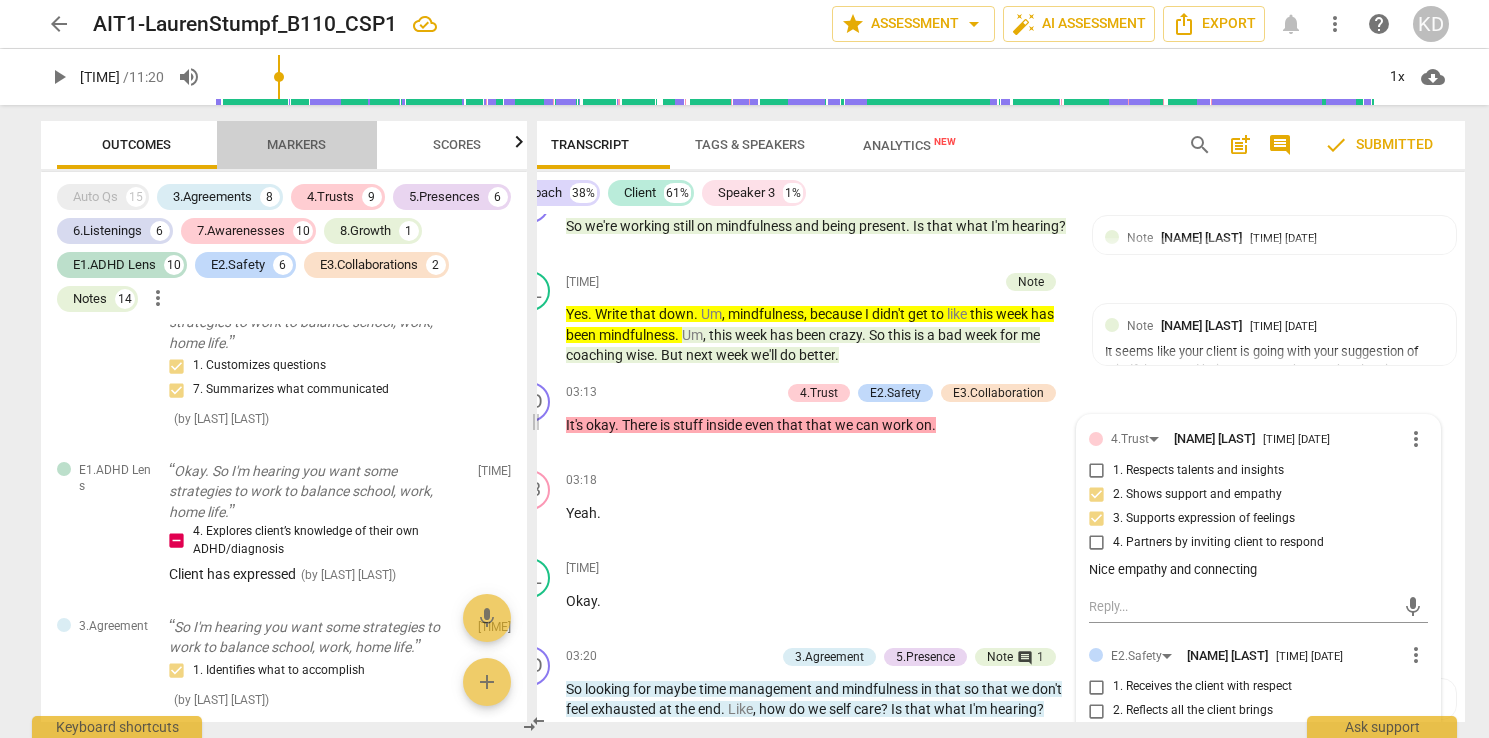 click on "Markers" at bounding box center [296, 144] 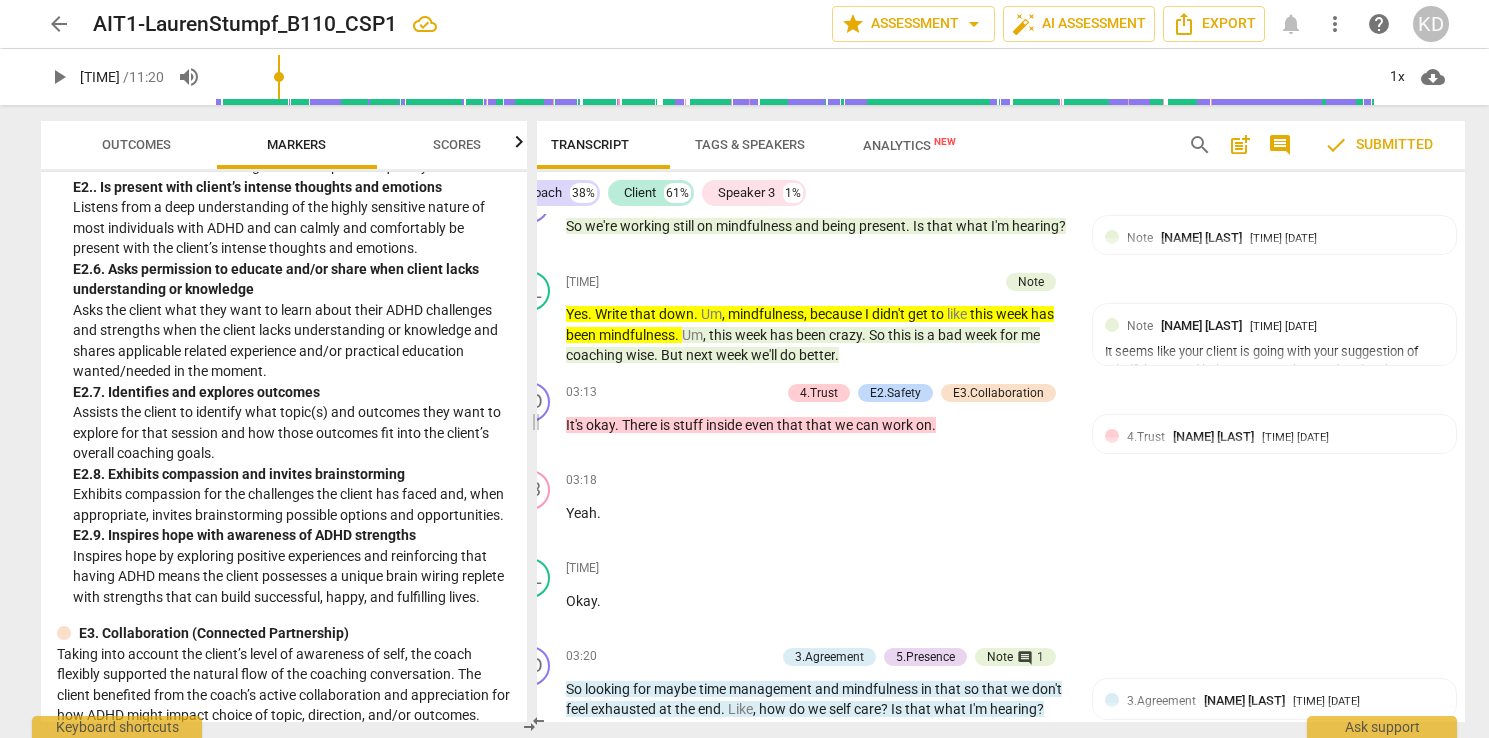 scroll, scrollTop: 4384, scrollLeft: 0, axis: vertical 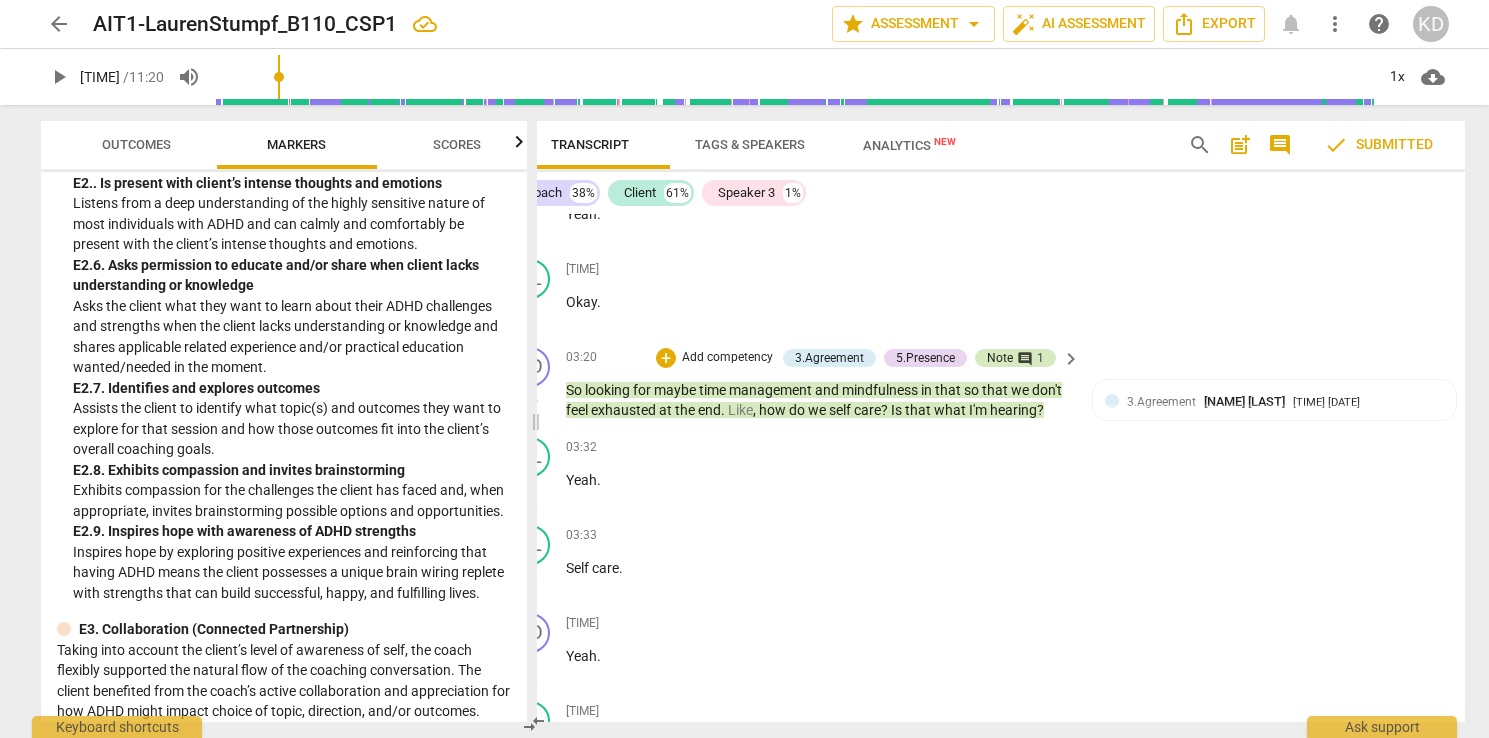 click on "Note" at bounding box center [1000, 358] 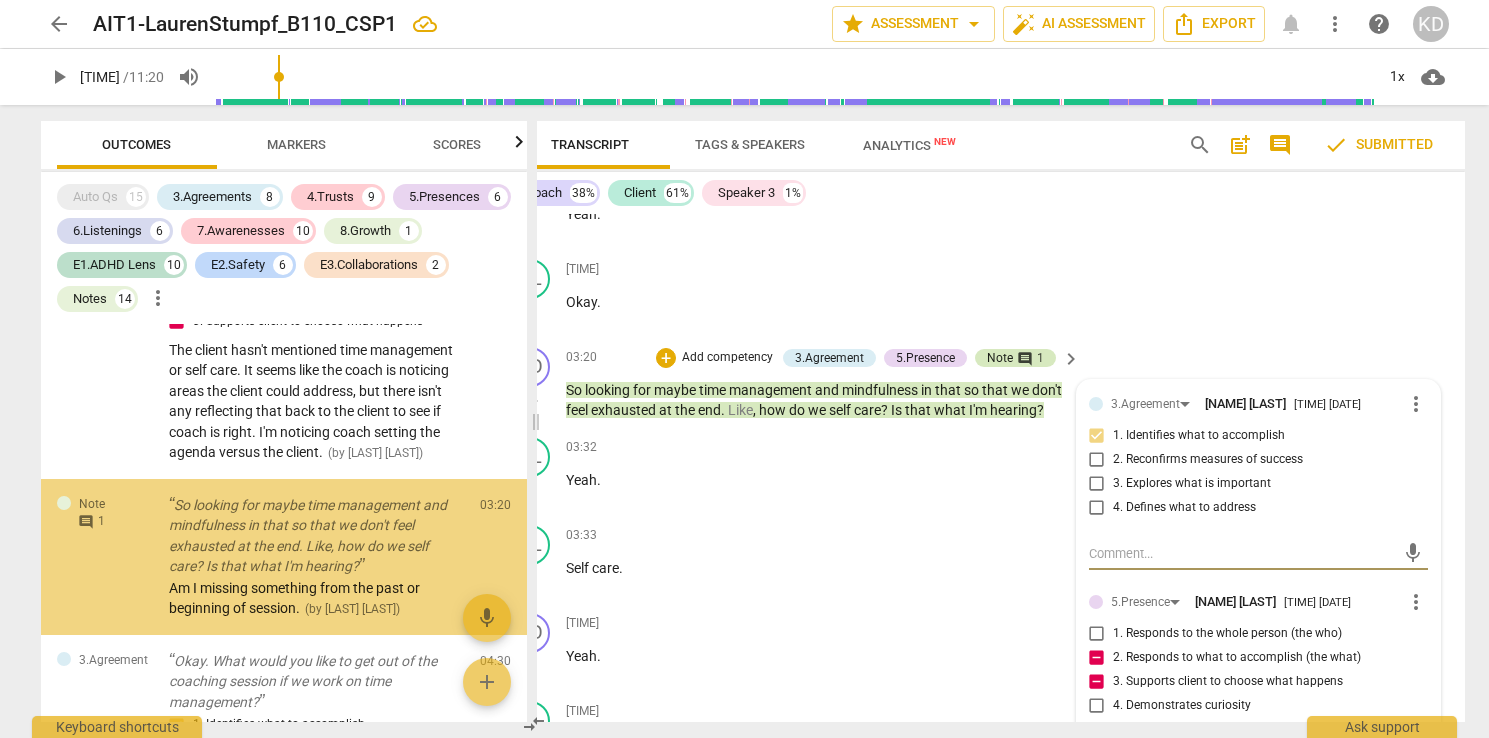scroll, scrollTop: 3821, scrollLeft: 0, axis: vertical 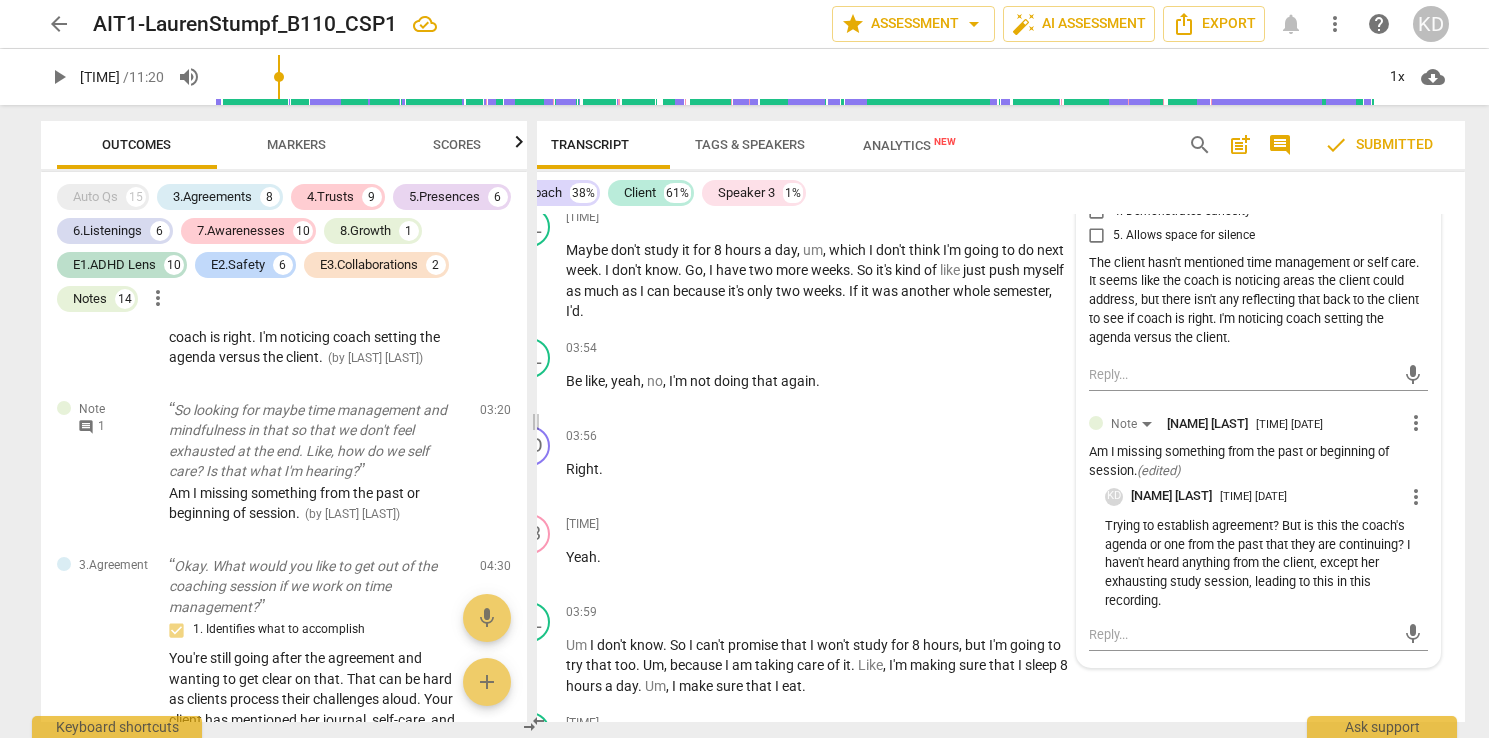 drag, startPoint x: 1077, startPoint y: 434, endPoint x: 1126, endPoint y: 451, distance: 51.86521 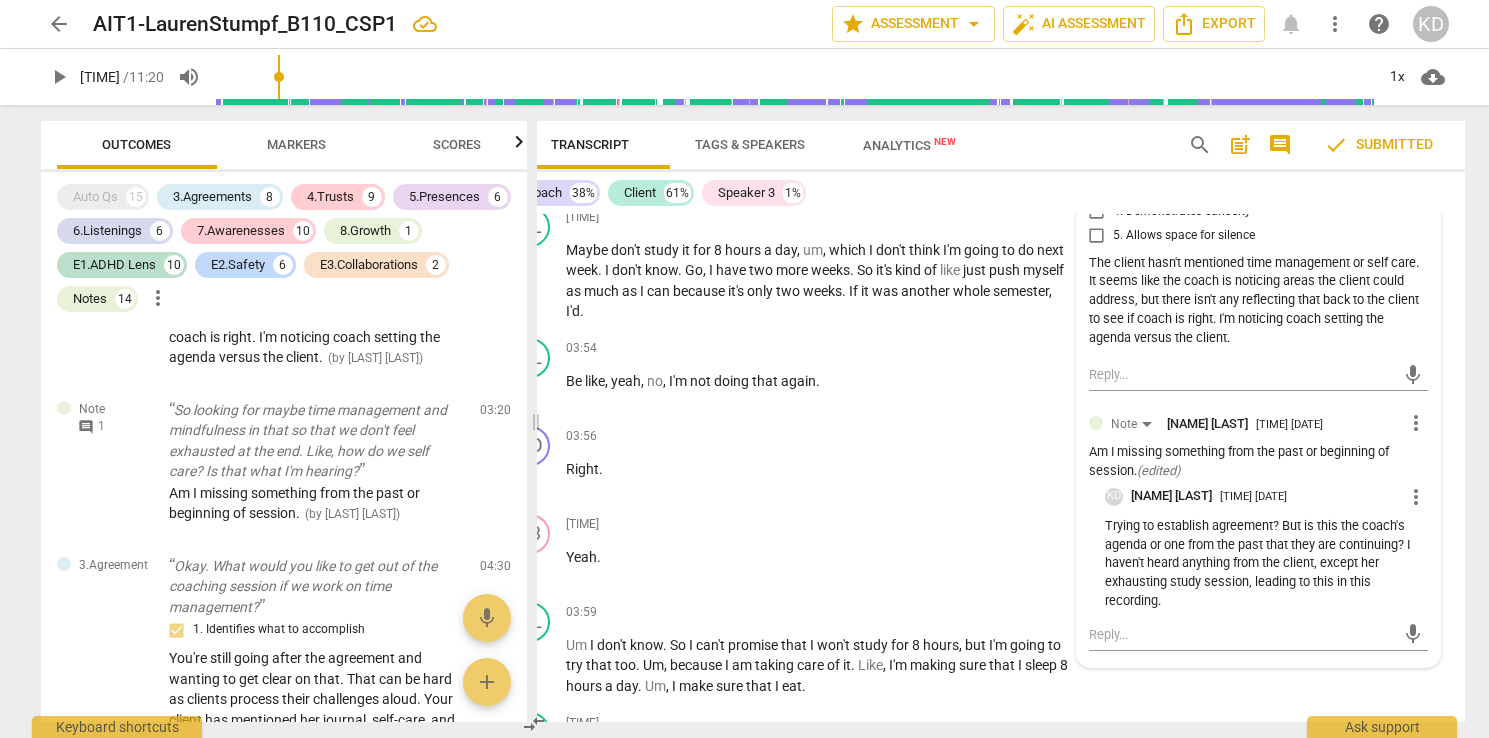 click on "Am I
missing something from the past or beginning of session.
( edited )" at bounding box center (1258, 462) 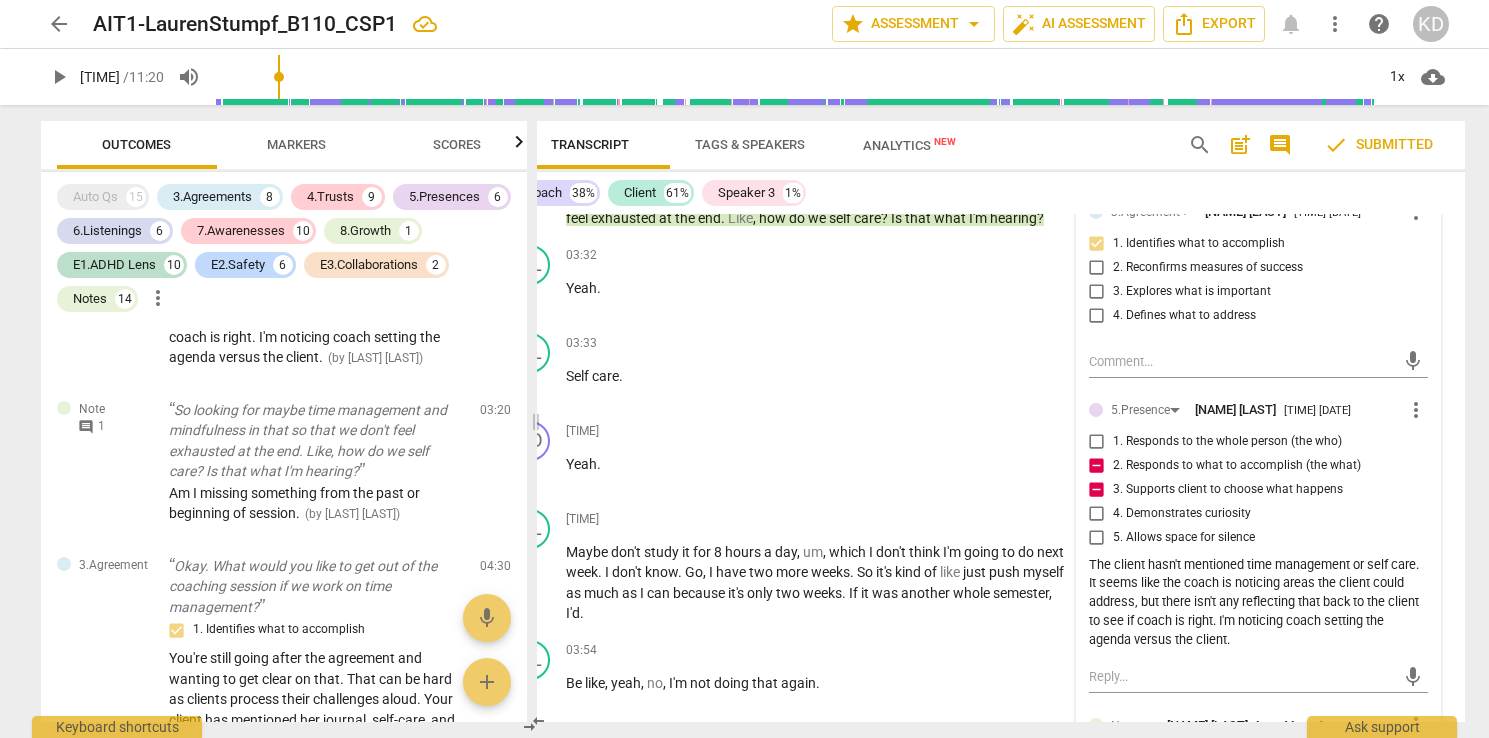 scroll, scrollTop: 7061, scrollLeft: 0, axis: vertical 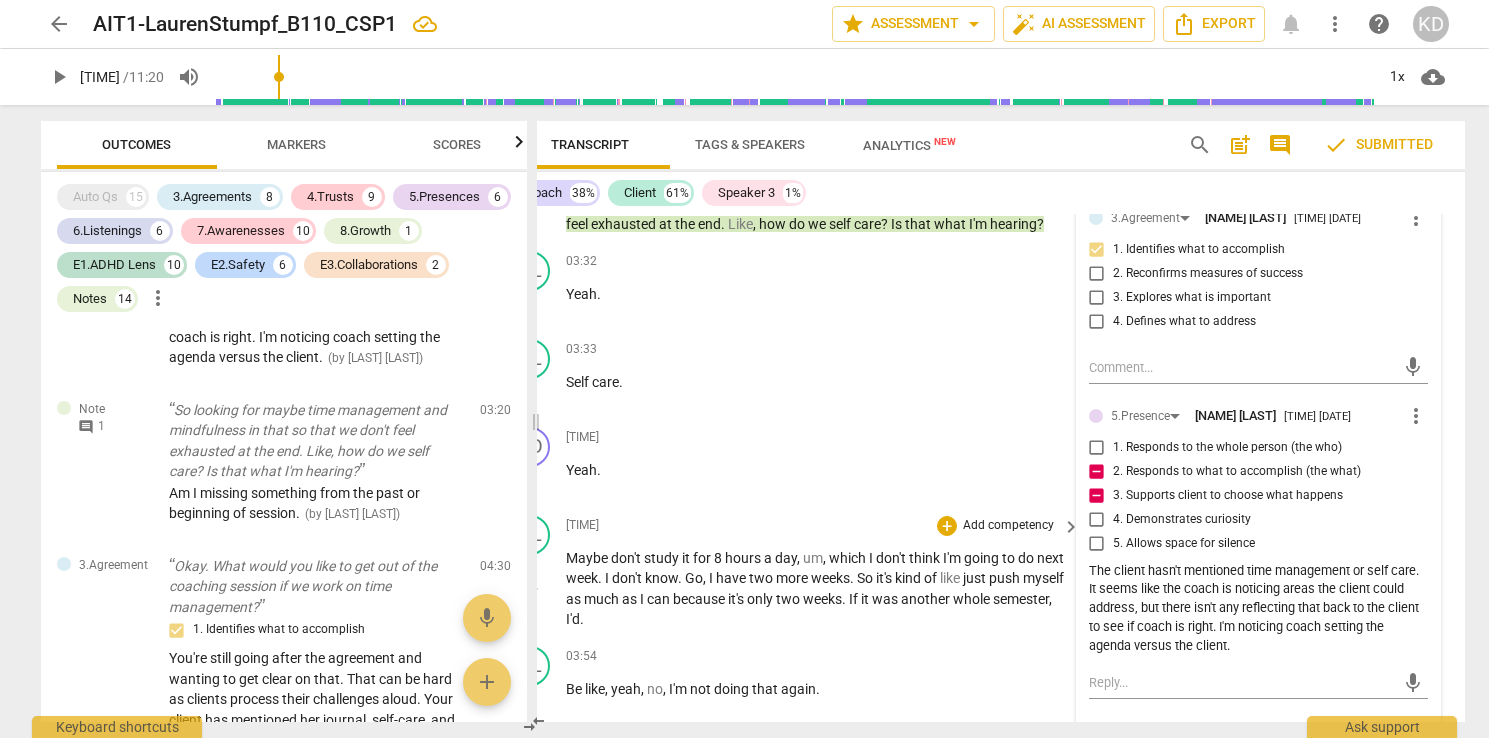 click on "03:36 + Add competency keyboard_arrow_right" at bounding box center (824, 526) 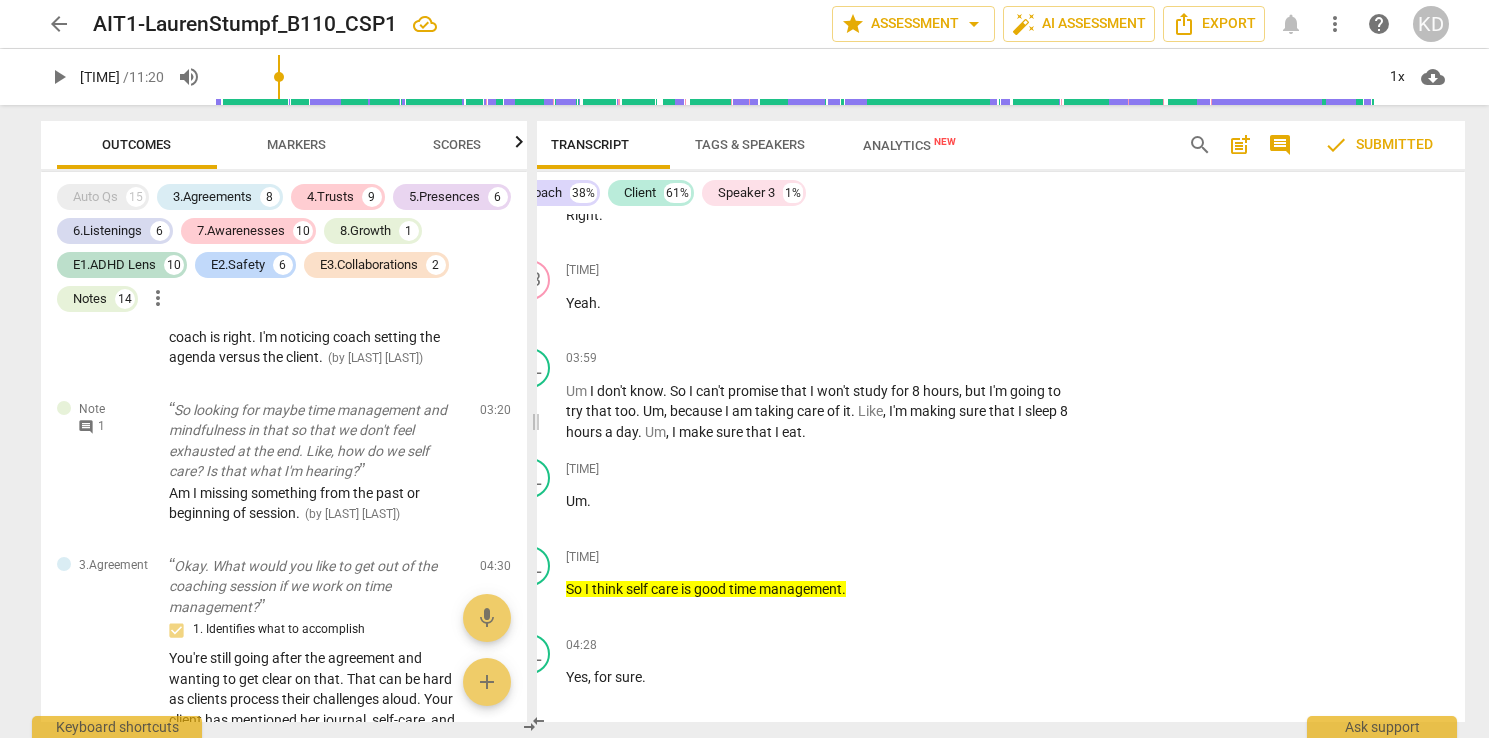 scroll, scrollTop: 7617, scrollLeft: 0, axis: vertical 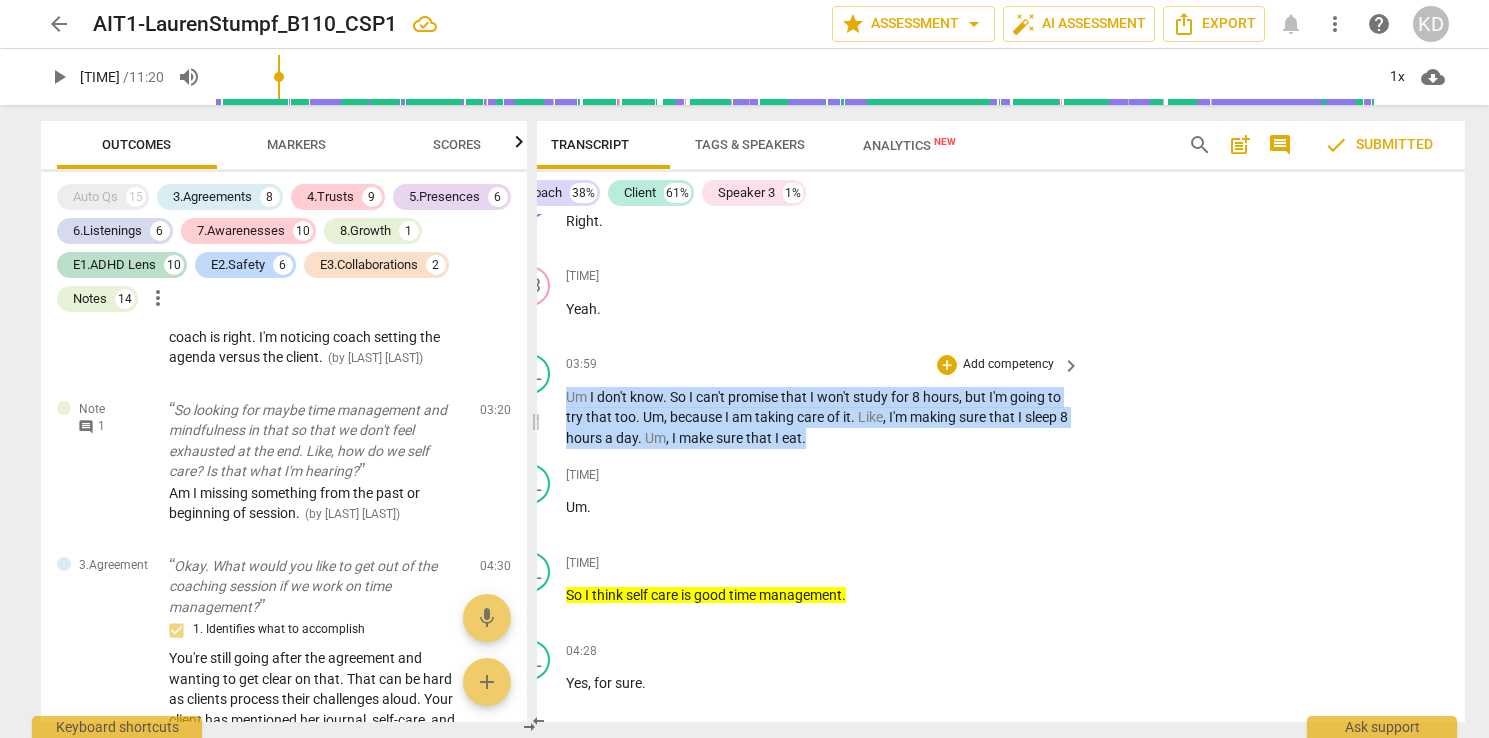 drag, startPoint x: 546, startPoint y: 375, endPoint x: 794, endPoint y: 417, distance: 251.53131 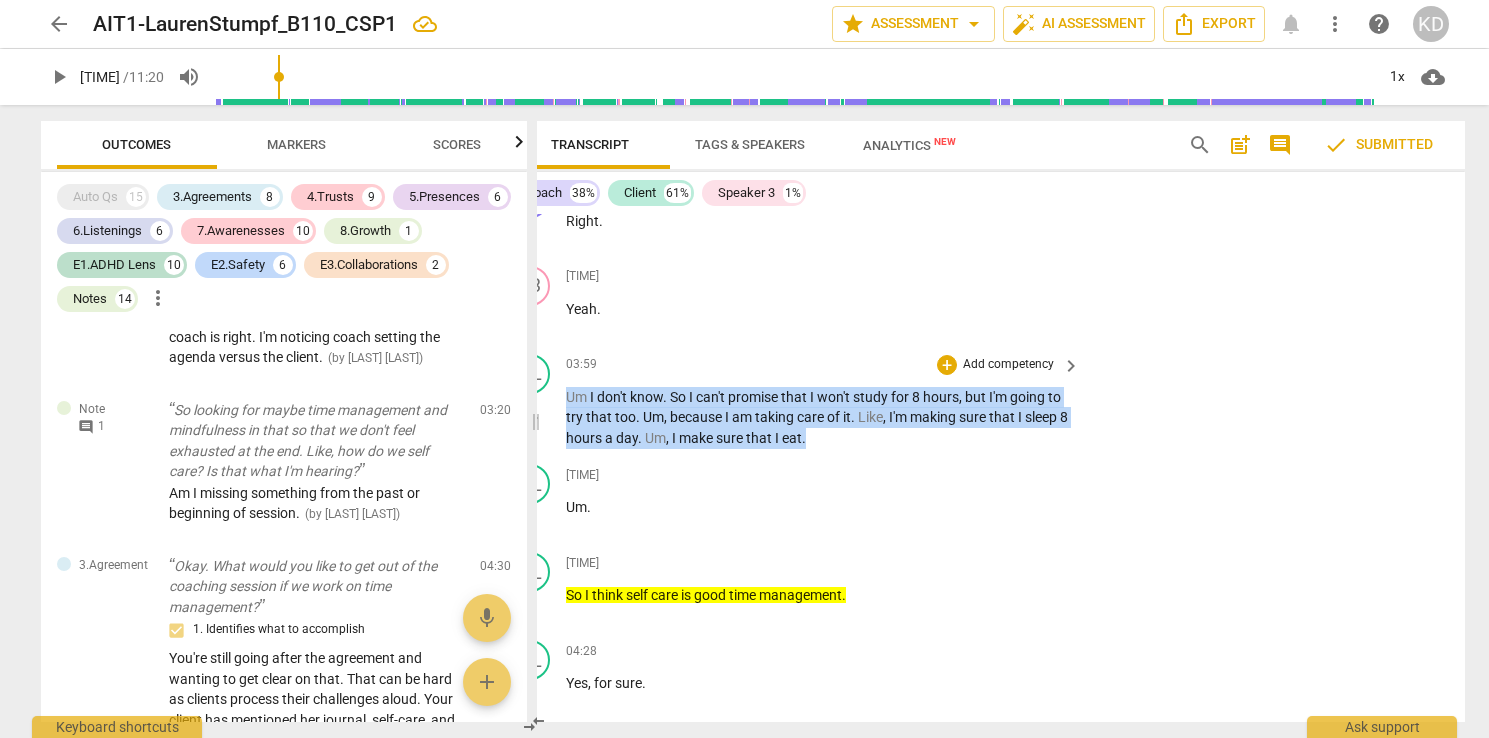 click on "Um   I   don't   know .   So   I   can't   promise   that   I   won't   study   for   8   hours ,   but   I'm   going   to   try   that   too .   Um ,   because   I   am   taking   care   of   it .   Like ,   I'm   making   sure   that   I   sleep   8   hours   a   day .   Um ,   I   make   sure   that   I   eat ." at bounding box center (818, 418) 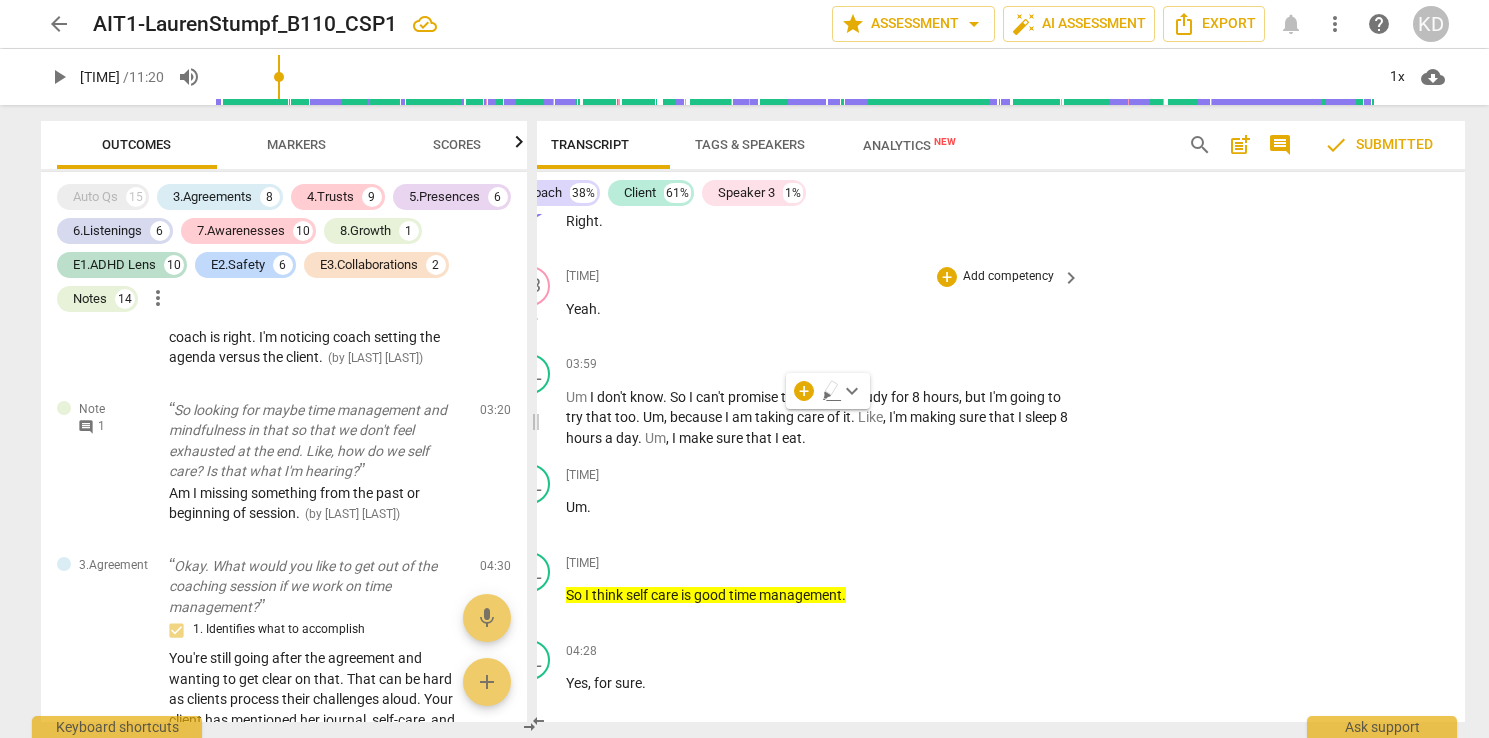 click on "[TIME] + Add competency keyboard_arrow_right Yeah ." at bounding box center (824, 302) 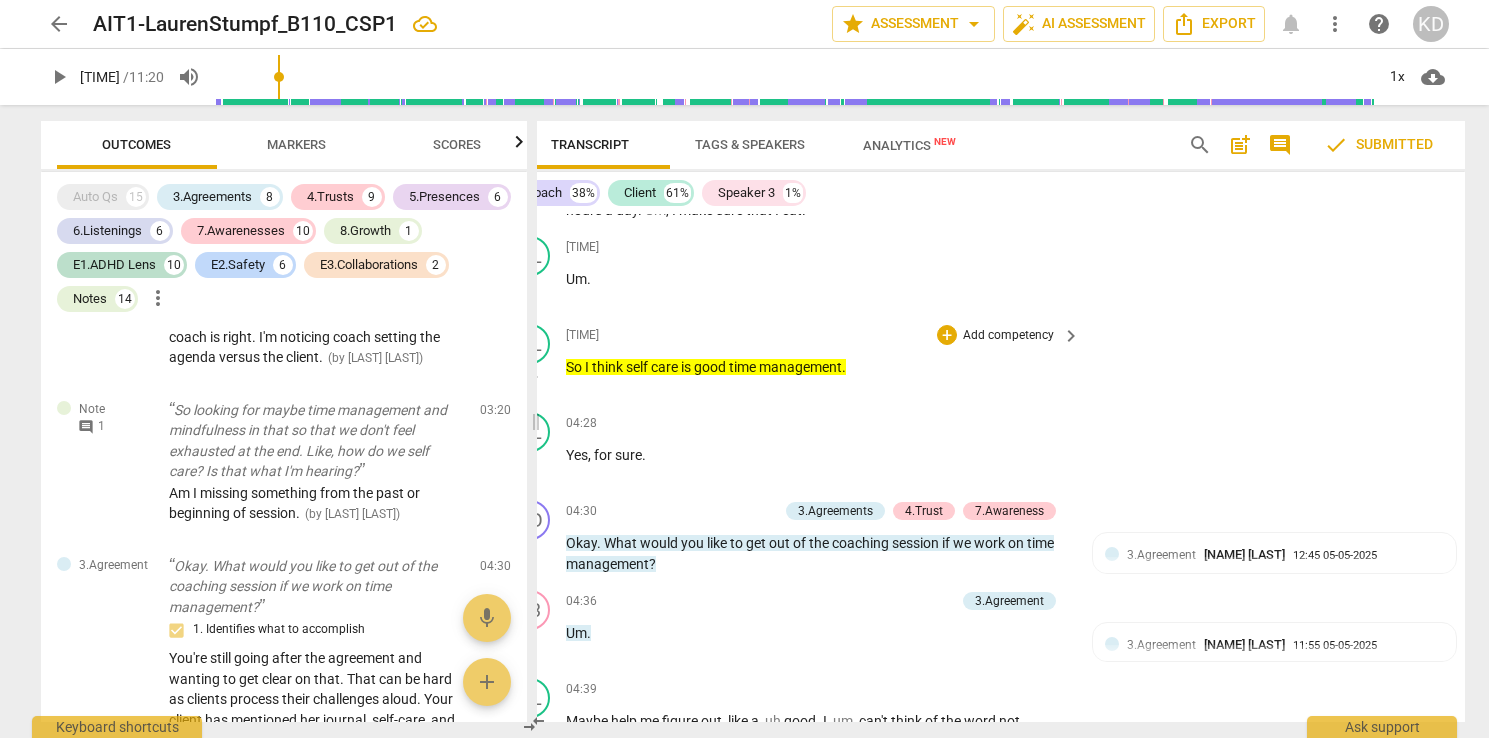 scroll, scrollTop: 7849, scrollLeft: 0, axis: vertical 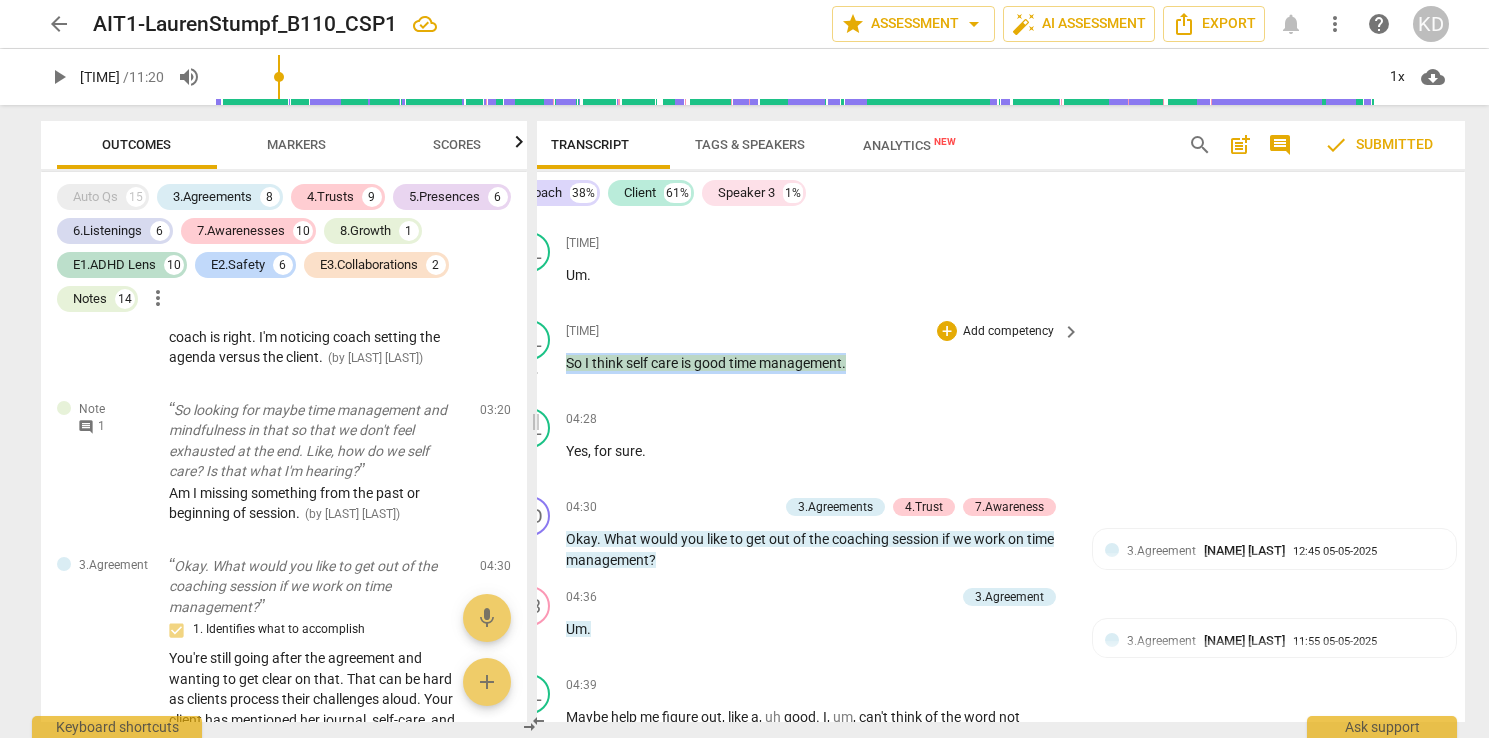 drag, startPoint x: 547, startPoint y: 341, endPoint x: 830, endPoint y: 344, distance: 283.0159 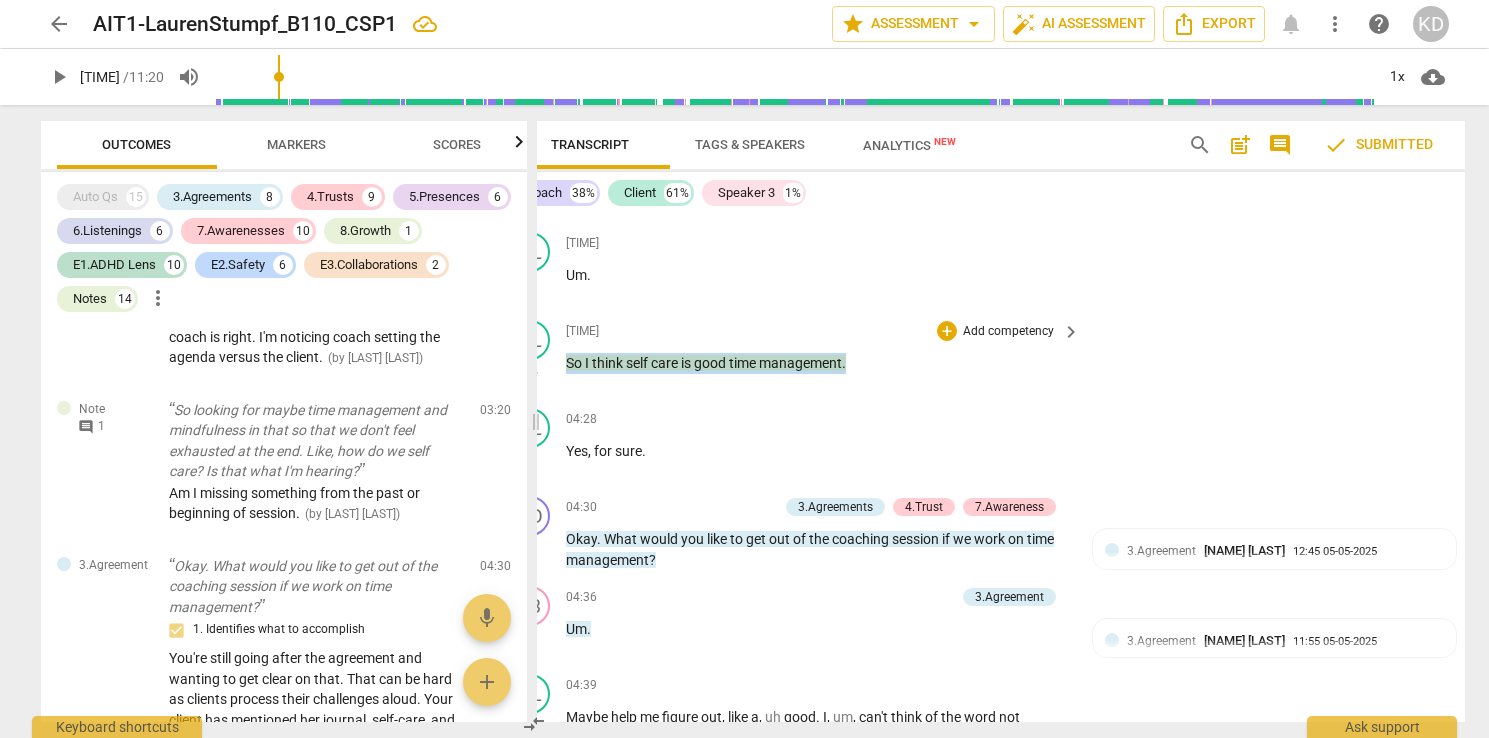 click on "So   I   think   self   care   is   good   time   management ." at bounding box center (818, 363) 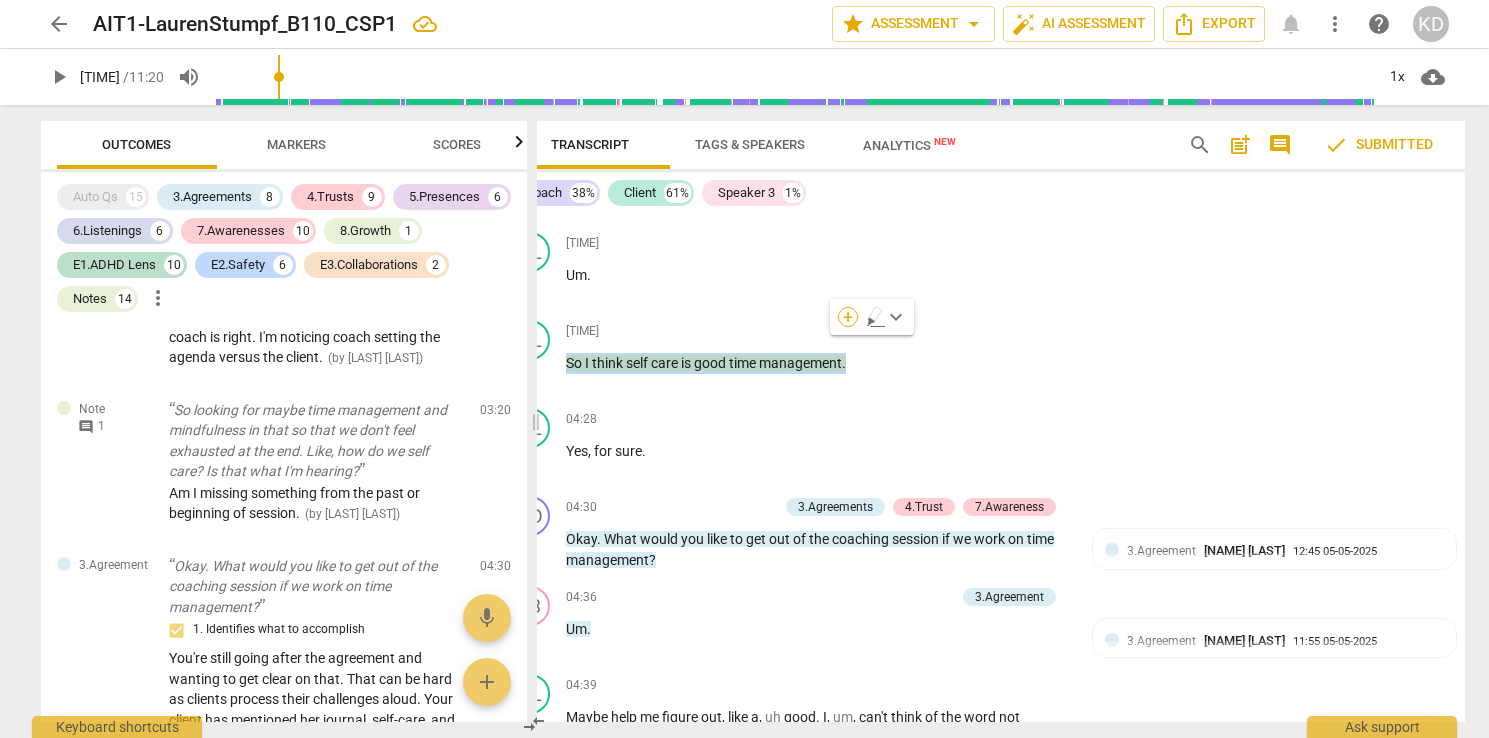click on "+" at bounding box center (848, 317) 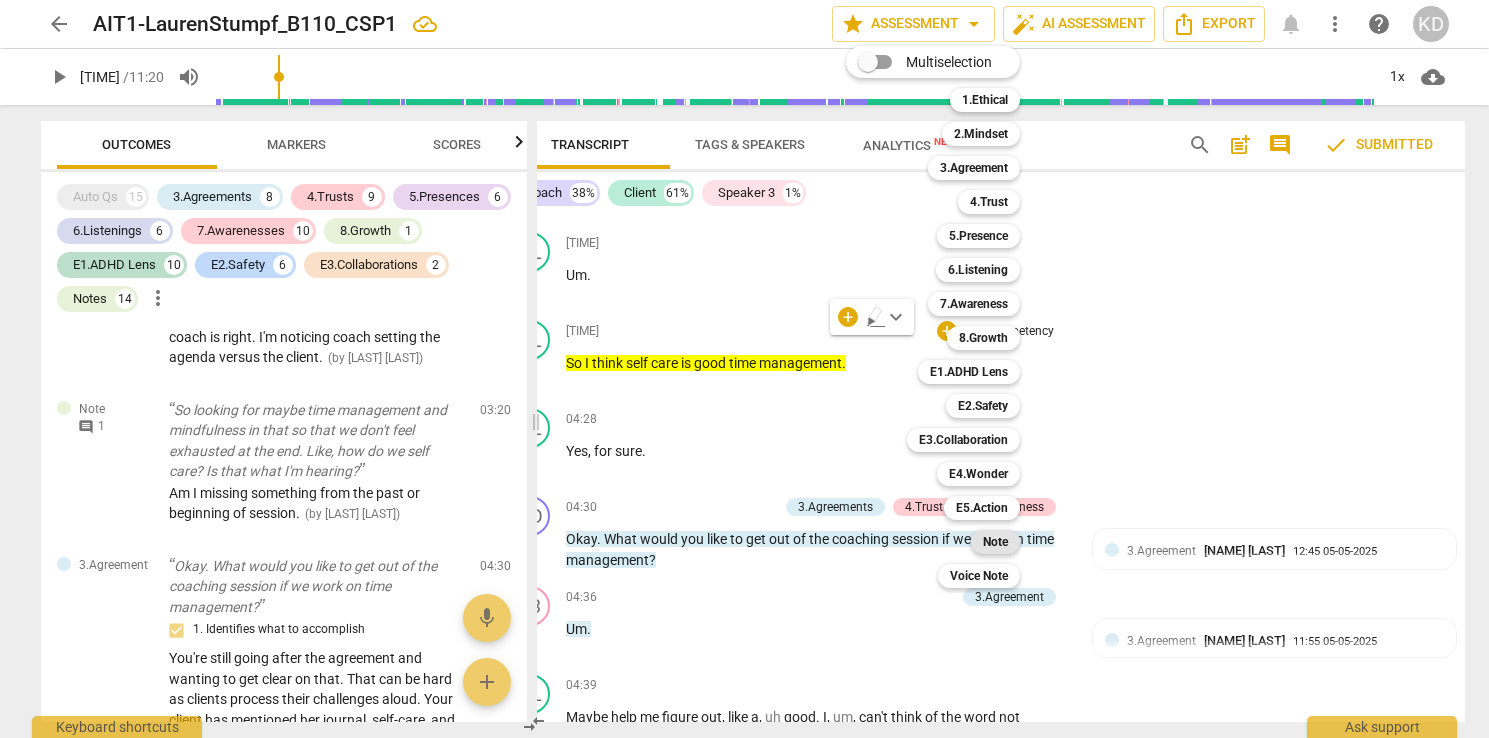 click on "Note" at bounding box center [995, 542] 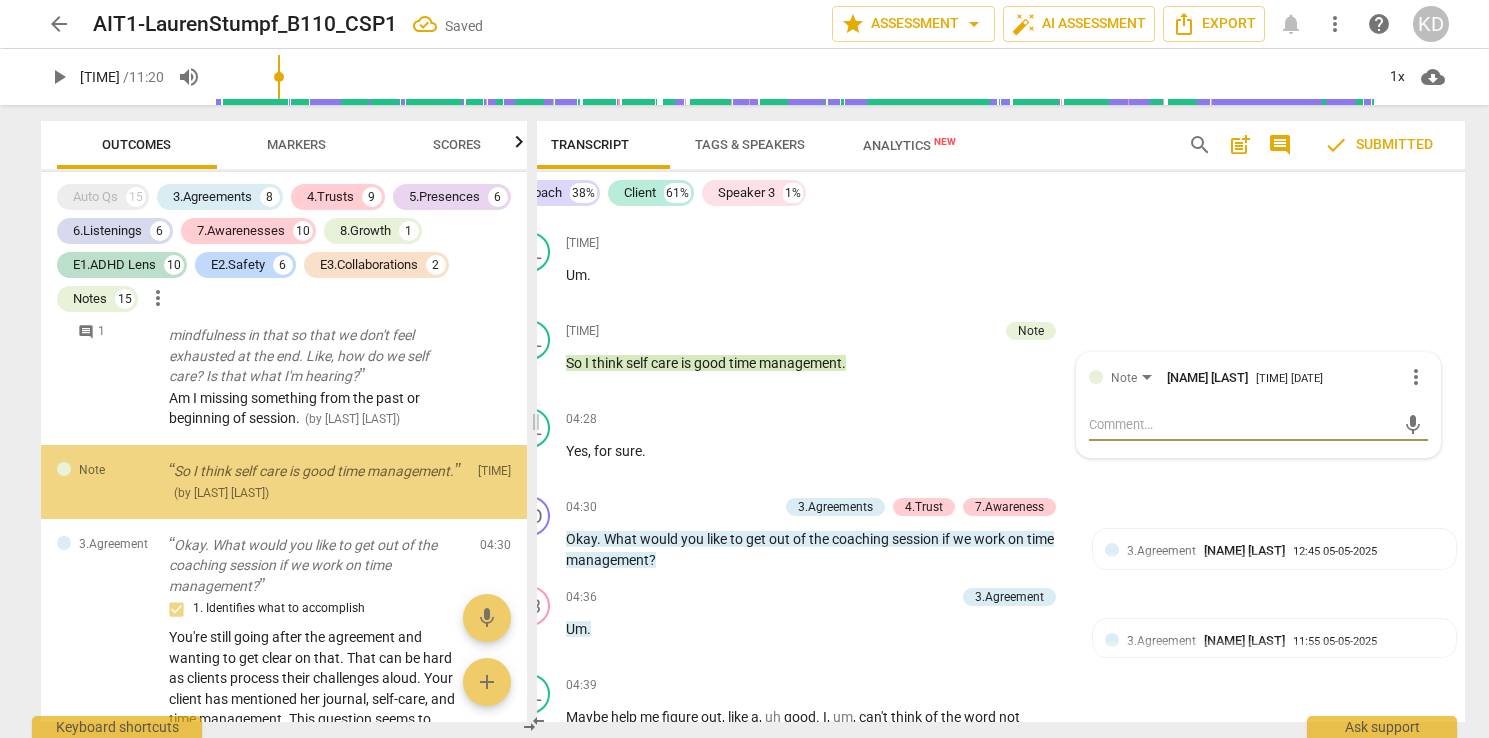 scroll, scrollTop: 3946, scrollLeft: 0, axis: vertical 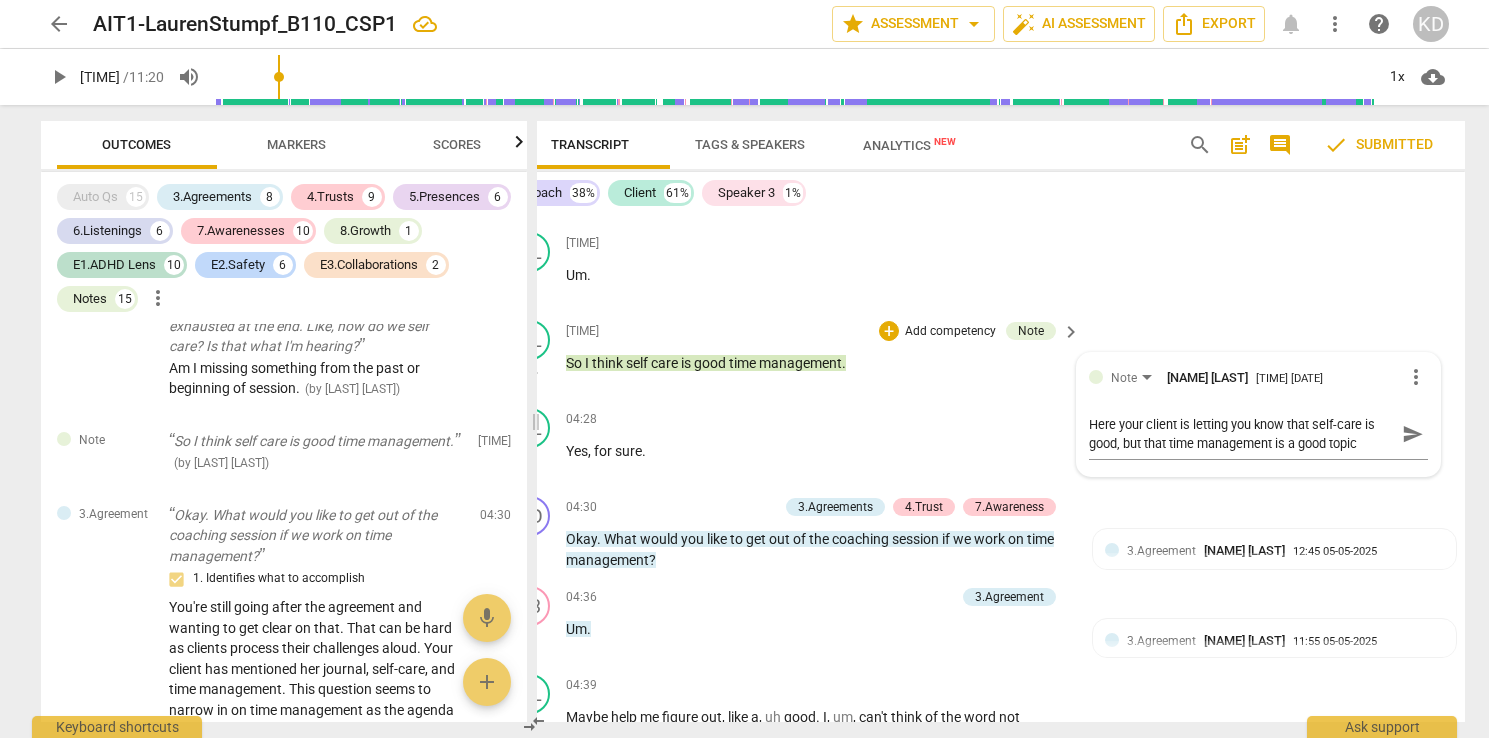 click on "[TIME] + Add competency Note keyboard_arrow_right So I think self care is good time management ." at bounding box center (824, 356) 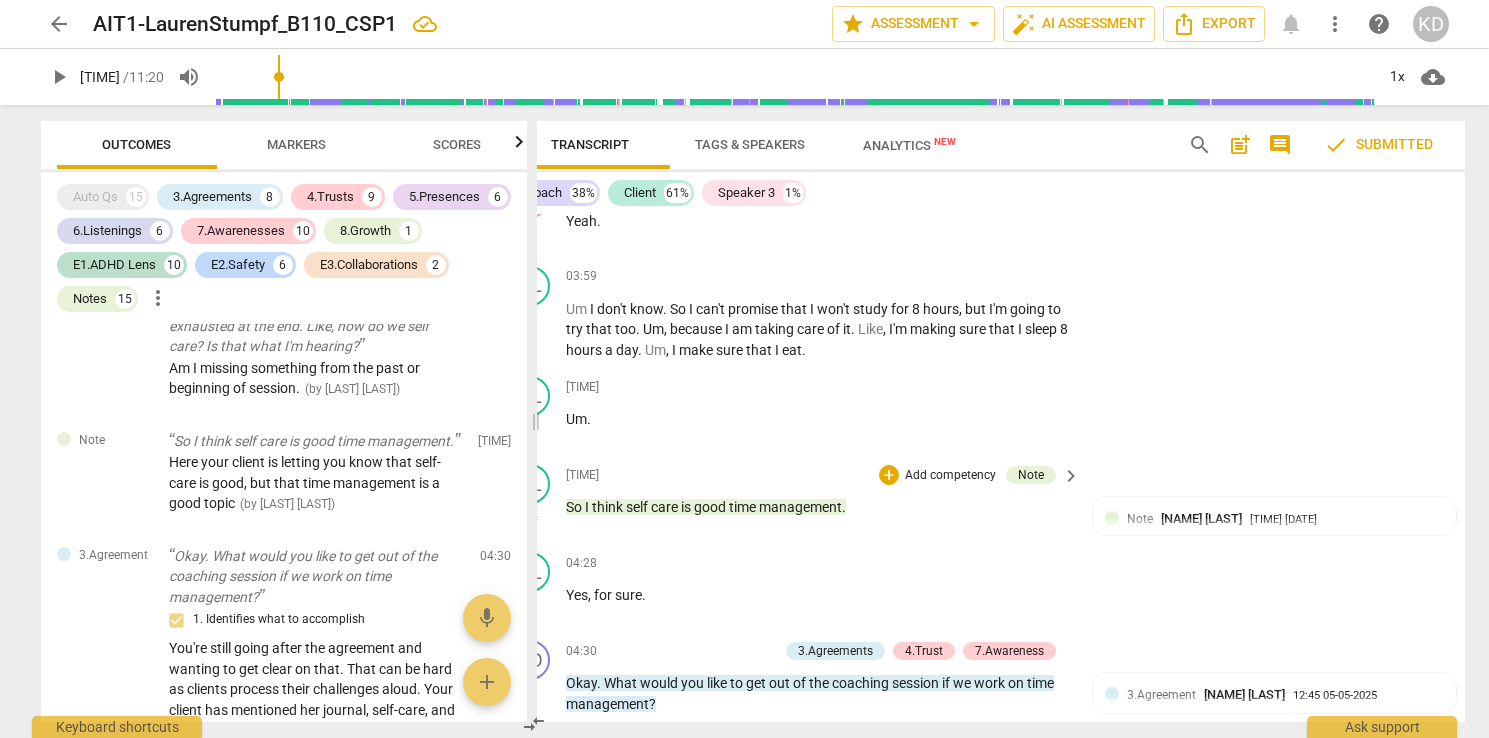scroll, scrollTop: 7707, scrollLeft: 0, axis: vertical 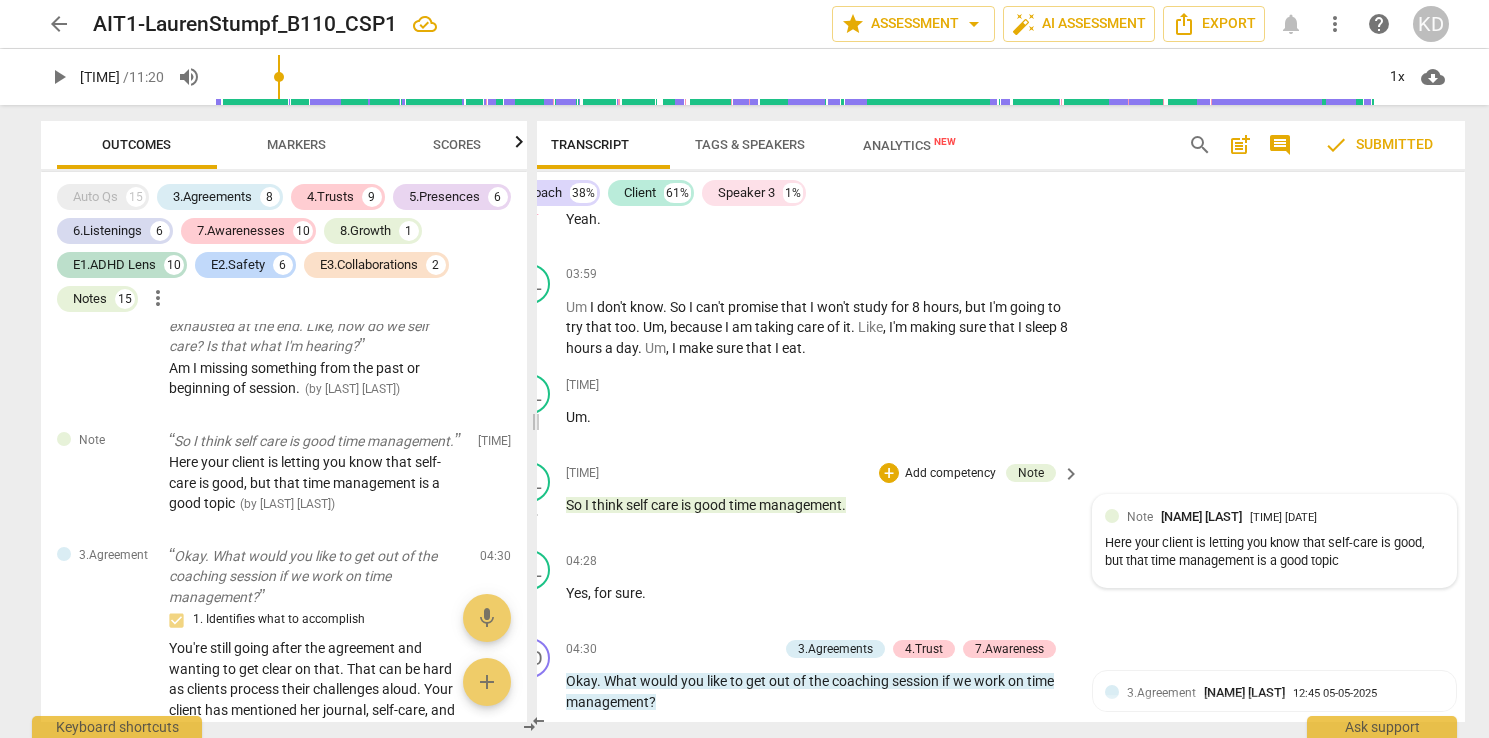 click on "Note [LAST] [LAST]" at bounding box center [1188, 516] 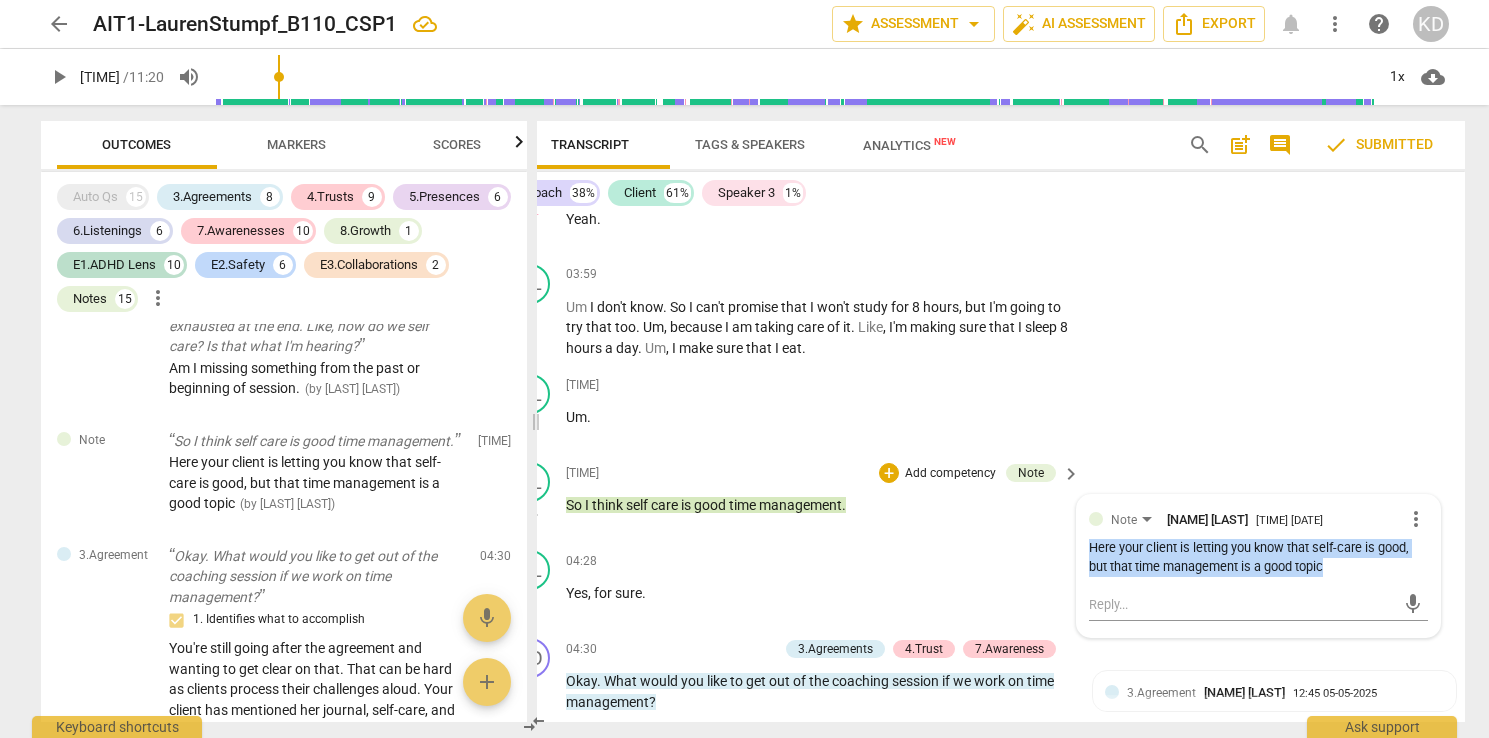 drag, startPoint x: 1303, startPoint y: 545, endPoint x: 1073, endPoint y: 528, distance: 230.62741 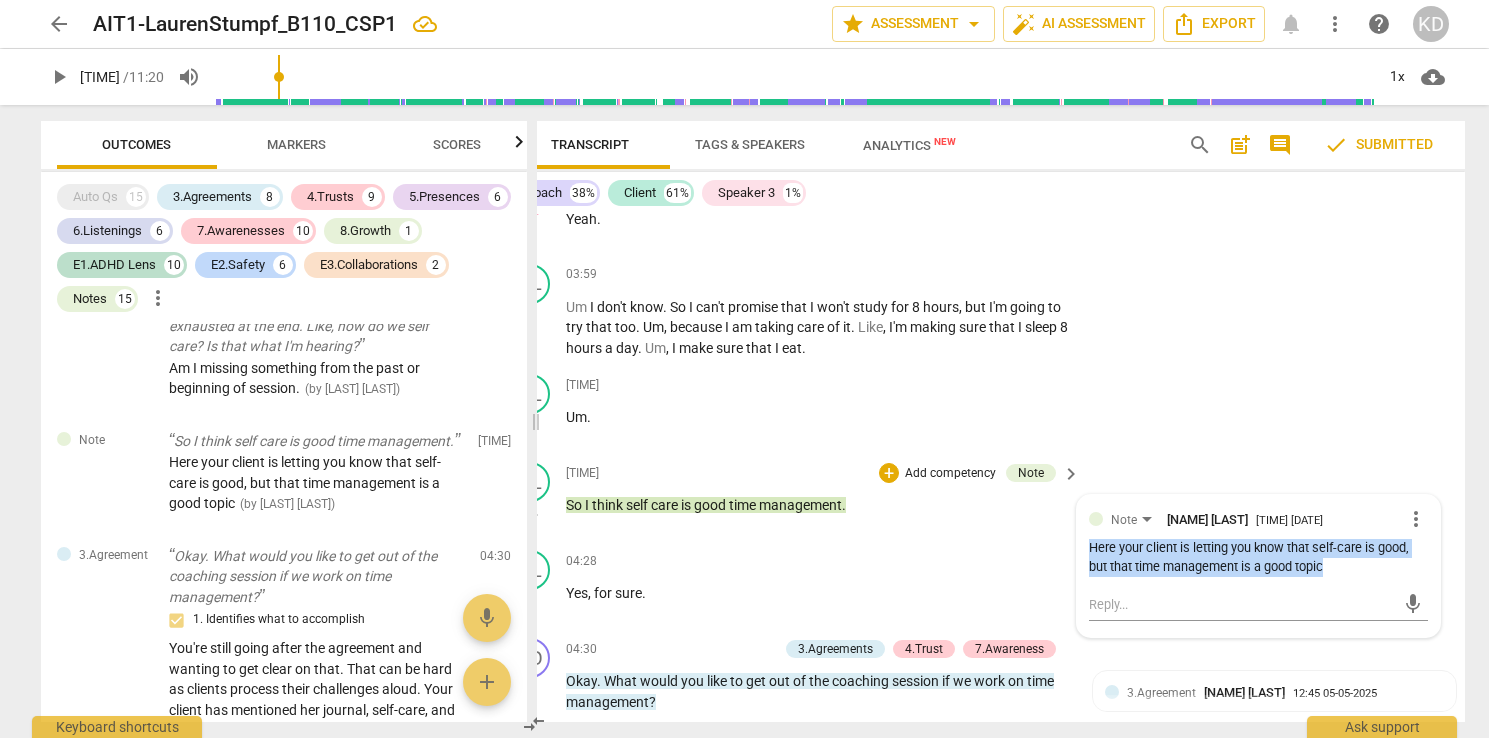 click on "Note [NAME] [TIME] [DATE] more_vert Here your client is letting you know that self-care is good, but that time management is a good topic mic" at bounding box center [1258, 566] 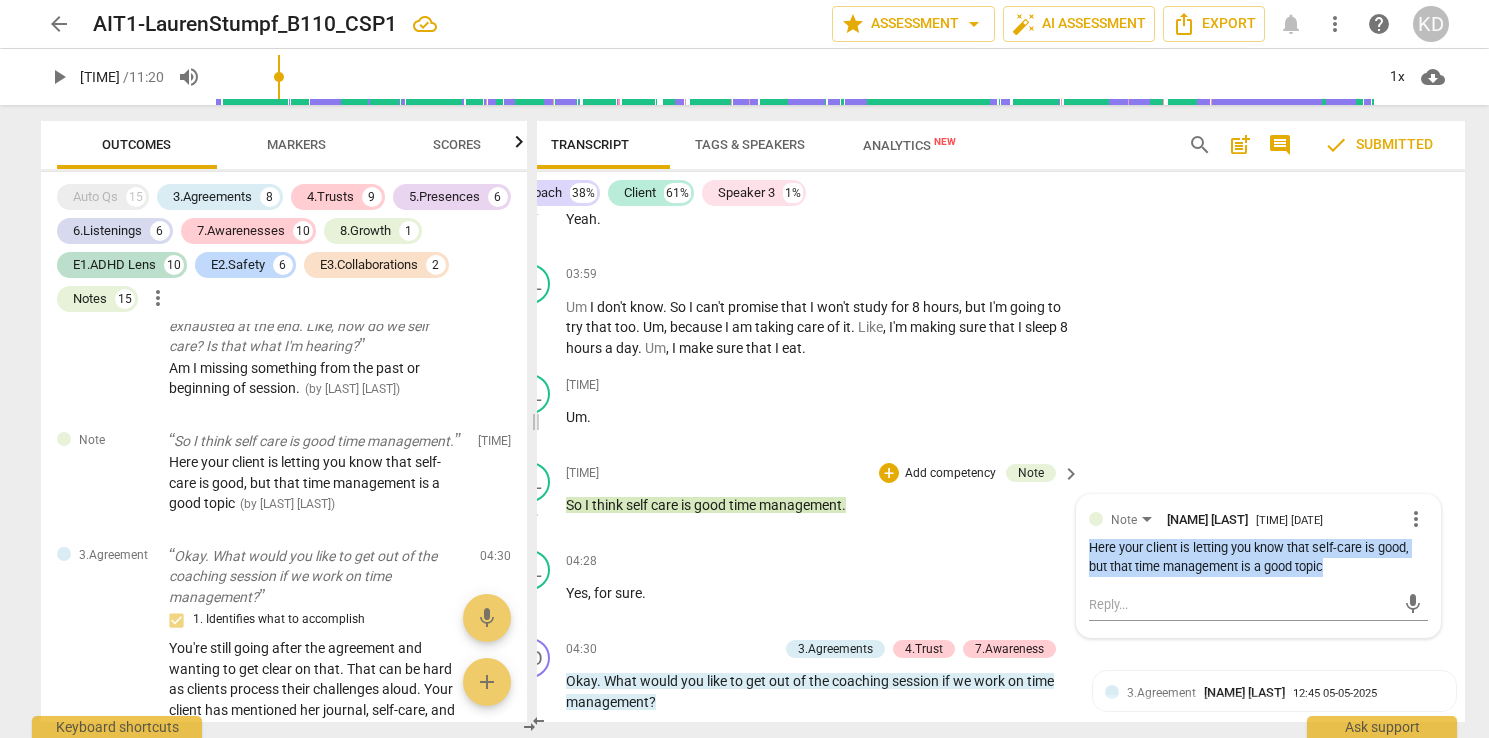 click on "more_vert" at bounding box center (1416, 519) 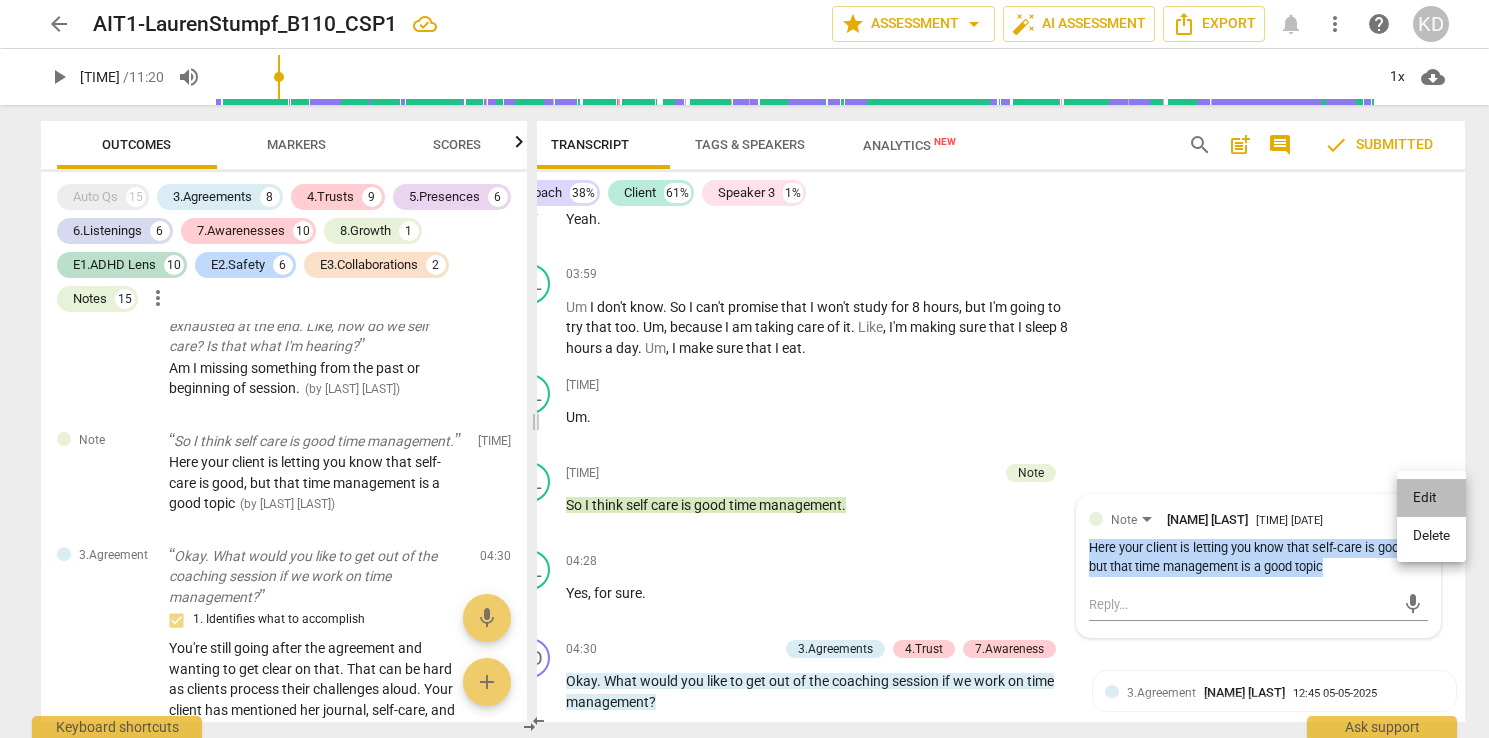 click on "Edit" at bounding box center [1431, 498] 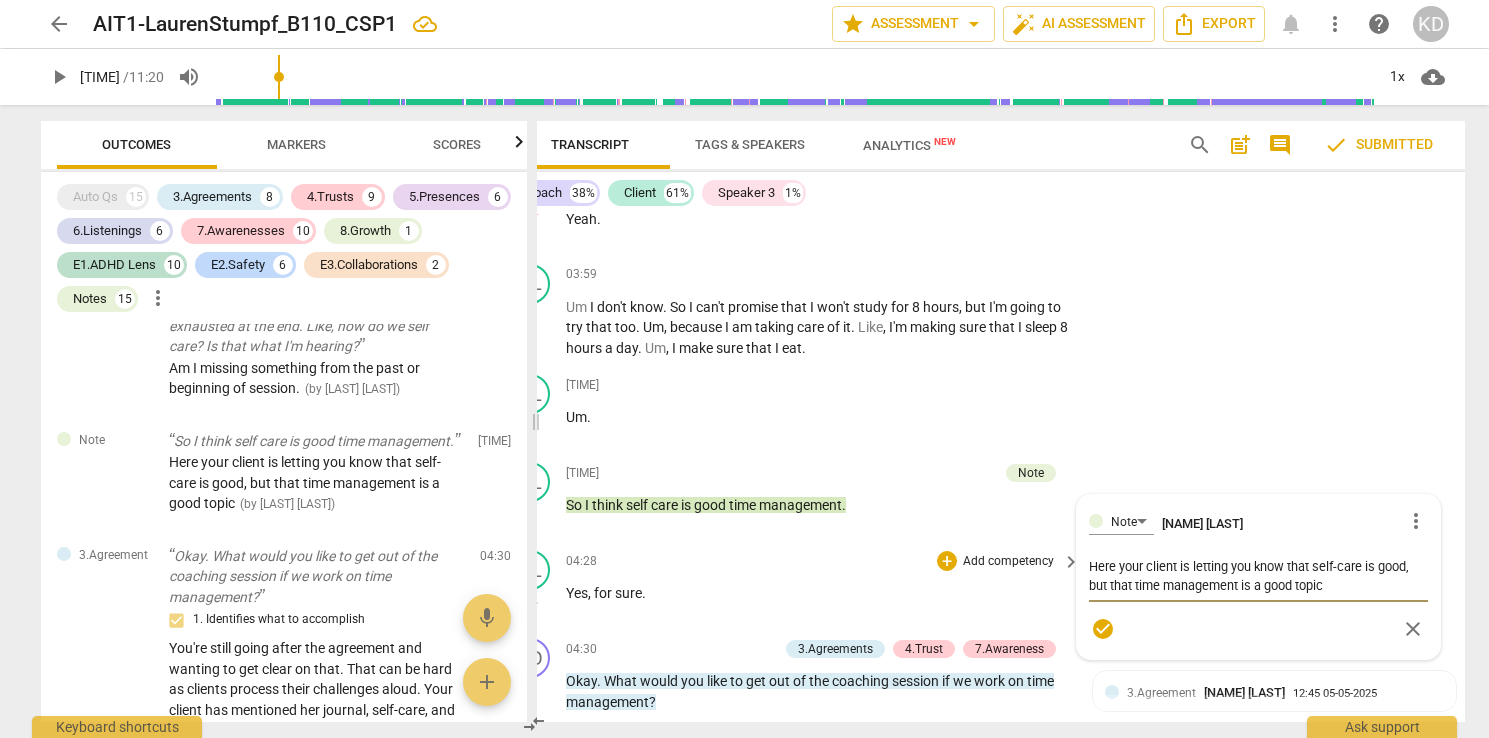 drag, startPoint x: 1313, startPoint y: 564, endPoint x: 1056, endPoint y: 543, distance: 257.85654 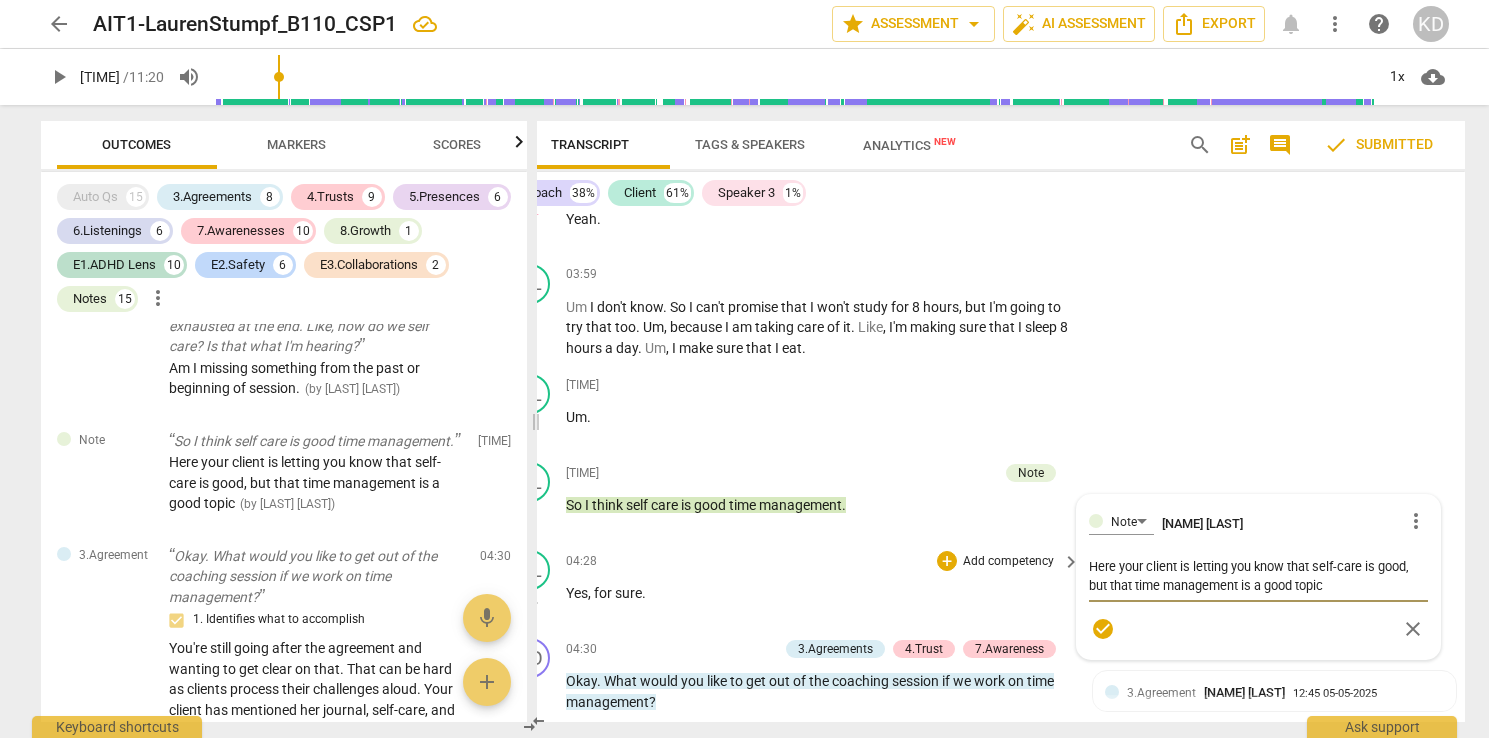 click on "Andrew Macdonald Summary:    Lauren Congratulation s! Great coaching session. There were many things you did well. Among them were  creating the agreement . You asked the client at timestamp [TIME] "what are you bringing to coaching today?" (Marker 3.1). At timestamp [TIME] you clarified the measure for the session saying, "so I'm hearing you want some strategies to balance school, work and home life" (Marker 3.2) and at timestamp [TIME] you asked, "why do you think that's important?" (marker 3.3). Also, throughout the session you  created a safe environment in the second half of the session you effectively  used your ADHD lens Opportunities for Growth While a topic, measure and the importance of the topic were inquired about  at no point was the client asked what needed to be addressed to achieve what she wanted to accomplish  in the session (Marker 3.4). At timestamp [TIME] the Coach was heard saying: "So we're working still on mindfulness and being present. Is that what I'm hearing?" It would be better to       CO" at bounding box center [979, 468] 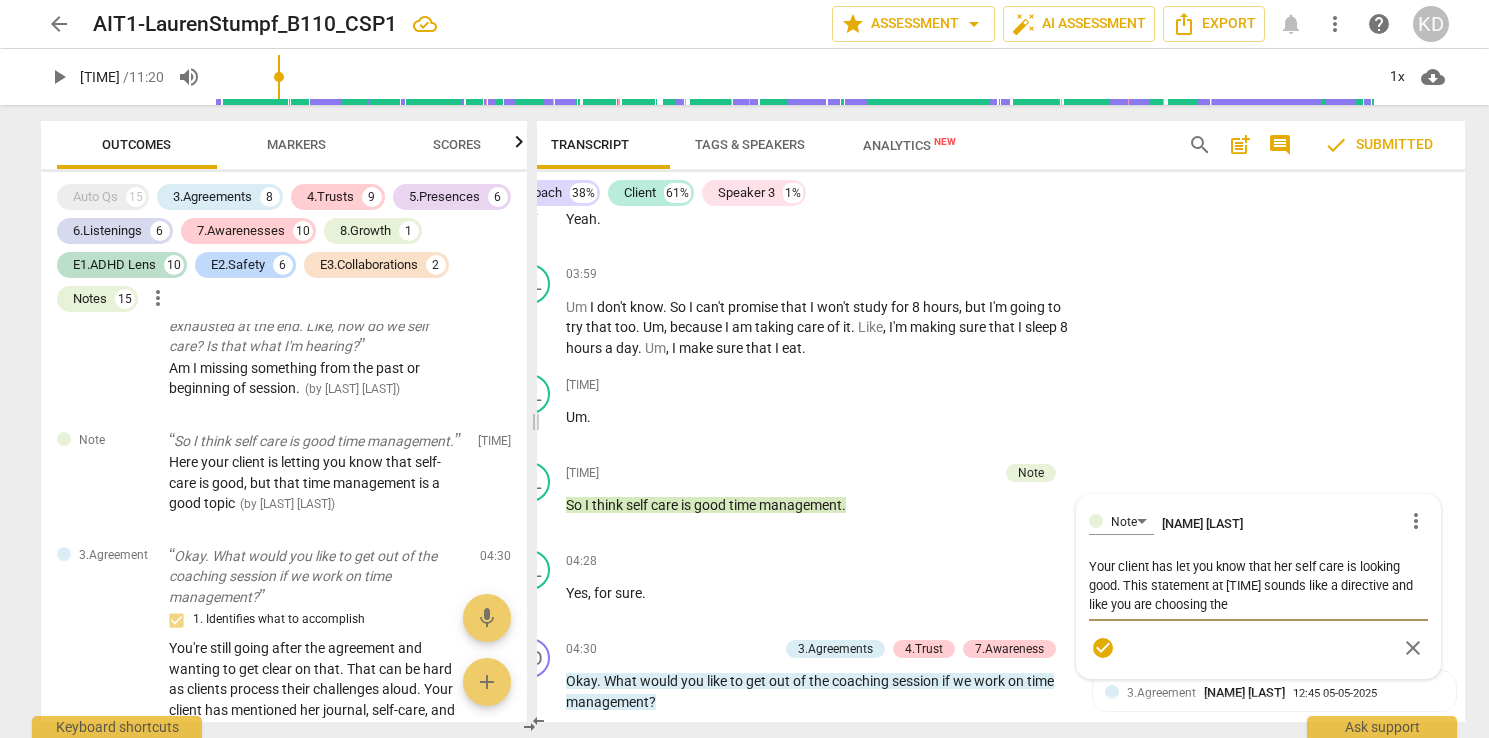 click on "Markers" at bounding box center [296, 144] 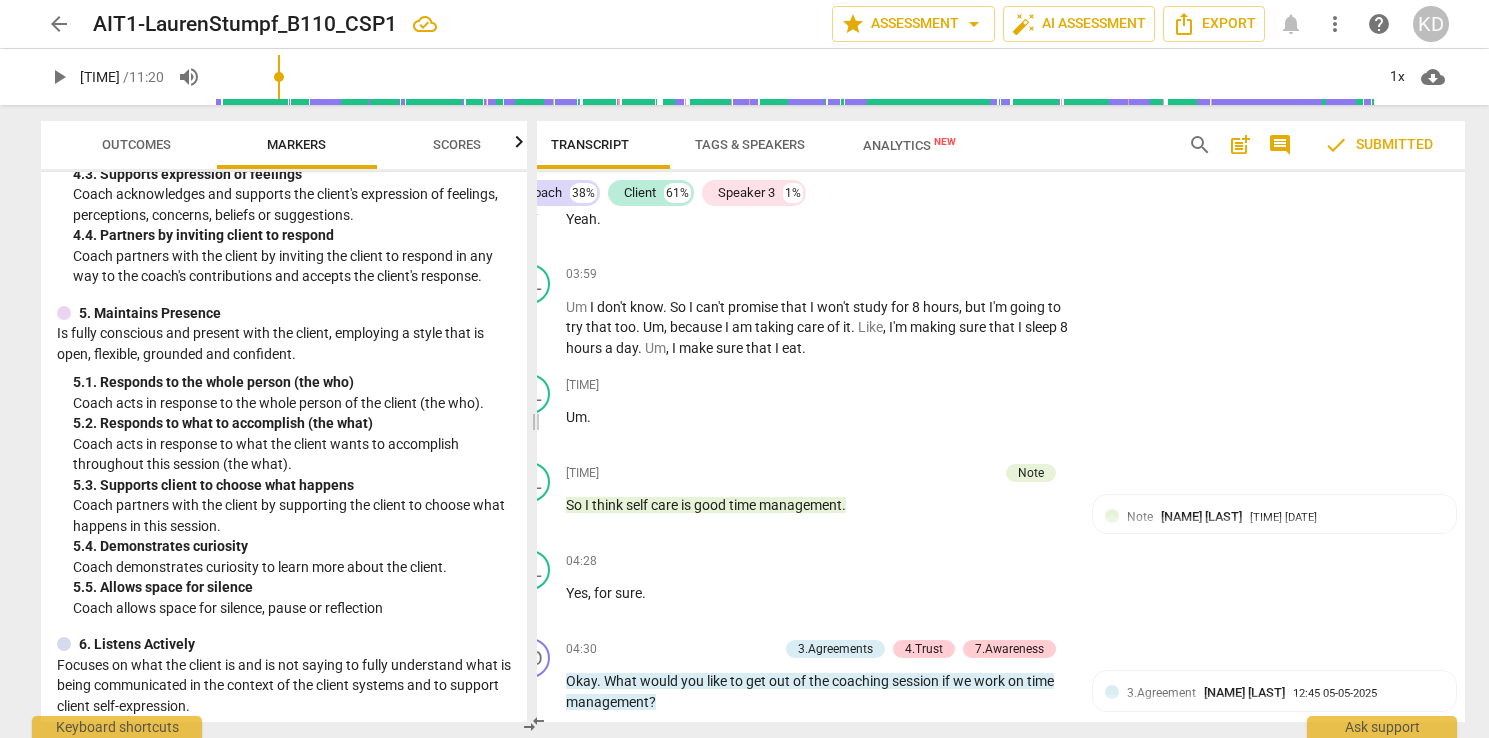 scroll, scrollTop: 789, scrollLeft: 0, axis: vertical 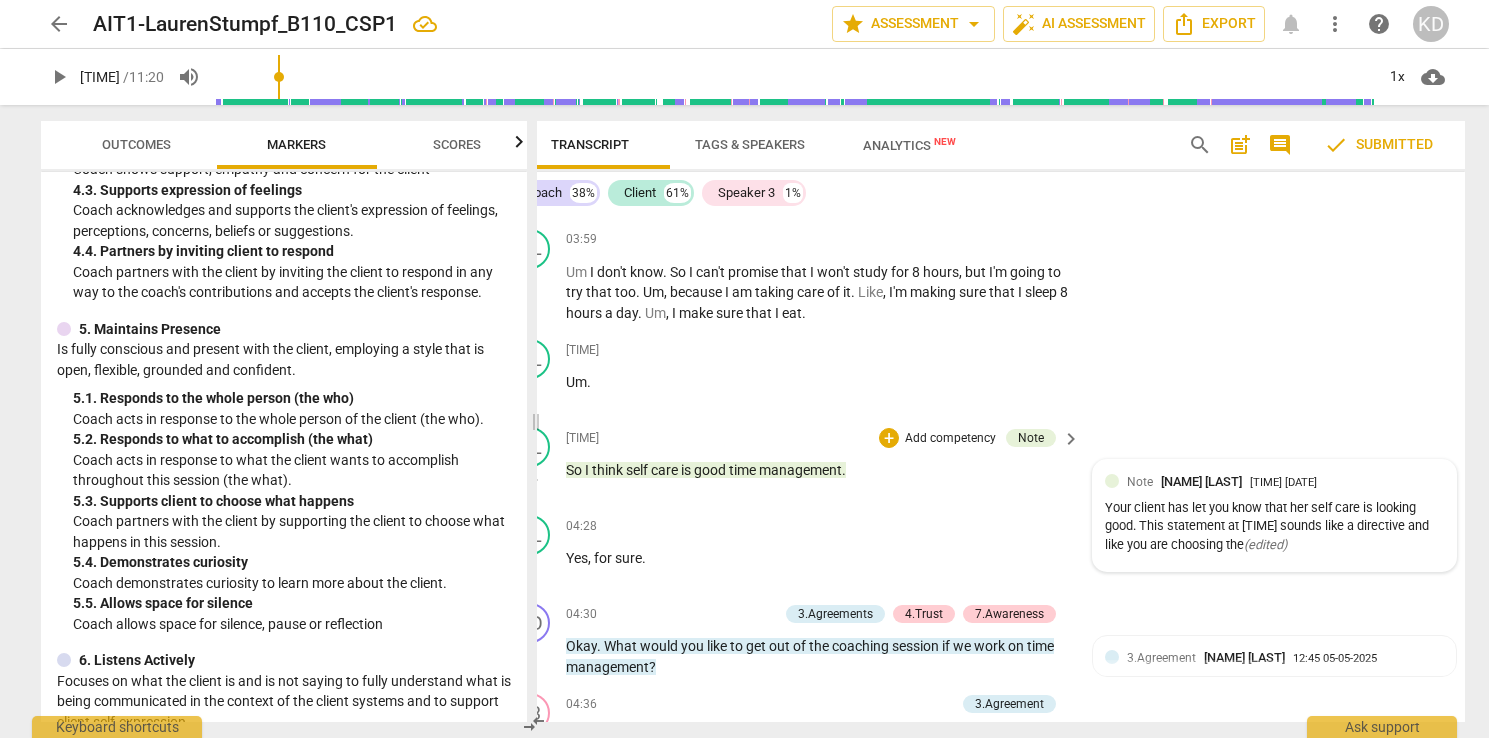 click on "[NAME] [LAST]" at bounding box center [1201, 481] 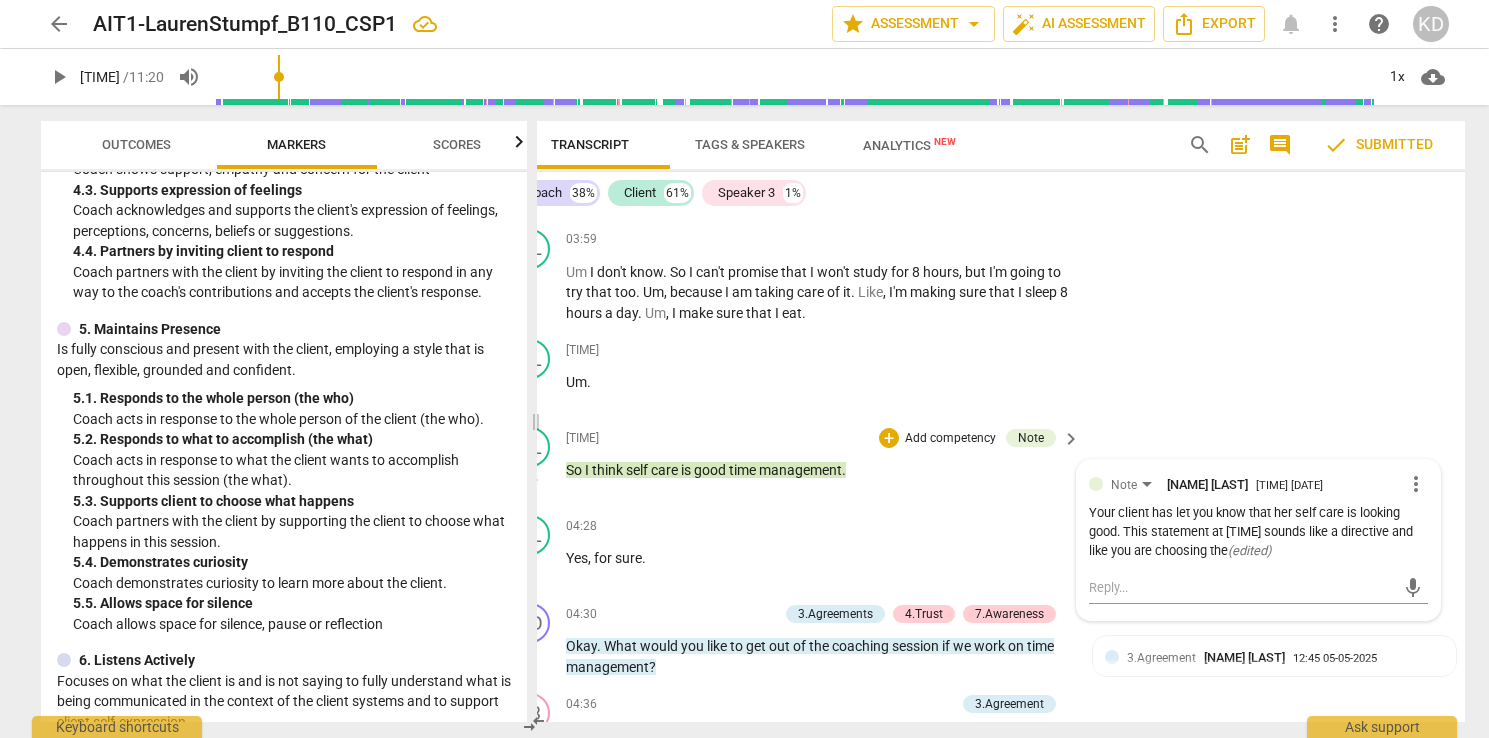 click on "Your client has let you know that her self care is looking good. This statement at 4:23 sounds like a directive and like you are choosing the   ( edited )" at bounding box center [1258, 532] 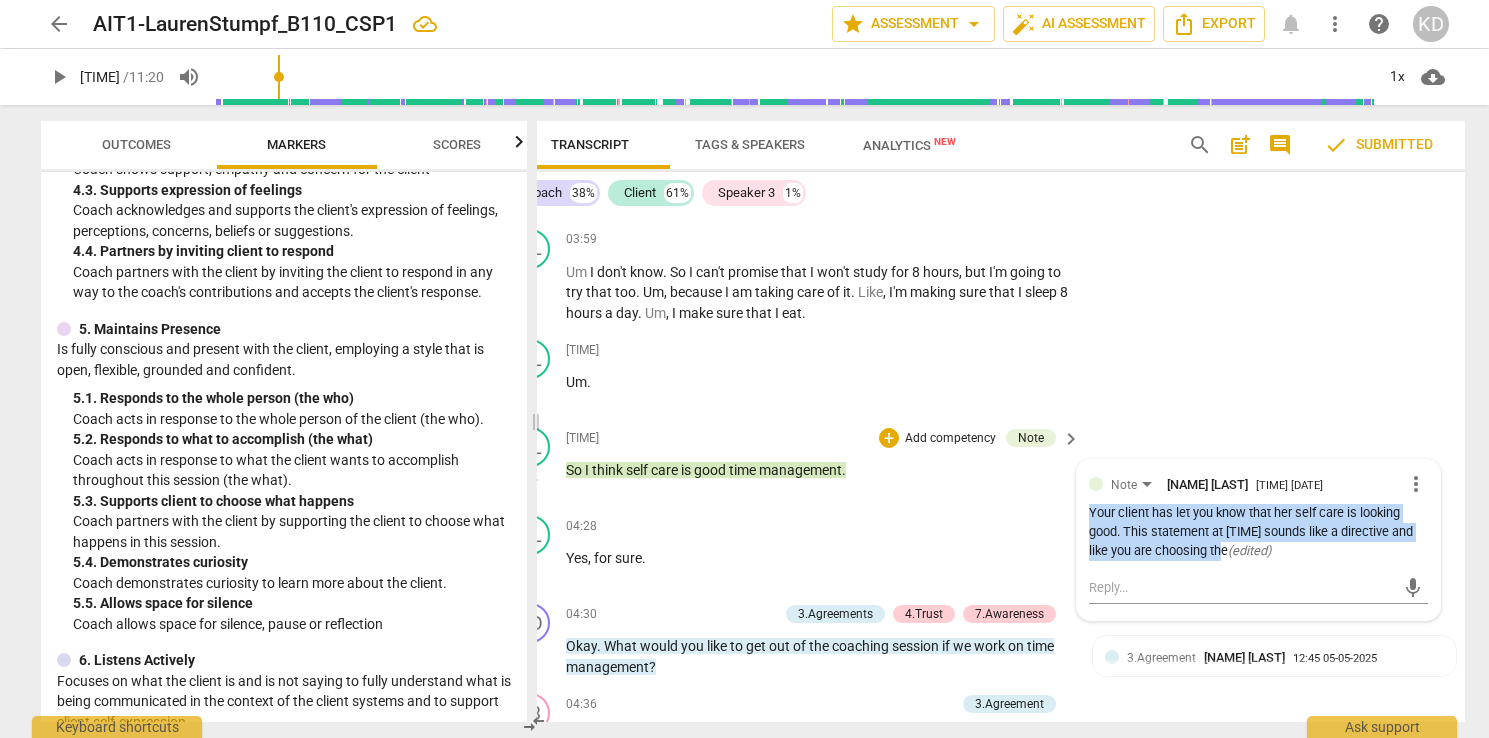 drag, startPoint x: 1194, startPoint y: 532, endPoint x: 1077, endPoint y: 495, distance: 122.711044 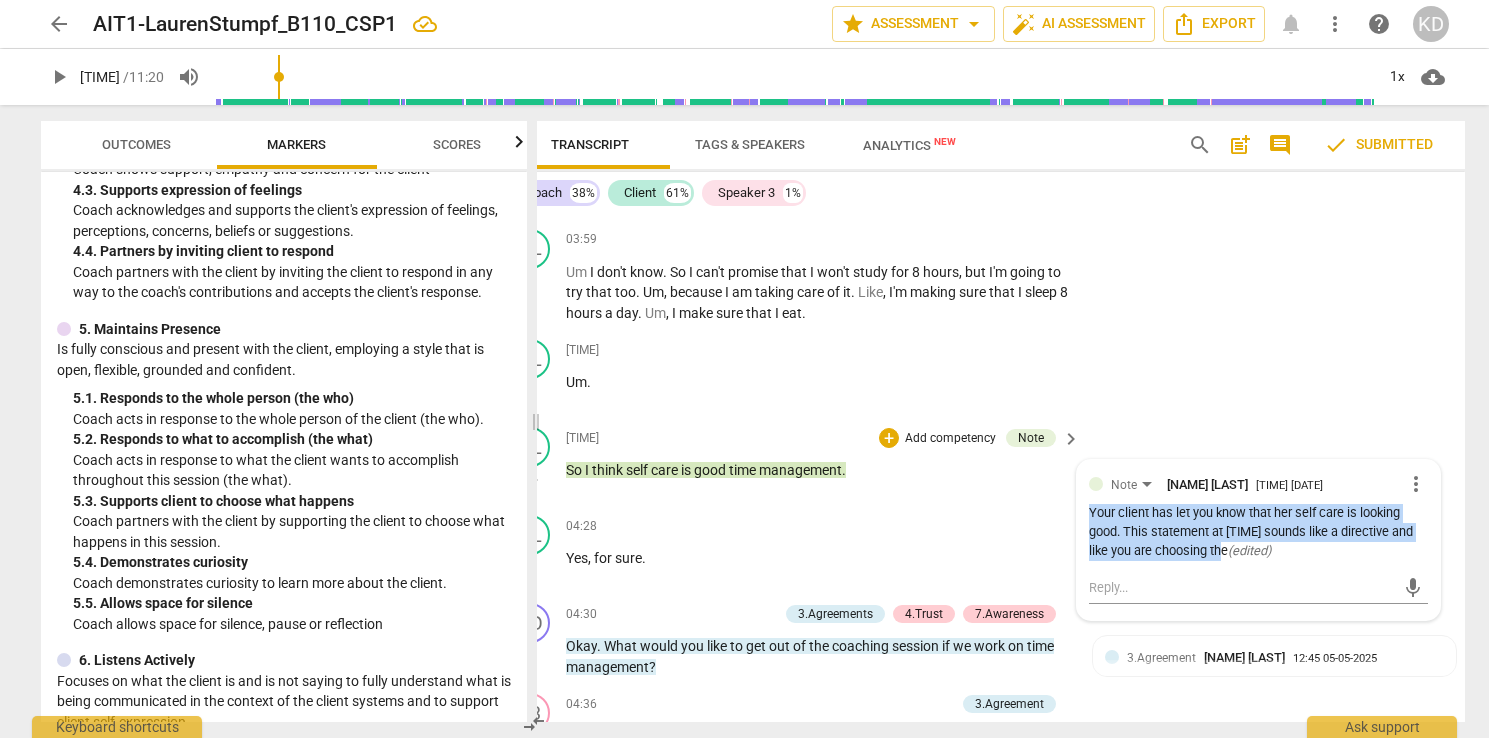 click on "Your client has let you know that her self care is looking good. This statement at 4:23 sounds like a directive and like you are choosing the   ( edited )" at bounding box center (1258, 532) 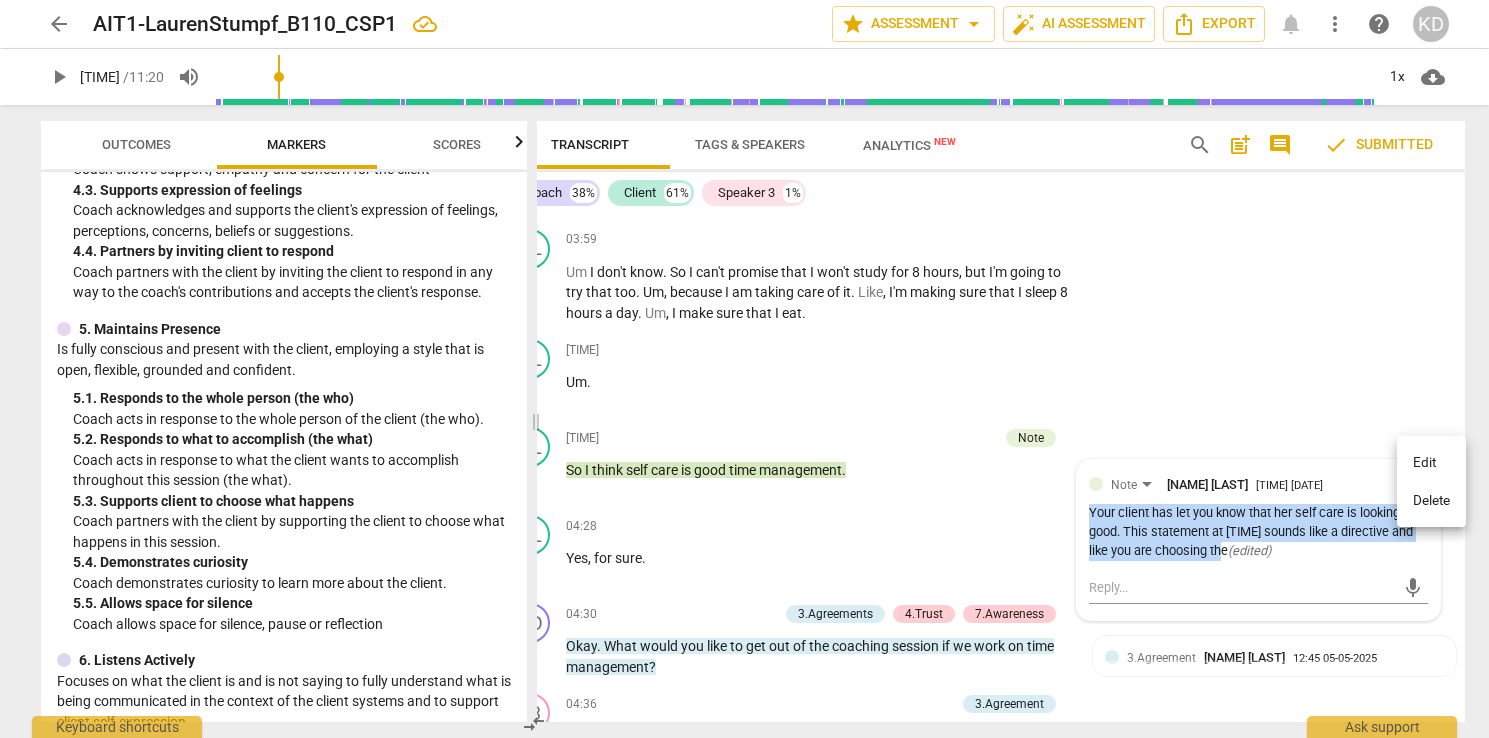click on "Delete" at bounding box center (1431, 501) 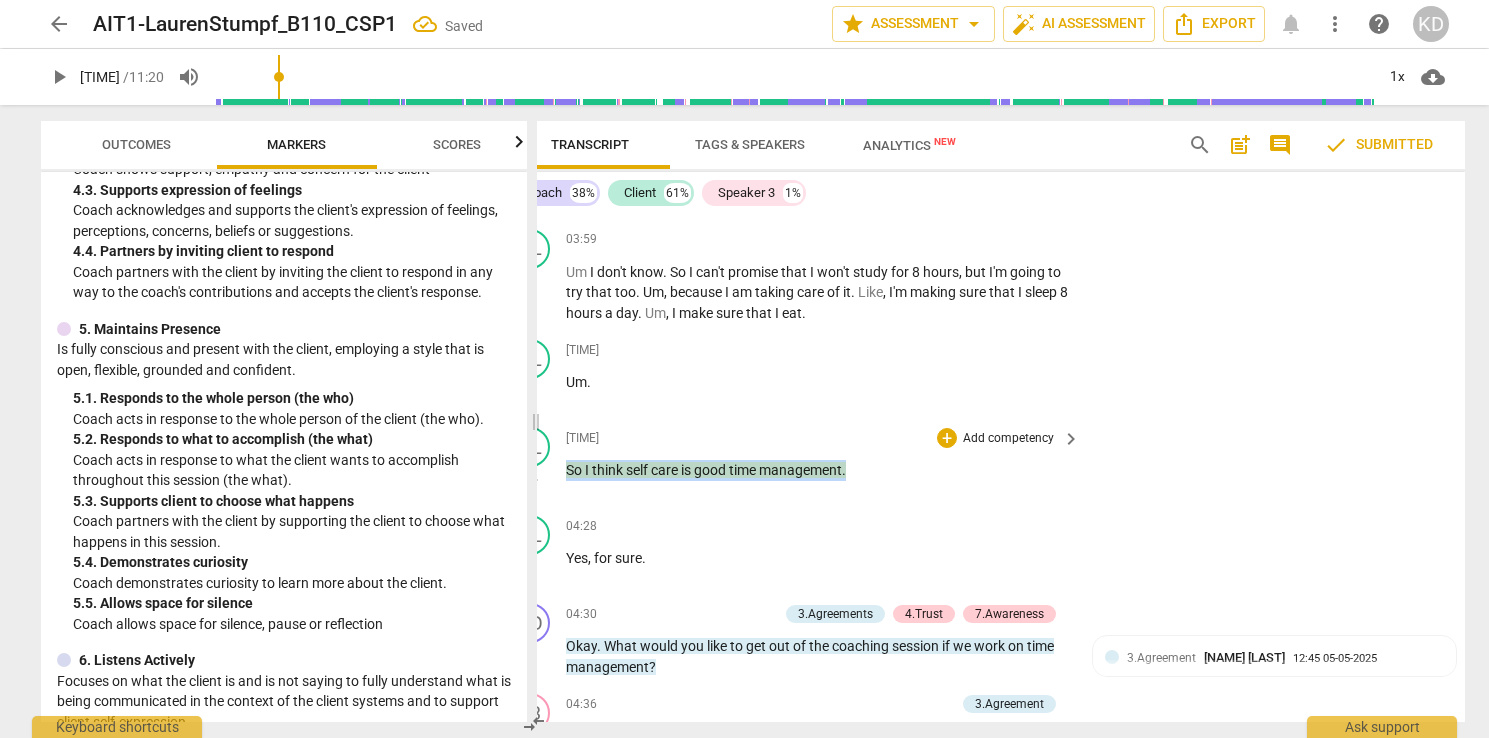 drag, startPoint x: 838, startPoint y: 447, endPoint x: 548, endPoint y: 448, distance: 290.0017 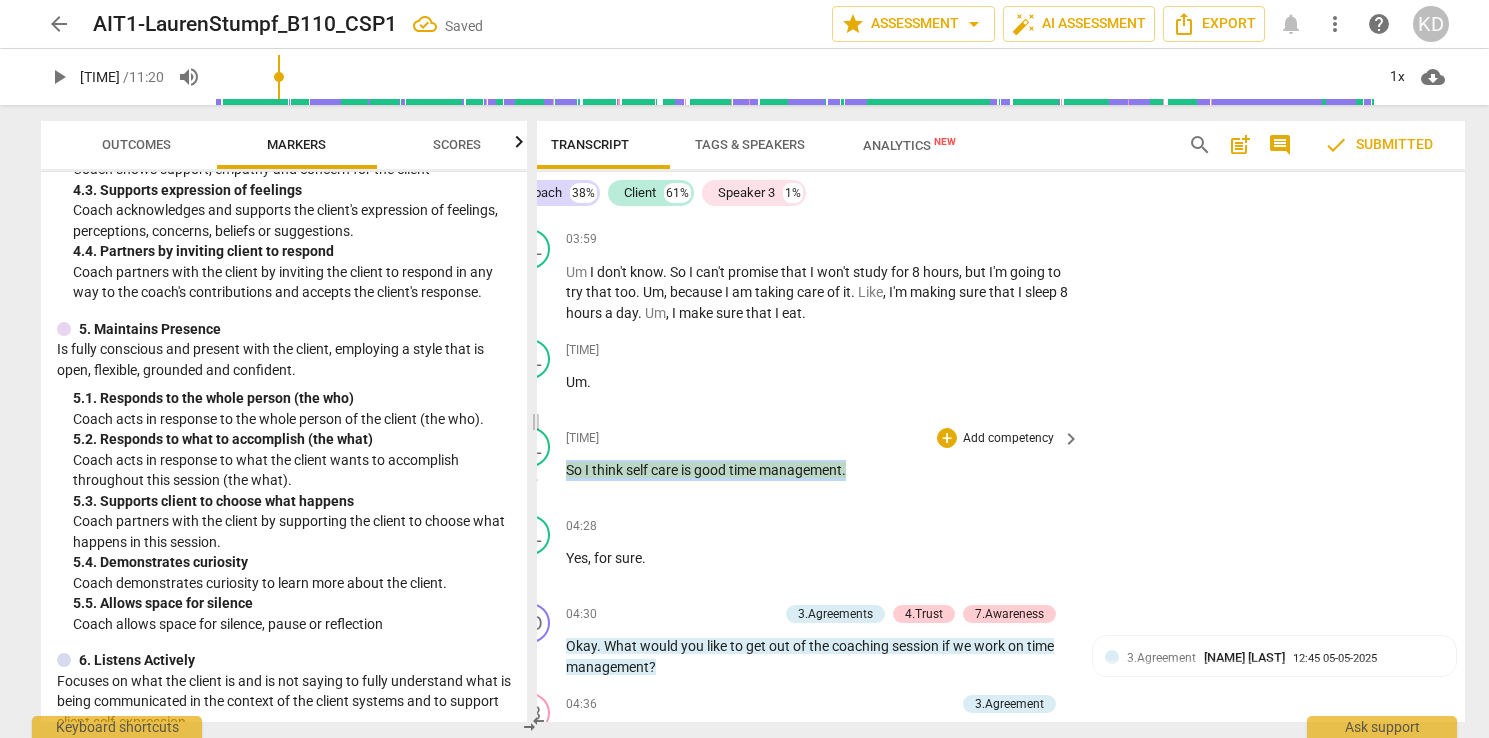 click on "So   I   think   self   care   is   good   time   management ." at bounding box center [818, 470] 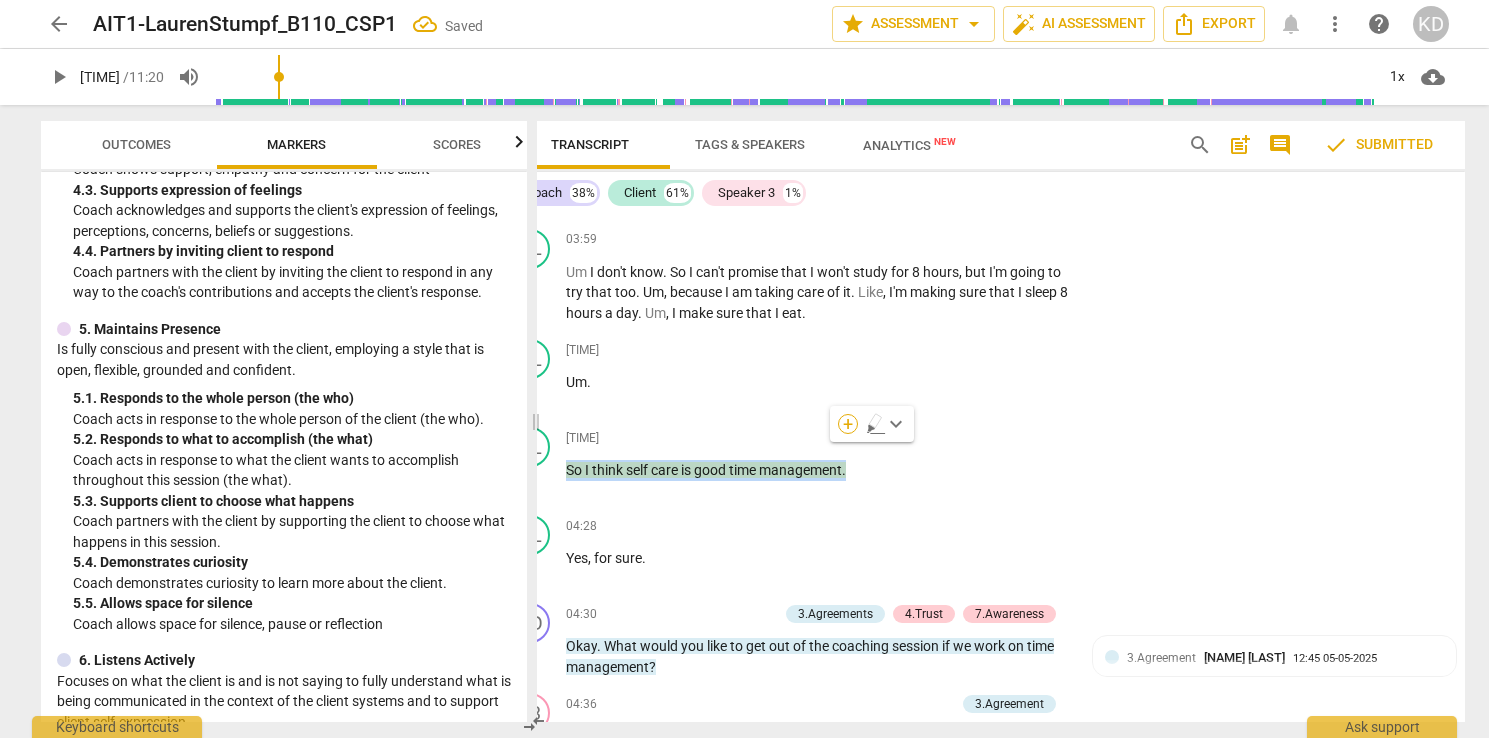 click on "+" at bounding box center (848, 424) 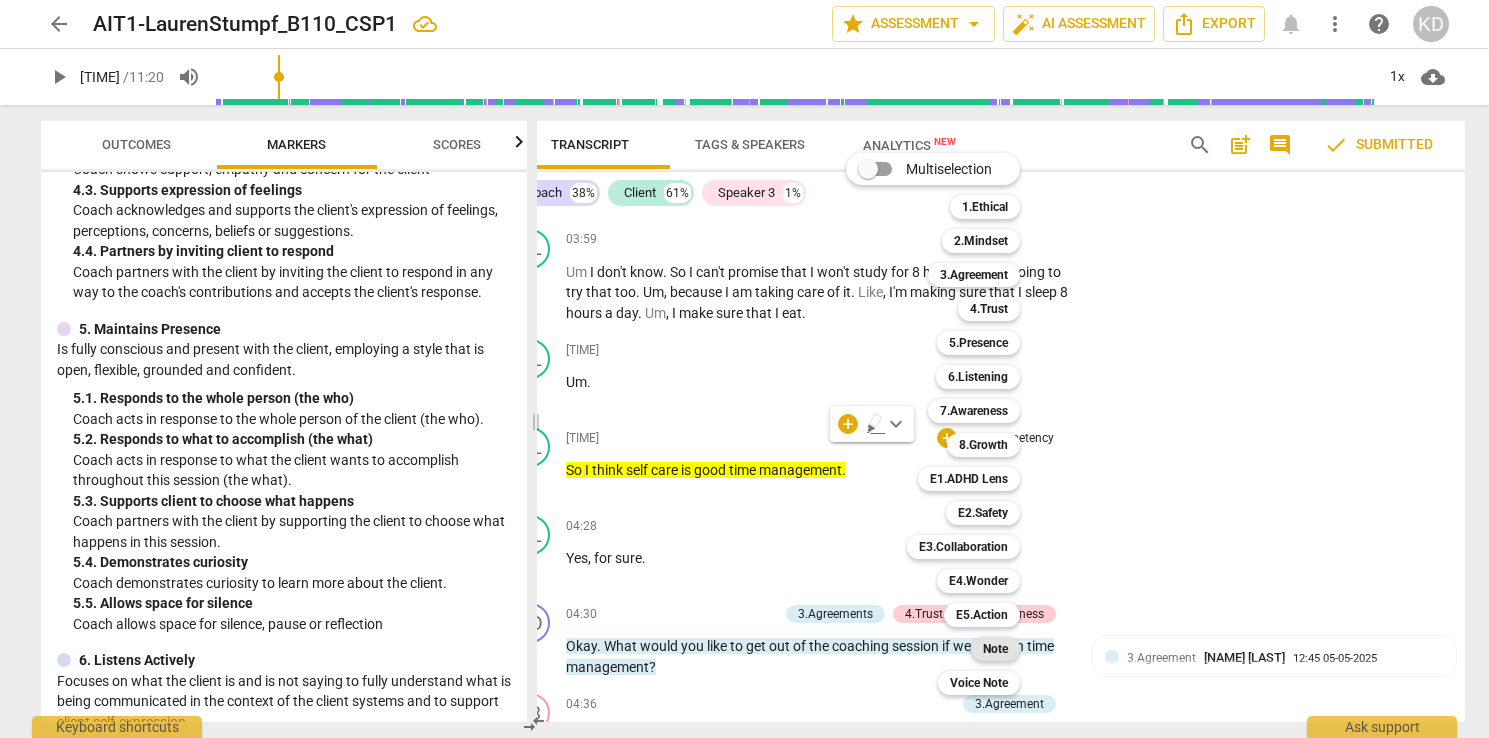click on "Note" at bounding box center [995, 649] 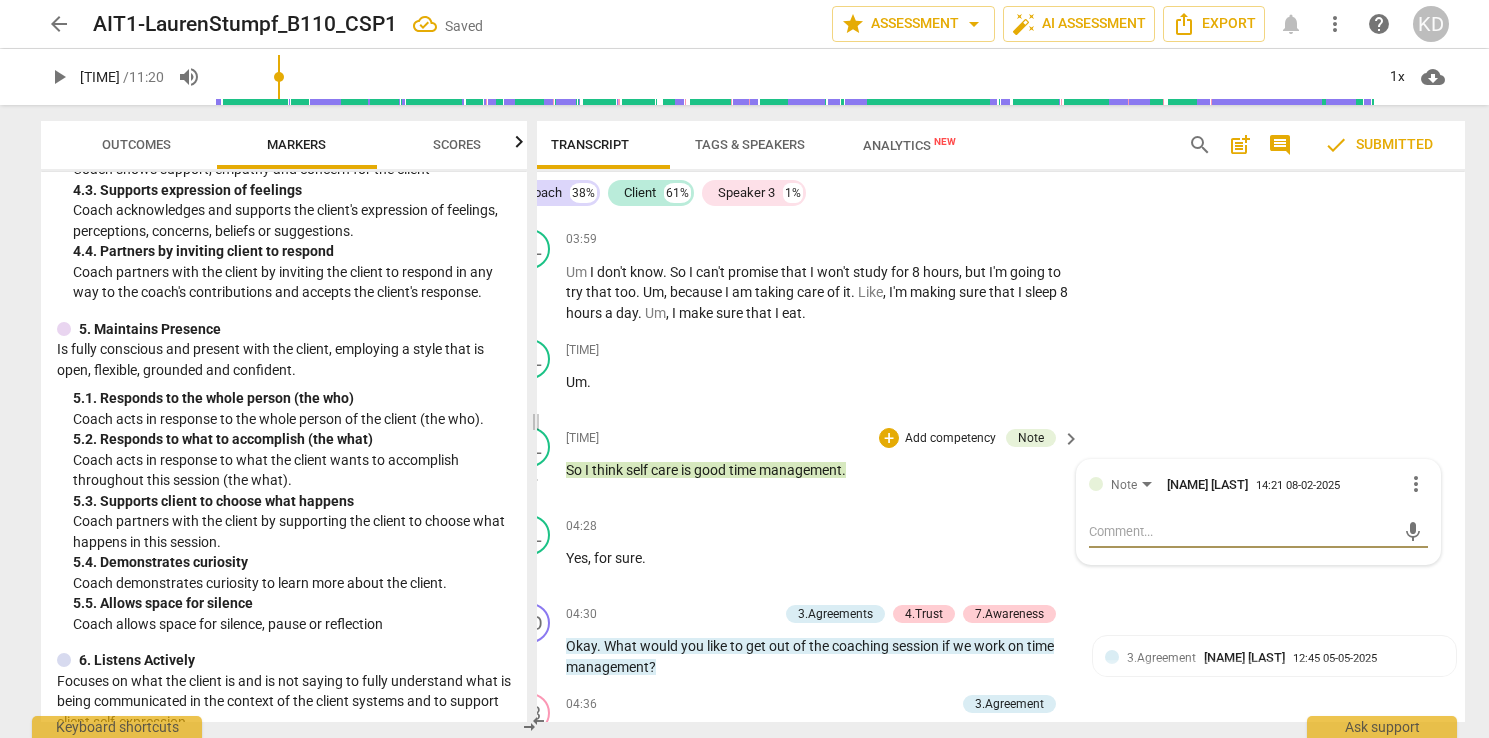 paste on "Your client has let you know that her self care is looking good. This statement at [TIME] sounds like a directive and like you are choosing the" 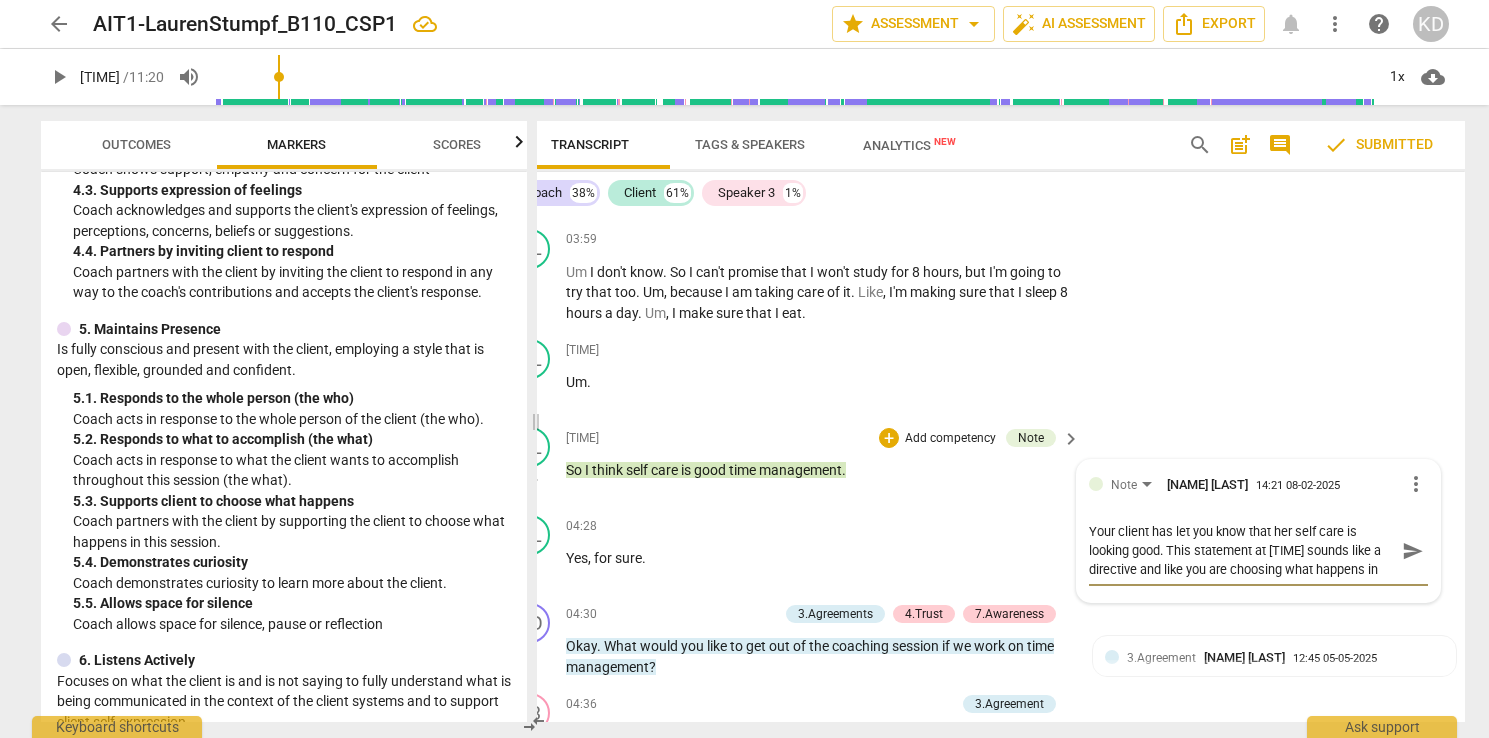 scroll, scrollTop: 17, scrollLeft: 0, axis: vertical 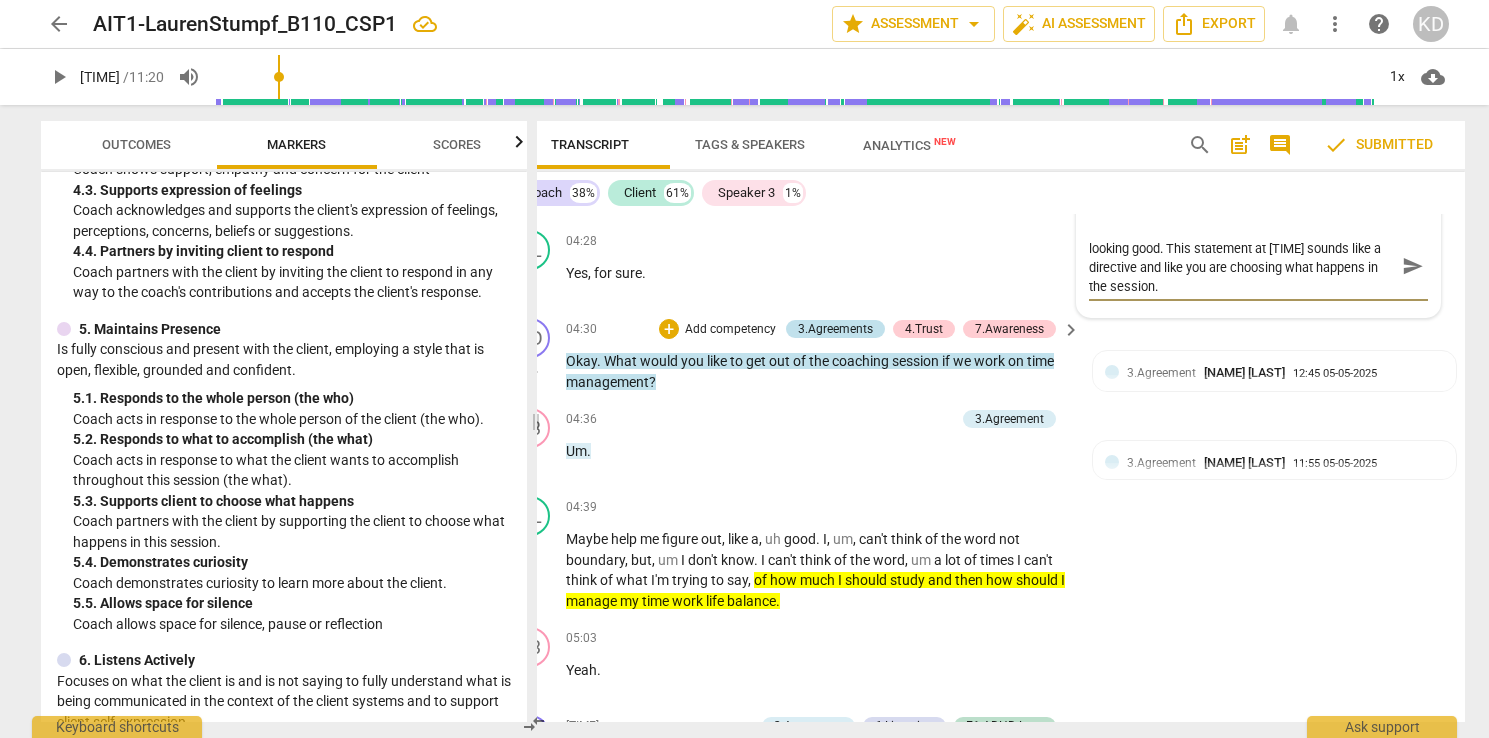 click on "3.Agreements" at bounding box center [835, 329] 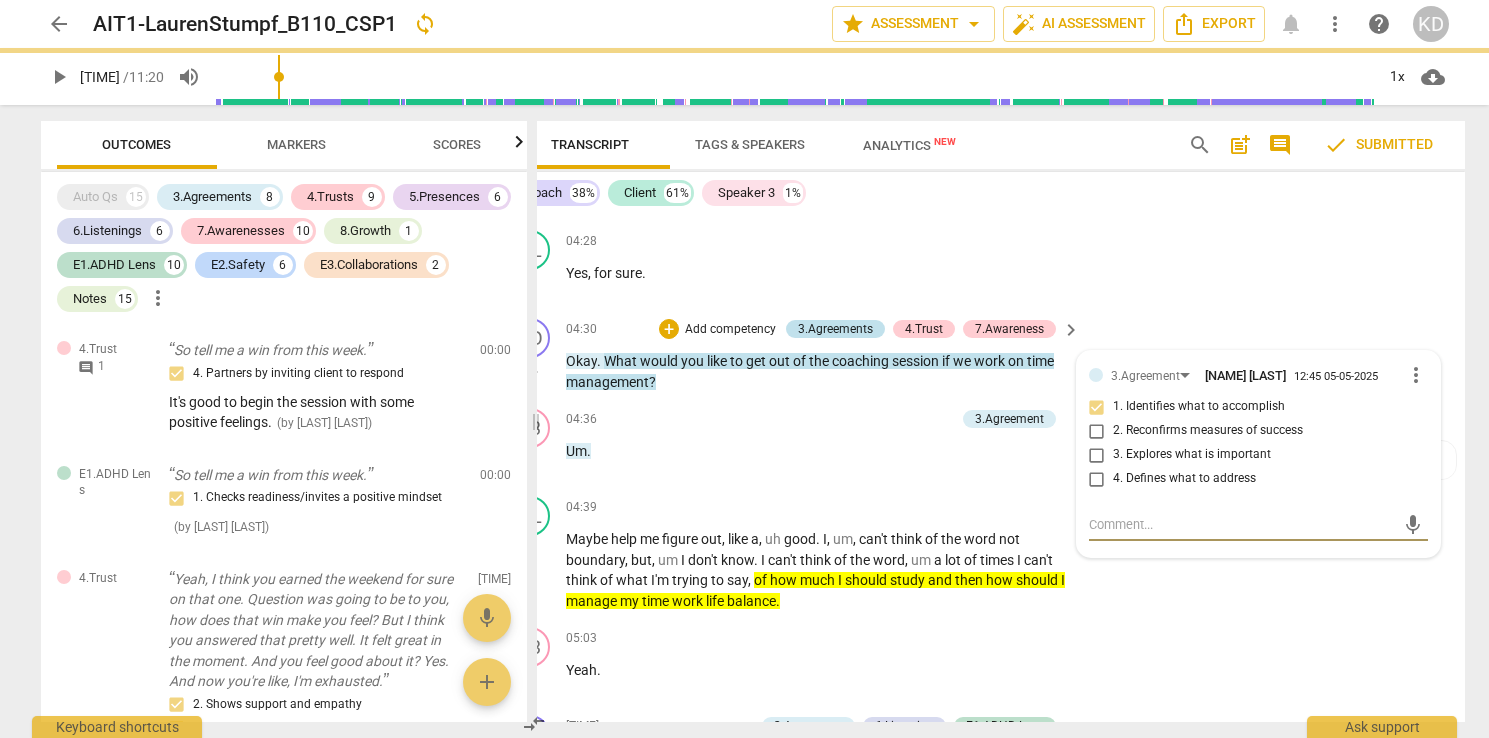 scroll, scrollTop: 7989, scrollLeft: 0, axis: vertical 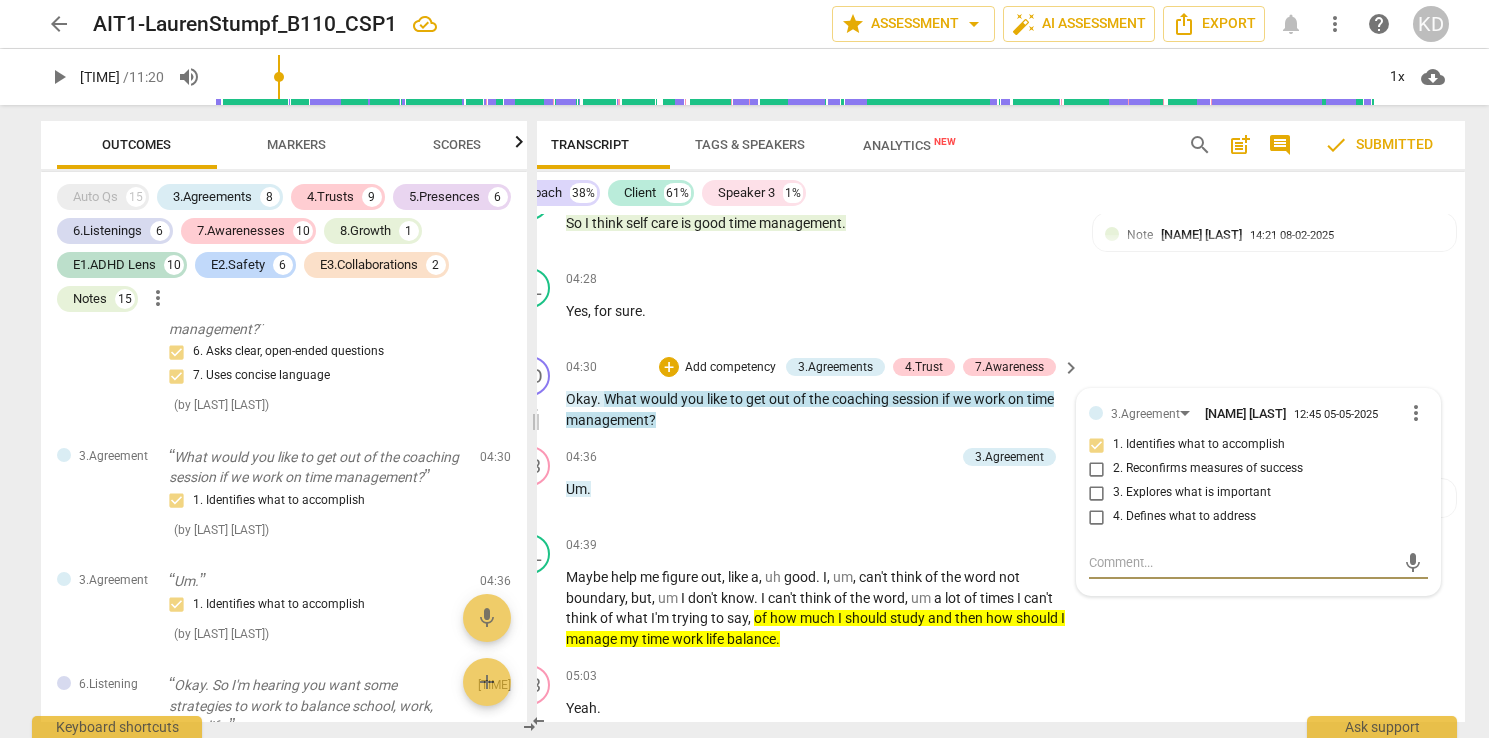 click on "Add competency" at bounding box center [730, 368] 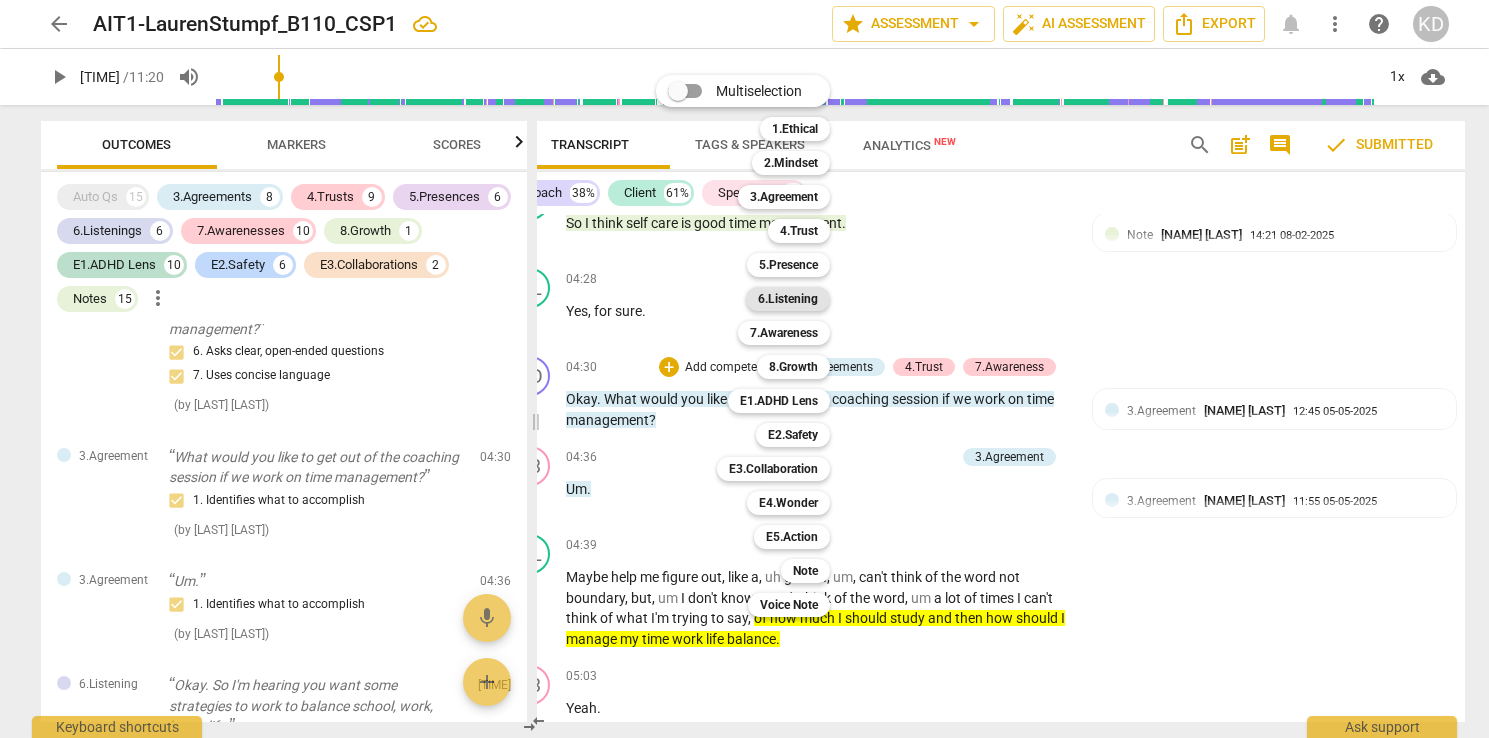 click on "6.Listening" at bounding box center (788, 299) 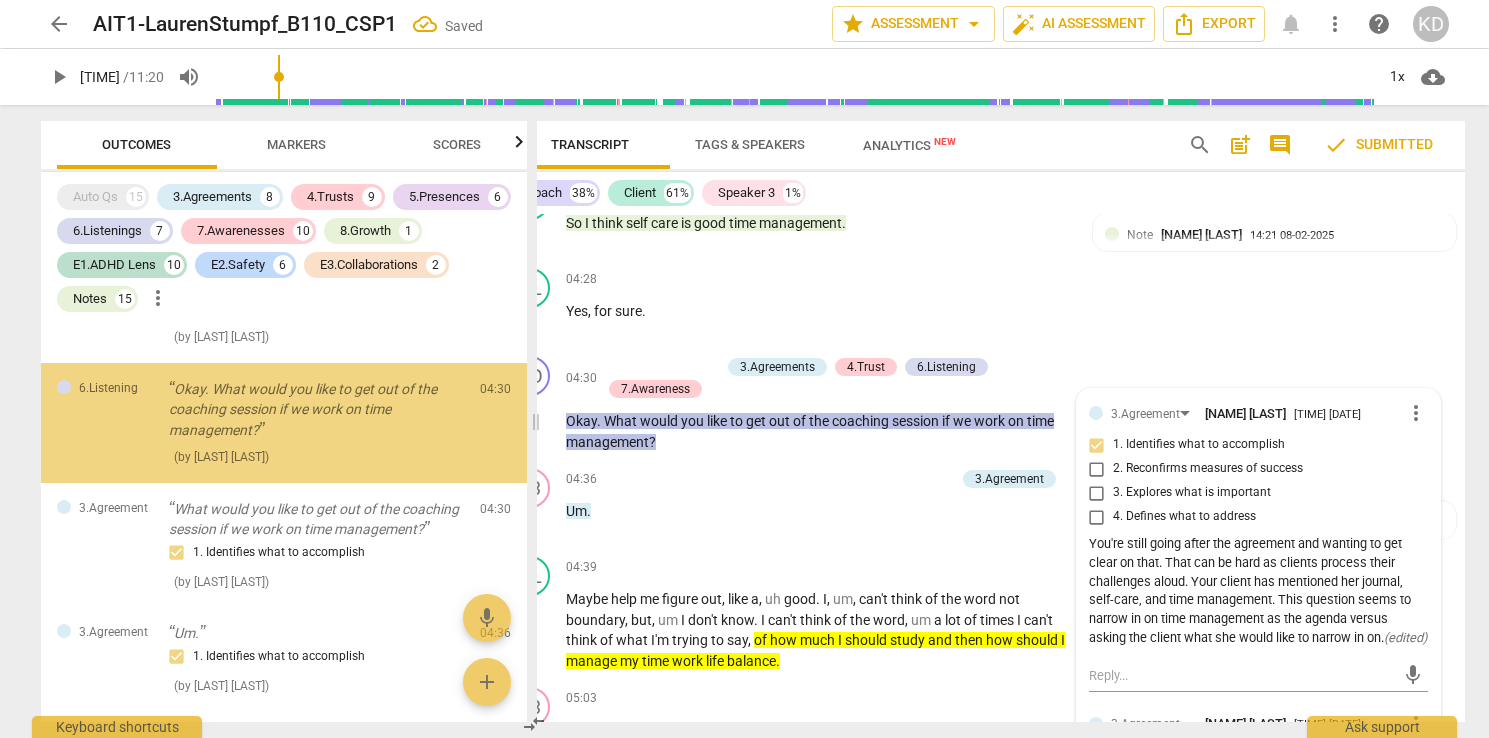 scroll, scrollTop: 4833, scrollLeft: 0, axis: vertical 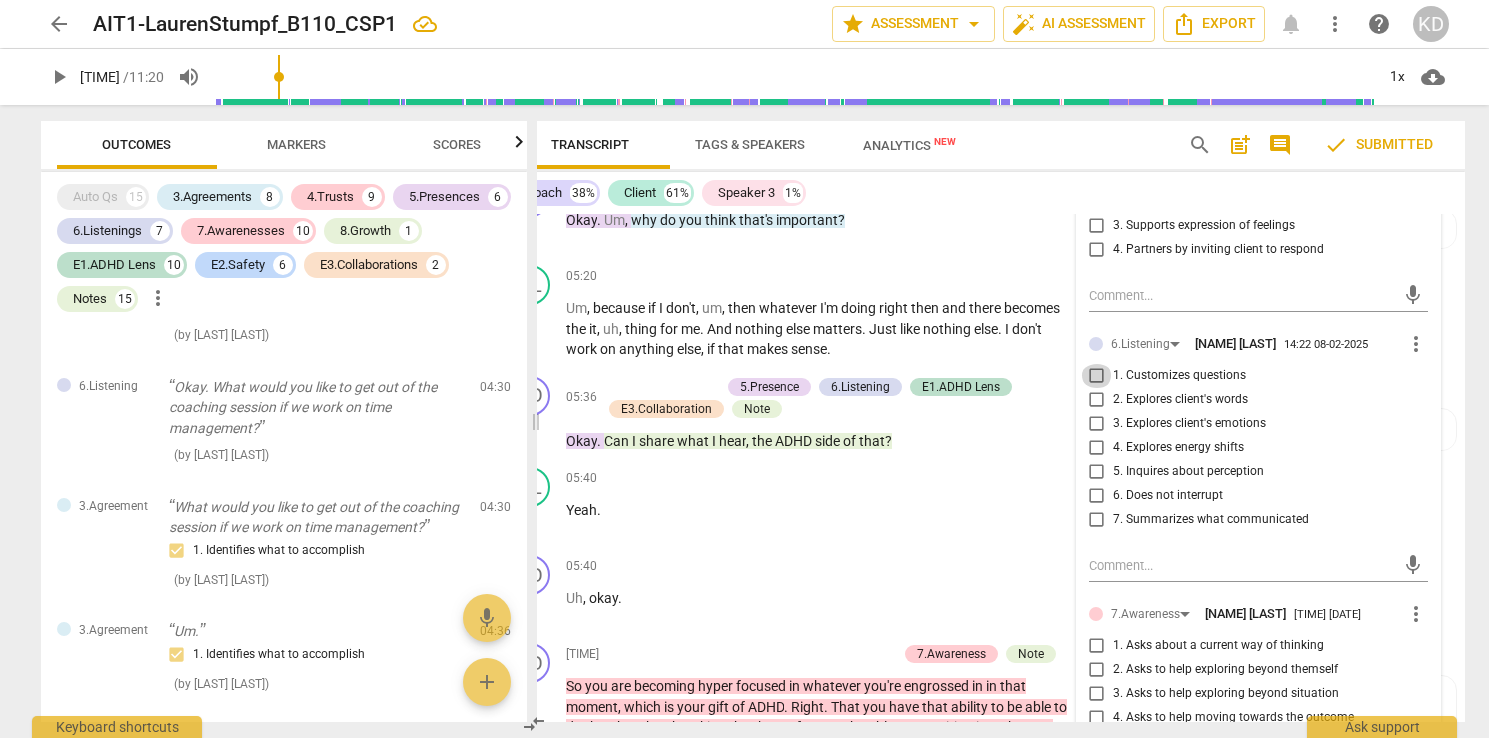 click on "1. Customizes questions" at bounding box center (1097, 376) 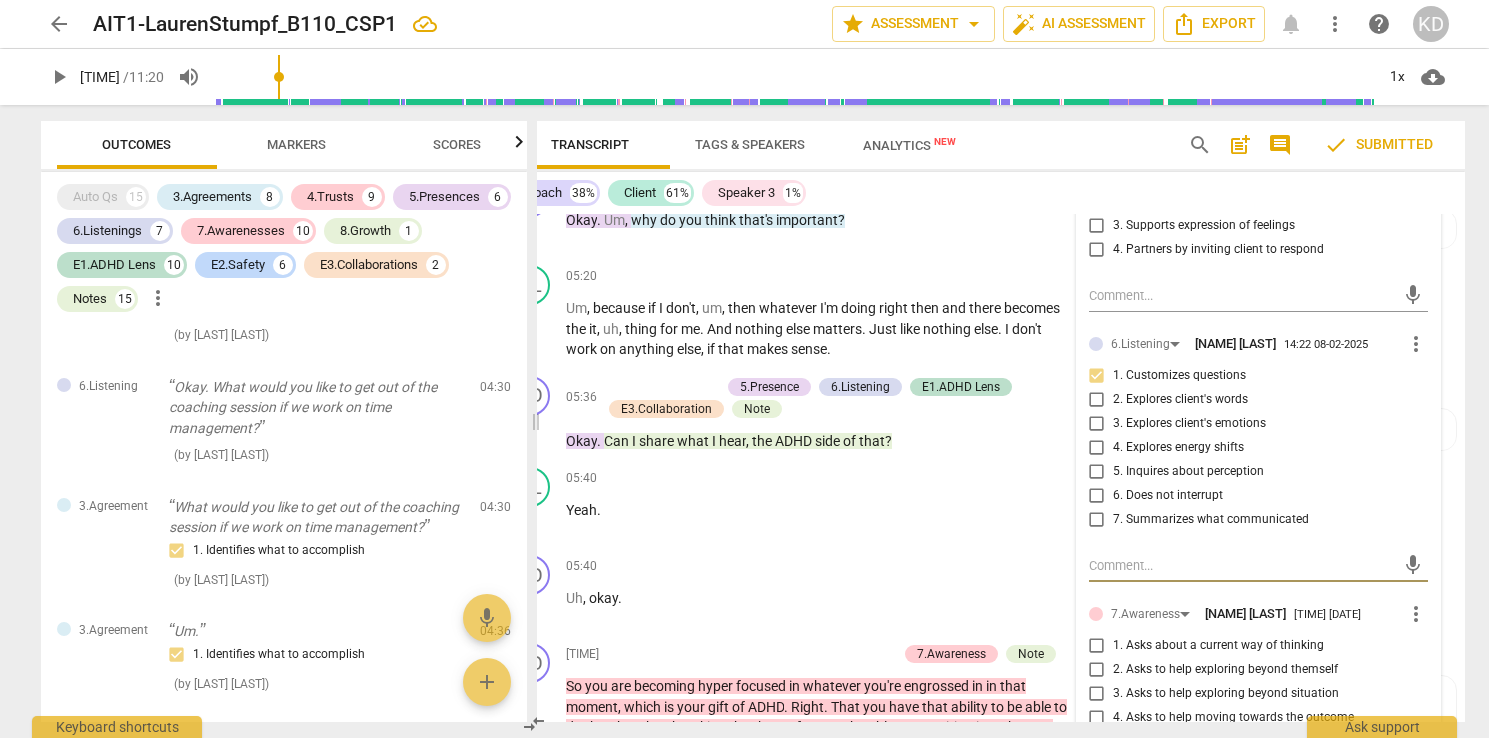 click at bounding box center [1242, 565] 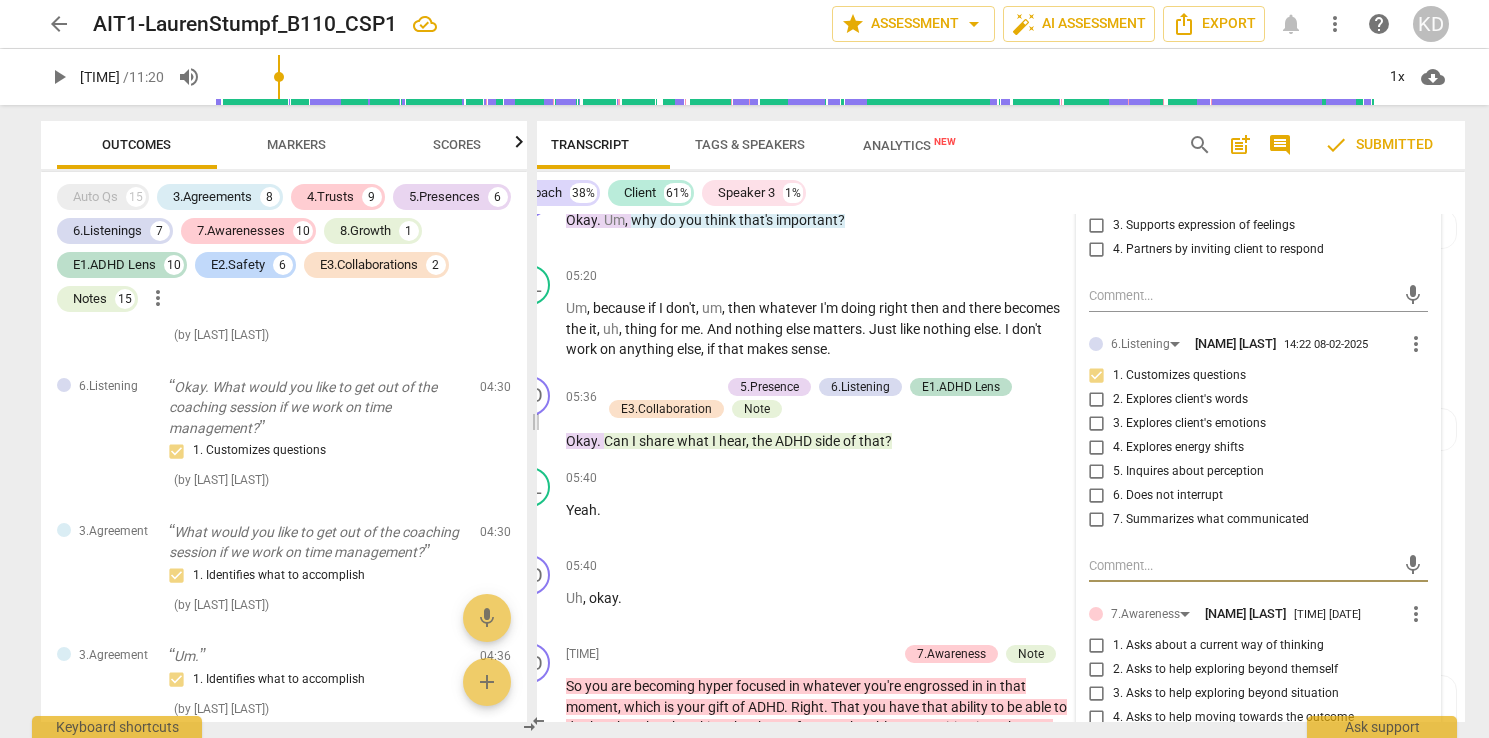 click on ".Agreement [LAST] [FIRST] [TIME] [DATE] more_vert 1. Identifies what to accomplish 2. Reconfirms measures of success 3. Explores what is important 4. Defines what to address You're still going after the agreement and wanting to get clear on that. That can be hard as clients process their challenges aloud. Your client has mentioned her journal, self-care, and time management. This question seems to narrow in on time management as the agenda versus asking the client what she would like to narrow in on.   ( edited ) mic 3.Agreement [LAST] [FIRST] [TIME] [DATE] more_vert 1. Identifies what to accomplish 2. Reconfirms measures of success 3. Explores what is important 4. Defines what to address mic 4.Trust [LAST] [FIRST] [TIME] [DATE] more_vert 1. Respects talents and insights 2. Shows support and empathy 3. Supports expression of feelings 4. Partners by inviting client to respond mic 6.Listening [LAST] [FIRST] [TIME] [DATE] more_vert 1. Customizes questions 2. Explores client's words mic 7.Awareness" at bounding box center (1258, 258) 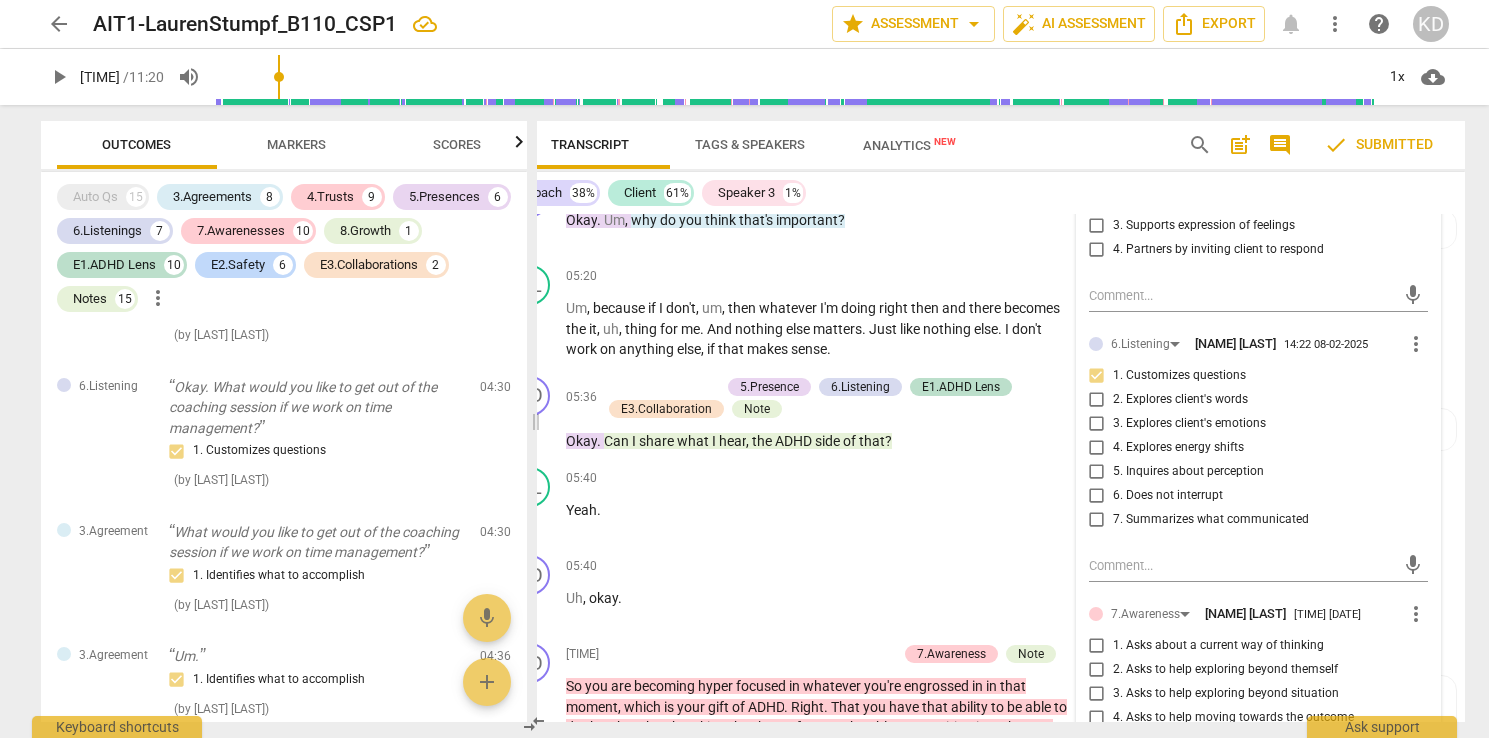 click on "more_vert" at bounding box center [1416, 344] 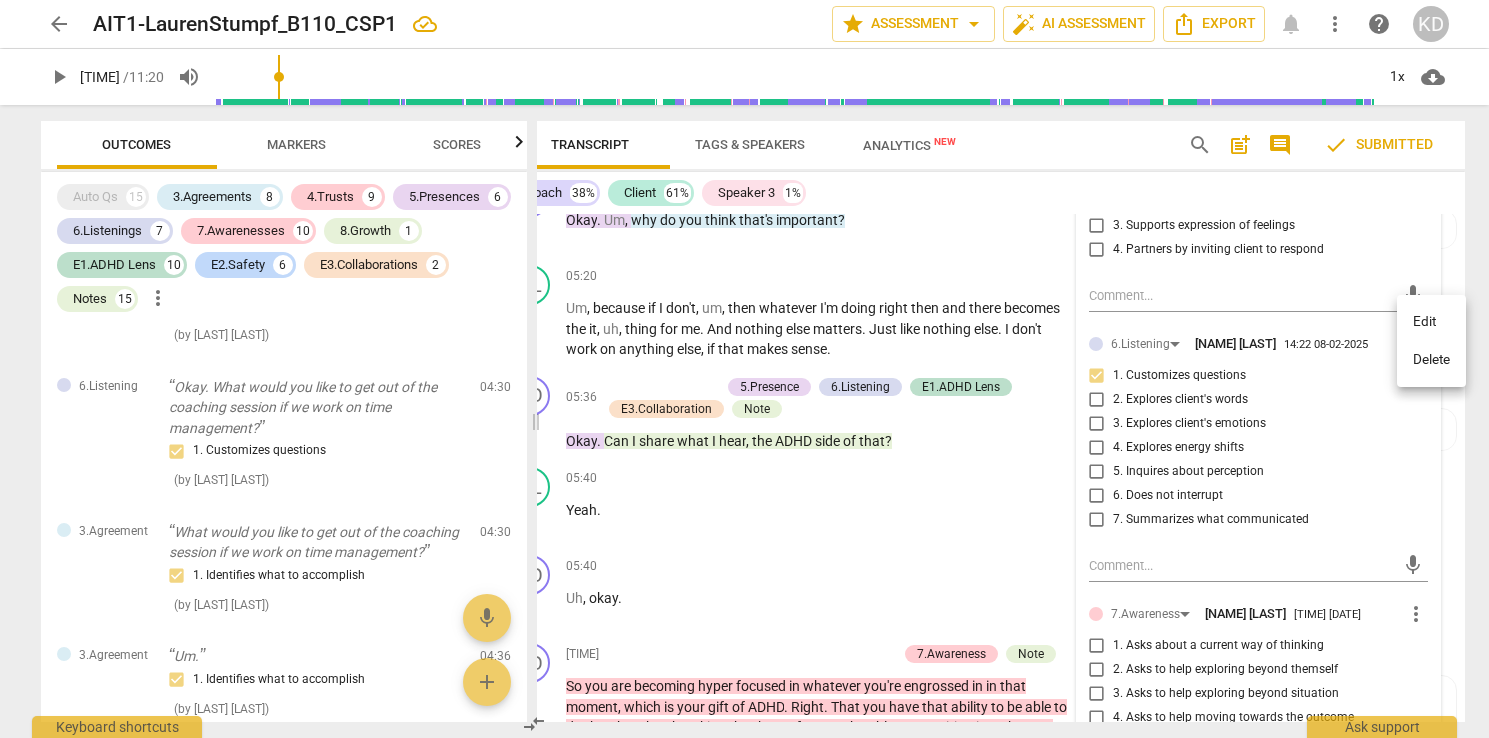 click on "Delete" at bounding box center (1431, 360) 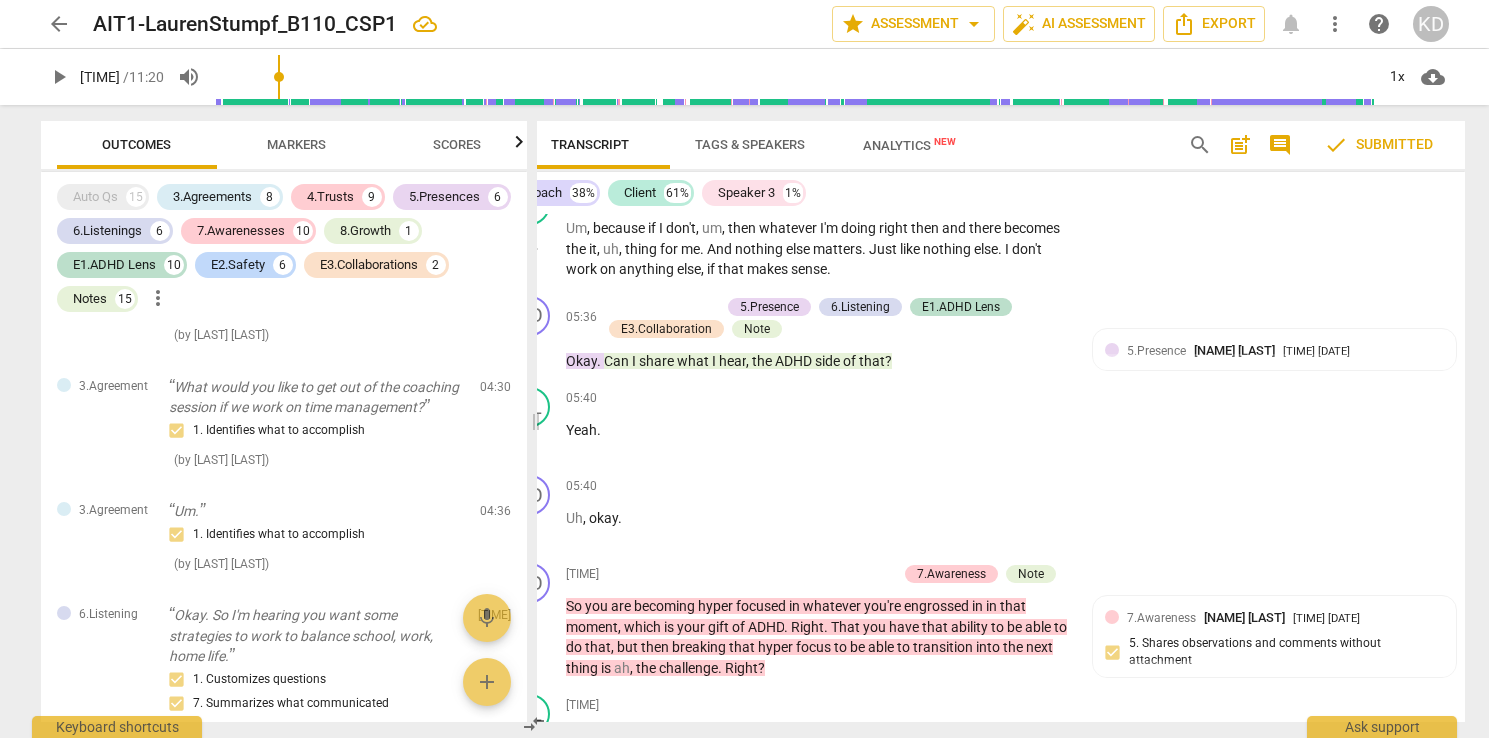 scroll, scrollTop: 8841, scrollLeft: 0, axis: vertical 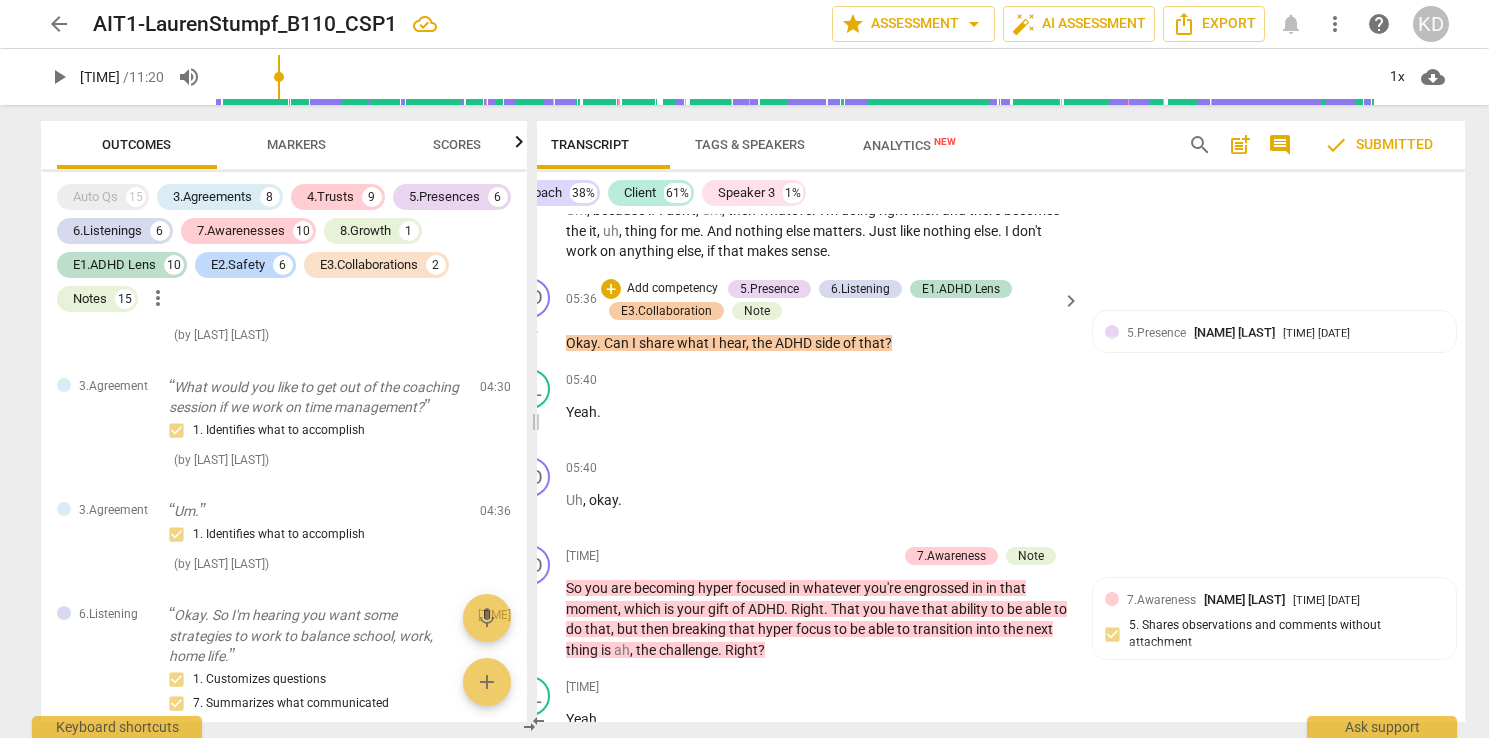 click on "E3.Collaboration" at bounding box center [666, 311] 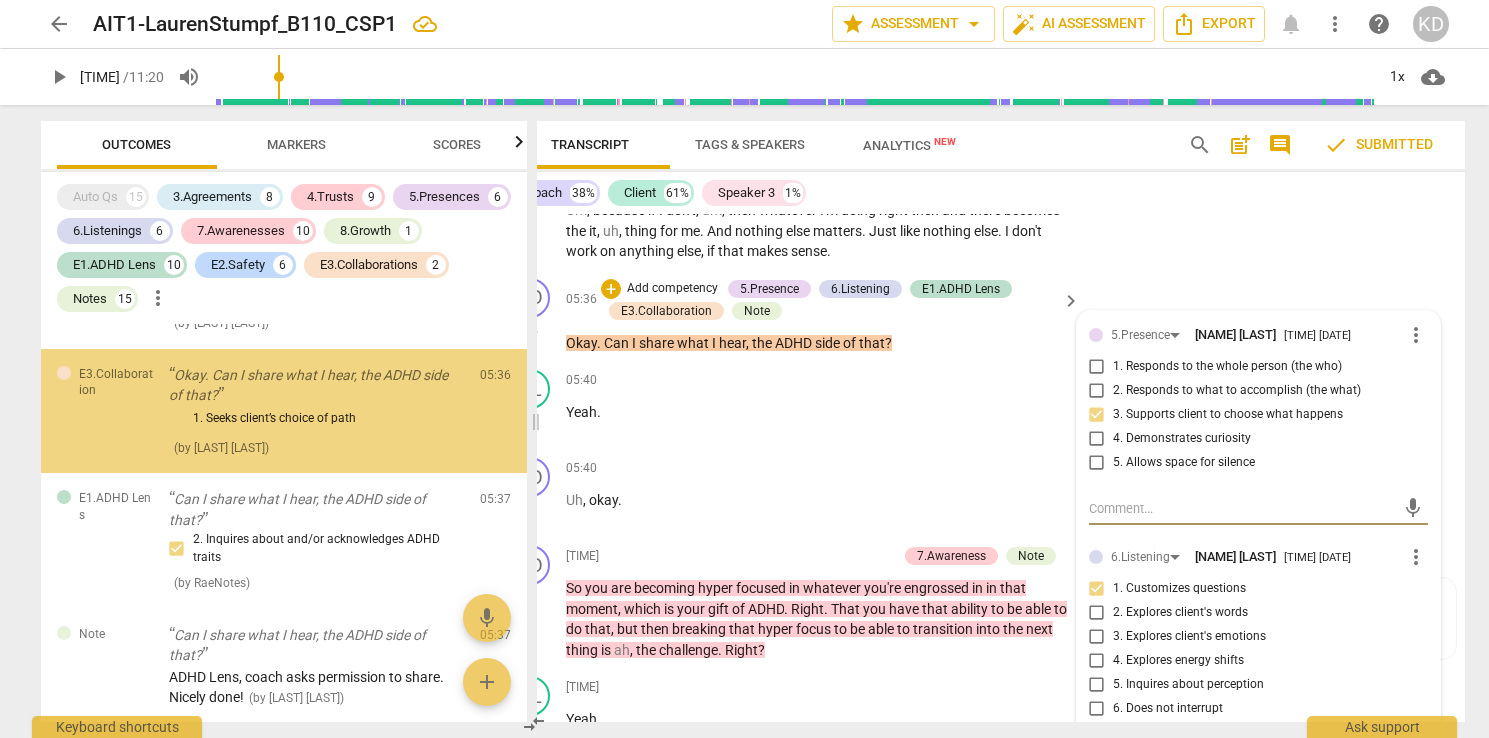 scroll, scrollTop: 6032, scrollLeft: 0, axis: vertical 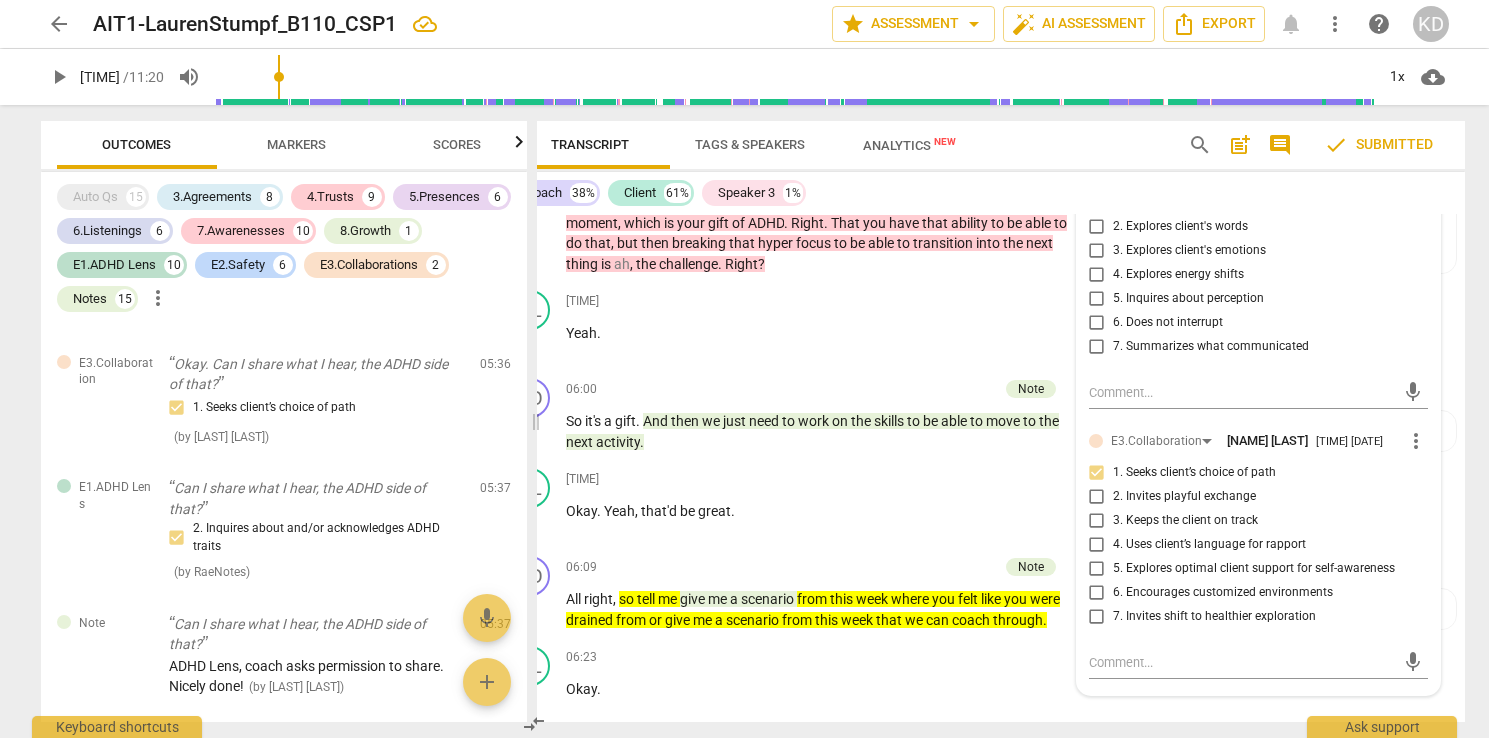 click on "Markers" at bounding box center (296, 144) 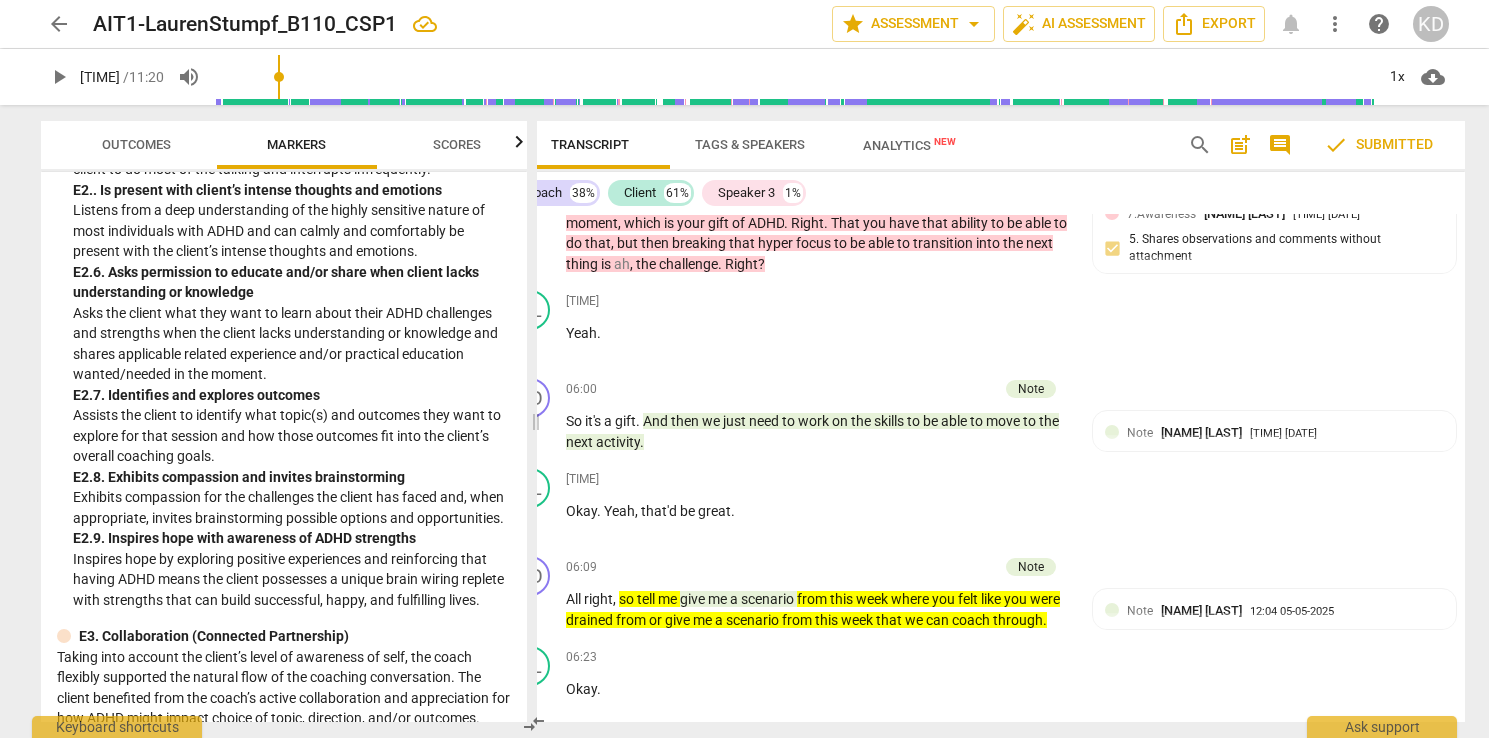 scroll, scrollTop: 4372, scrollLeft: 0, axis: vertical 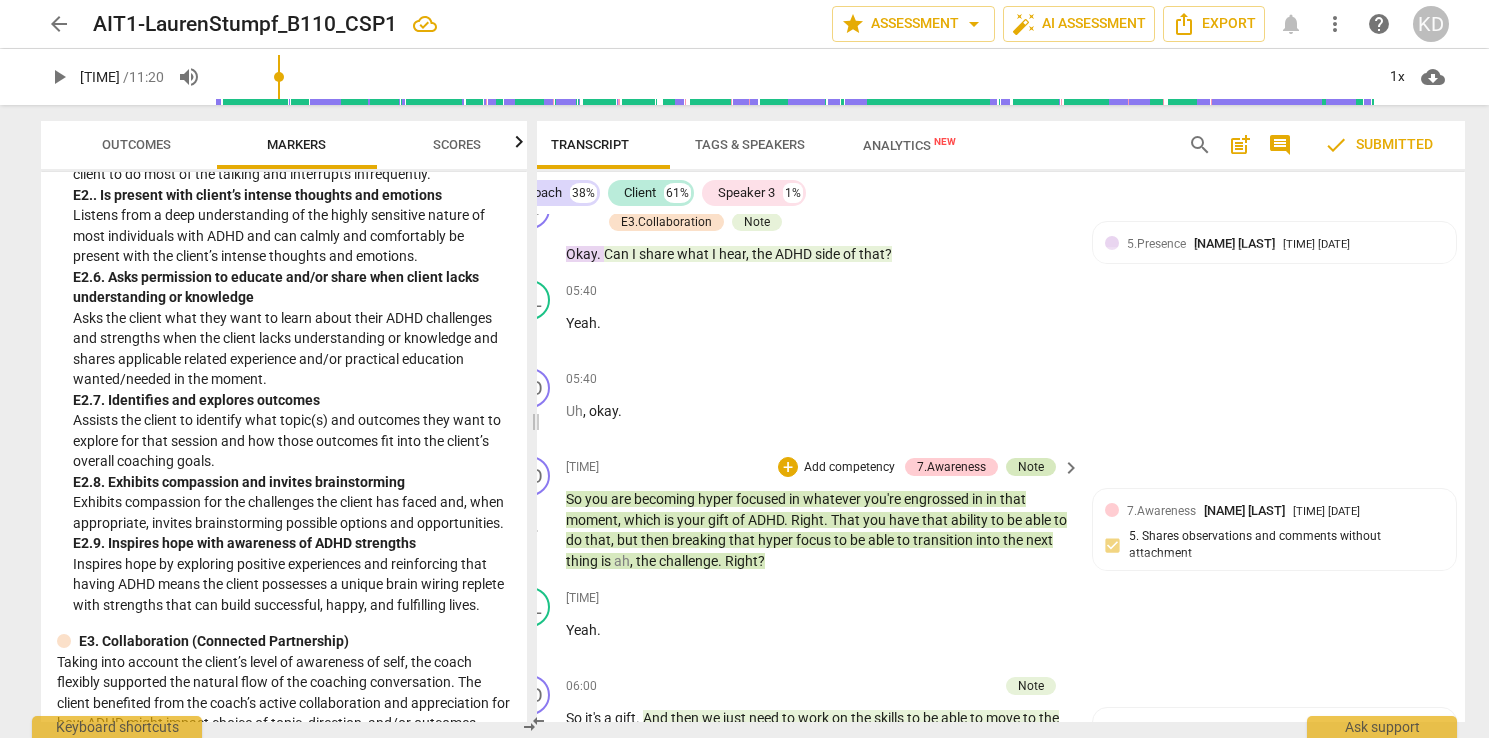 click on "Note" at bounding box center (1031, 467) 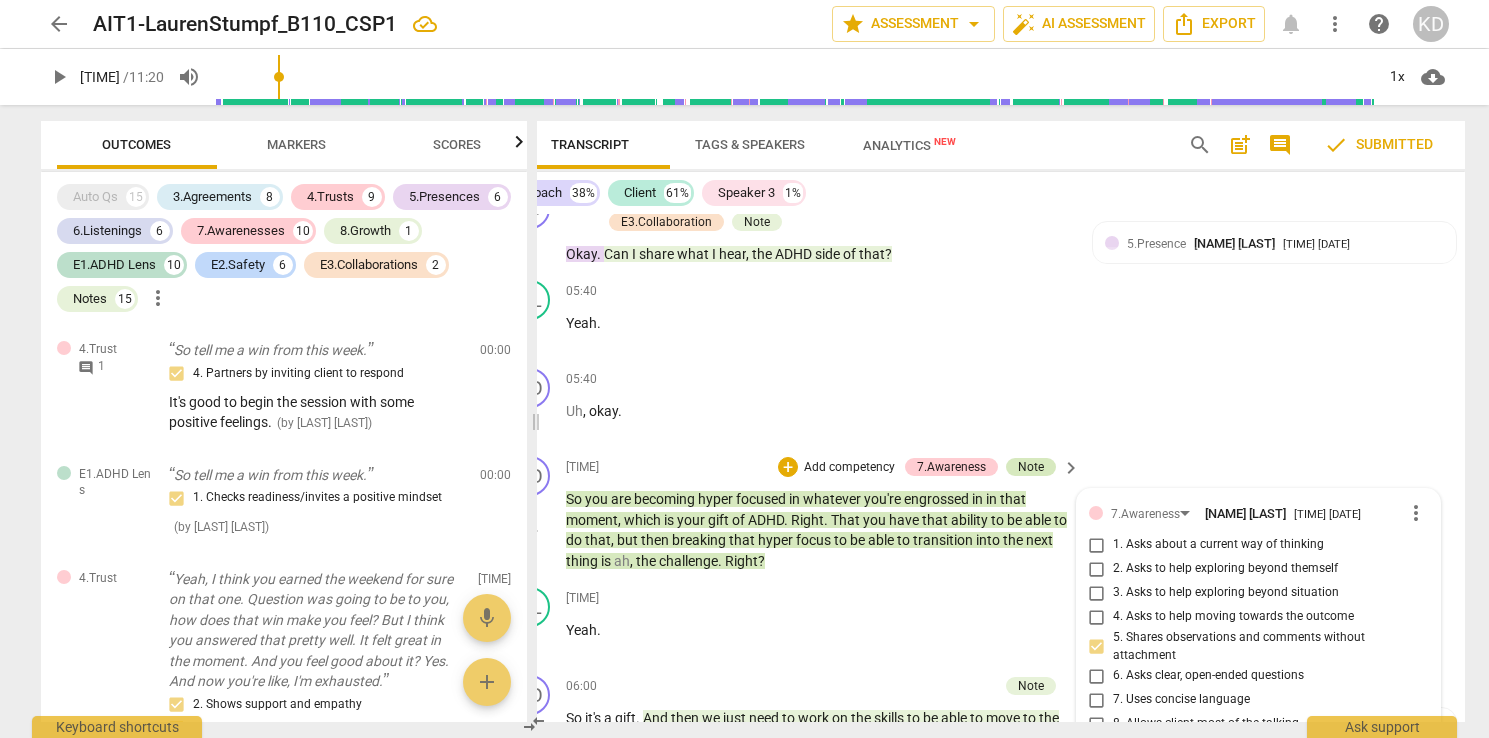 scroll, scrollTop: 9200, scrollLeft: 0, axis: vertical 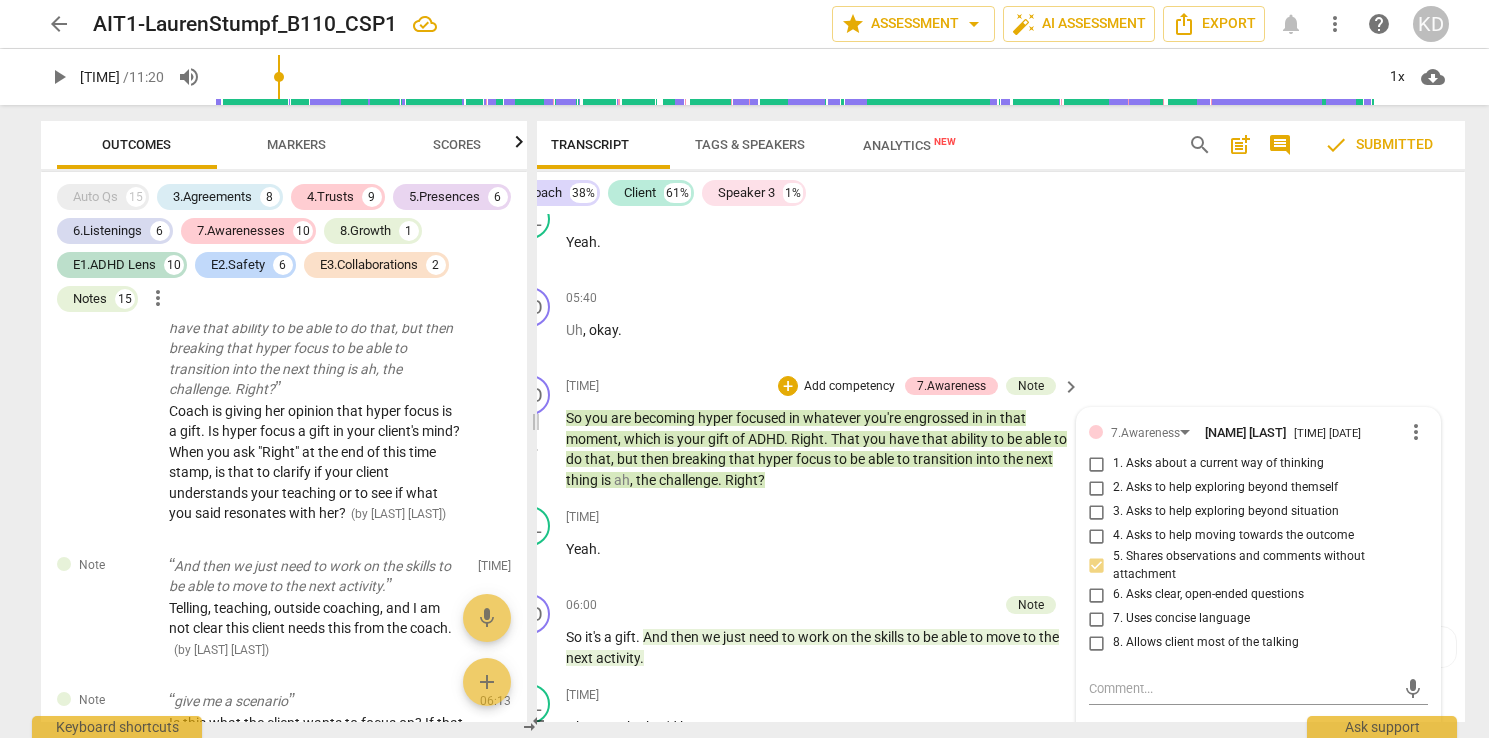 click on "Add competency" at bounding box center (849, 387) 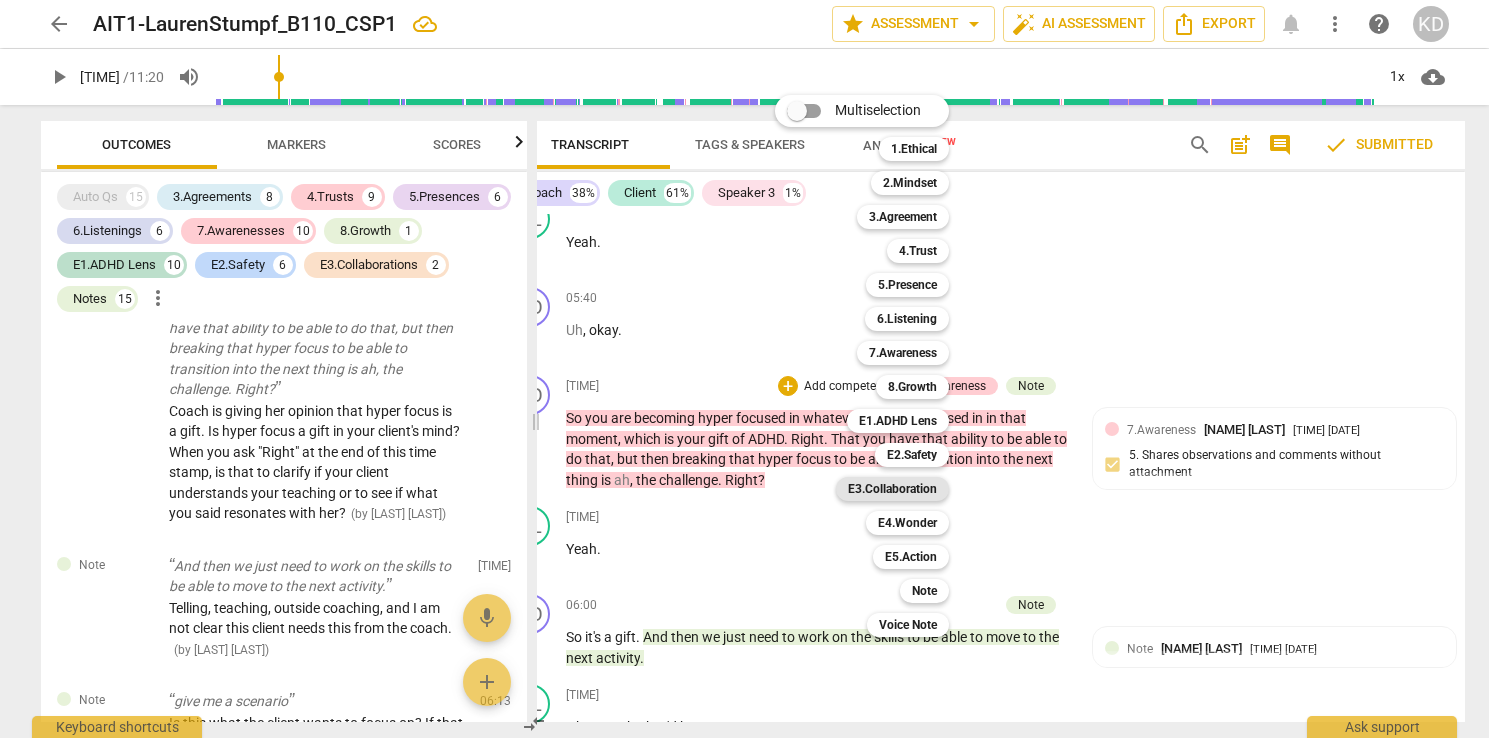 click on "E3.Collaboration" at bounding box center [892, 489] 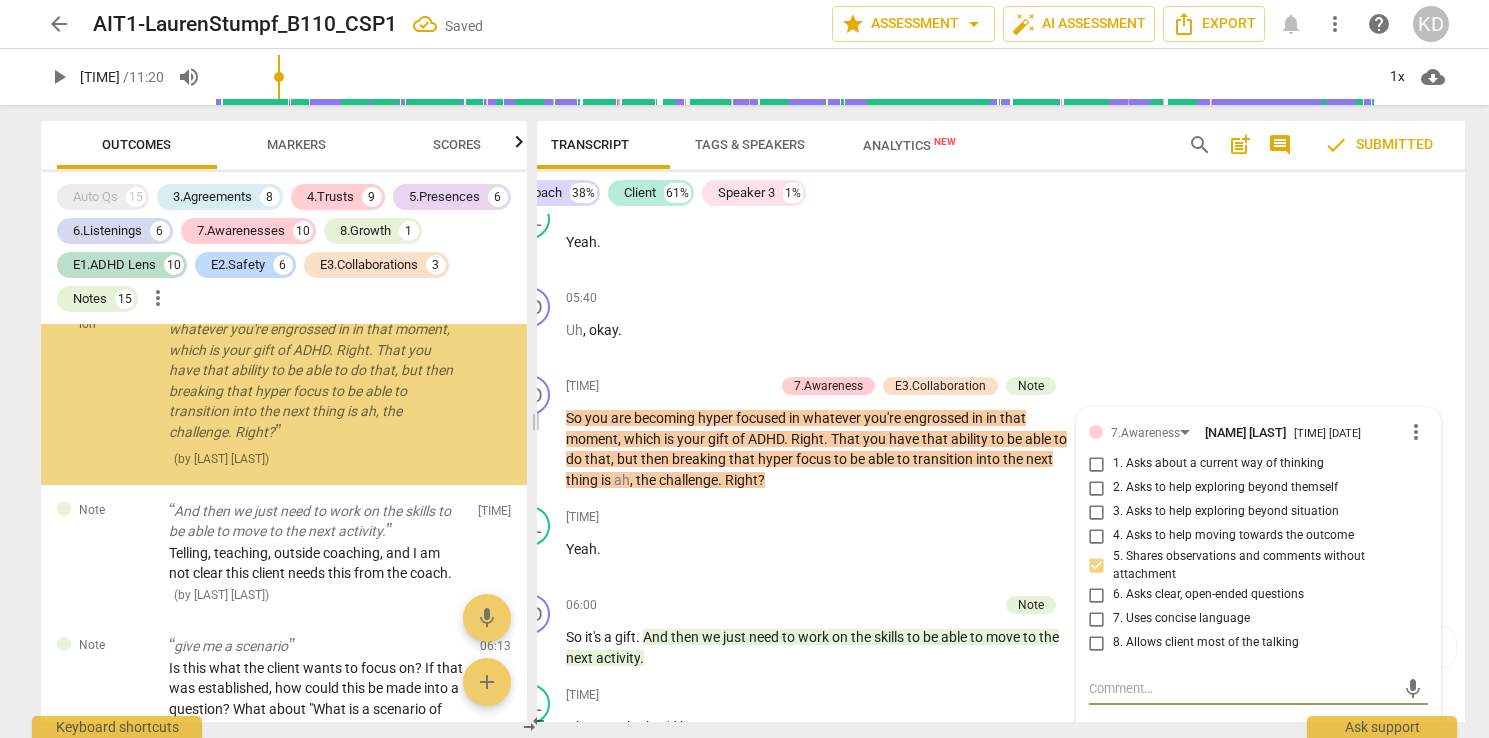 scroll, scrollTop: 7004, scrollLeft: 0, axis: vertical 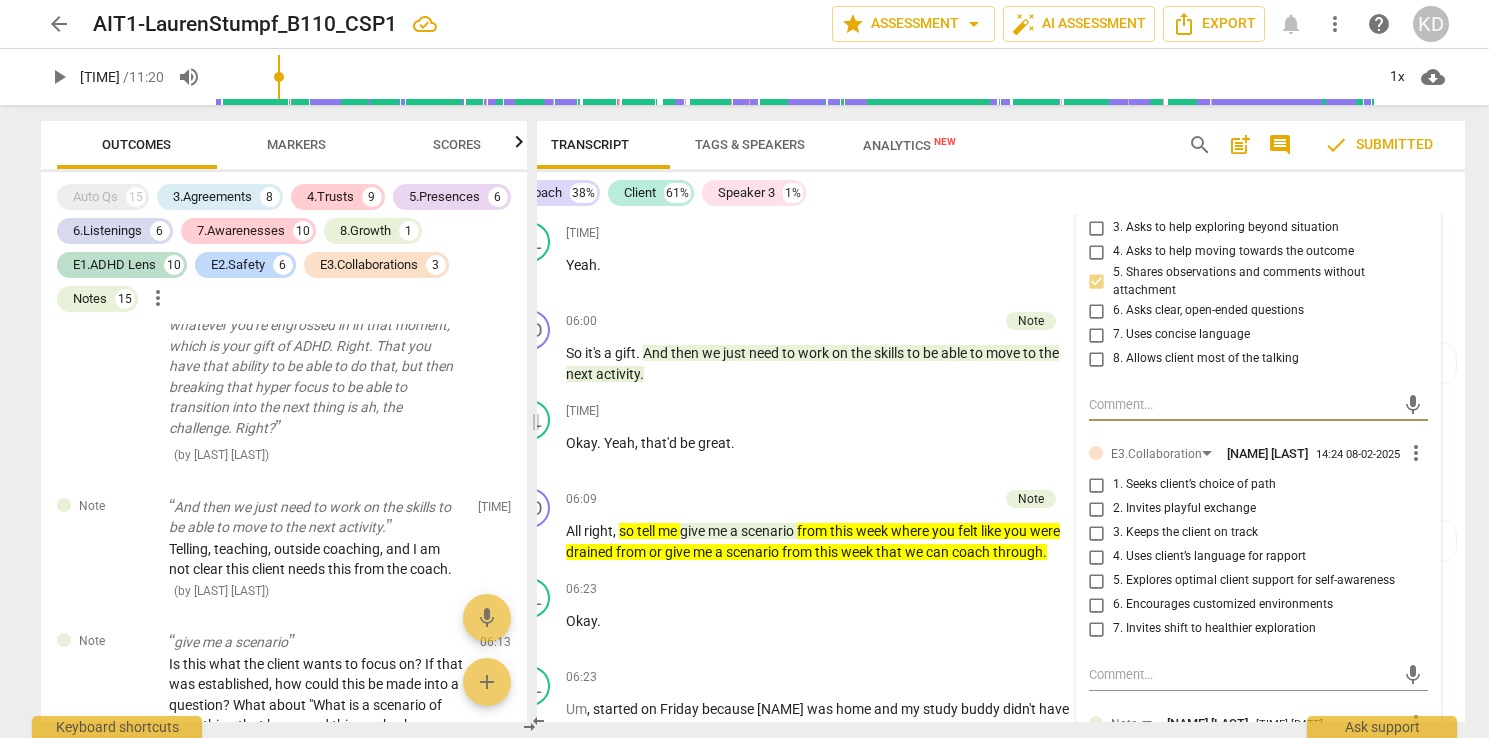 click on "more_vert" at bounding box center [1416, 453] 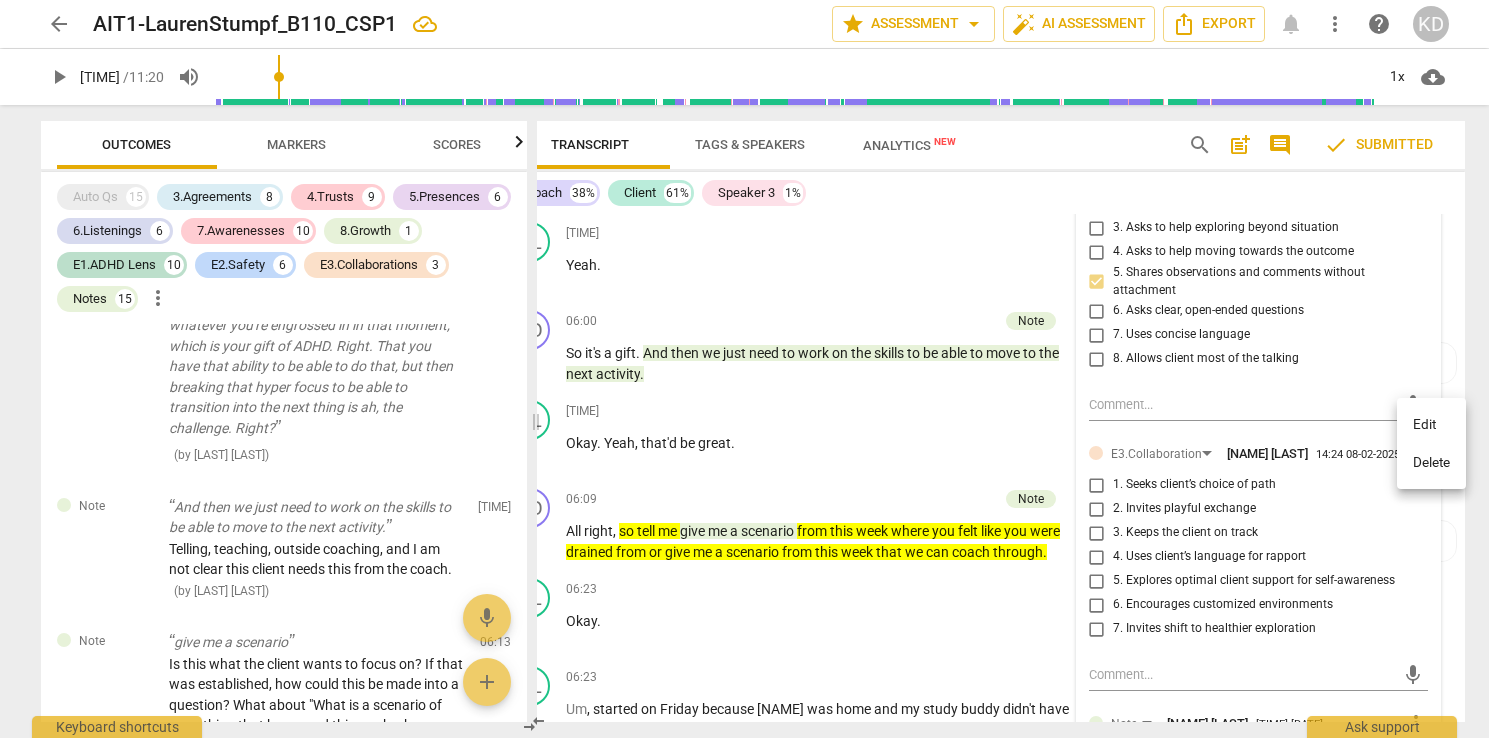 click on "Delete" at bounding box center (1431, 463) 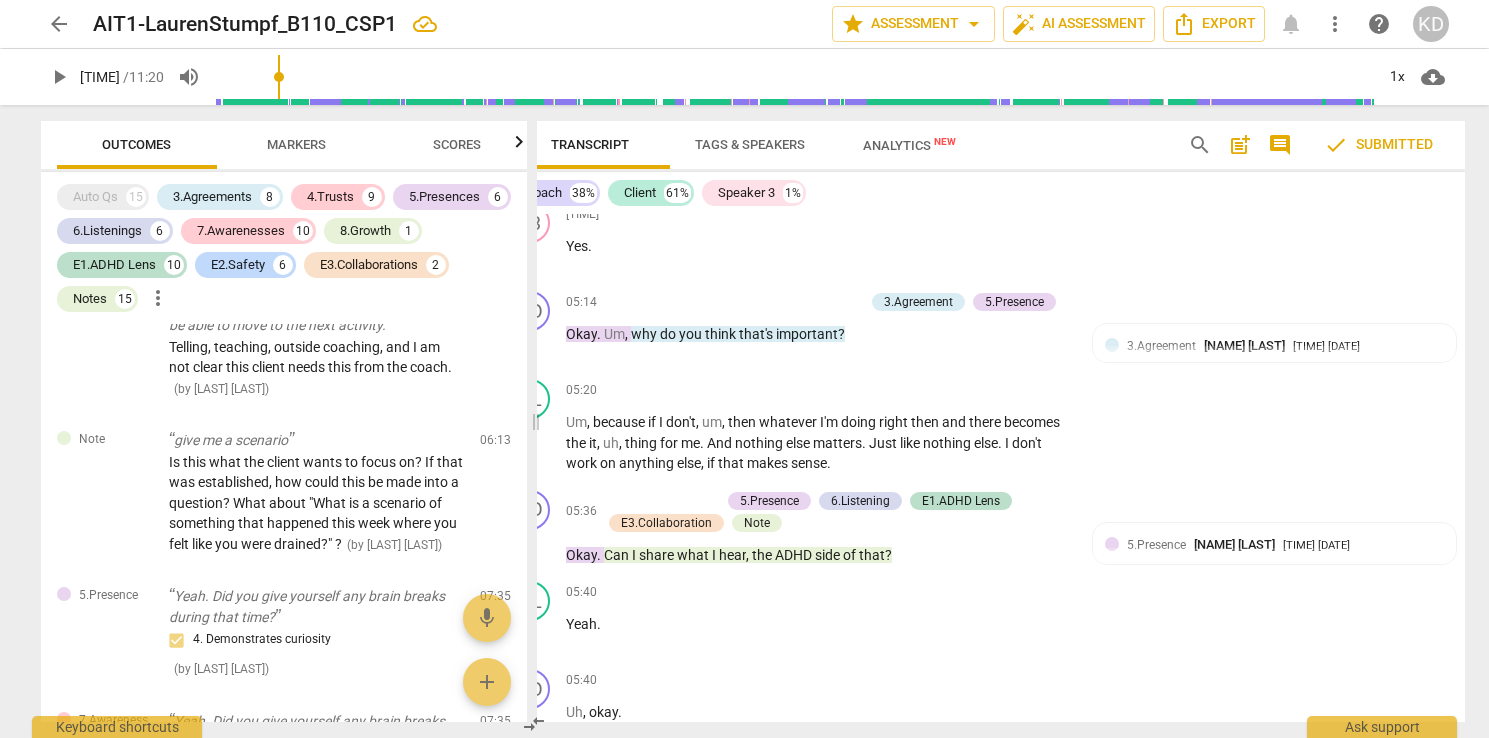 scroll, scrollTop: 8642, scrollLeft: 0, axis: vertical 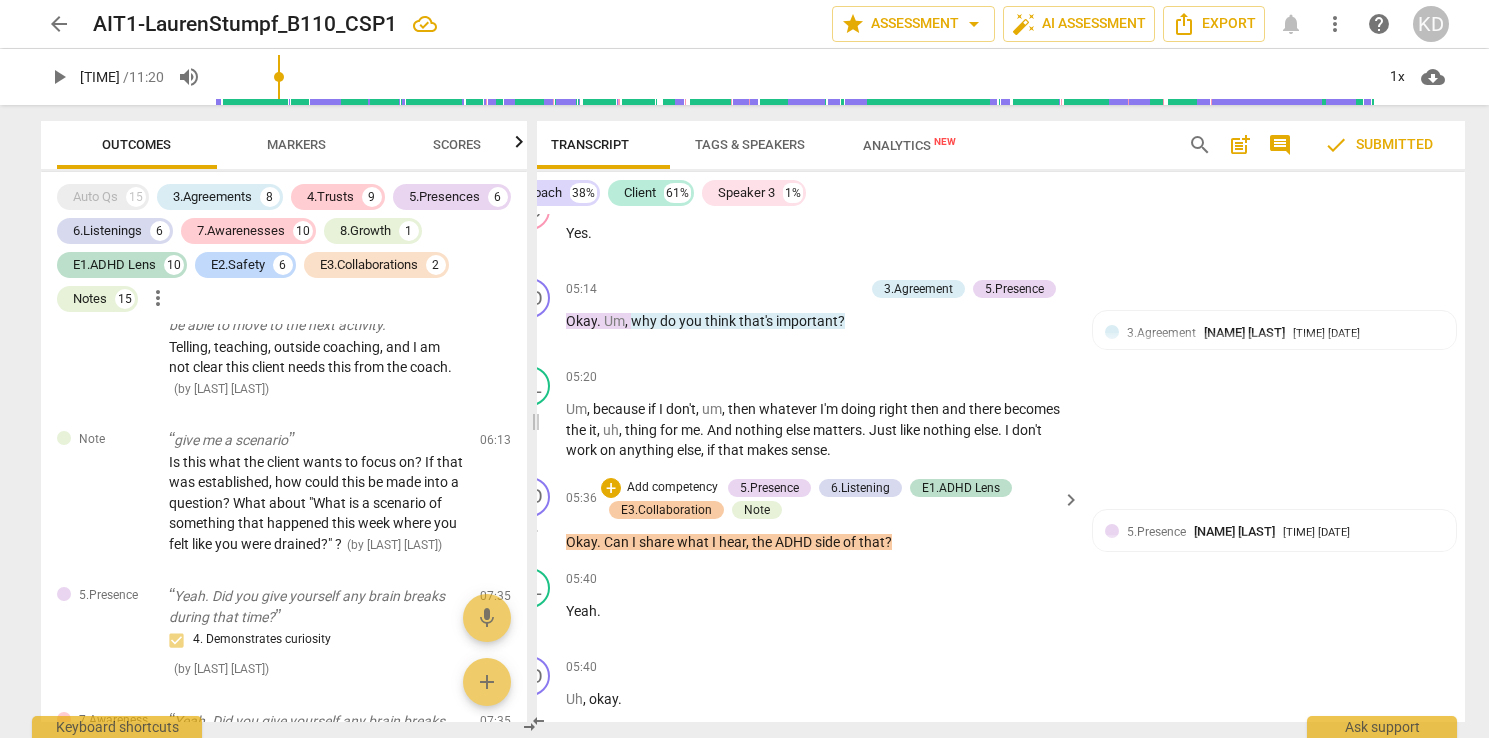 click on "E3.Collaboration" at bounding box center (666, 510) 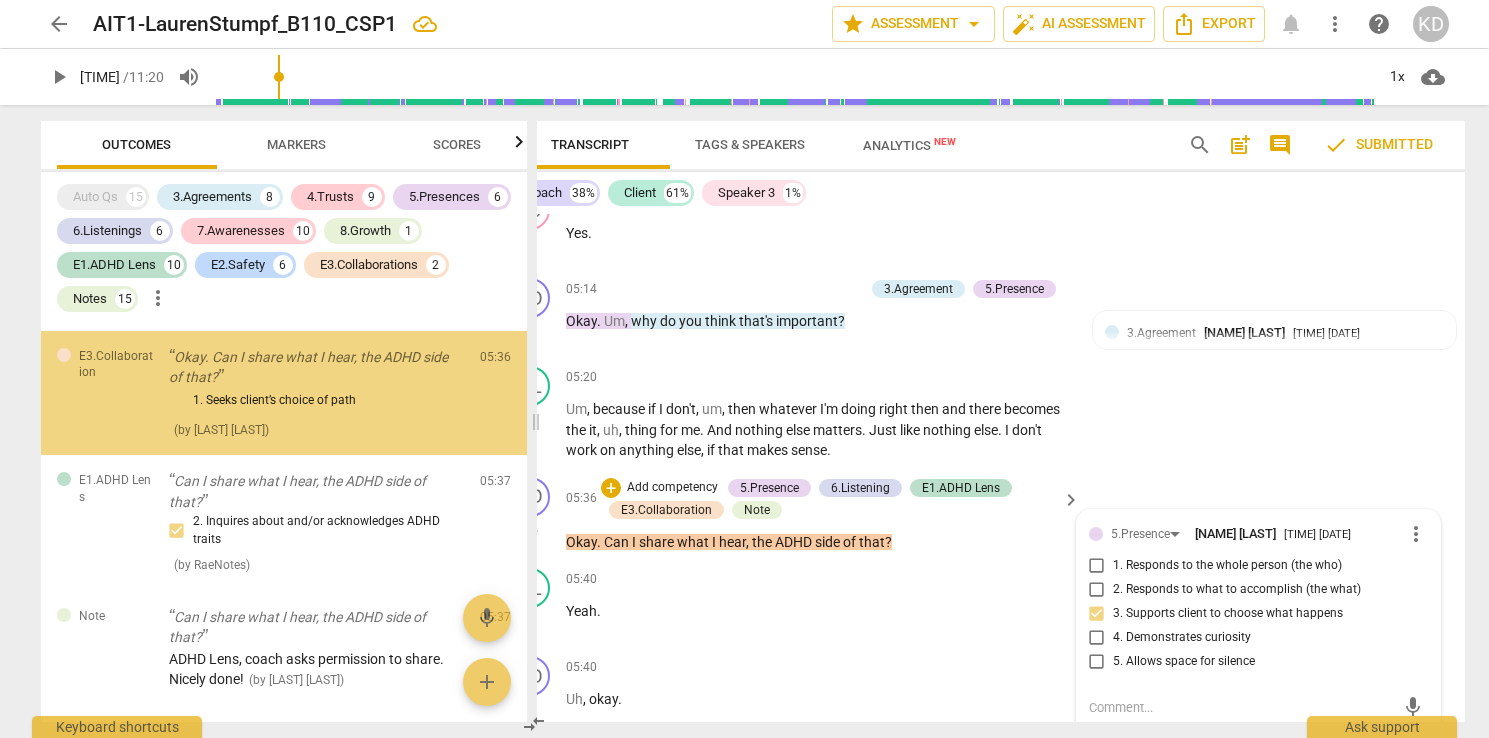 scroll, scrollTop: 6032, scrollLeft: 0, axis: vertical 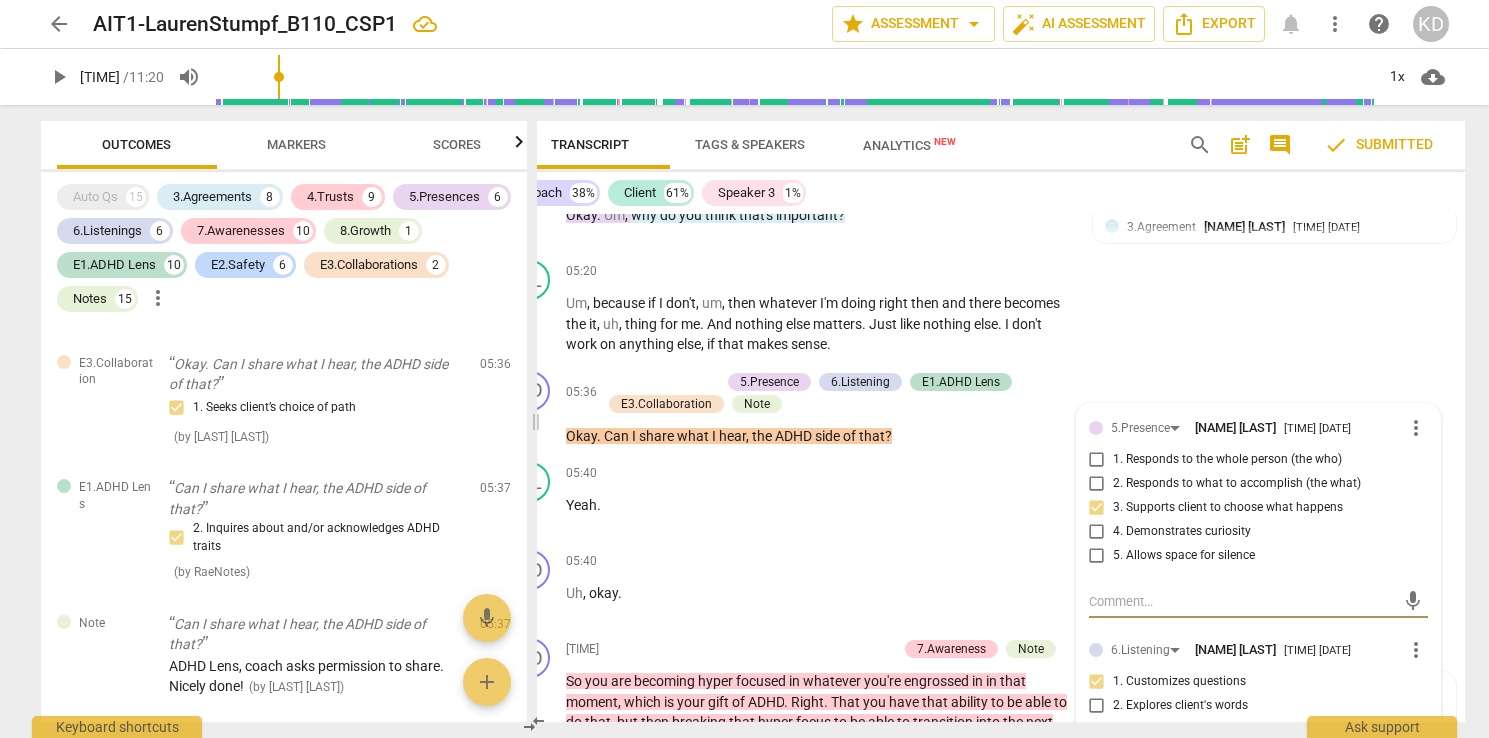 click on "Markers" at bounding box center (296, 145) 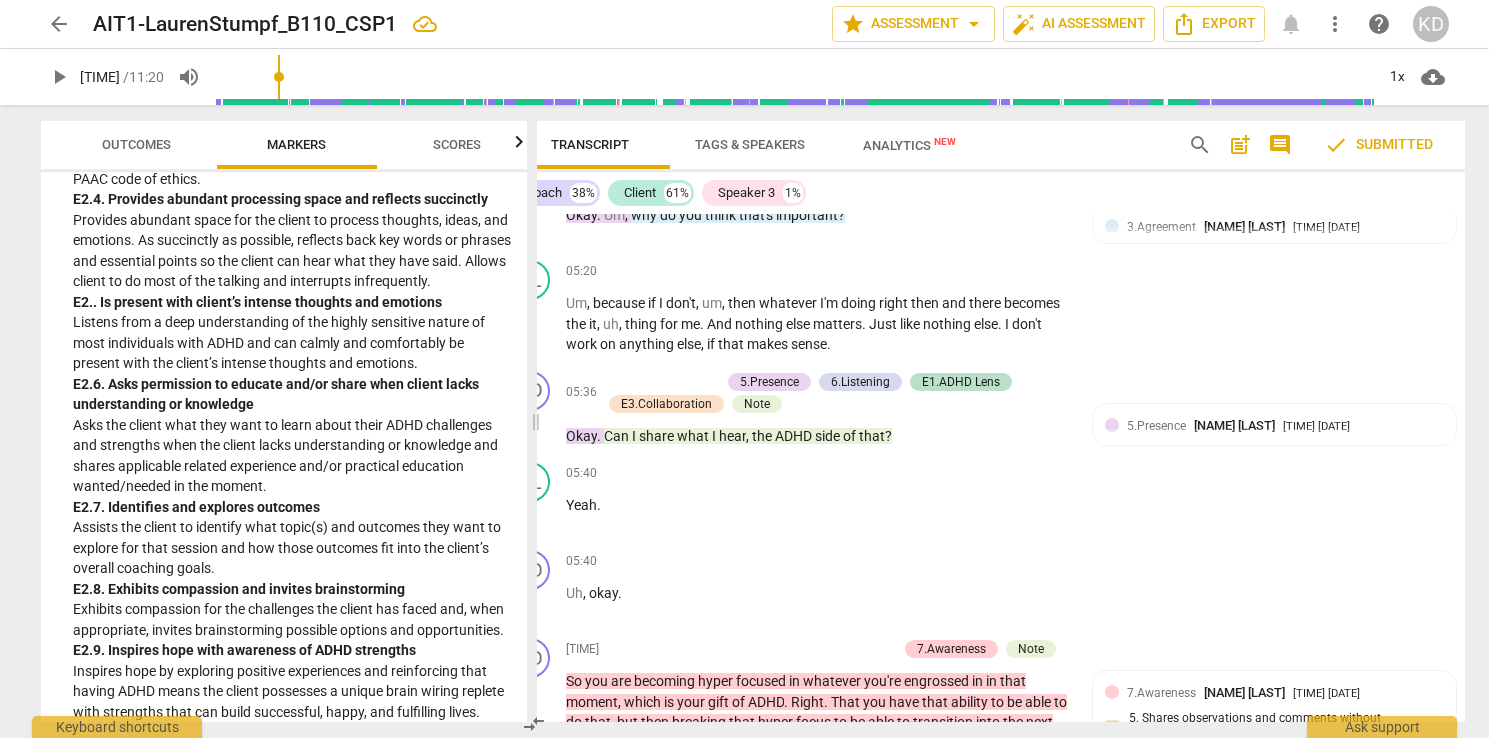scroll, scrollTop: 4269, scrollLeft: 0, axis: vertical 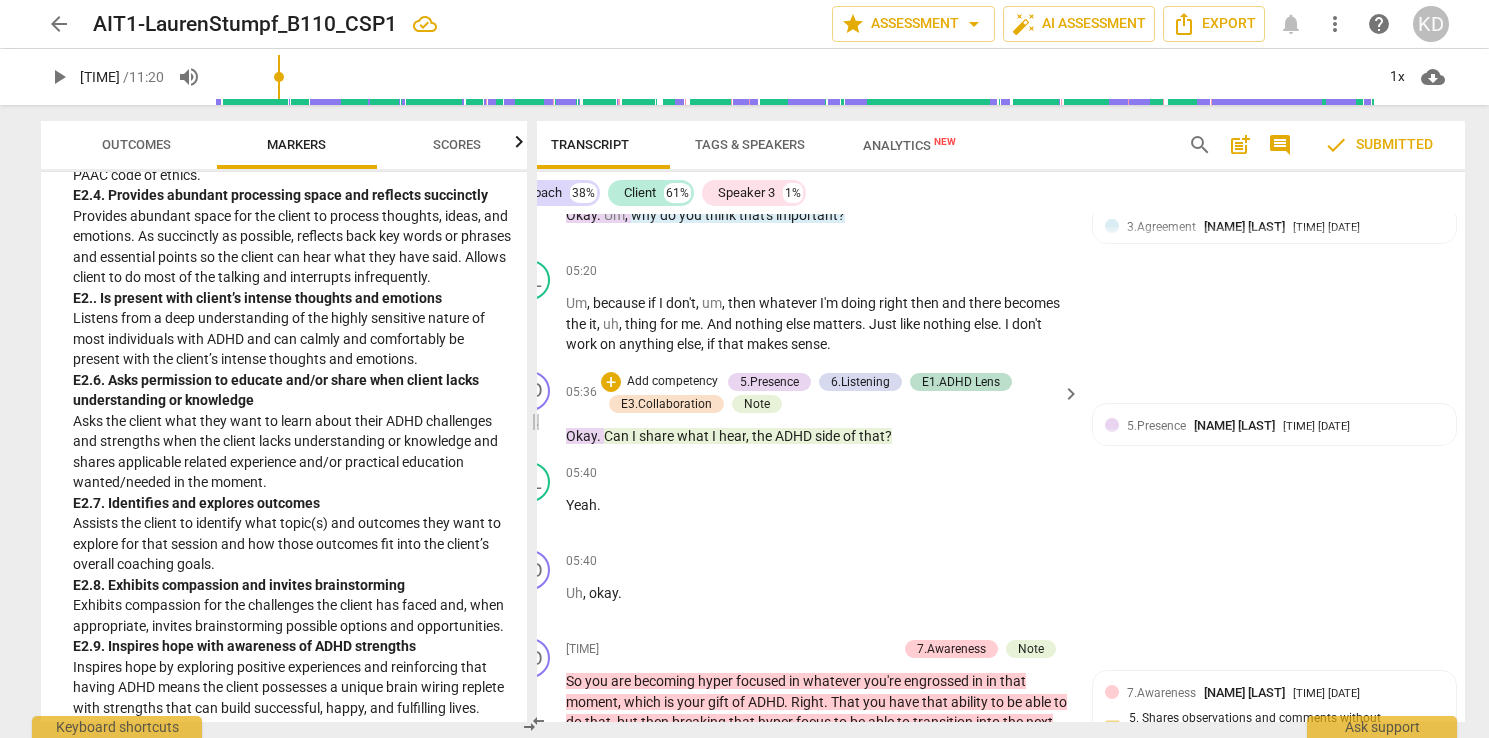 click on "Add competency" at bounding box center [672, 382] 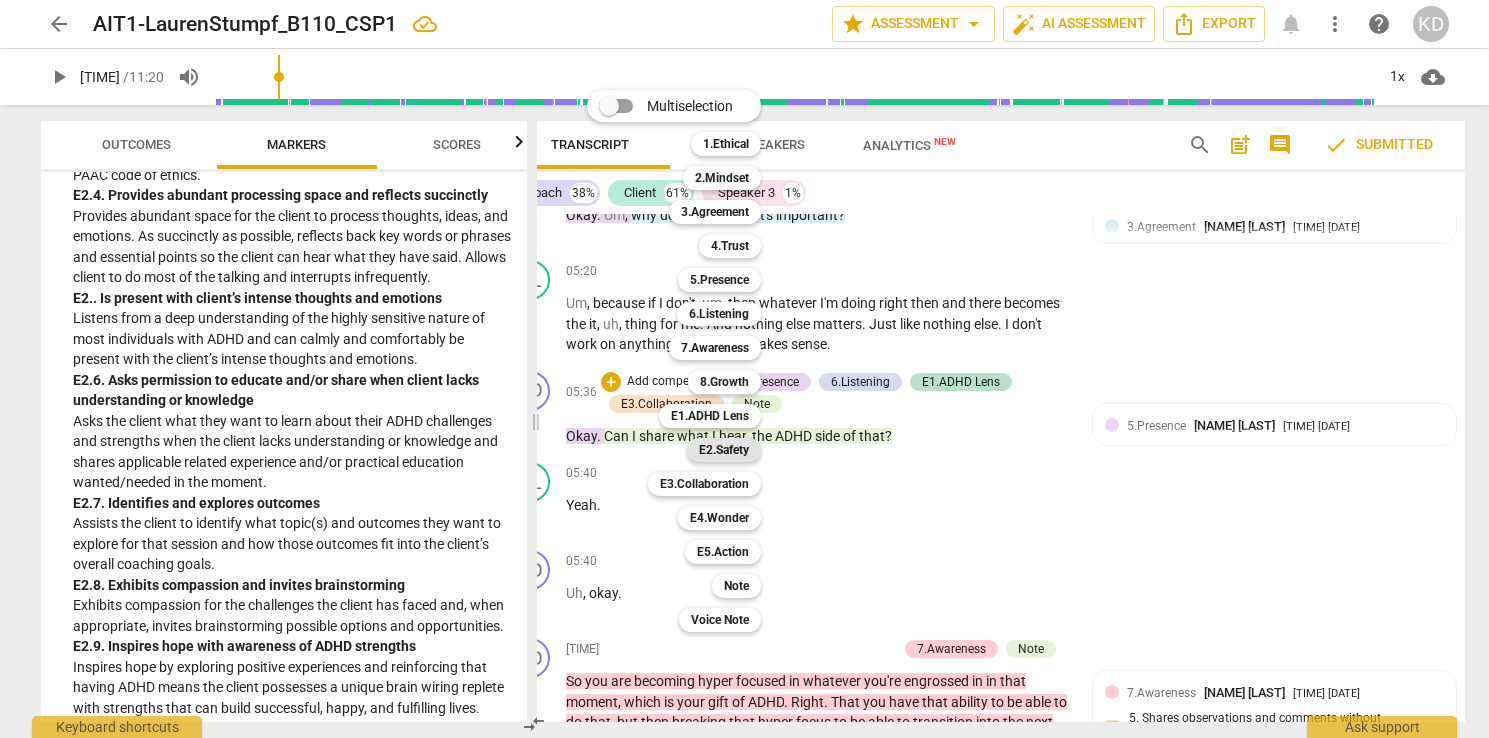 click on "E2.Safety" at bounding box center (724, 450) 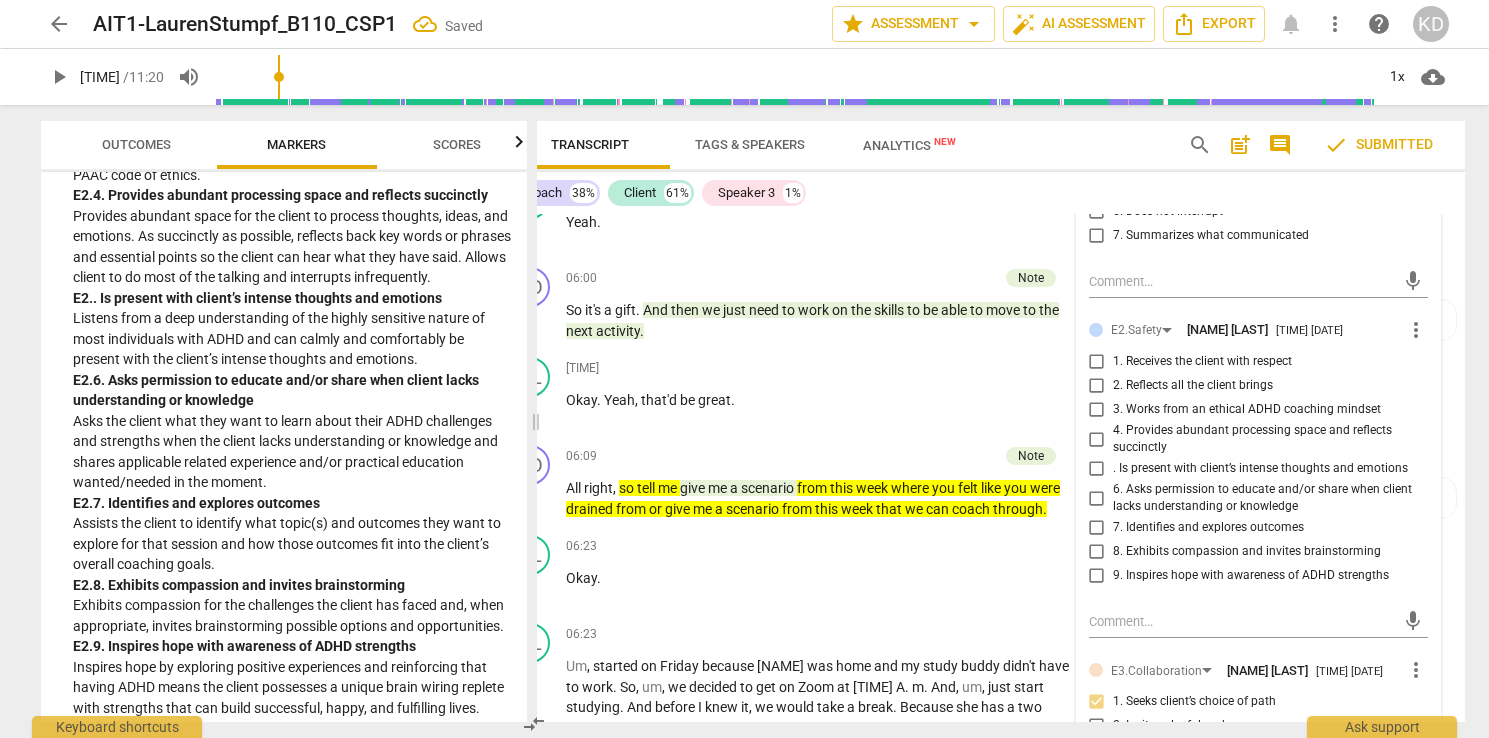 scroll, scrollTop: 9339, scrollLeft: 0, axis: vertical 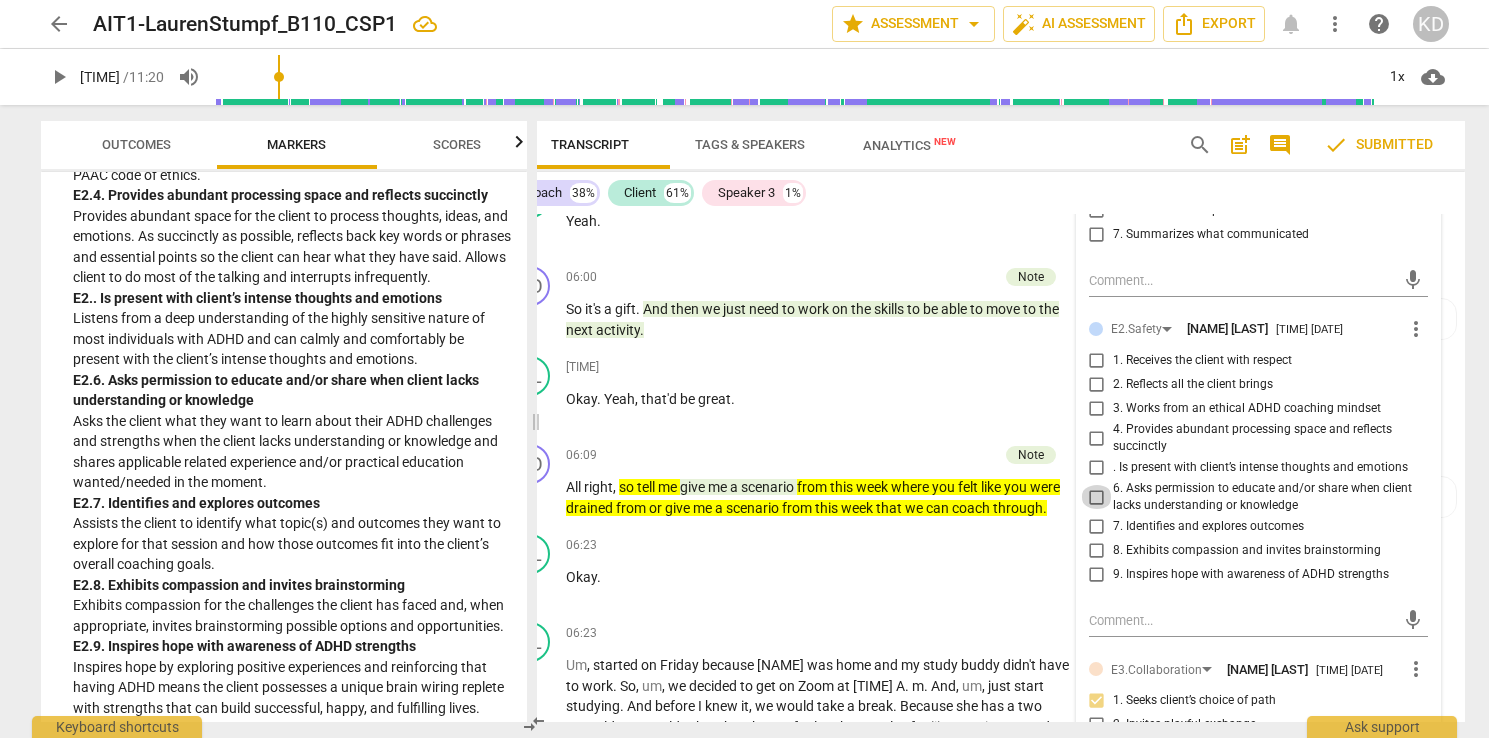 click on "6. Asks permission to educate and/or share when client lacks understanding or knowledge" at bounding box center [1097, 497] 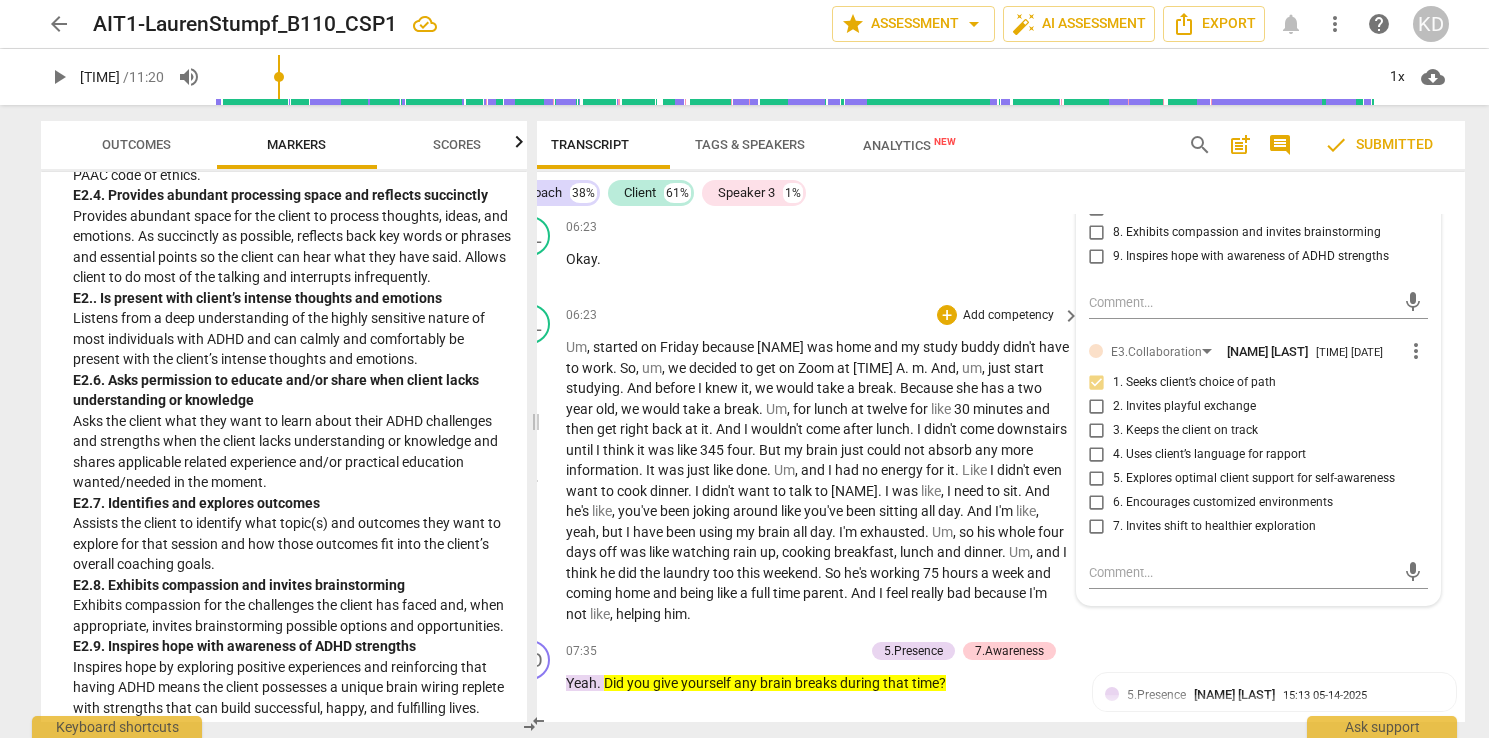 scroll, scrollTop: 9659, scrollLeft: 0, axis: vertical 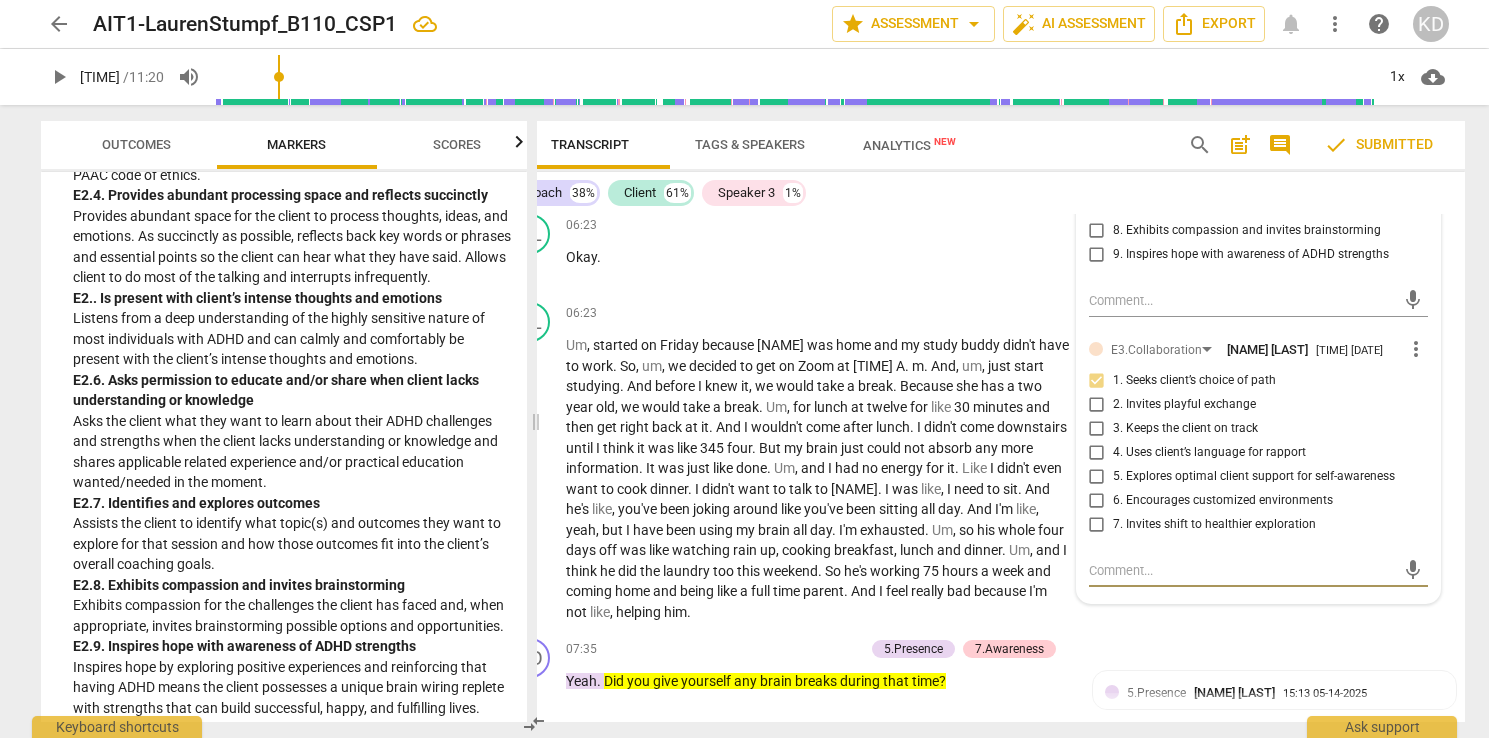 click at bounding box center (1242, 570) 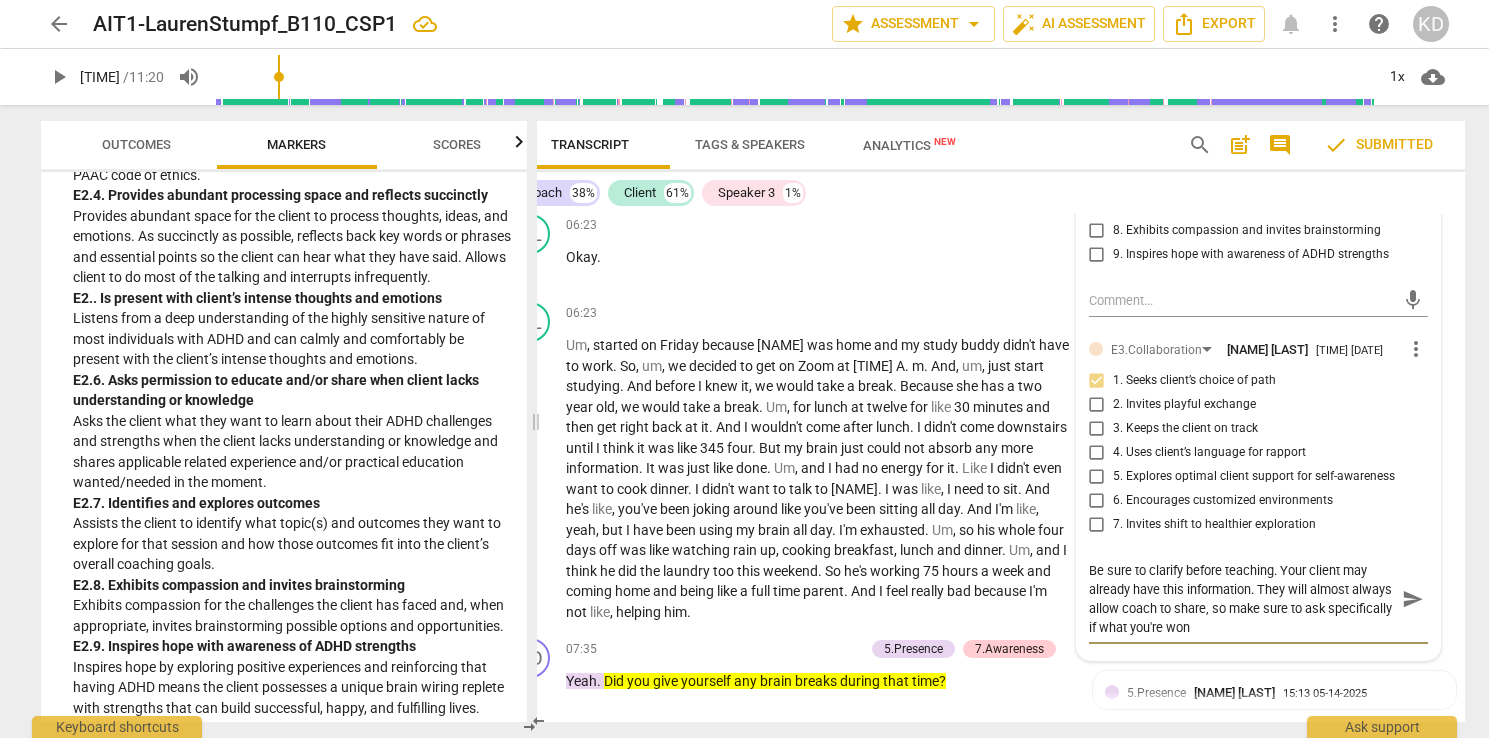 scroll, scrollTop: 17, scrollLeft: 0, axis: vertical 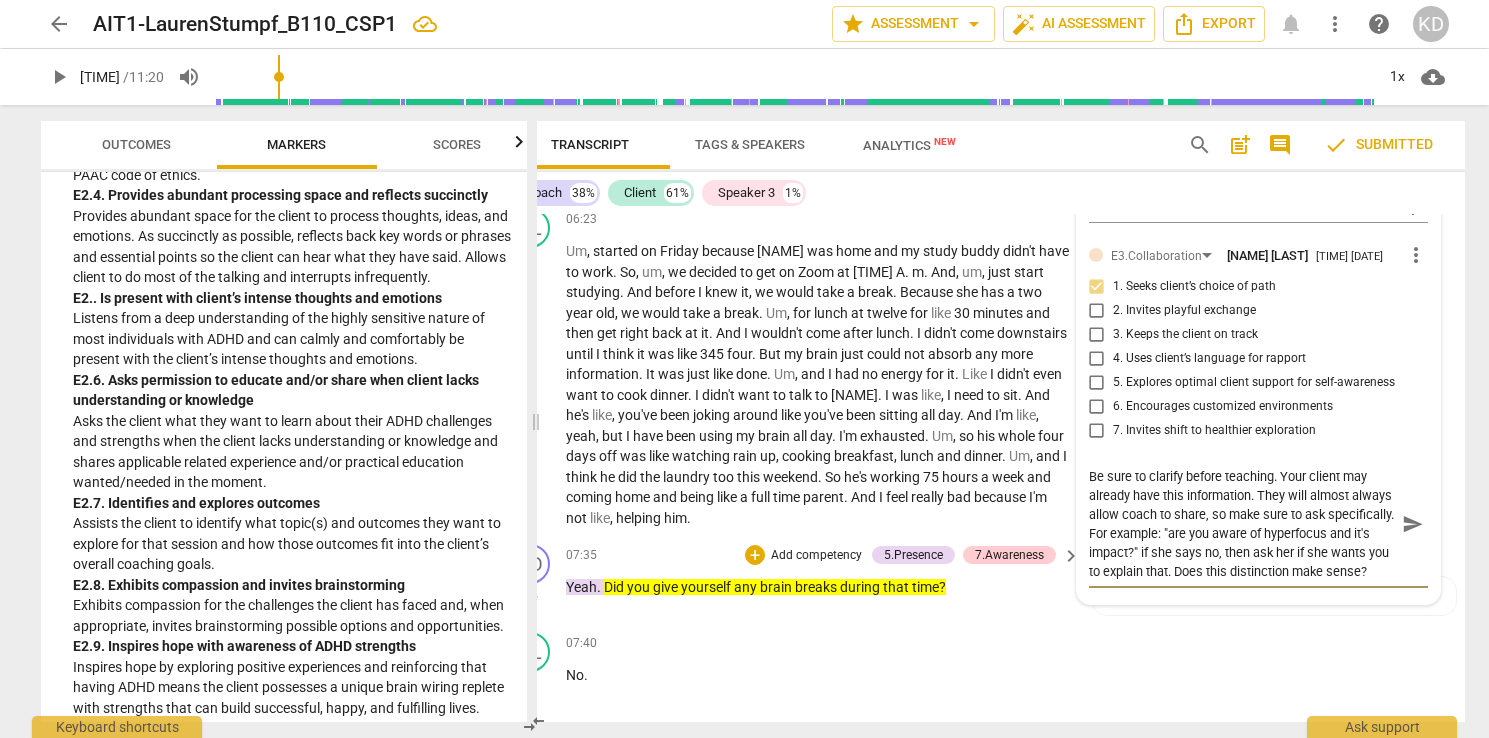 click on "[TIME] + Add competency 5.Presence 7.Awareness keyboard_arrow_right" at bounding box center [824, 555] 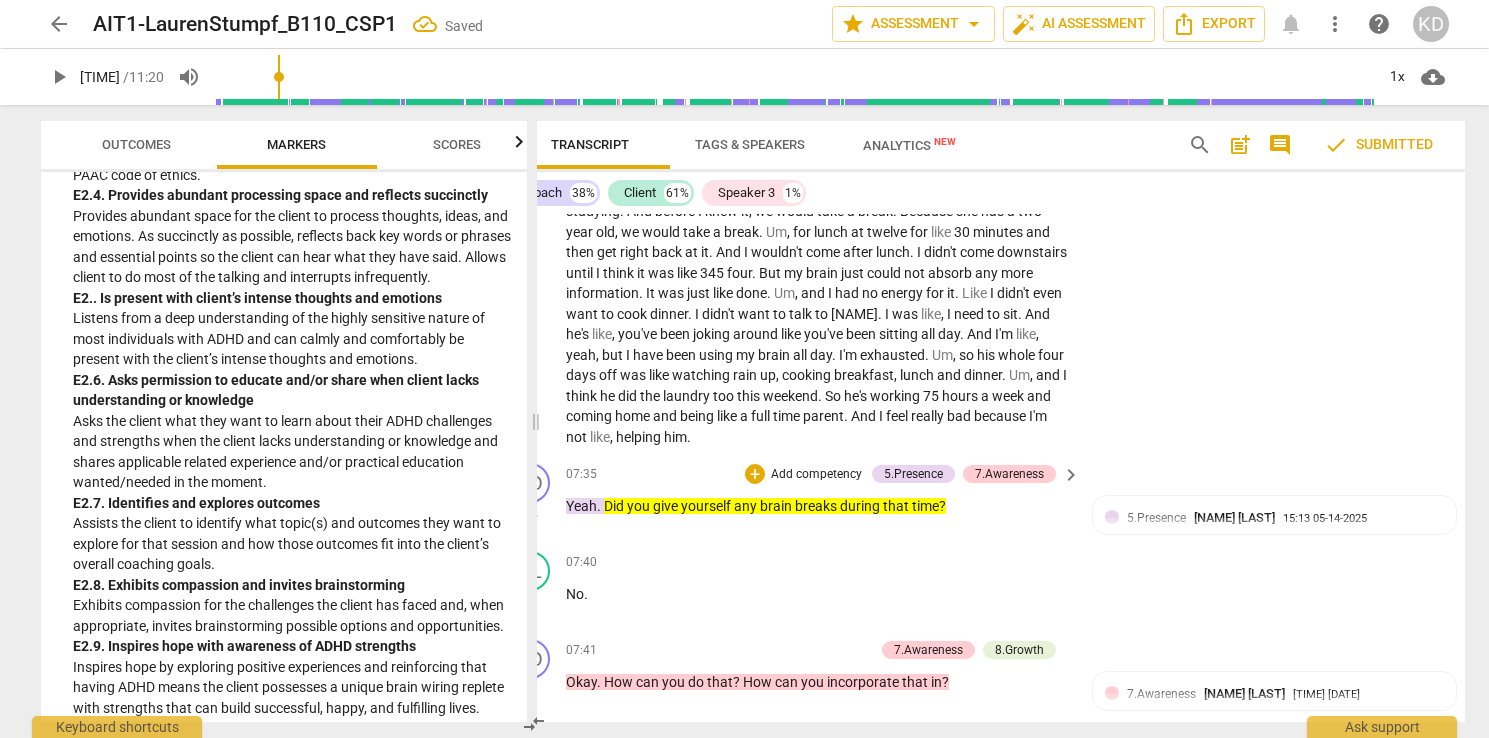 scroll, scrollTop: 9811, scrollLeft: 0, axis: vertical 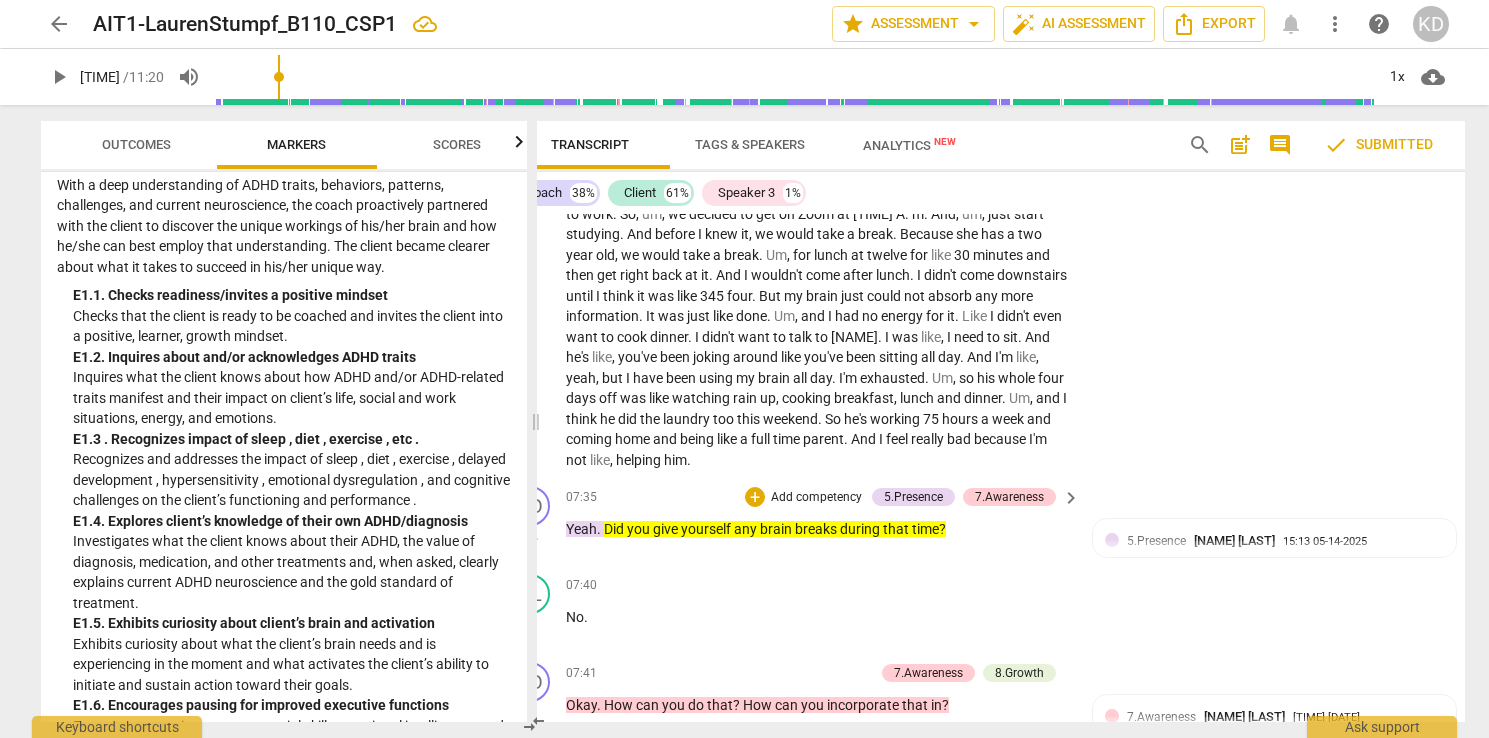 click on "Add competency" at bounding box center (816, 498) 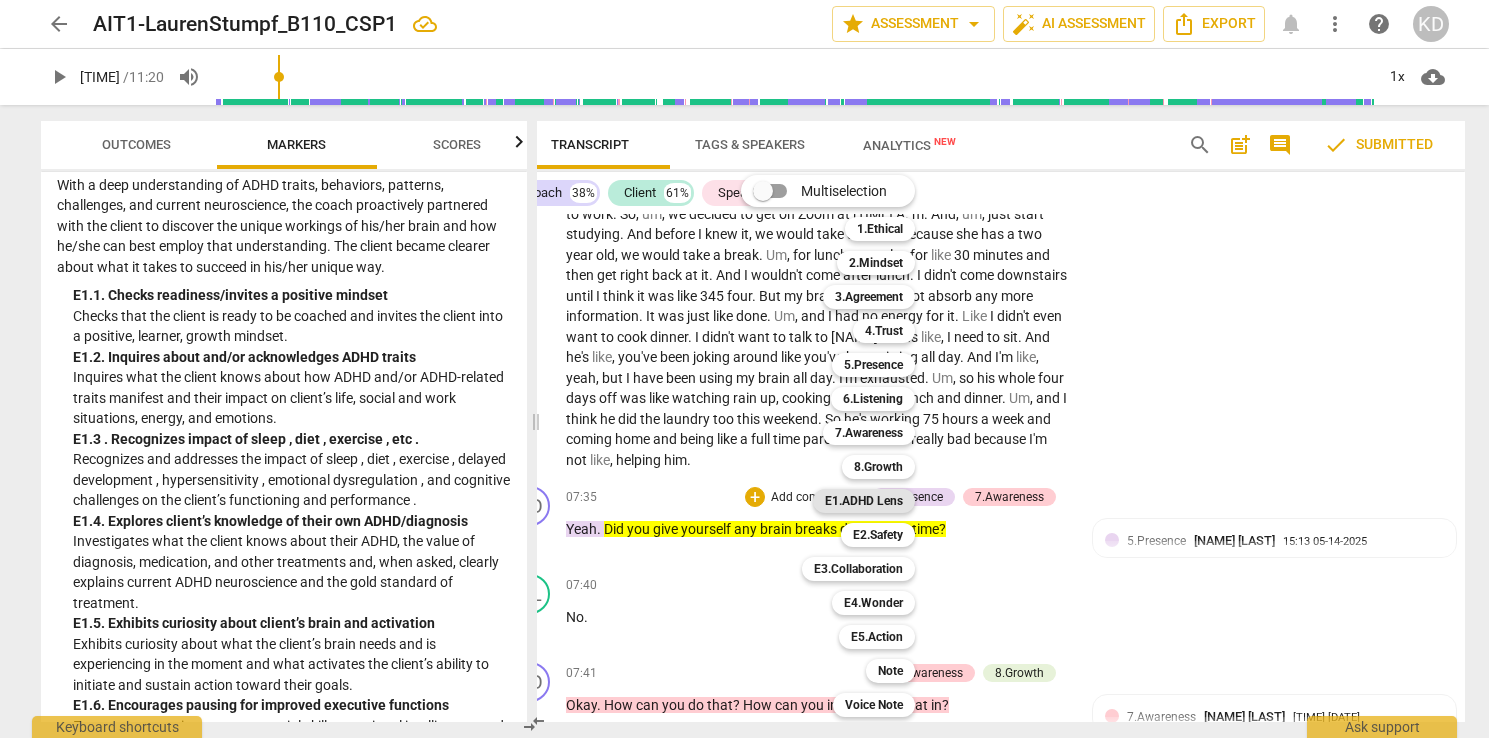 click on "E1.ADHD Lens" at bounding box center (864, 501) 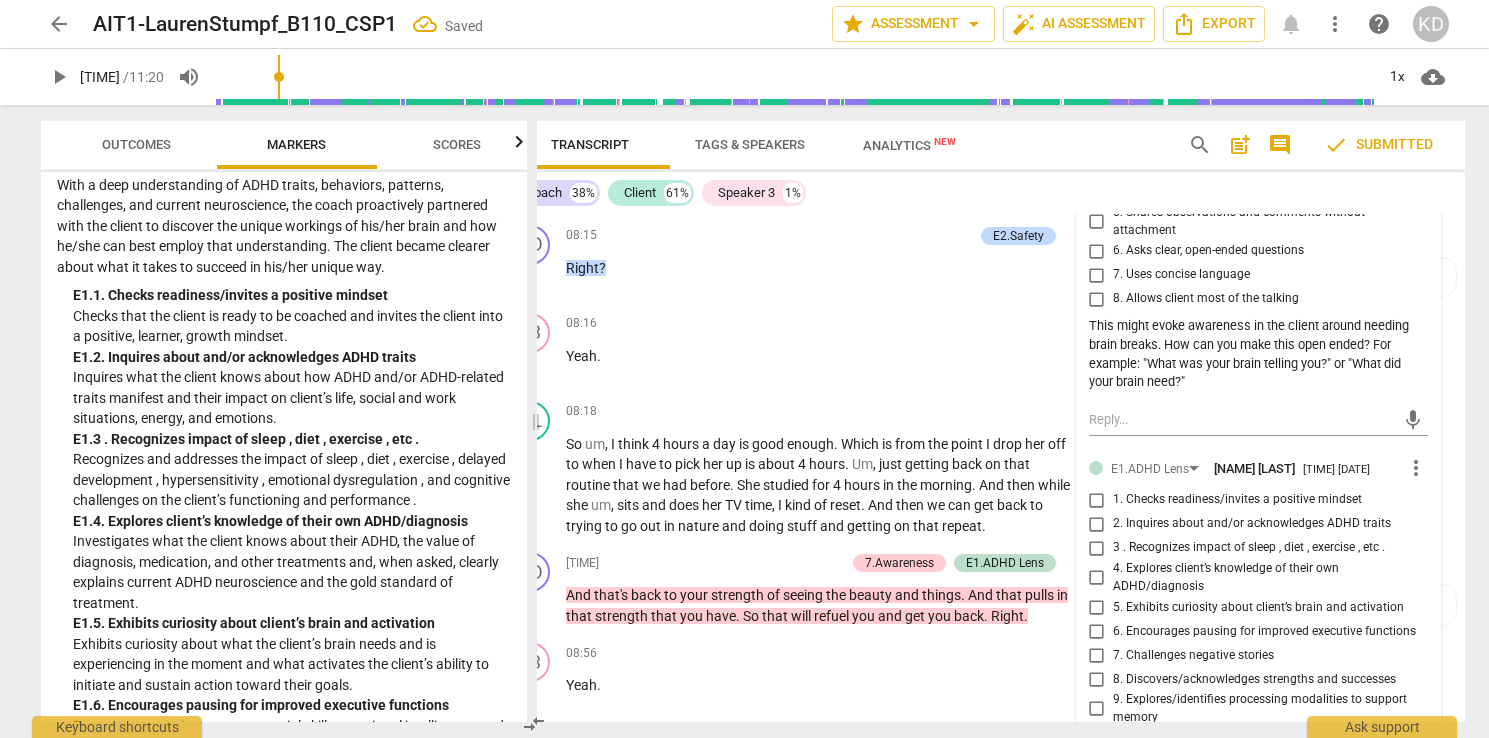 scroll, scrollTop: 10502, scrollLeft: 0, axis: vertical 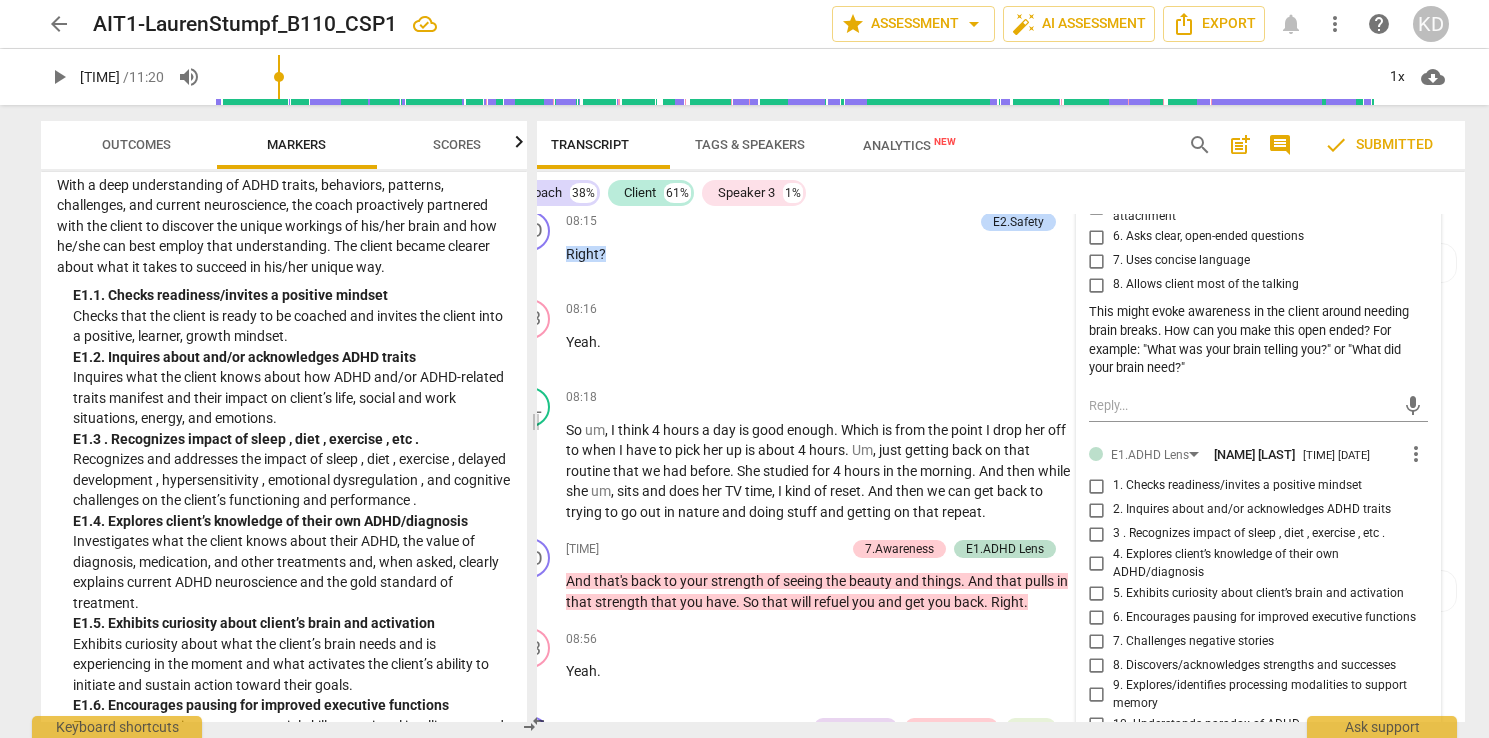 click on "3 . Recognizes impact of sleep , diet , exercise , etc ." at bounding box center [1097, 534] 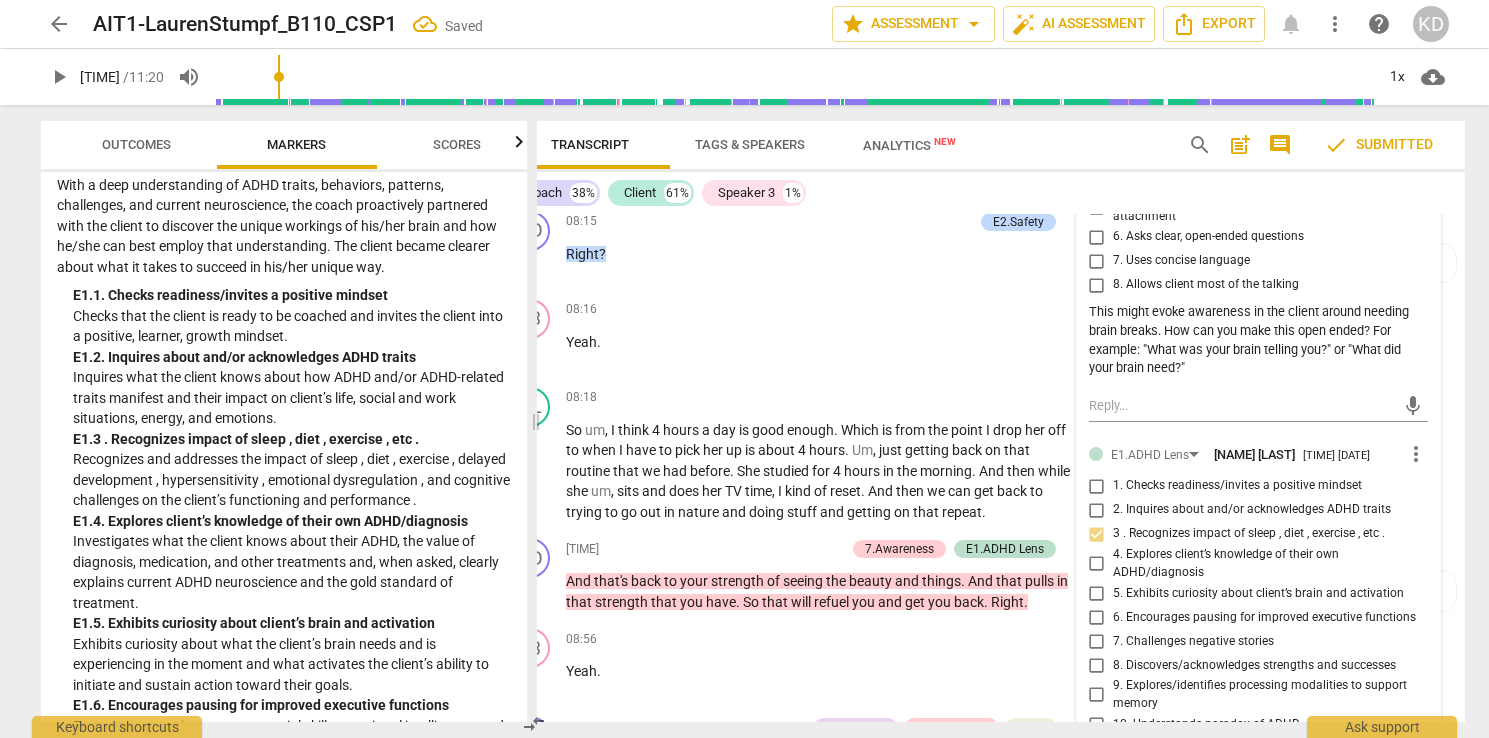 click on "5. Exhibits curiosity about client’s brain and activation" at bounding box center [1097, 593] 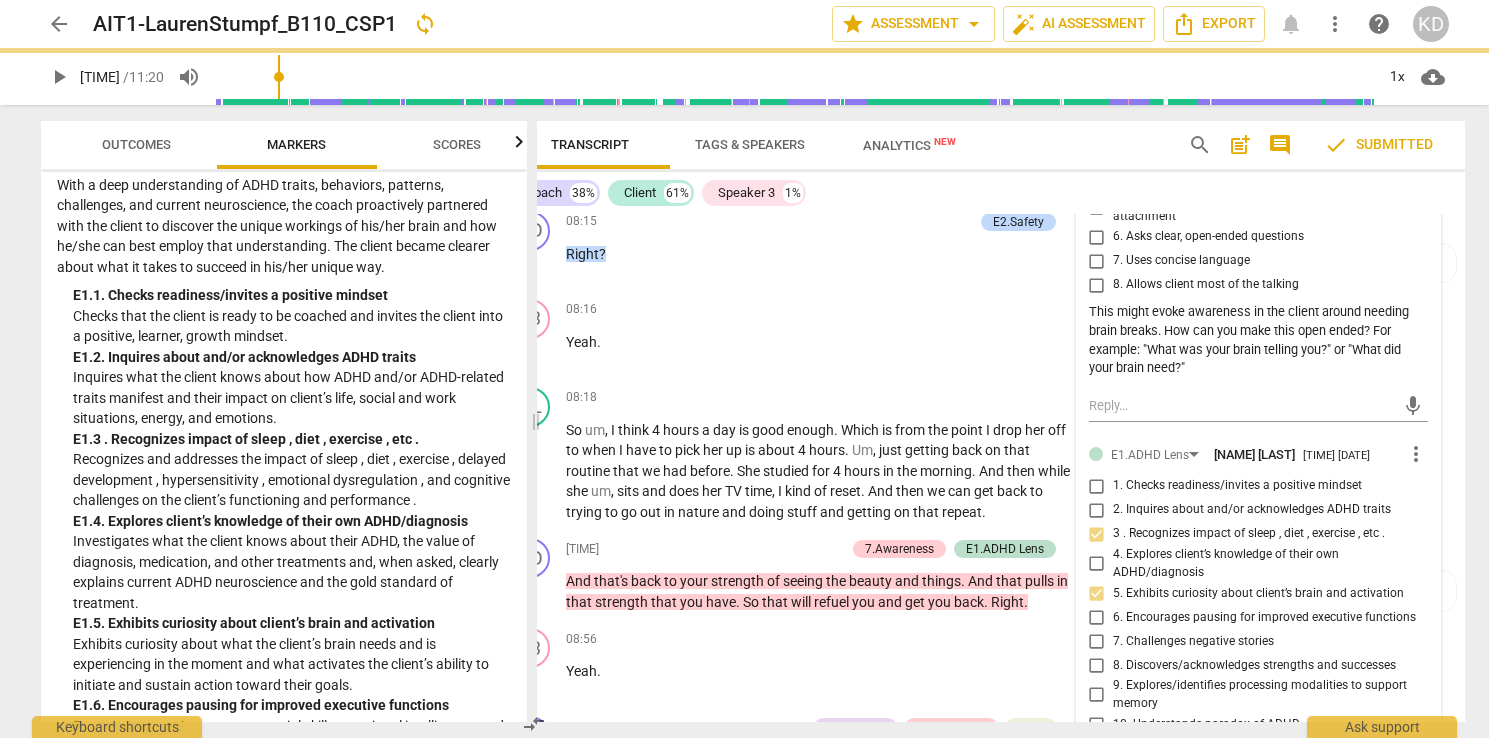 click on "10. Understands paradox of ADHD" at bounding box center [1097, 724] 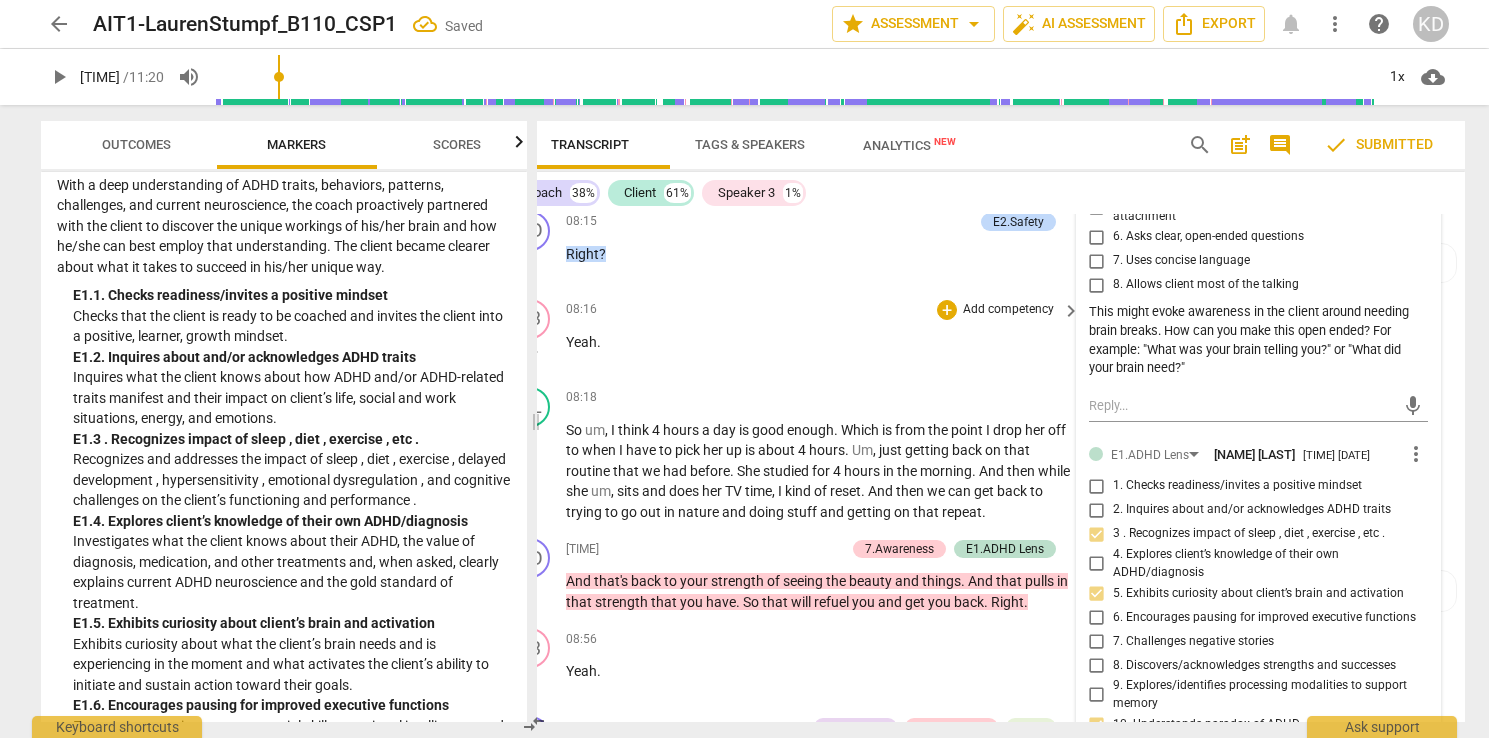 click on "[TIME] + Add competency keyboard_arrow_right Yeah ." at bounding box center [824, 335] 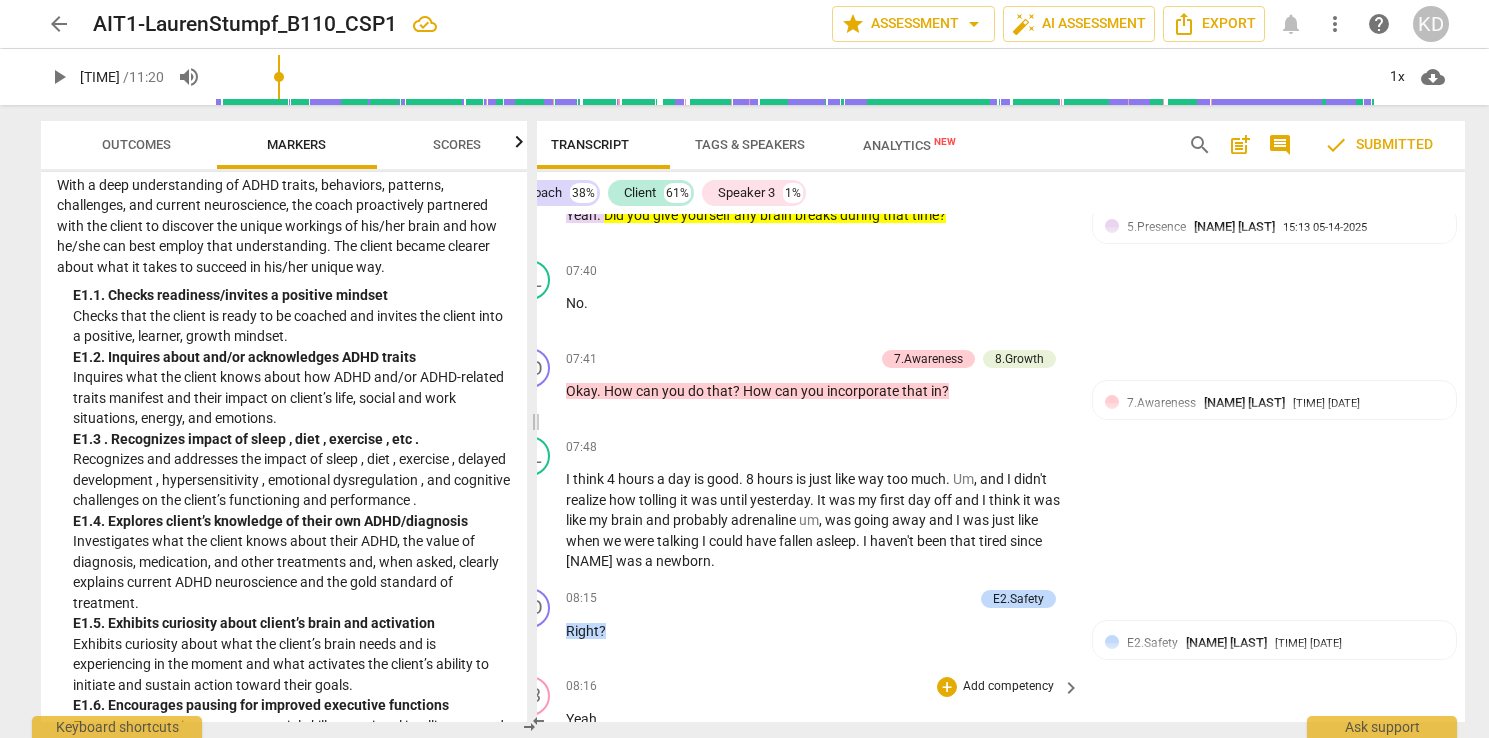 scroll, scrollTop: 10121, scrollLeft: 0, axis: vertical 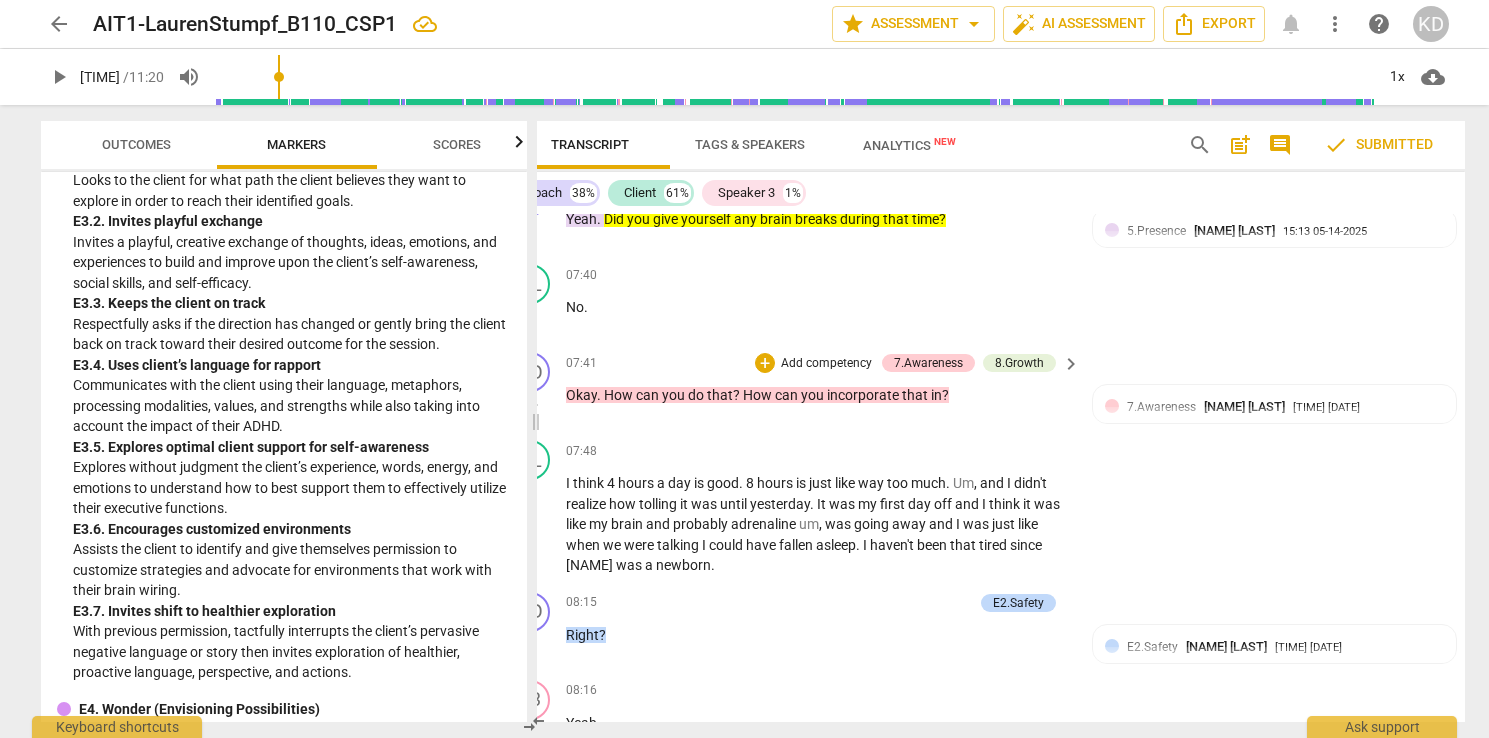 click on "Add competency" at bounding box center (826, 364) 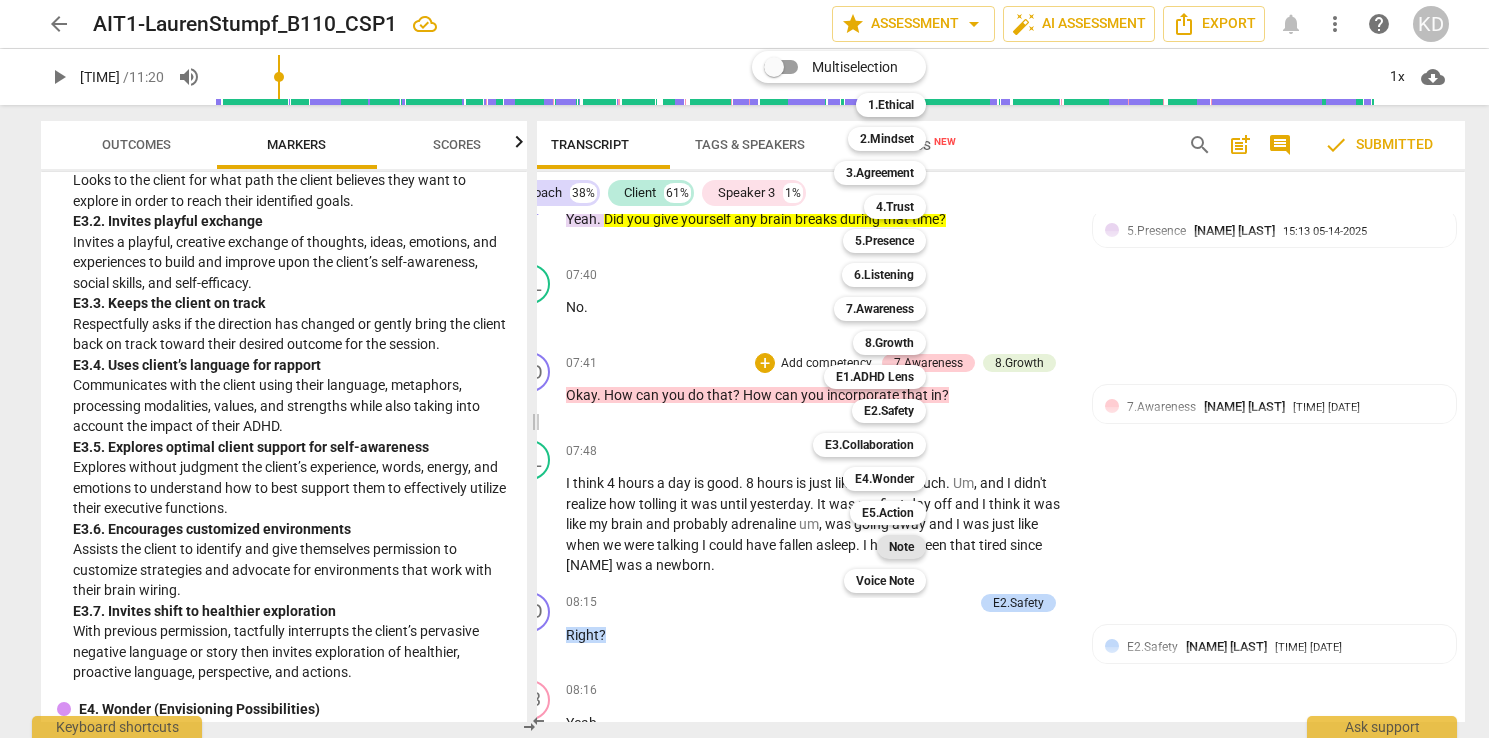 click on "Note" at bounding box center [901, 547] 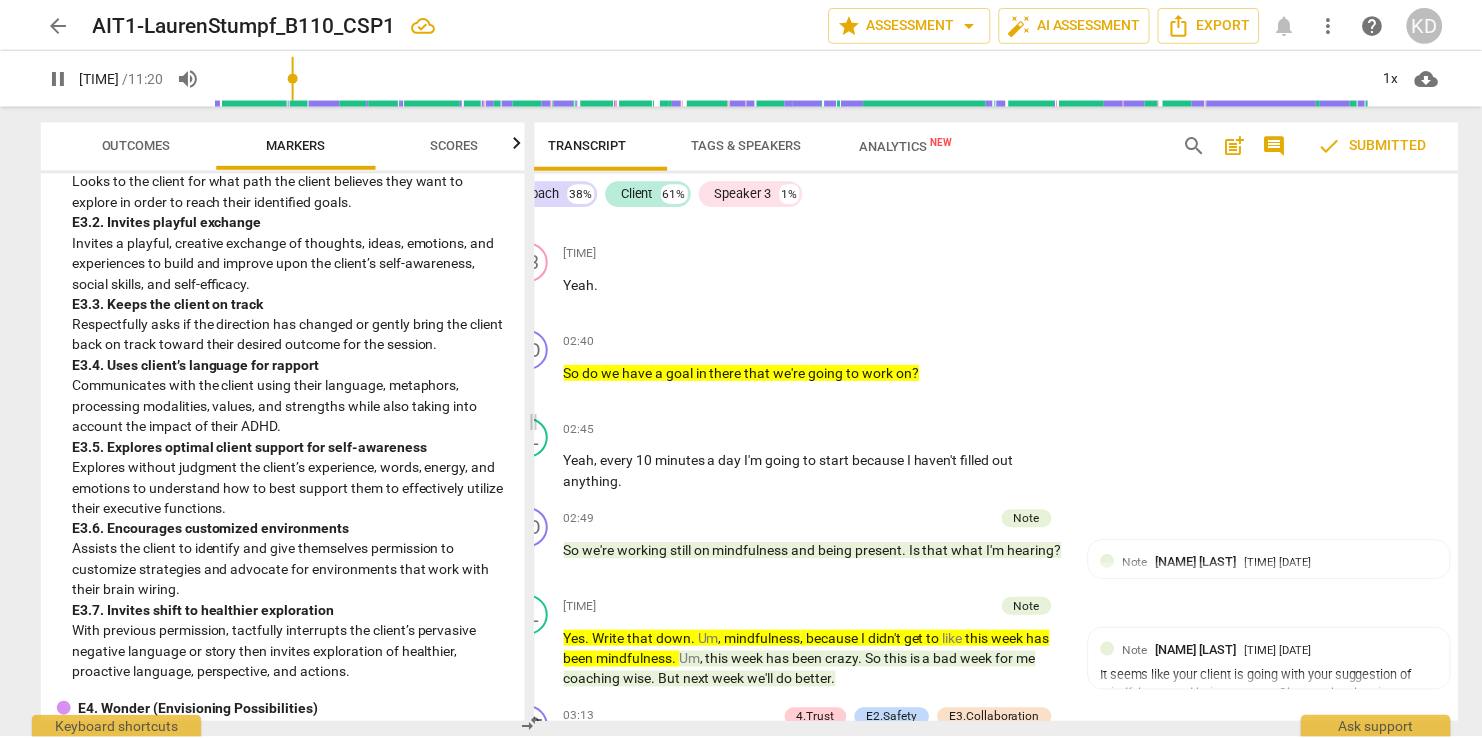 scroll, scrollTop: 6223, scrollLeft: 0, axis: vertical 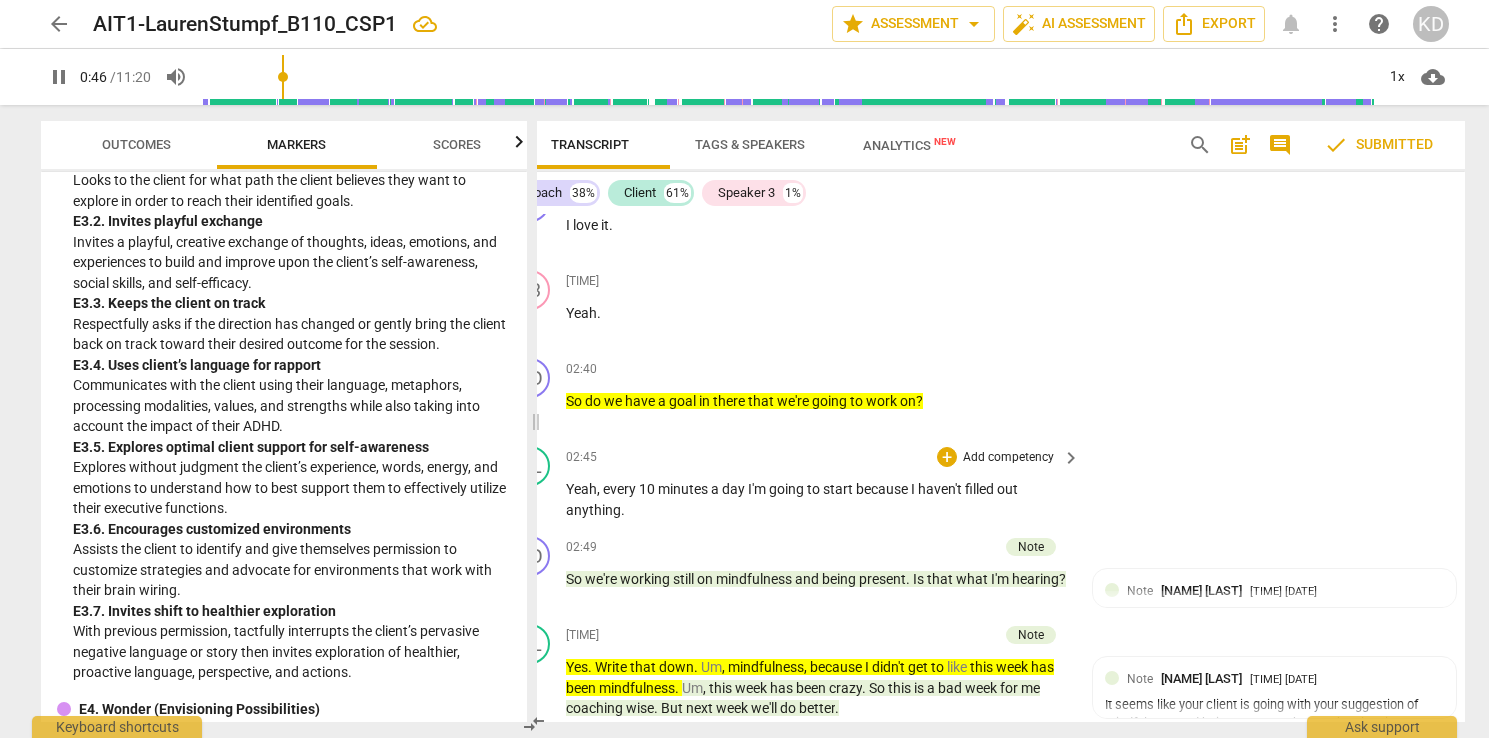click on "02:45 + Add competency keyboard_arrow_right" at bounding box center [824, 457] 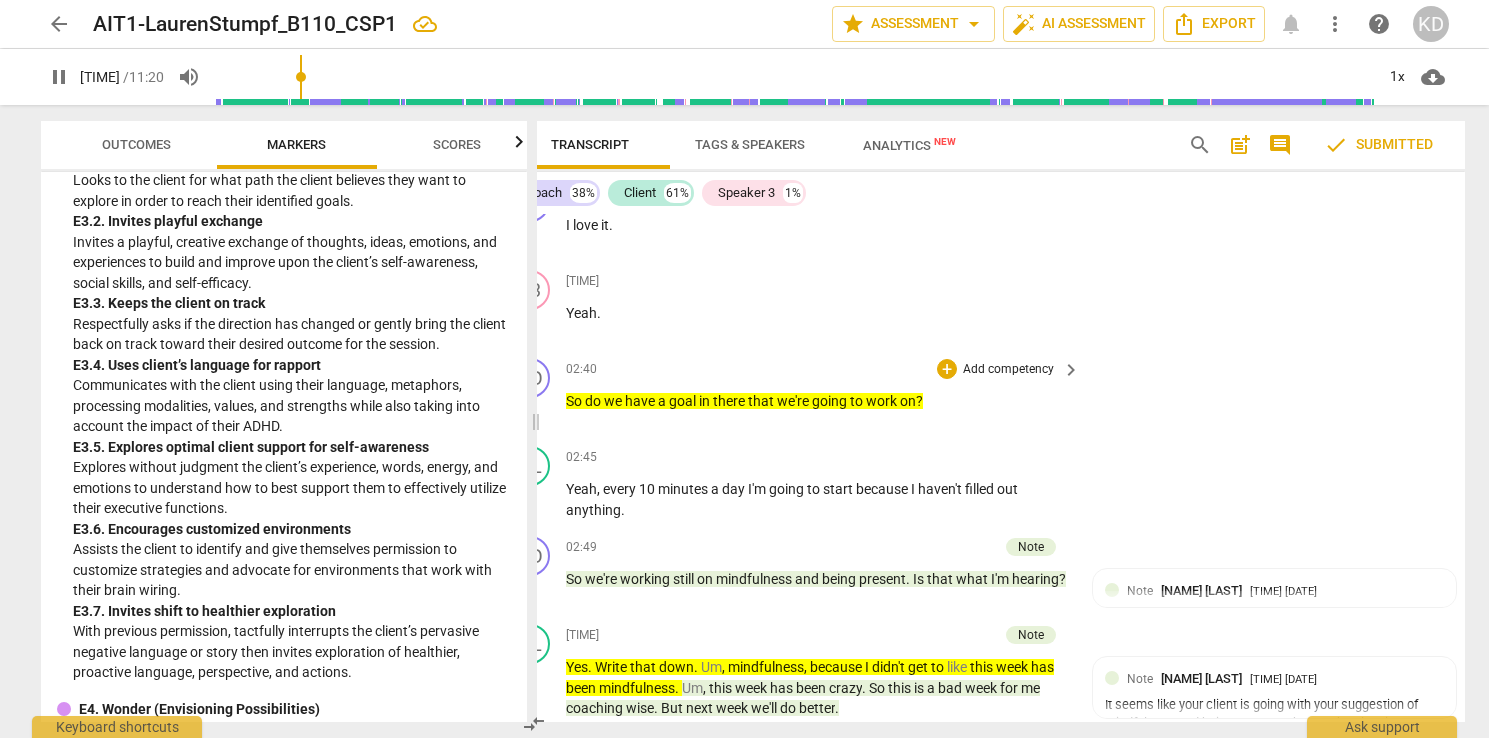 click on "do" at bounding box center [594, 401] 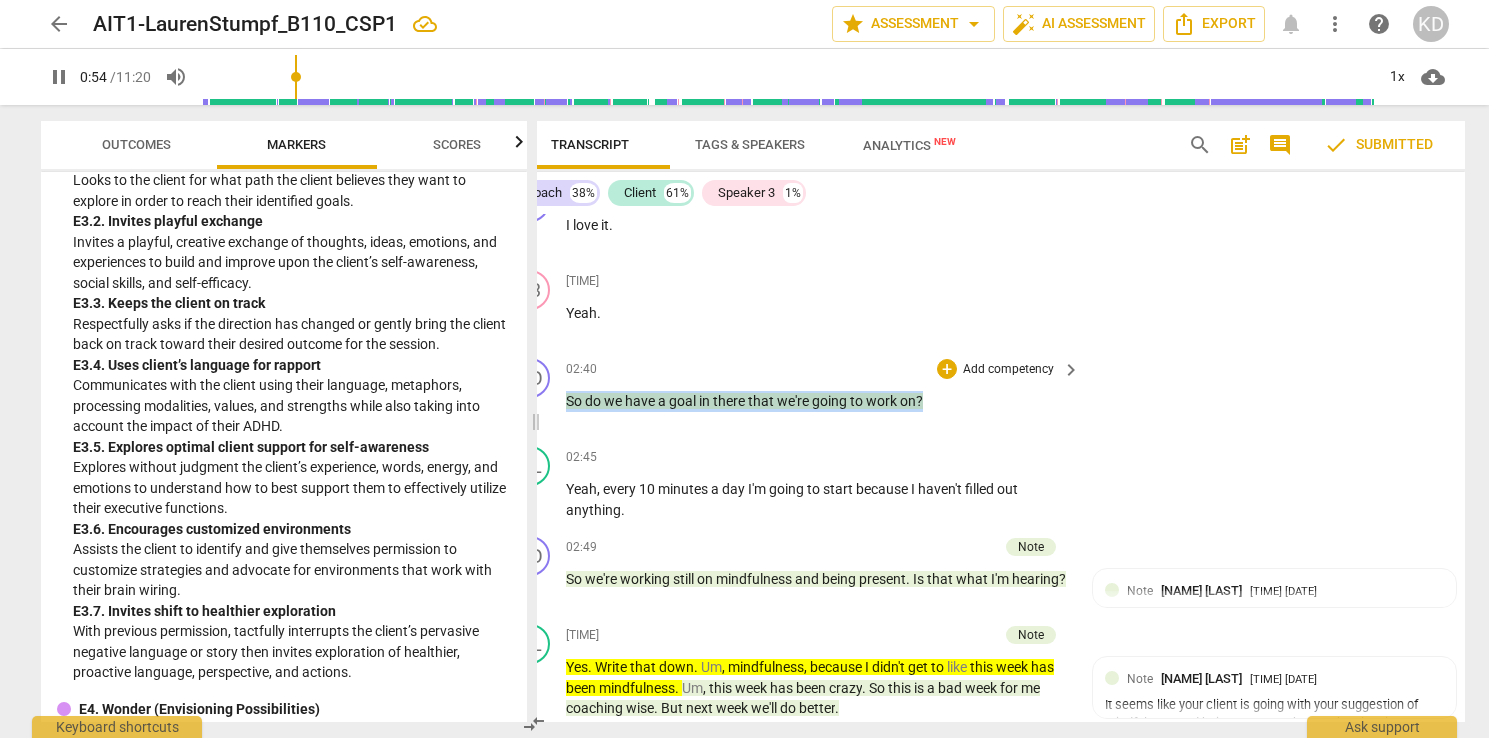 drag, startPoint x: 549, startPoint y: 381, endPoint x: 907, endPoint y: 380, distance: 358.0014 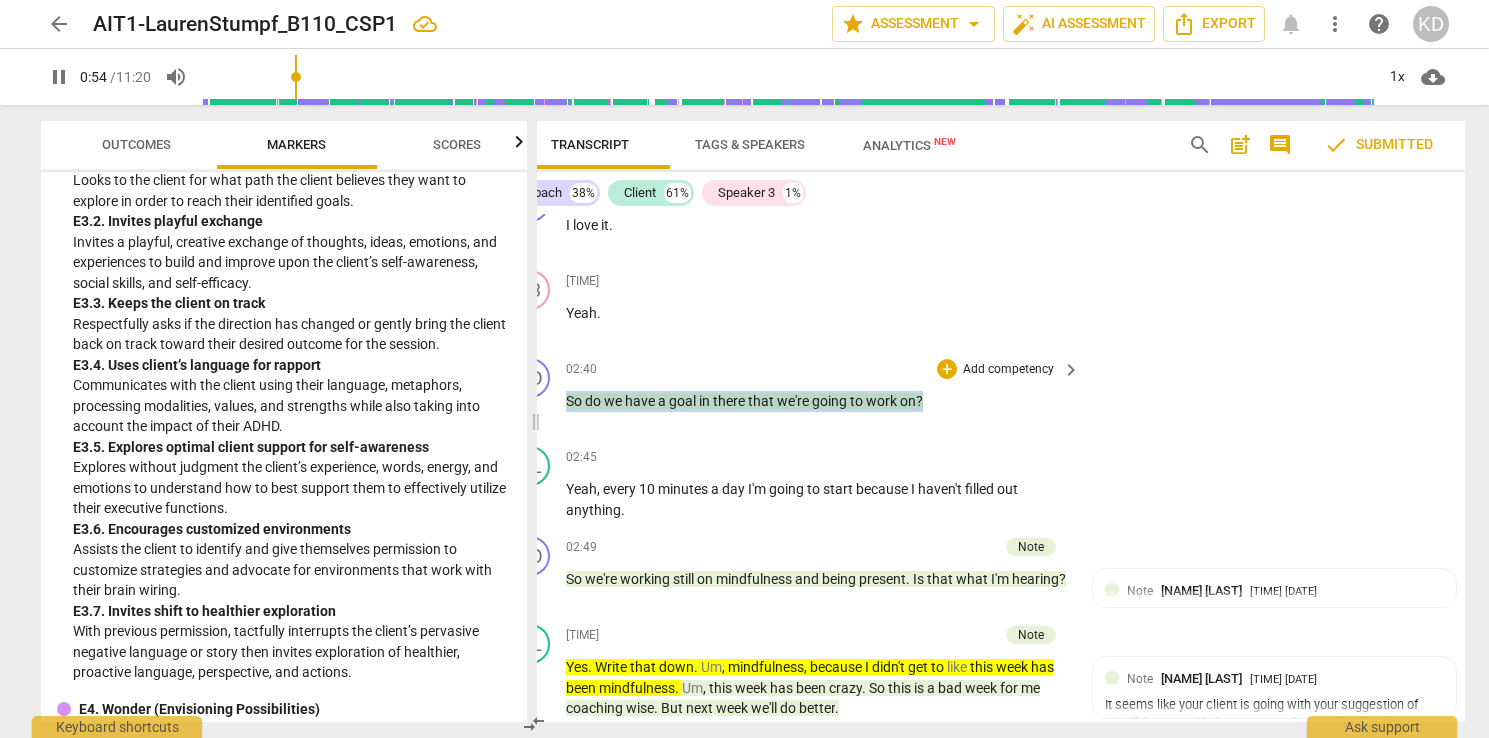 click on "So do we have a goal in there that we're going to work on?" at bounding box center (818, 401) 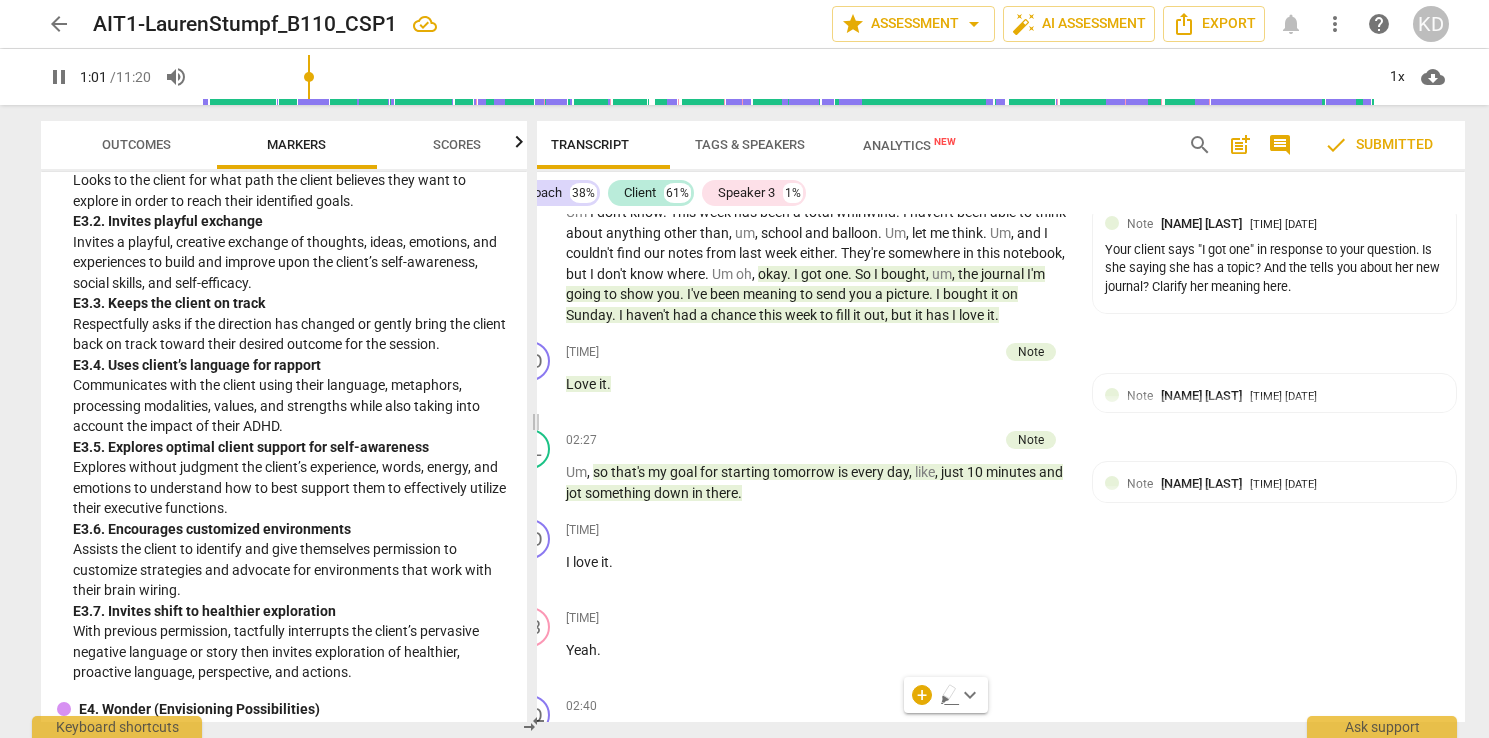 scroll, scrollTop: 5887, scrollLeft: 0, axis: vertical 